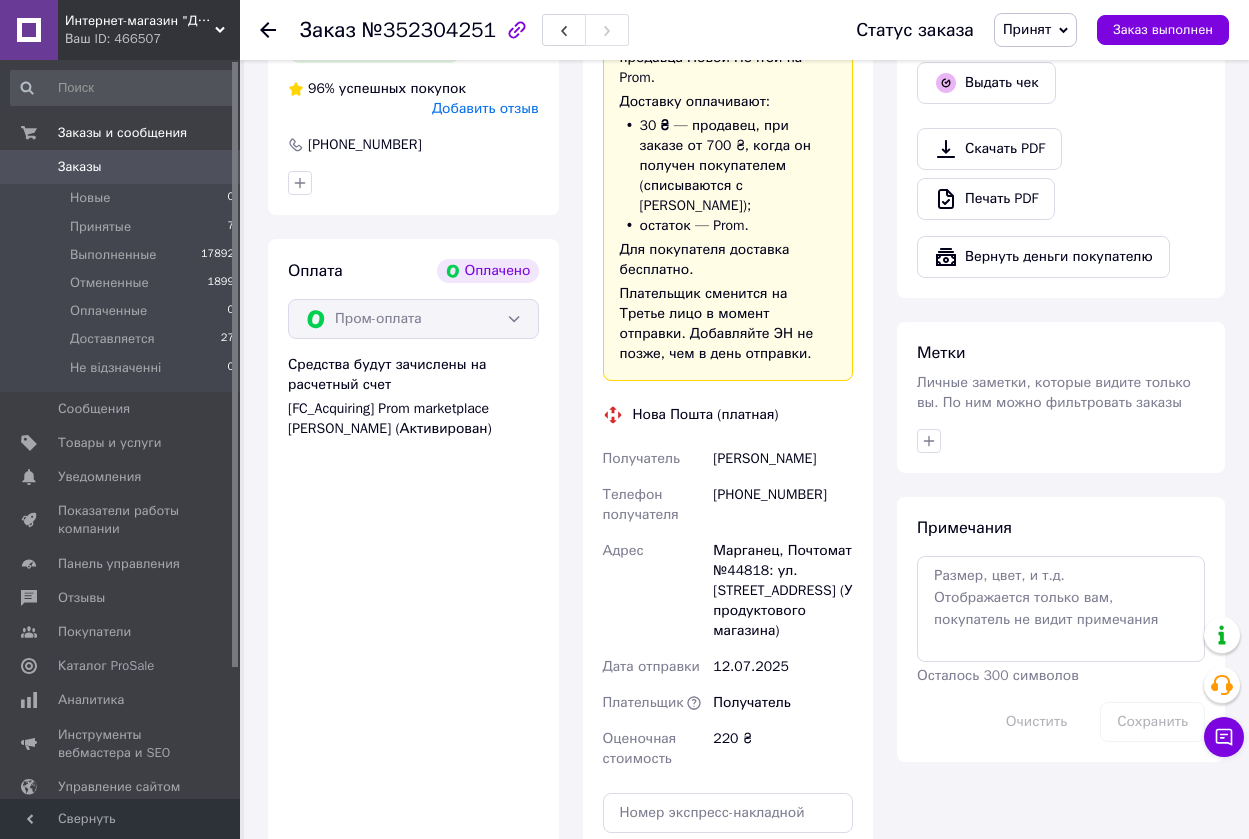 scroll, scrollTop: 800, scrollLeft: 0, axis: vertical 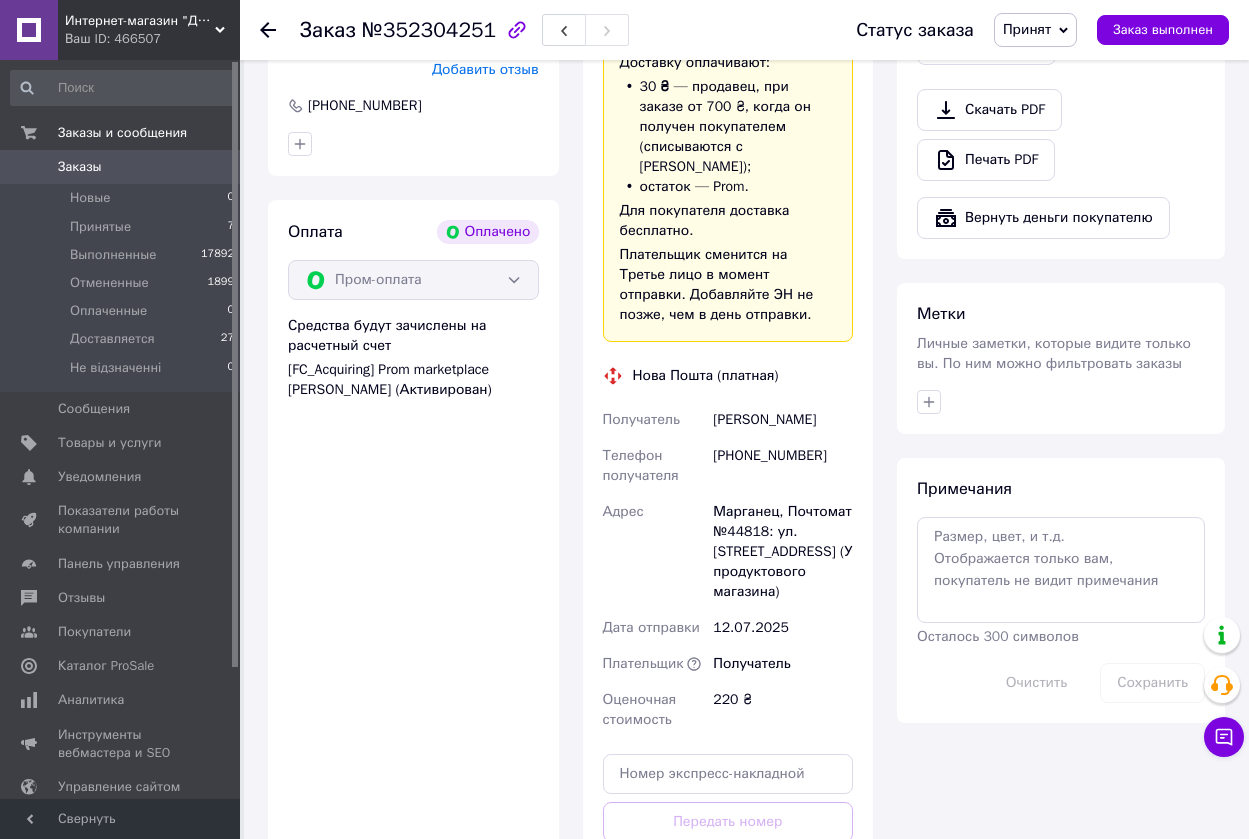 click on "Заказ №352304251 Статус заказа Принят Выполнен Отменен Оплаченный Доставляется Не відзначенні Заказ выполнен Этот заказ оплачен с помощью Заказ с приложения Оплачено Дешевая доставка 12.07.2025 | 05:56 Товары в заказе (2) L-карнитин таблетки 0.25г. №80 Детоксикация организма, очищение, омоложение. Готово к отправке 140 ₴ Каталог ProSale: 18.33 ₴  1 шт. 140 ₴ Фиточай Слабительный пакеты 1,5гр. №20 Готово к отправке 40 ₴ Каталог ProSale: 9.77 ₴  2 шт. 80 ₴ Скрыть товары Покупатель Павлова Татьяна 2 заказа у вас на 415 ₴ 96%   успешных покупок Добавить отзыв +380507583233 Оплата Оплачено Пром-оплата" at bounding box center [746, 285] 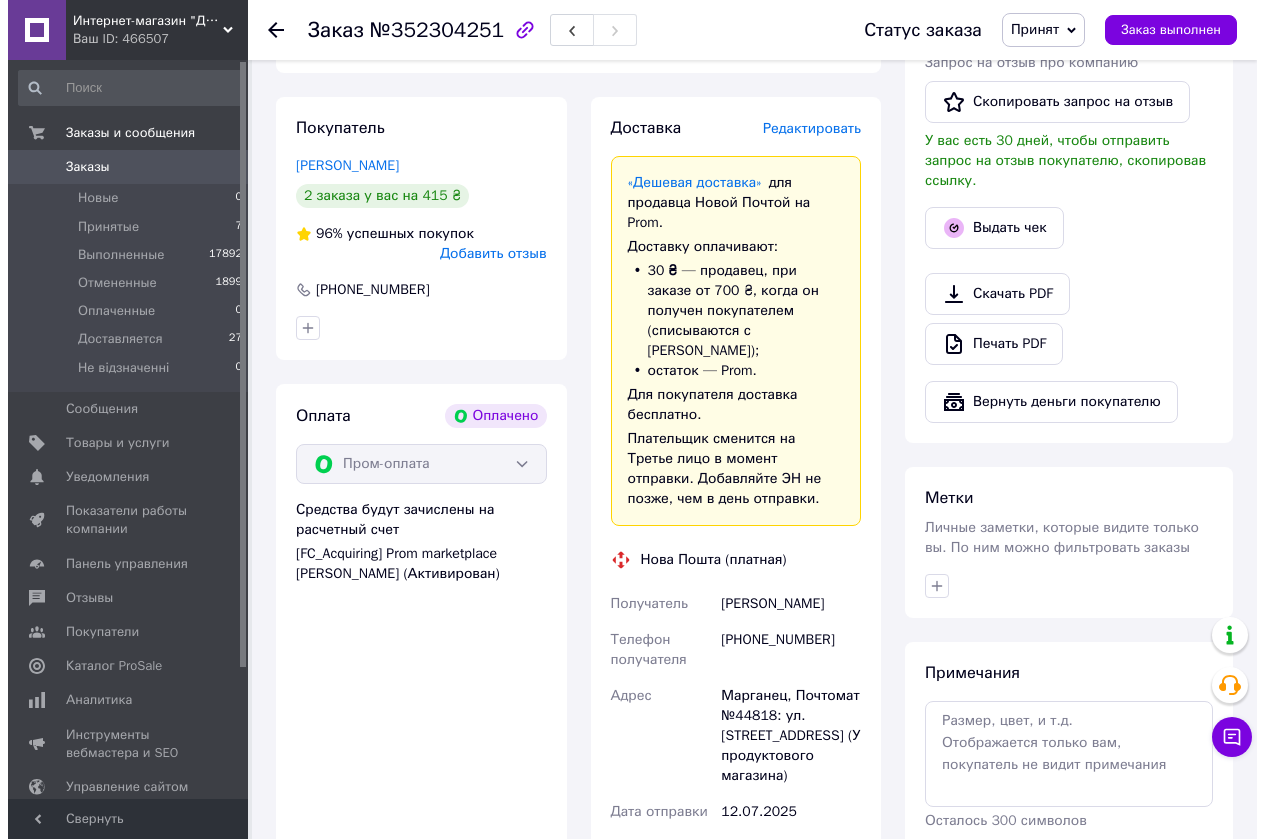 scroll, scrollTop: 600, scrollLeft: 0, axis: vertical 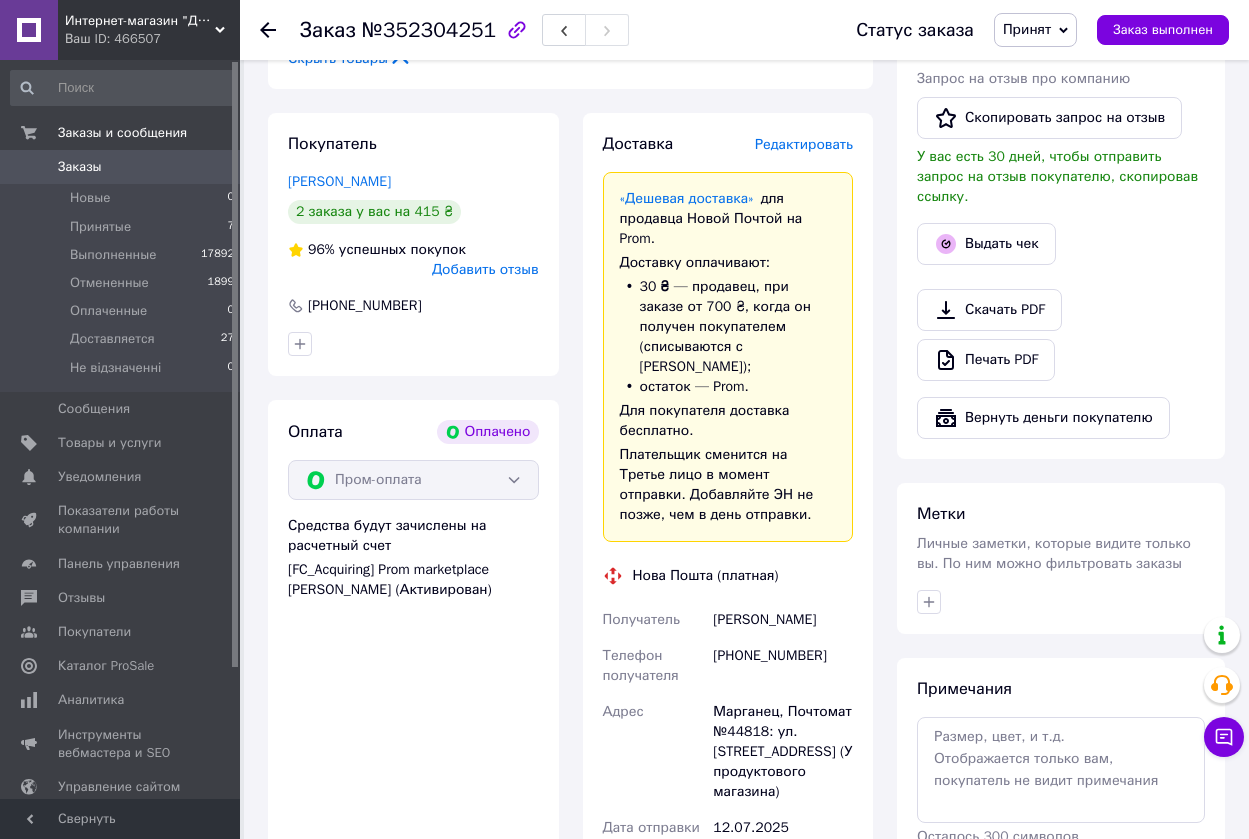 click on "Редактировать" at bounding box center (804, 144) 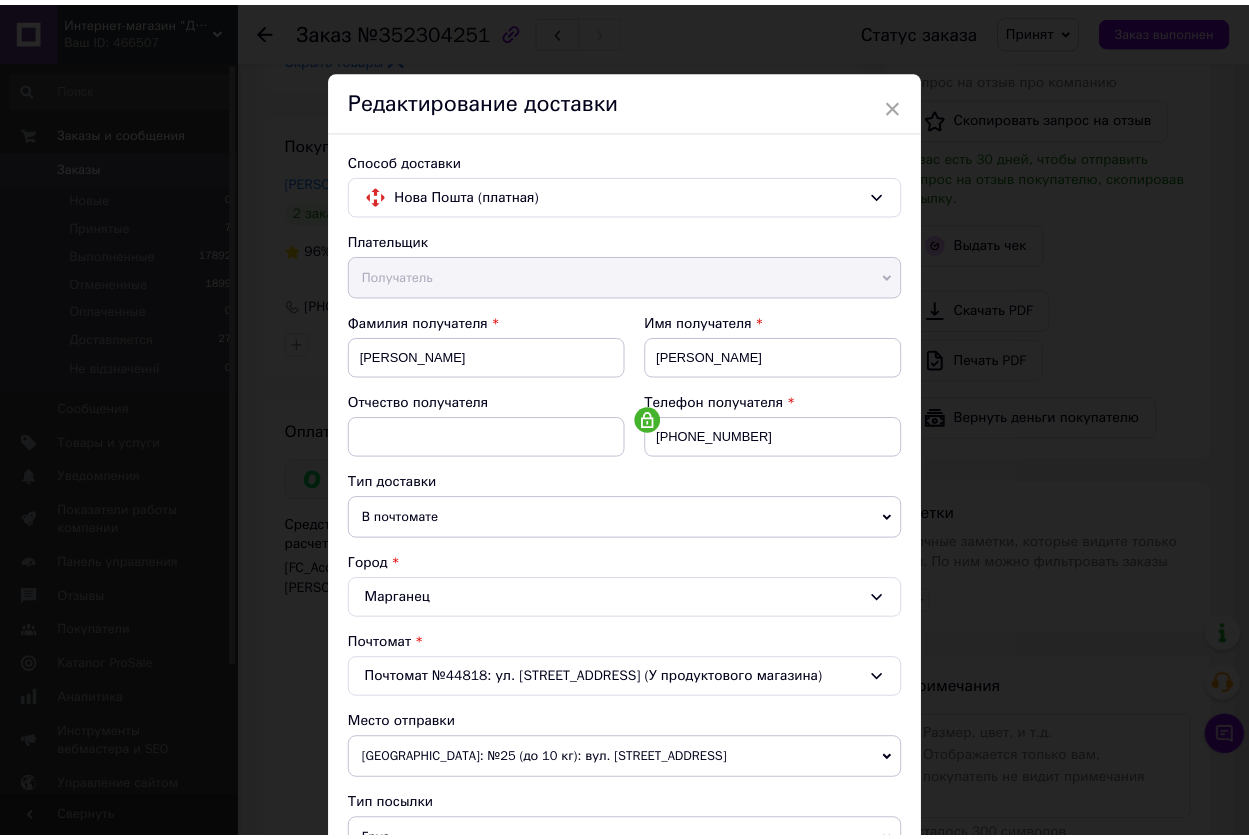 scroll, scrollTop: 489, scrollLeft: 0, axis: vertical 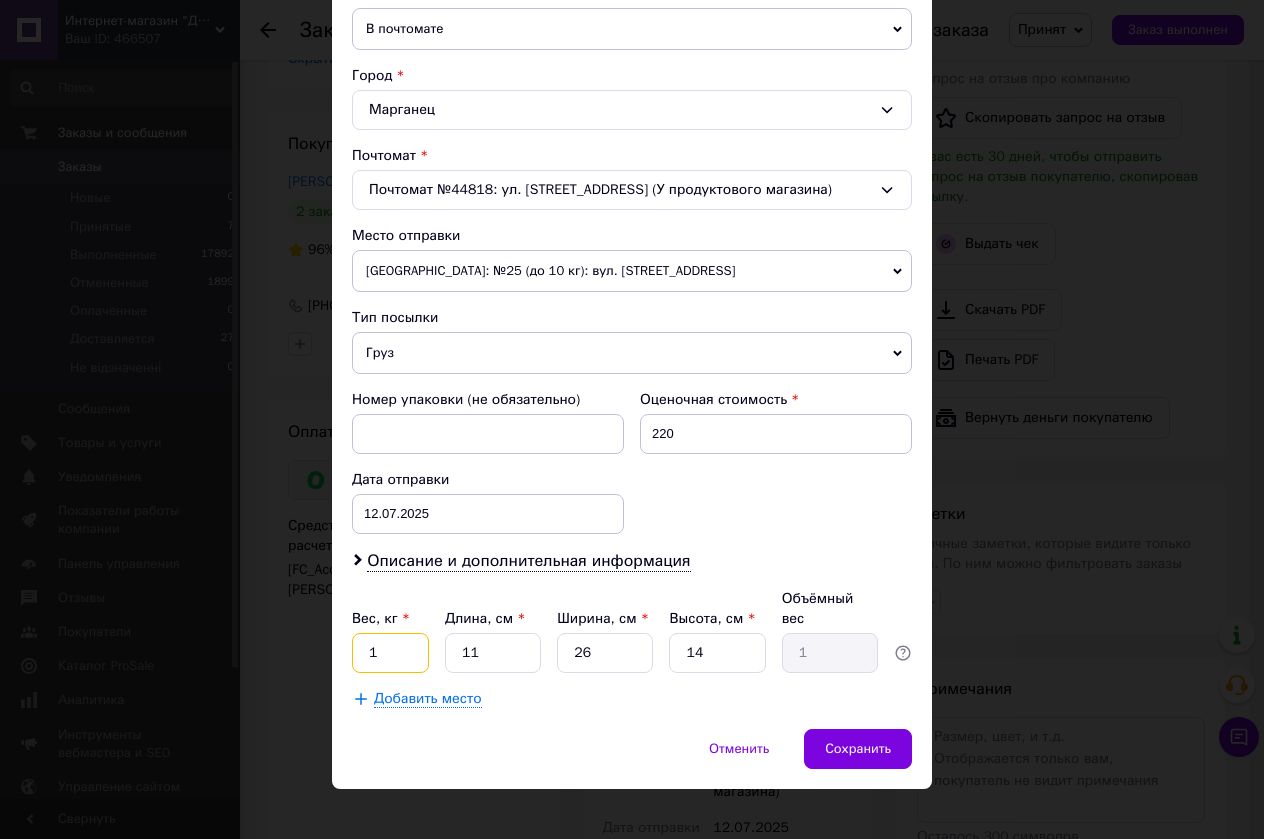 click on "1" at bounding box center (390, 653) 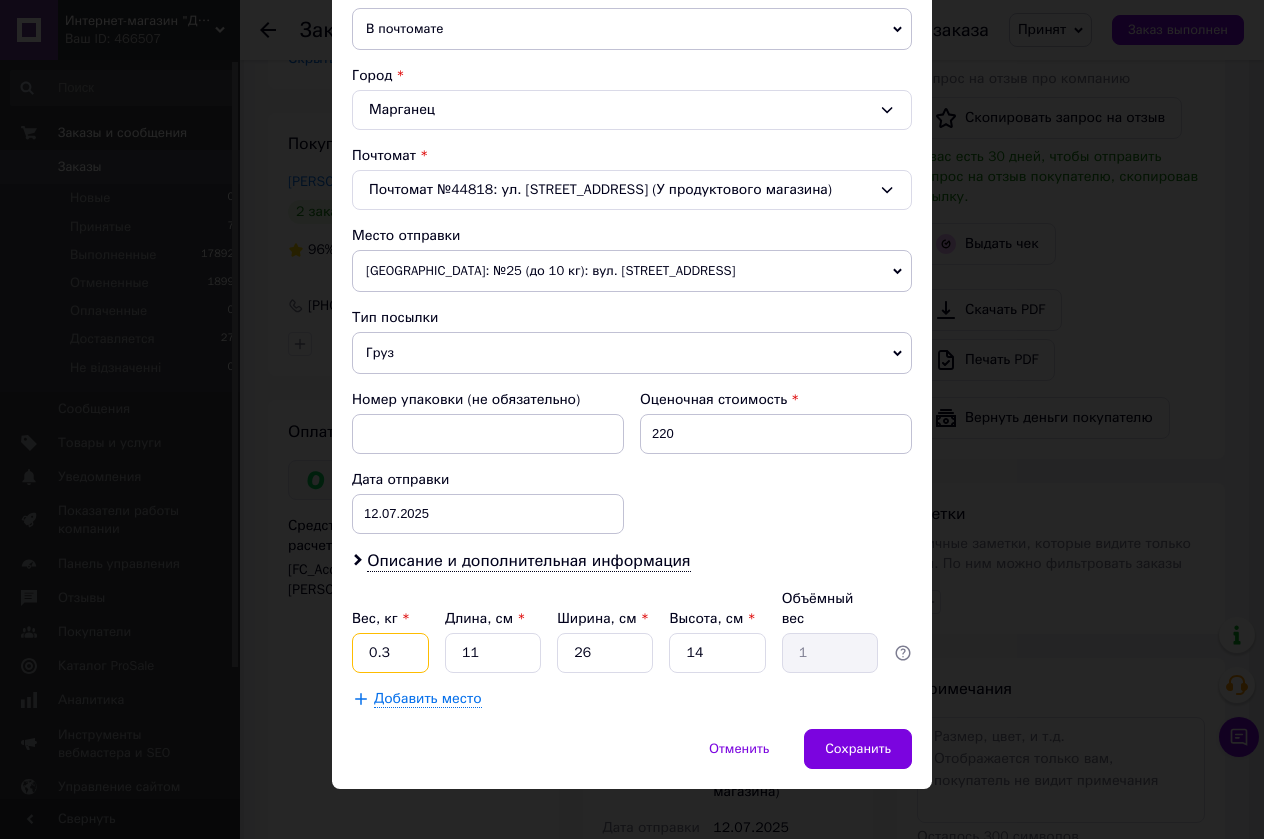 type on "0.3" 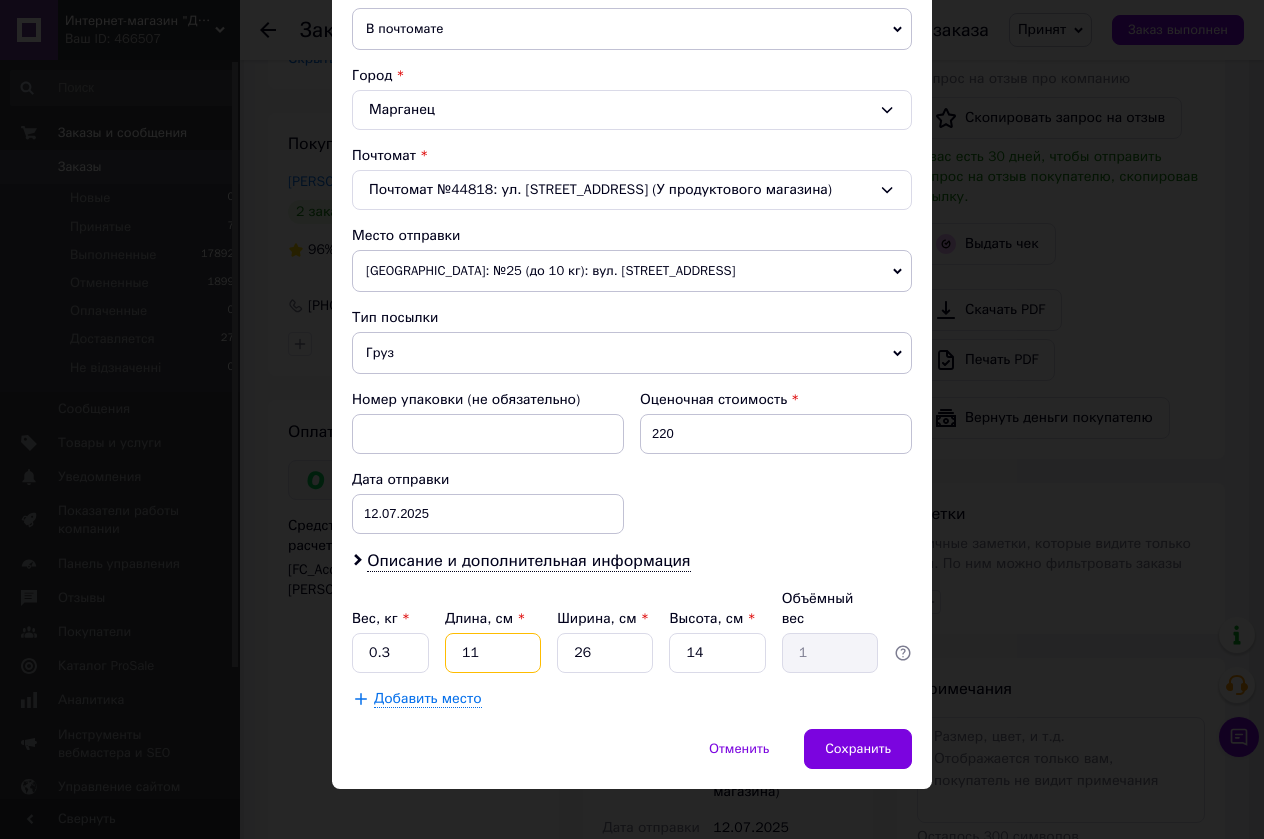 click on "Вес, кг   * 0.3 Длина, см   * 11 Ширина, см   * 26 Высота, см   * 14 Объёмный вес 1" at bounding box center [632, 631] 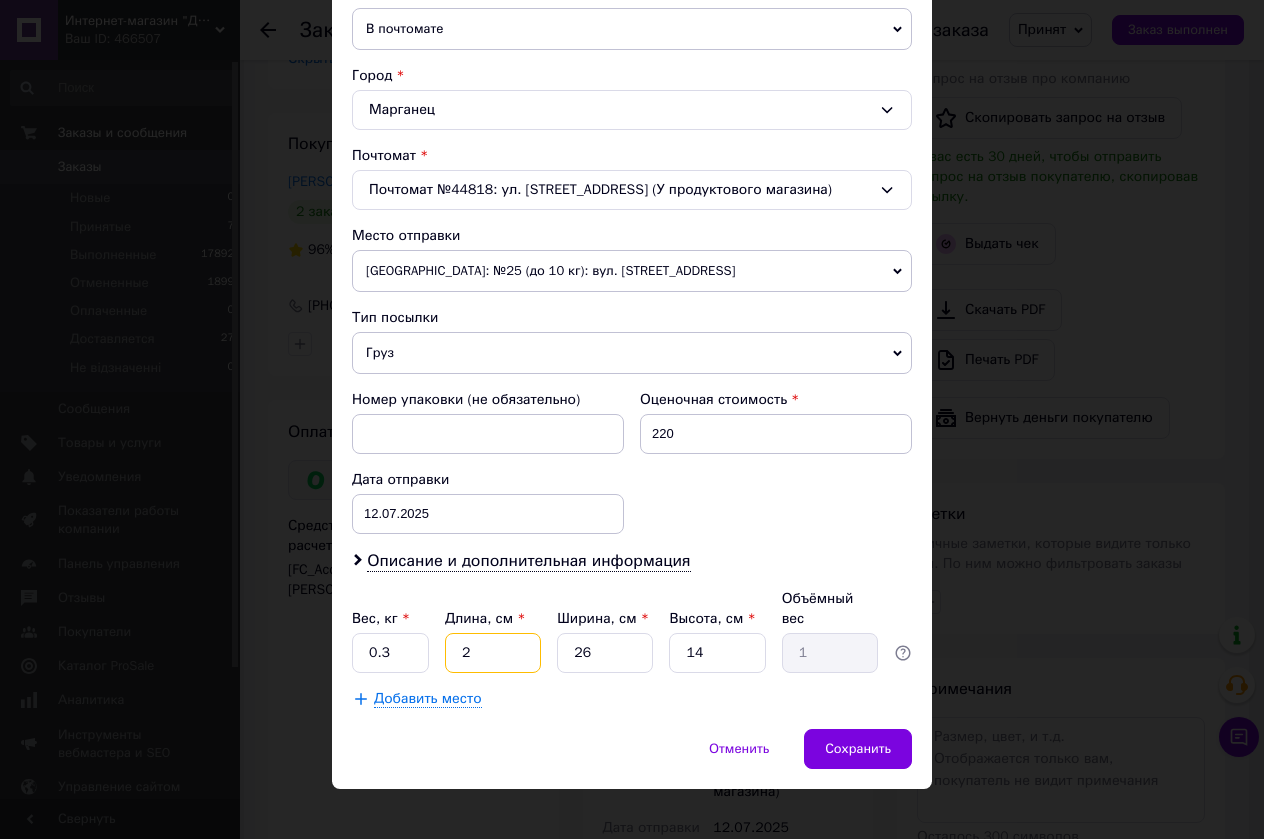 type on "0.18" 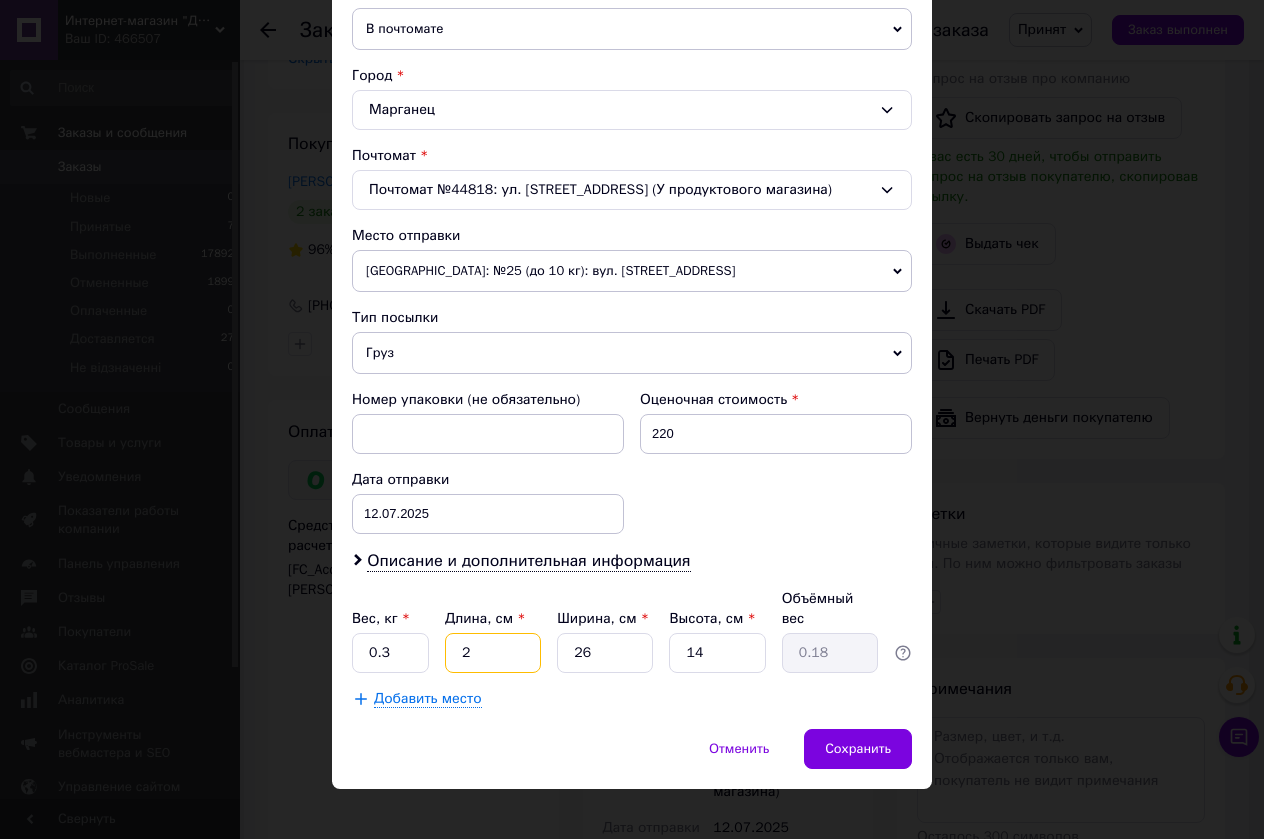 type on "20" 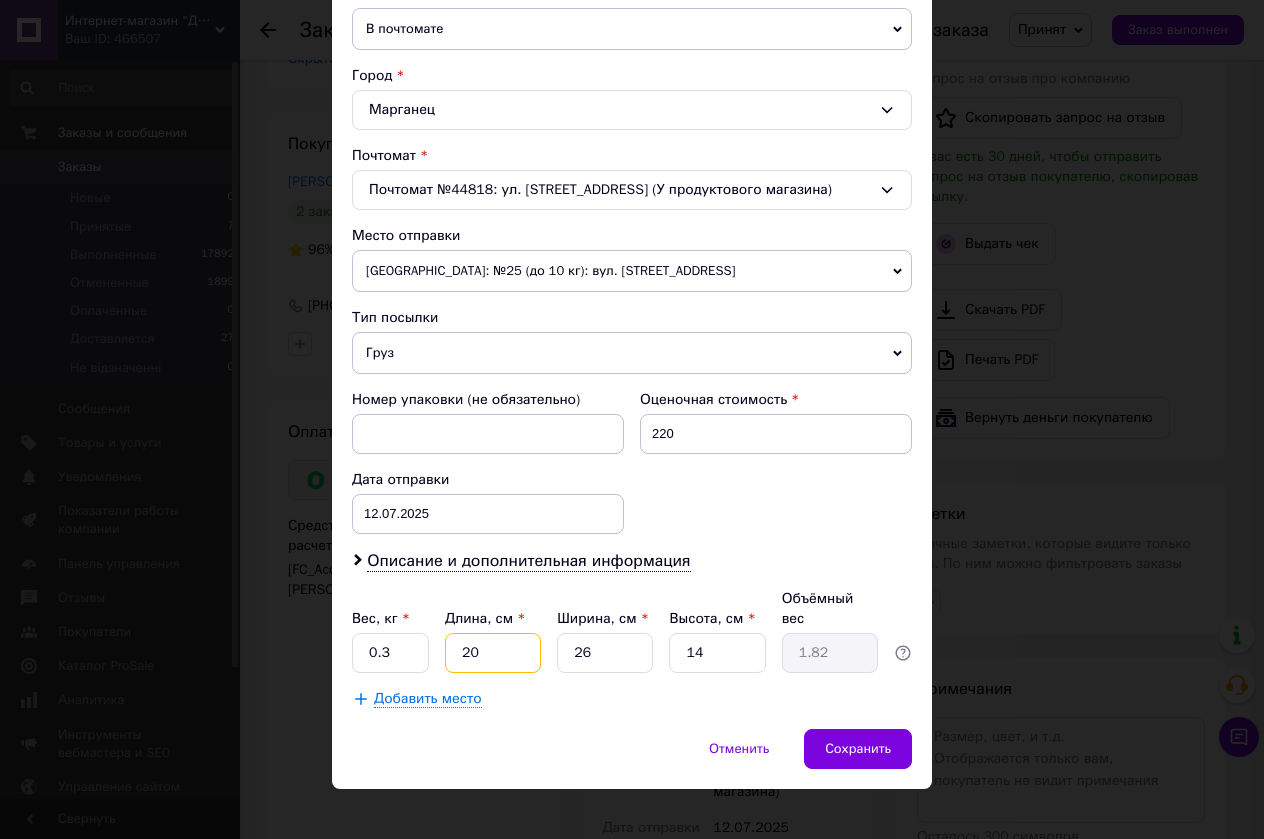 type on "20" 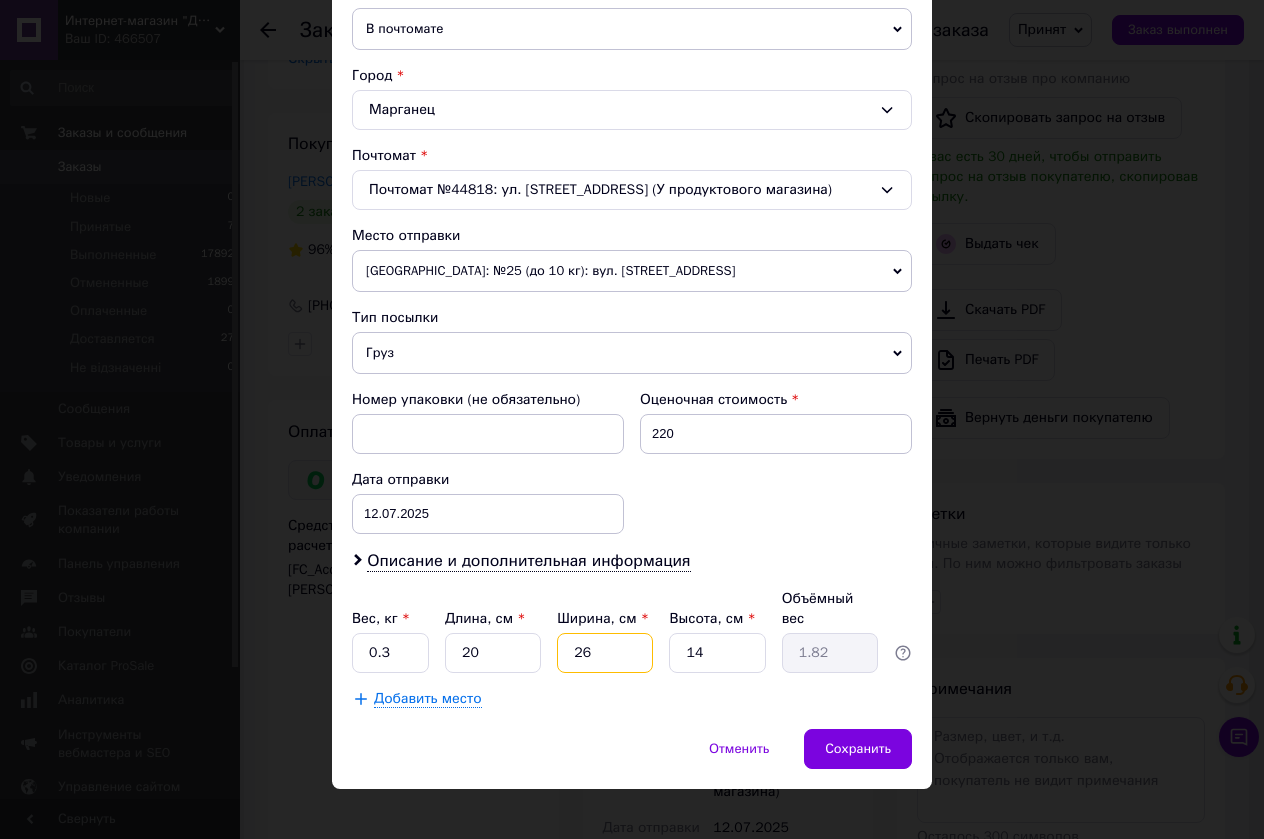 drag, startPoint x: 593, startPoint y: 636, endPoint x: 539, endPoint y: 641, distance: 54.230988 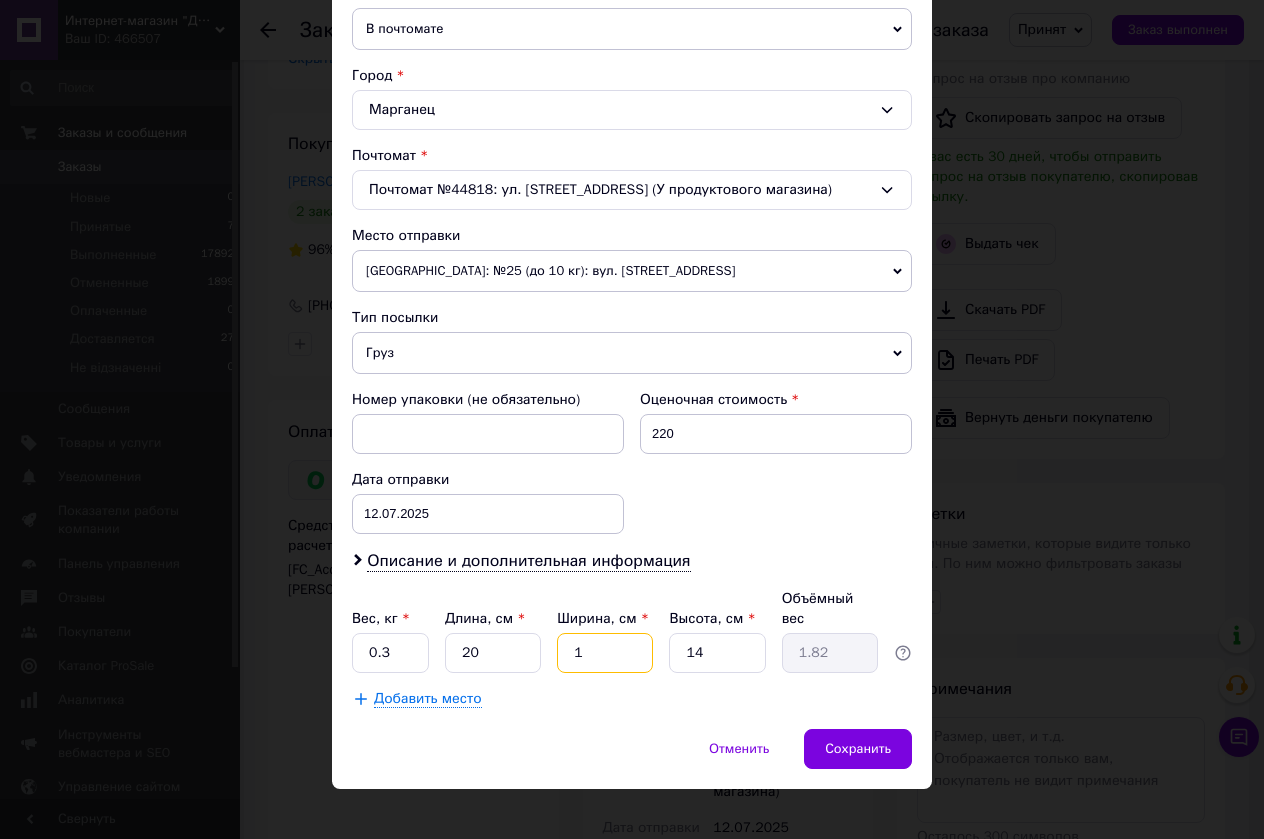 type on "0.1" 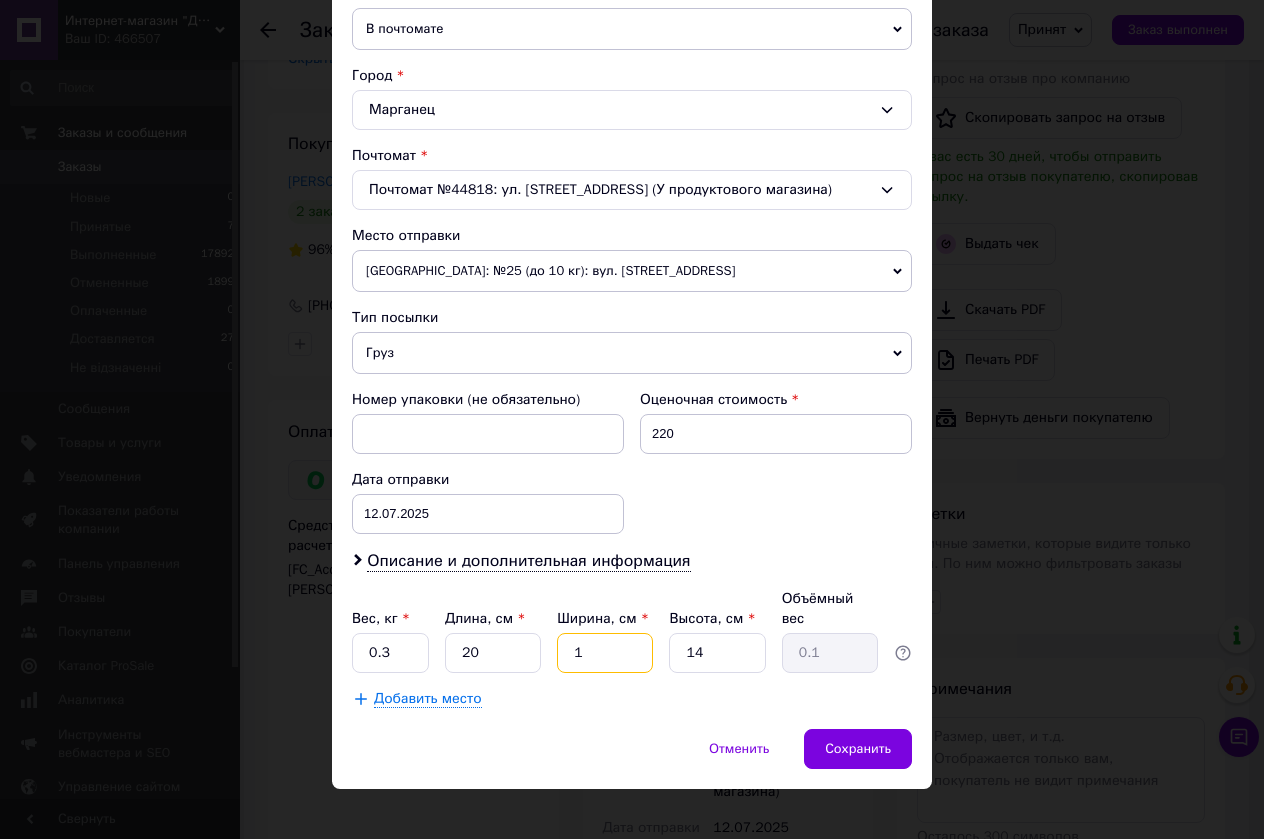 type on "15" 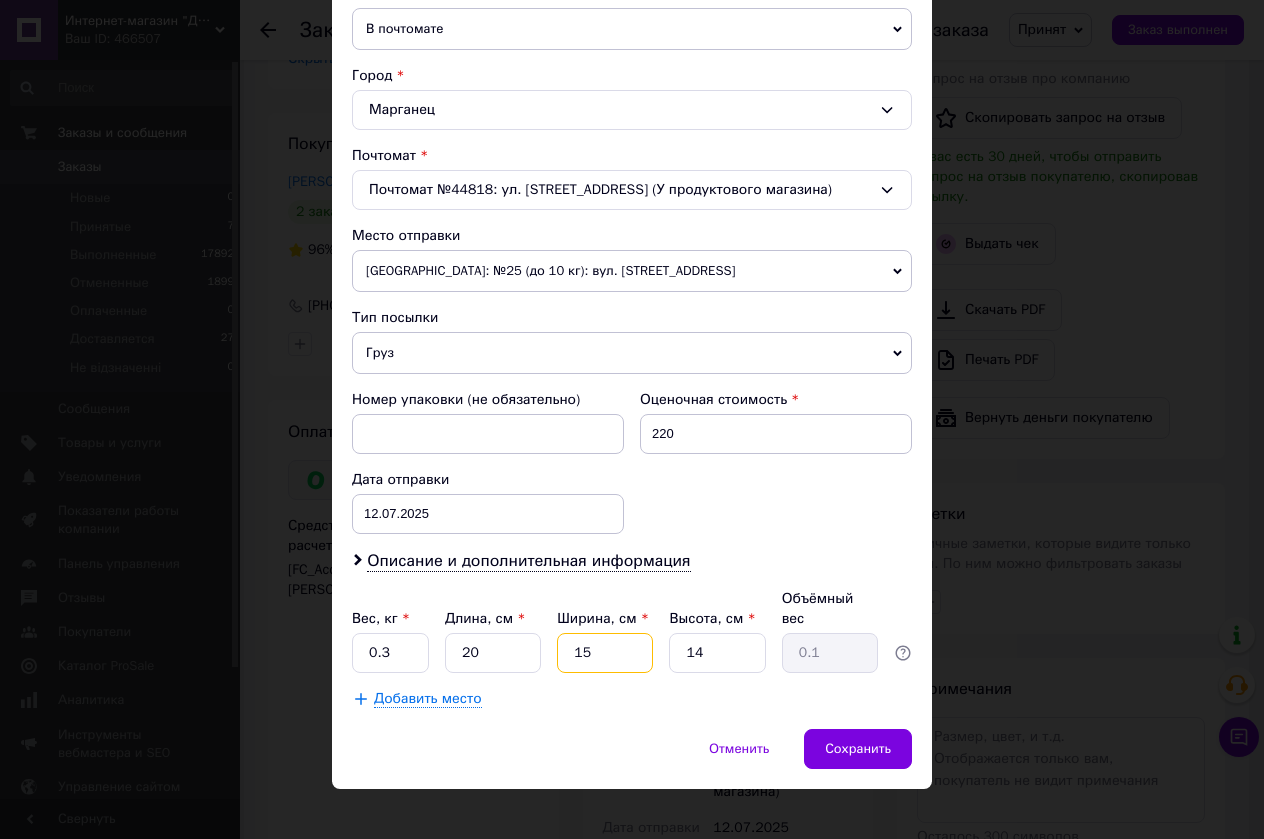 type on "1.05" 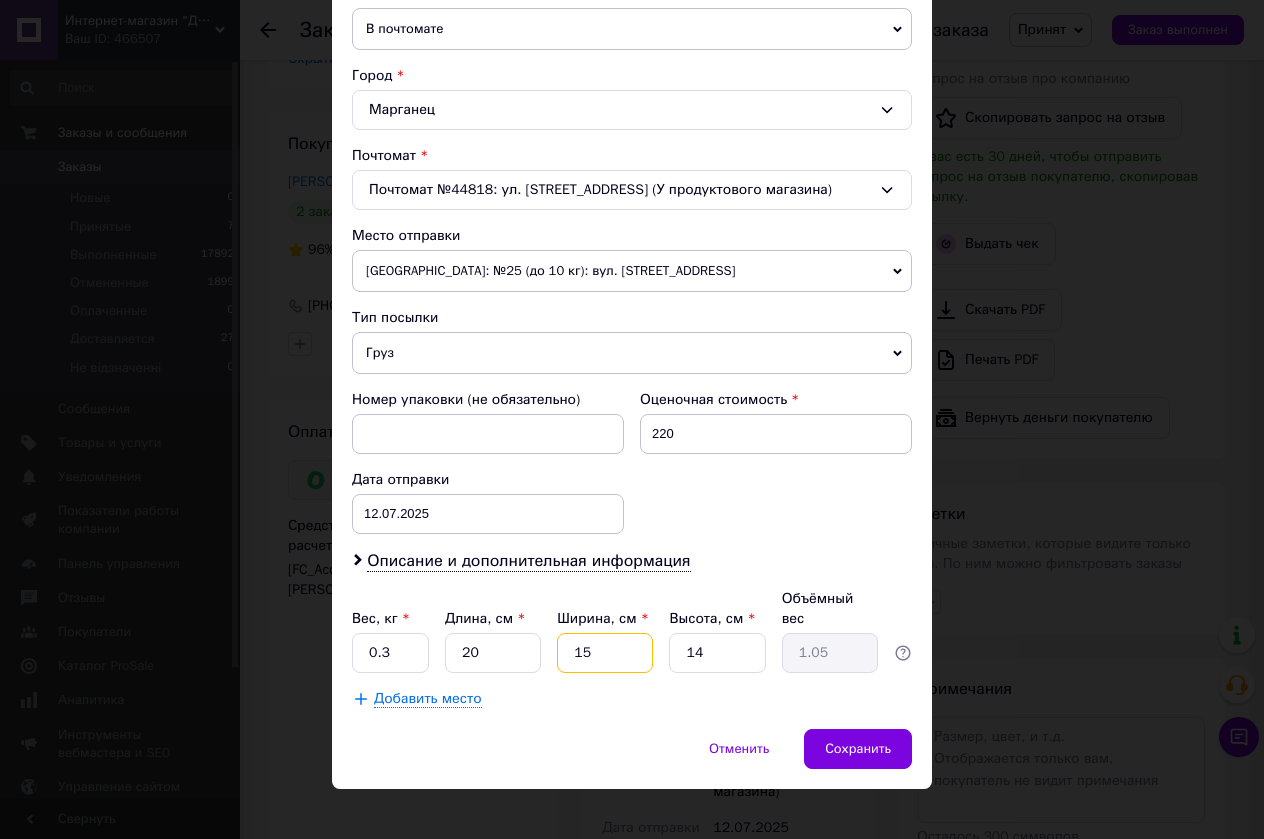 type on "15" 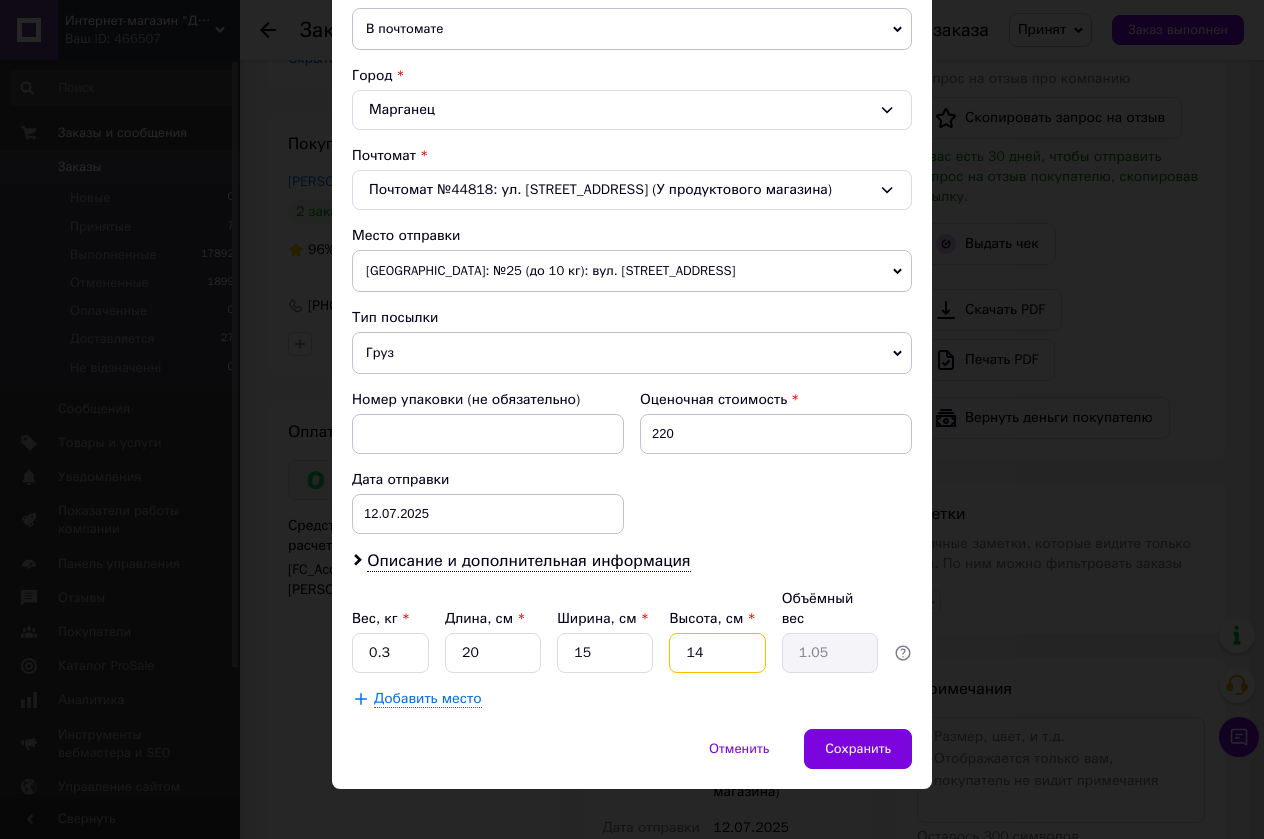 drag, startPoint x: 711, startPoint y: 635, endPoint x: 678, endPoint y: 634, distance: 33.01515 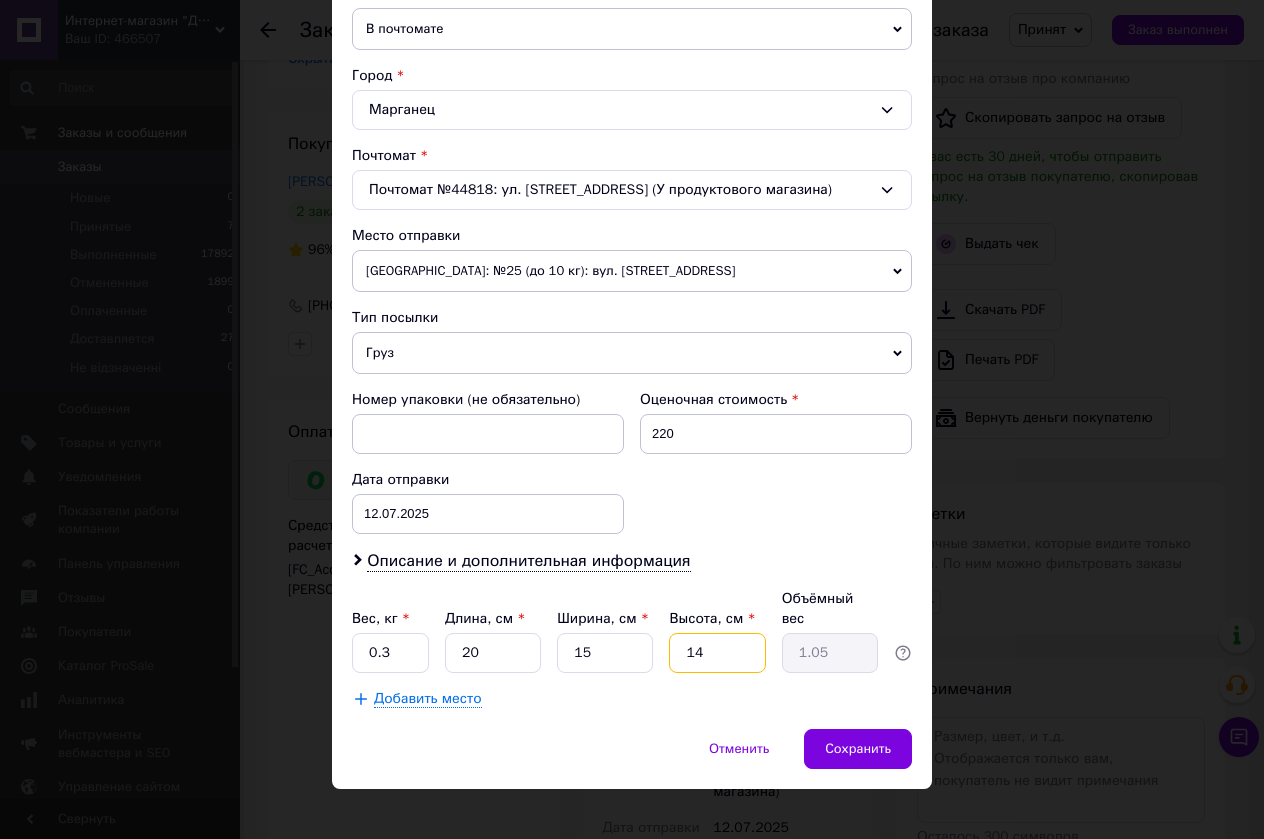 type on "9" 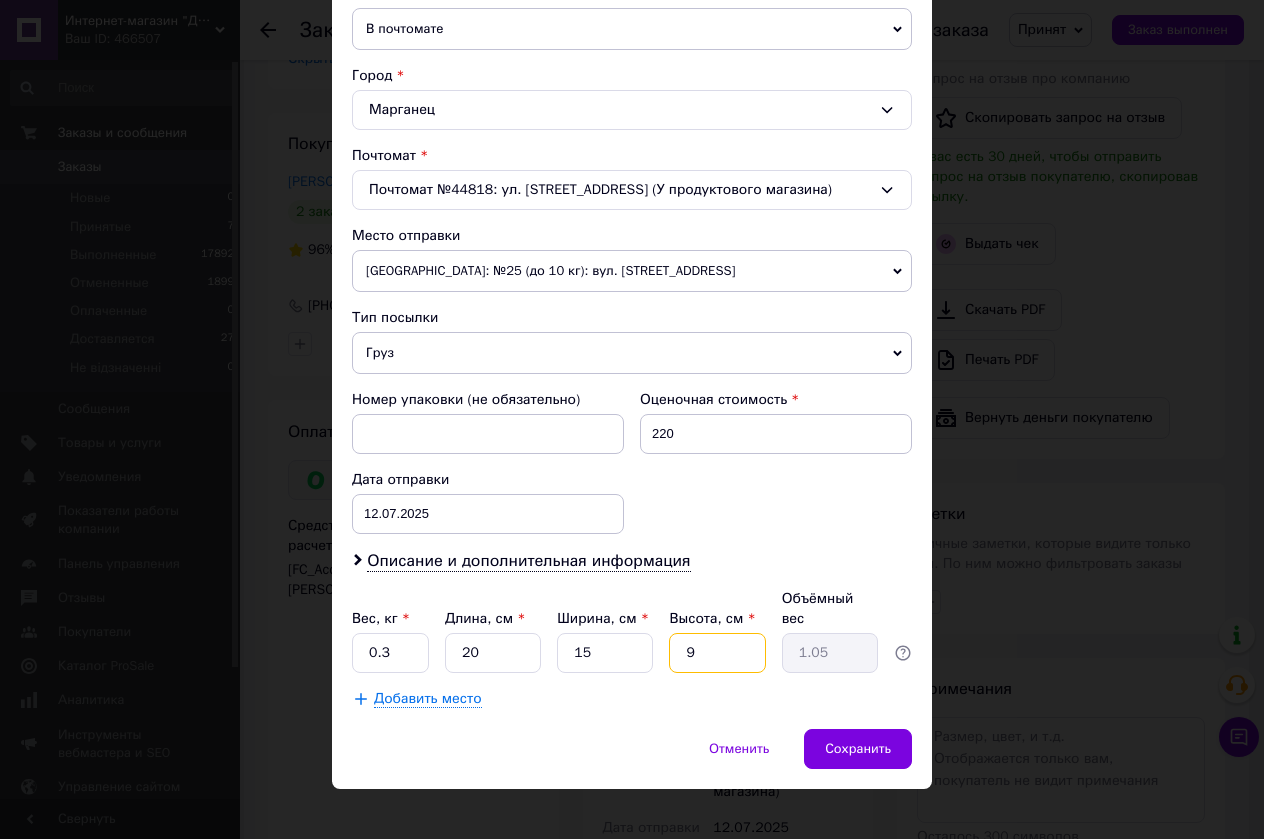 type on "0.68" 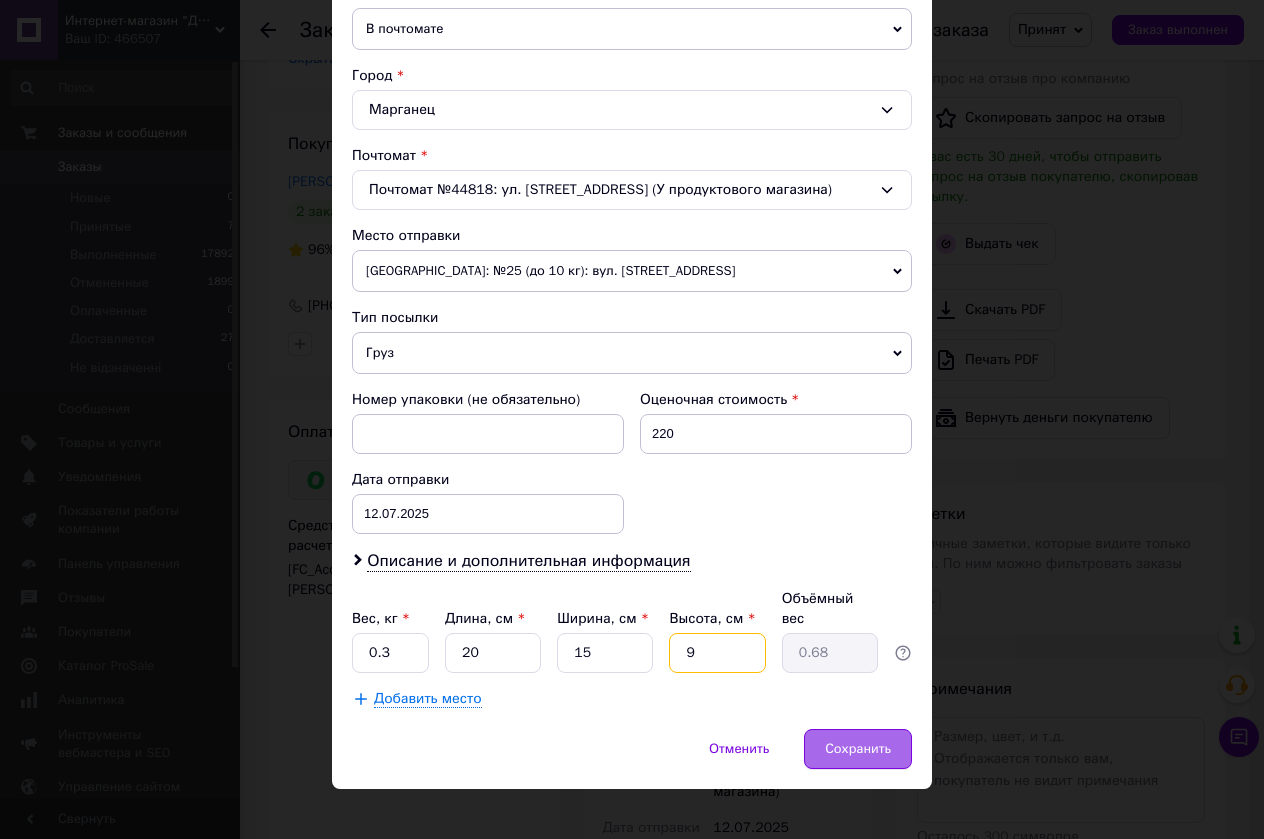 type on "9" 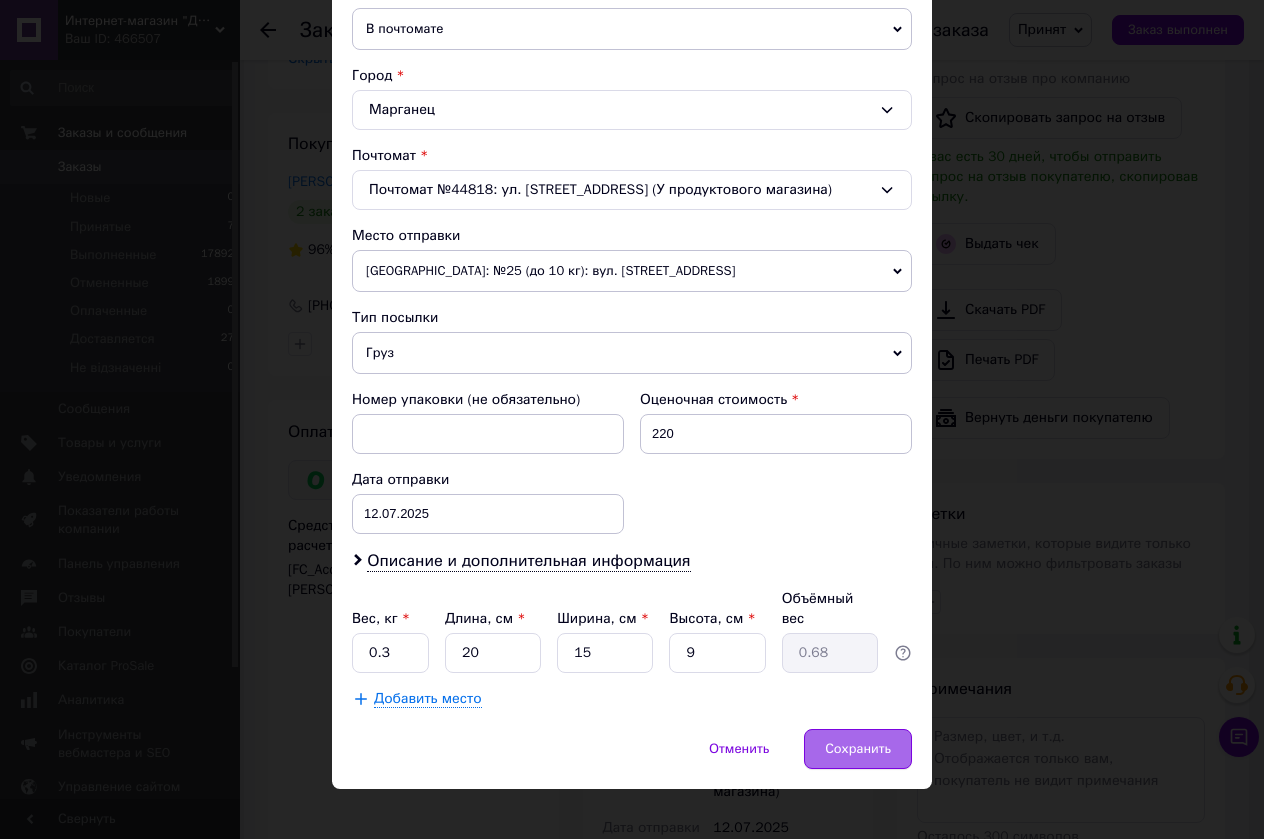 click on "Сохранить" at bounding box center (858, 749) 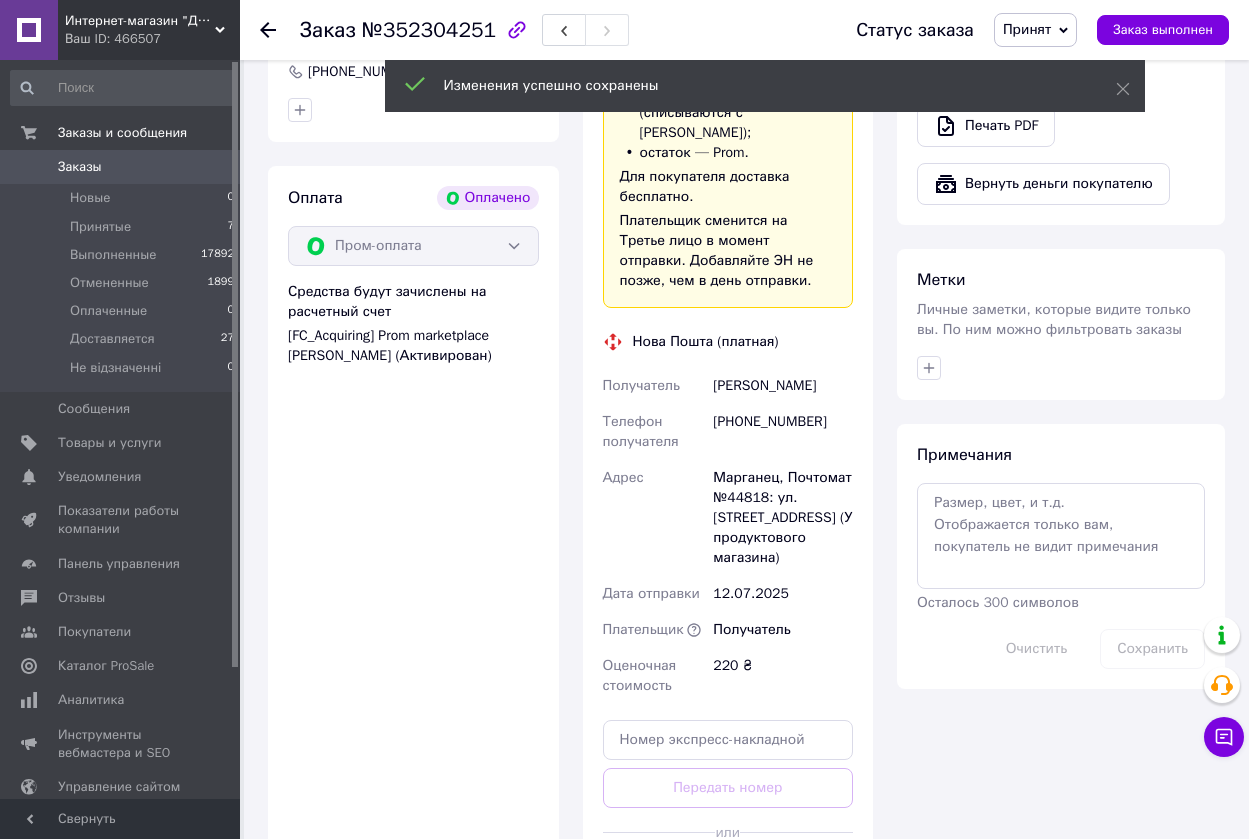 scroll, scrollTop: 900, scrollLeft: 0, axis: vertical 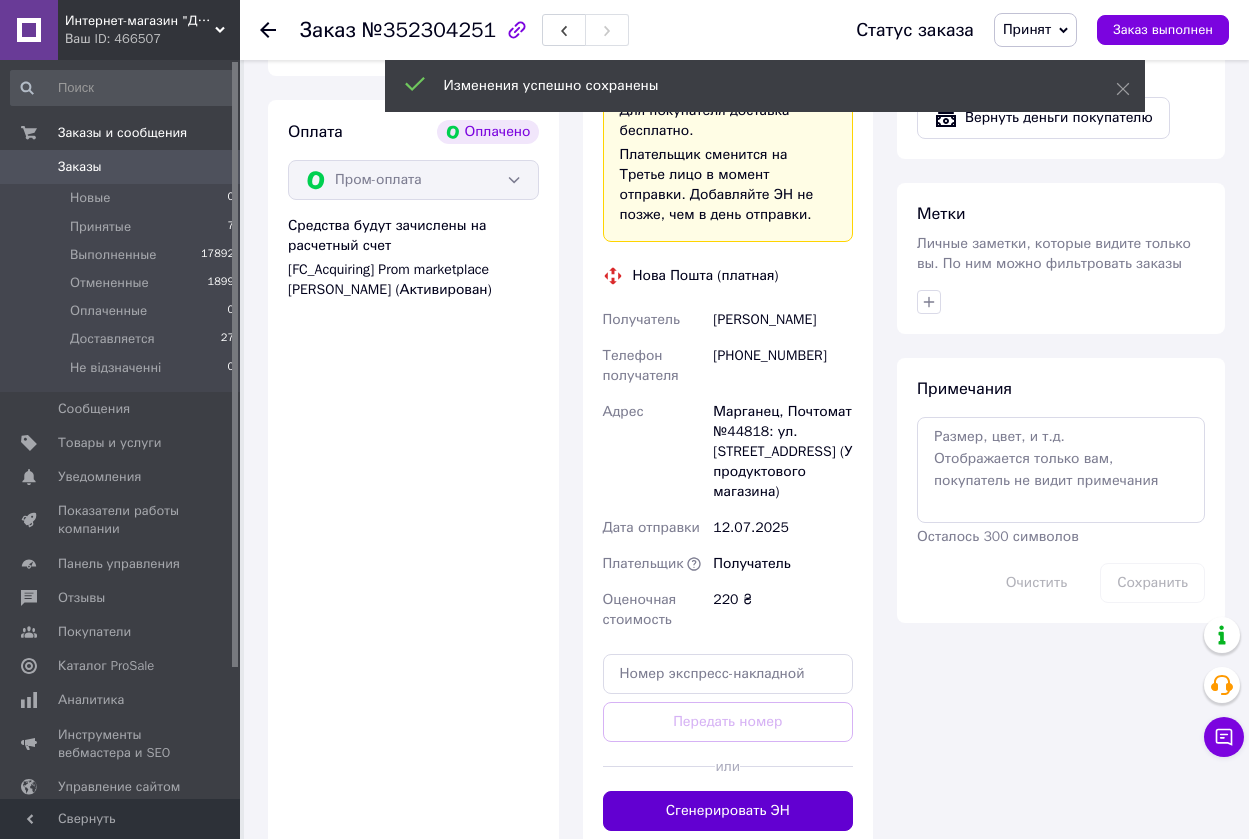 click on "Сгенерировать ЭН" at bounding box center (728, 811) 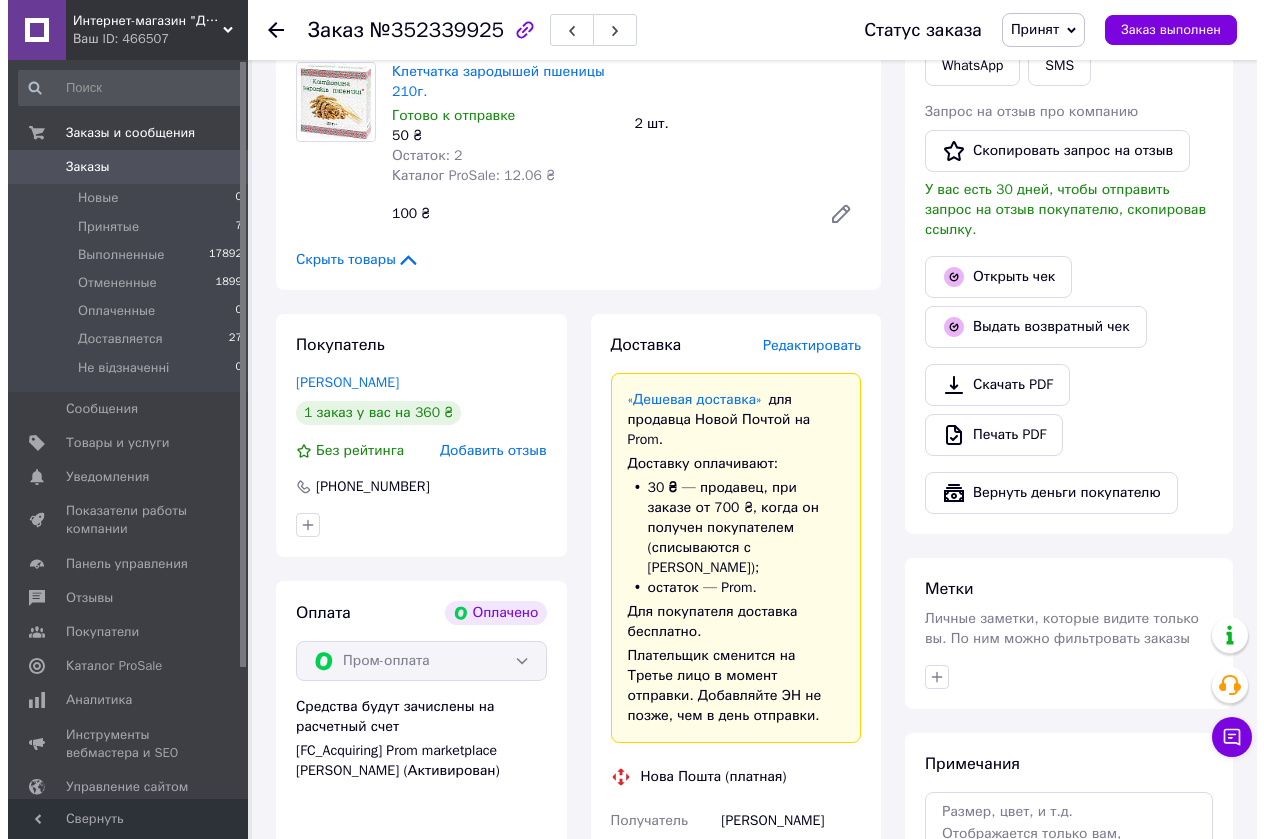 scroll, scrollTop: 600, scrollLeft: 0, axis: vertical 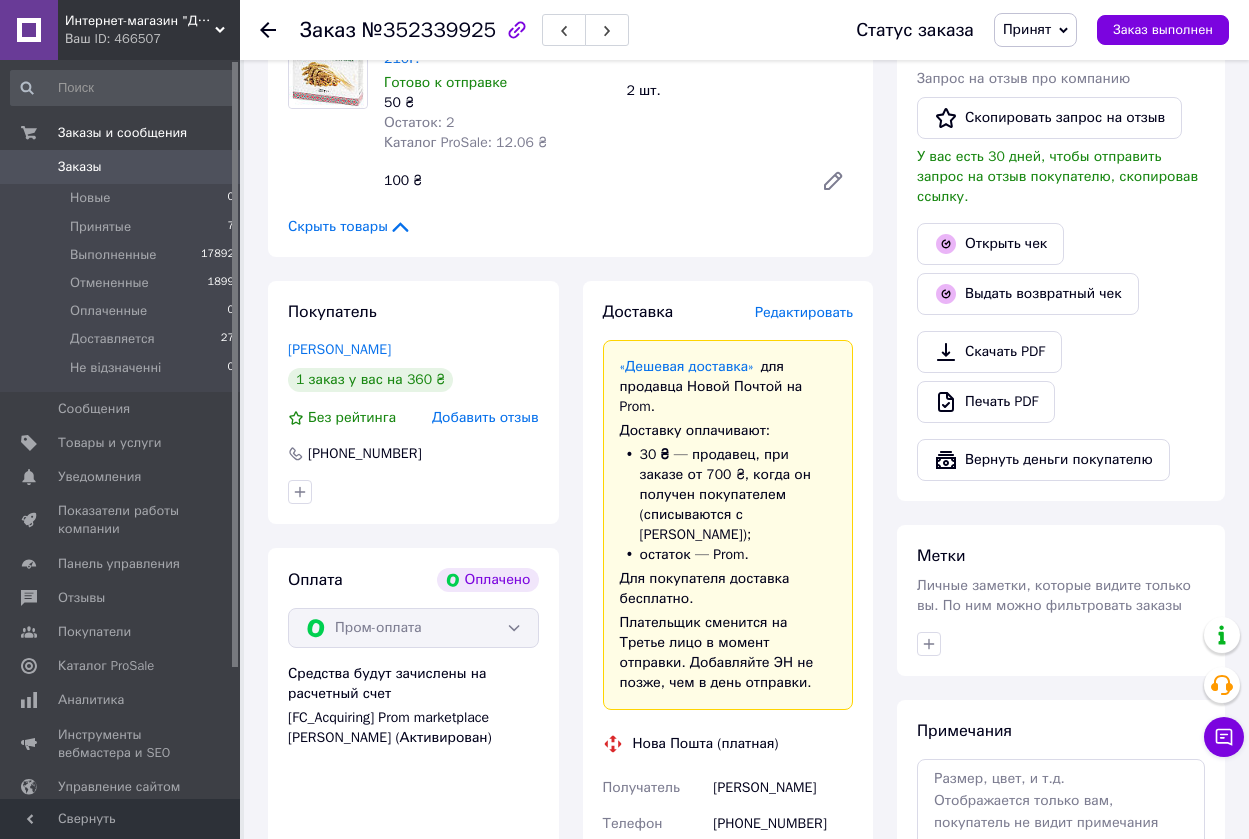 click on "Редактировать" at bounding box center [804, 312] 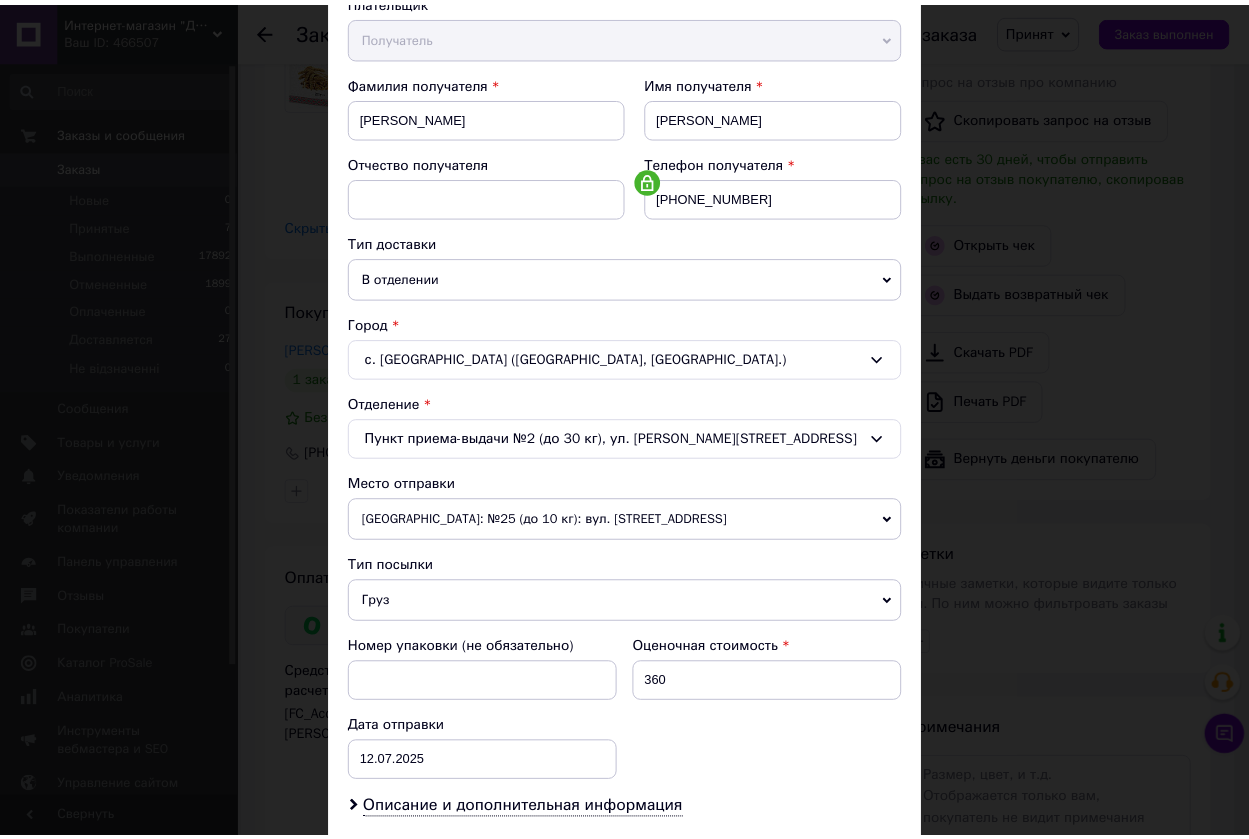 scroll, scrollTop: 489, scrollLeft: 0, axis: vertical 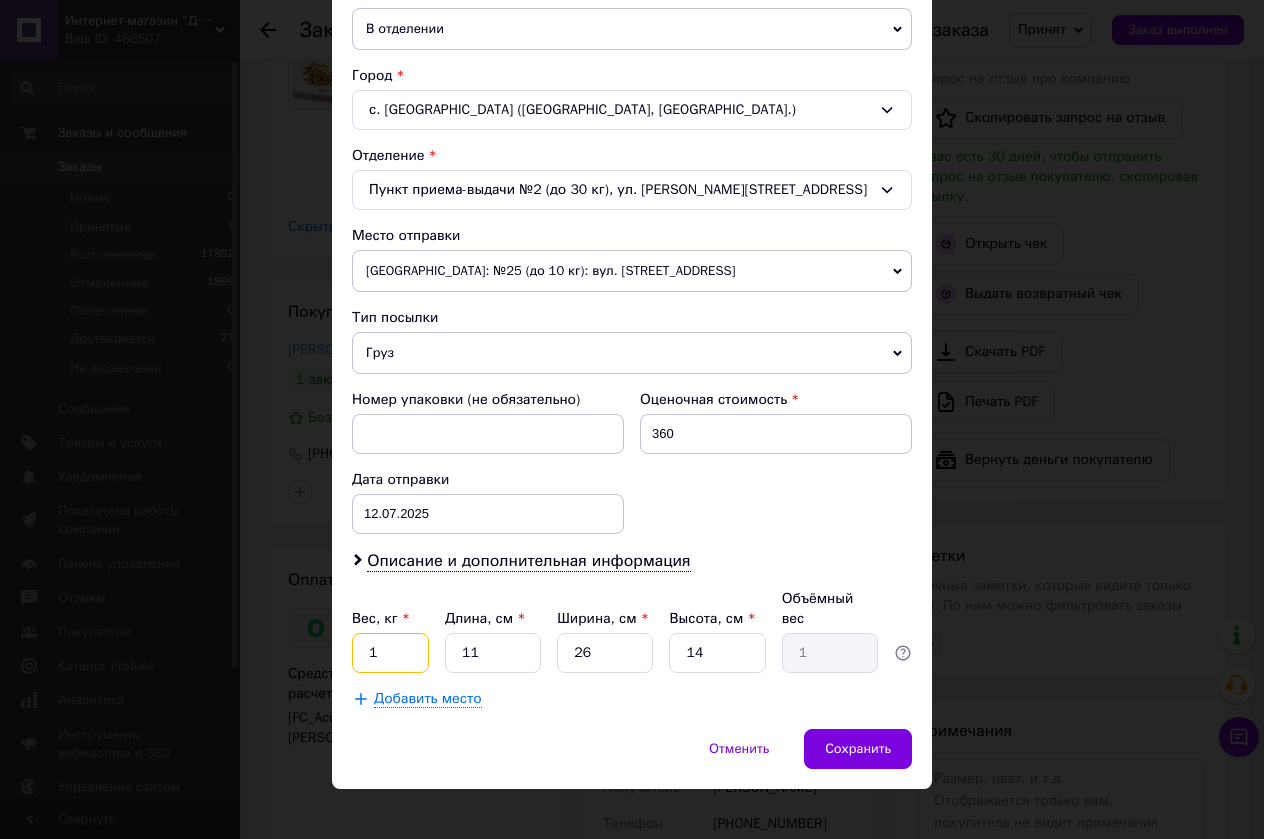drag, startPoint x: 383, startPoint y: 634, endPoint x: 361, endPoint y: 637, distance: 22.203604 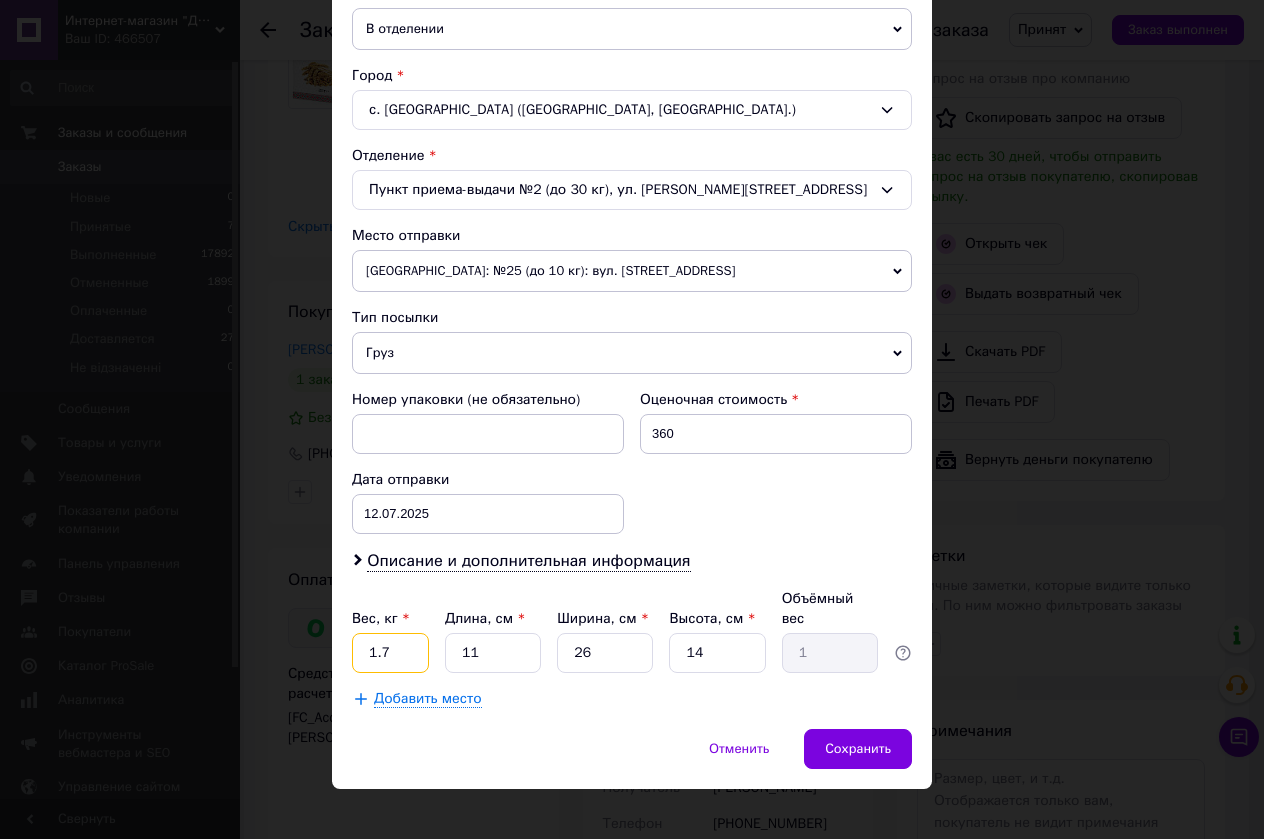 drag, startPoint x: 384, startPoint y: 629, endPoint x: 343, endPoint y: 626, distance: 41.109608 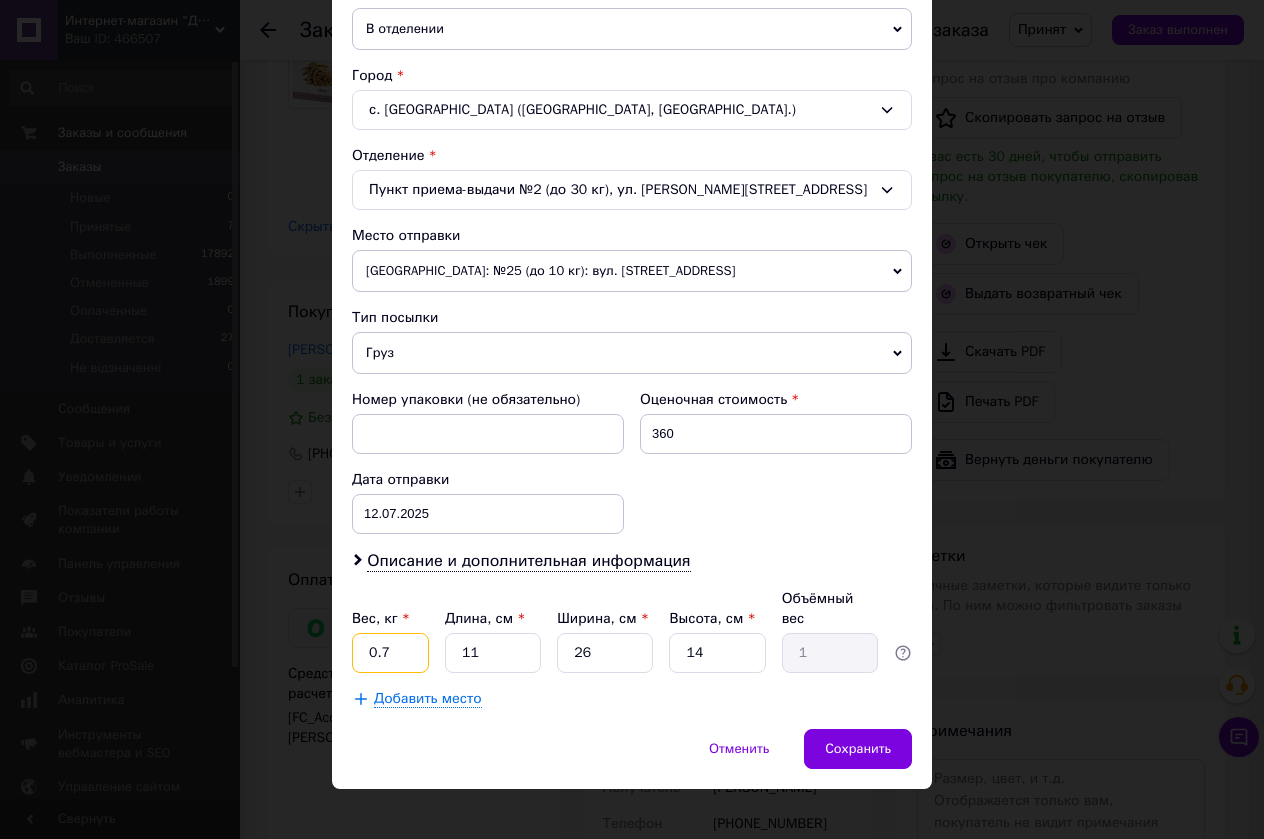 type on "0.7" 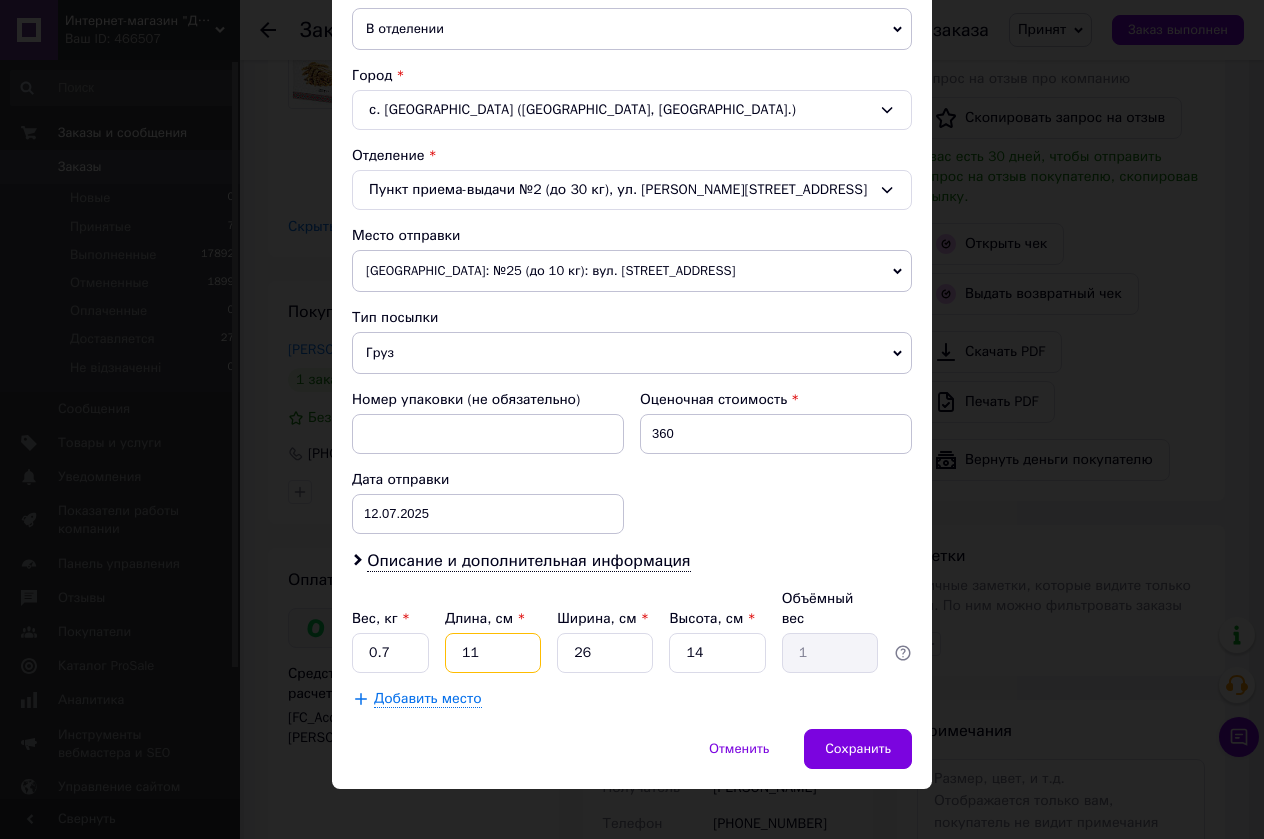 click on "Вес, кг   * 0.7 Длина, см   * 11 Ширина, см   * 26 Высота, см   * 14 Объёмный вес 1" at bounding box center (632, 631) 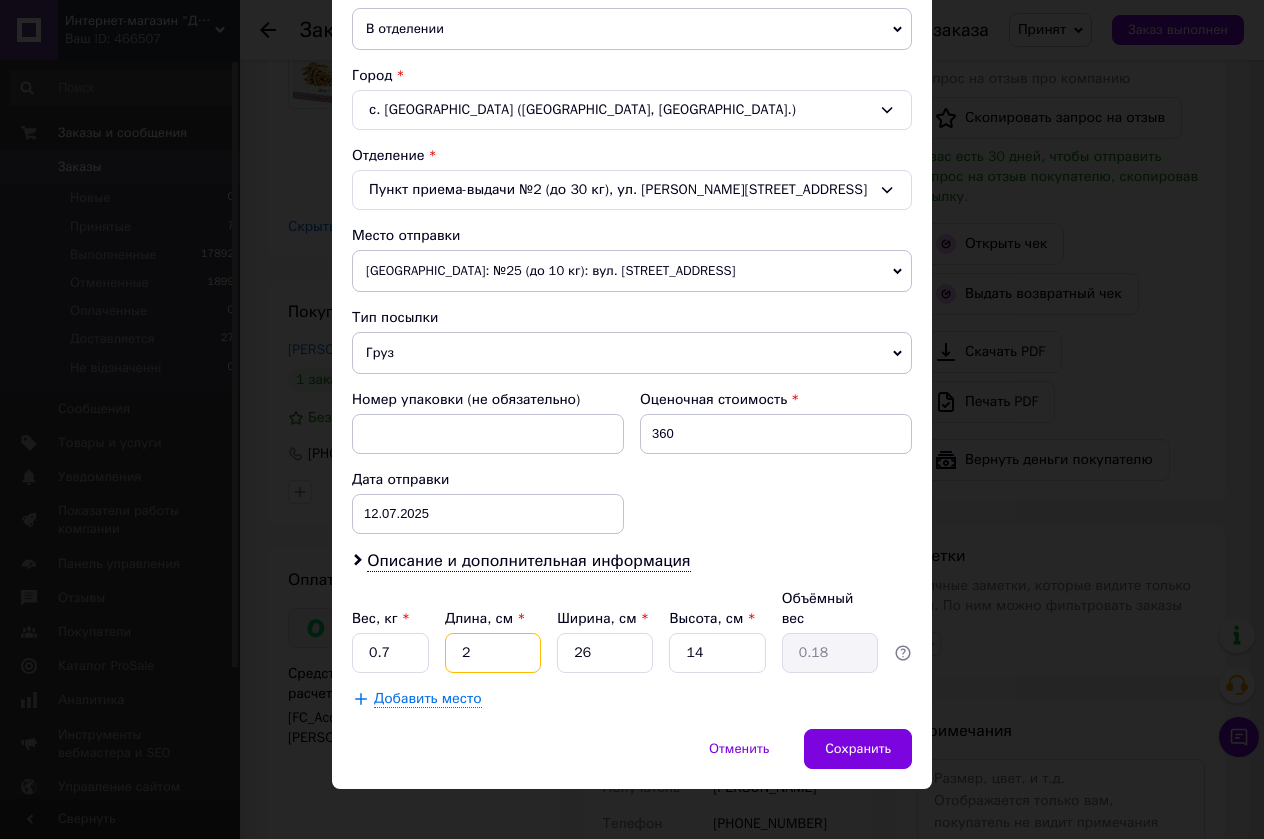 type on "26" 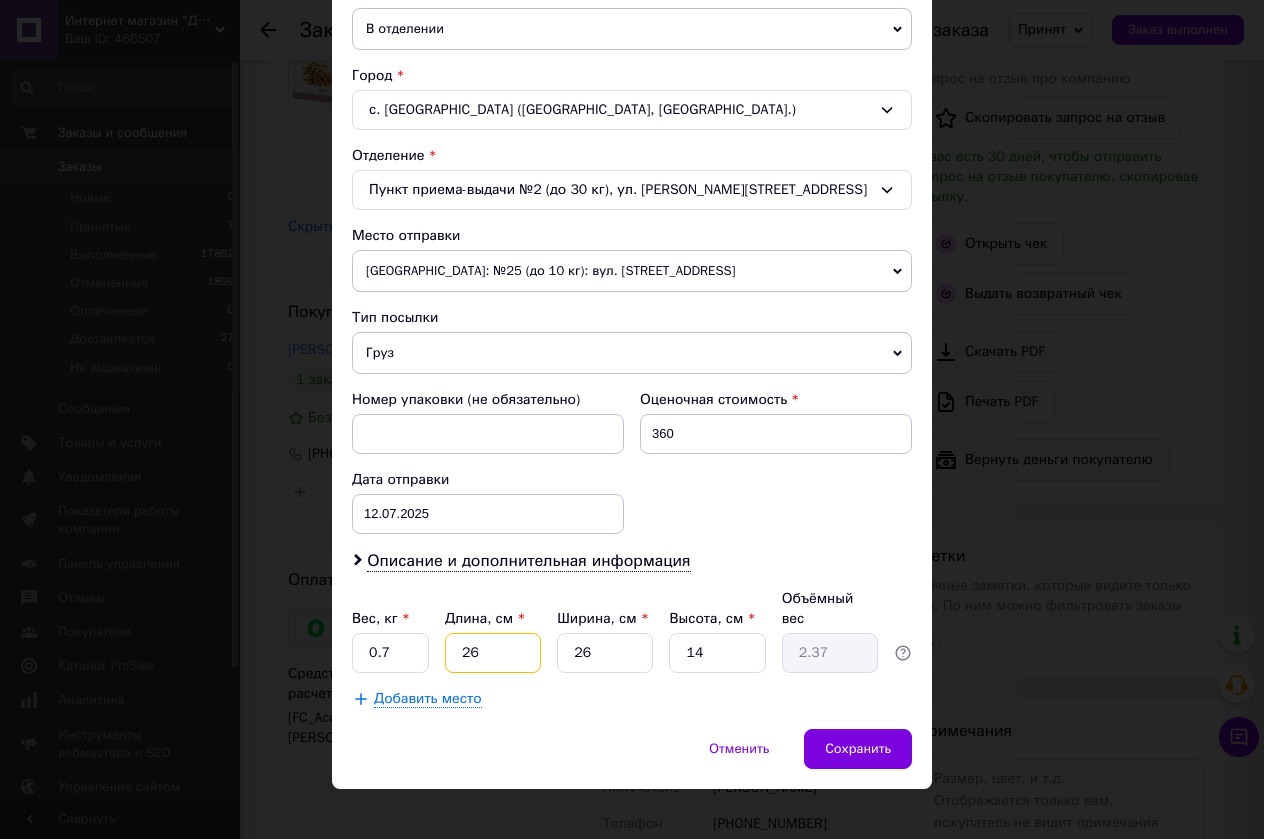 type on "26" 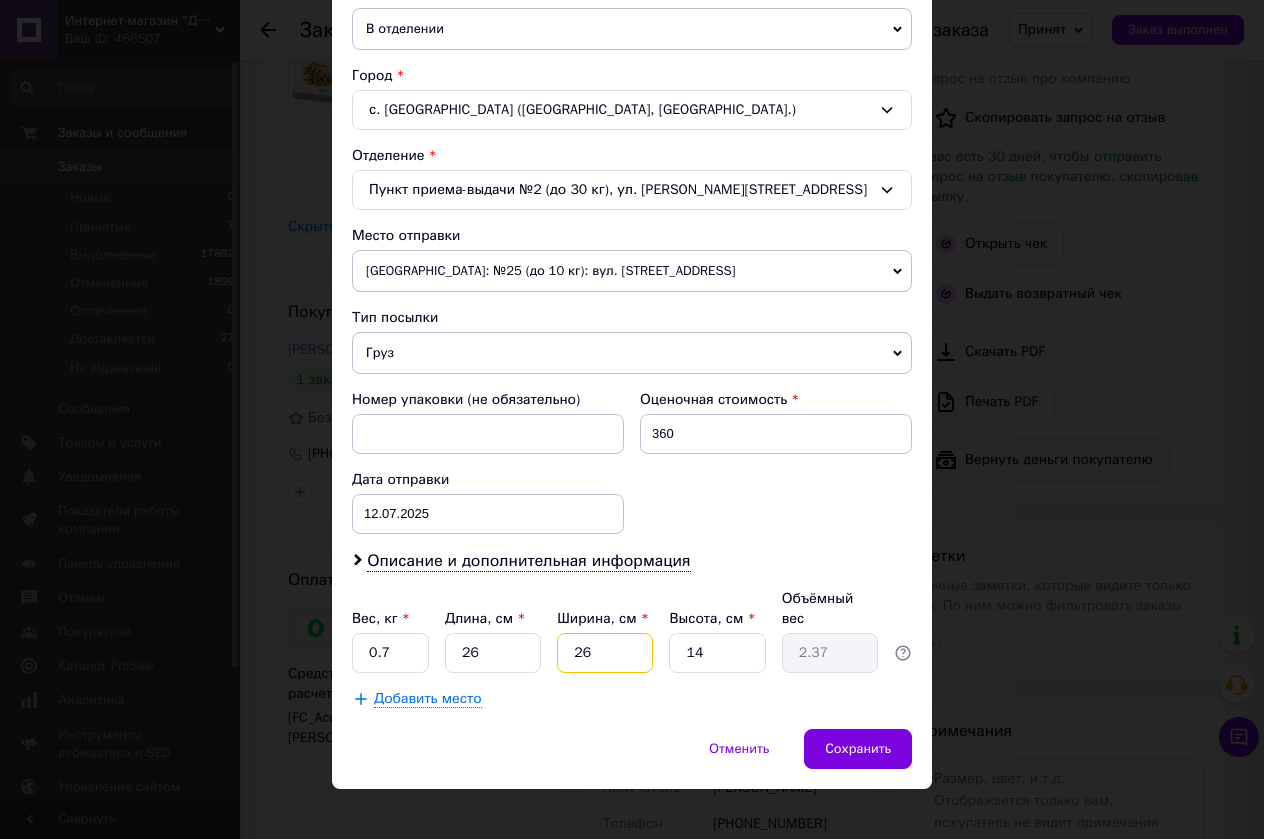 drag, startPoint x: 595, startPoint y: 635, endPoint x: 507, endPoint y: 639, distance: 88.09086 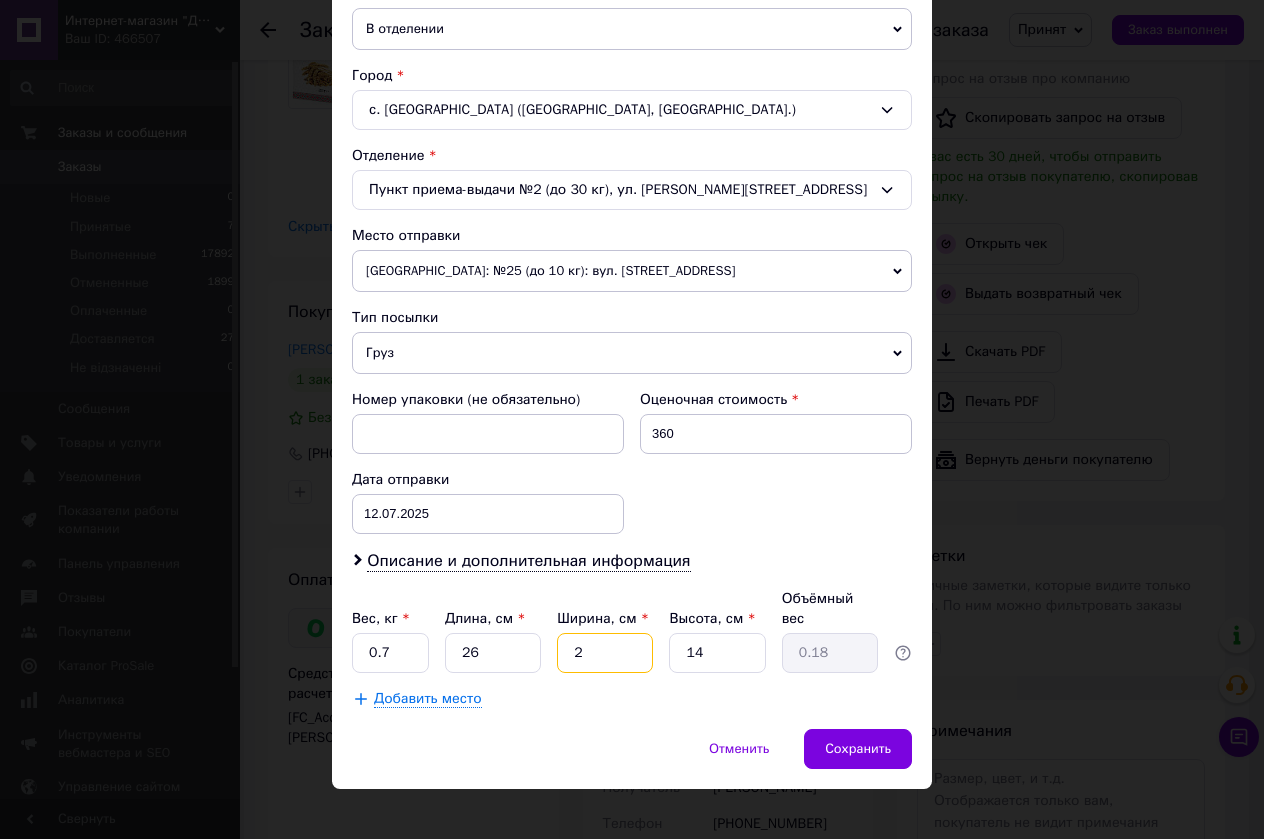 type on "20" 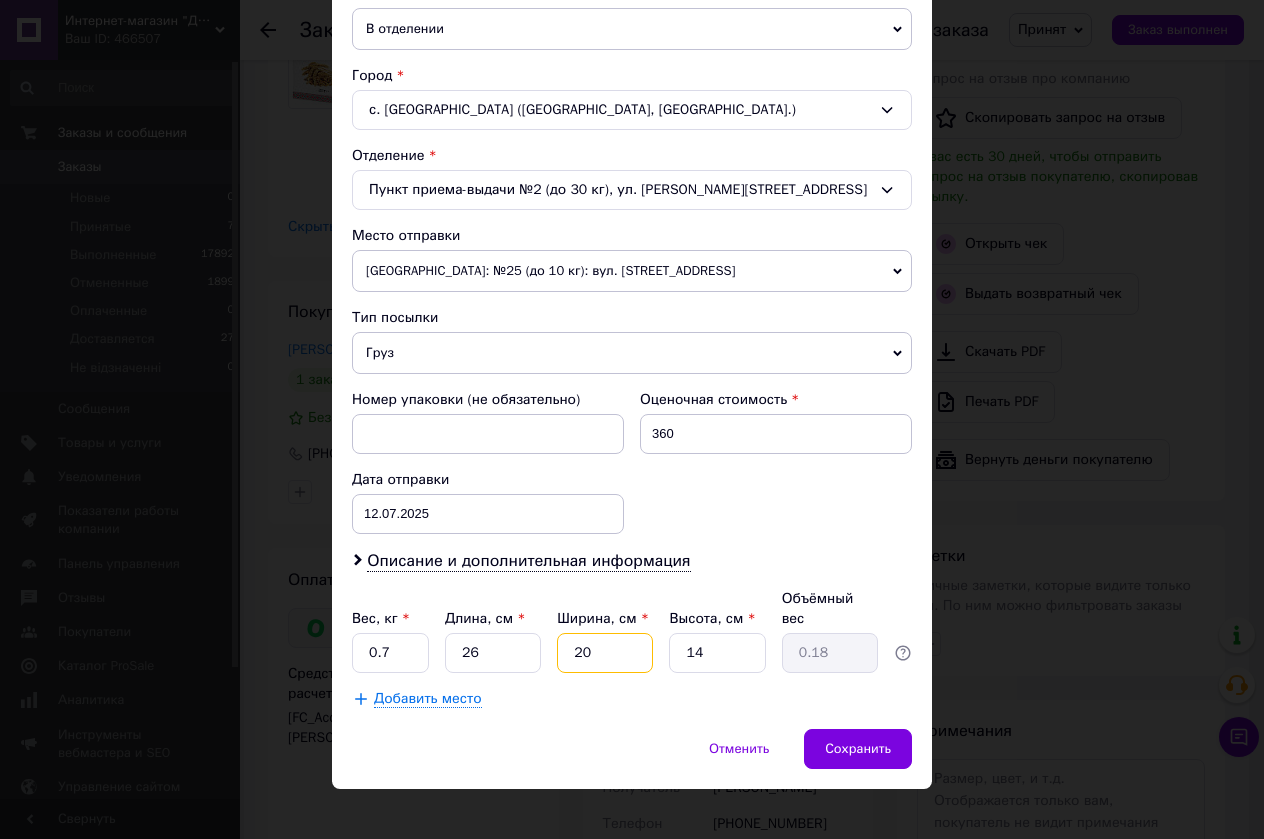 type on "1.82" 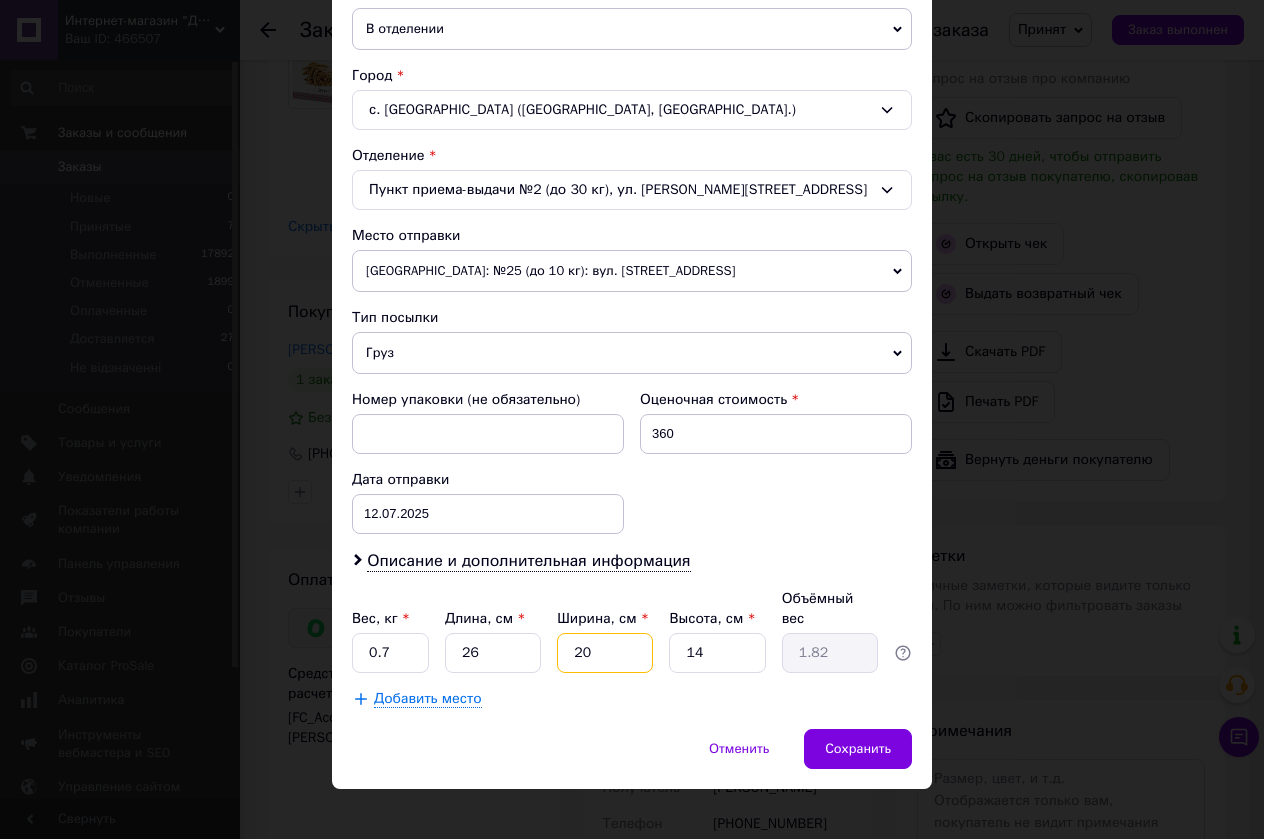 type on "20" 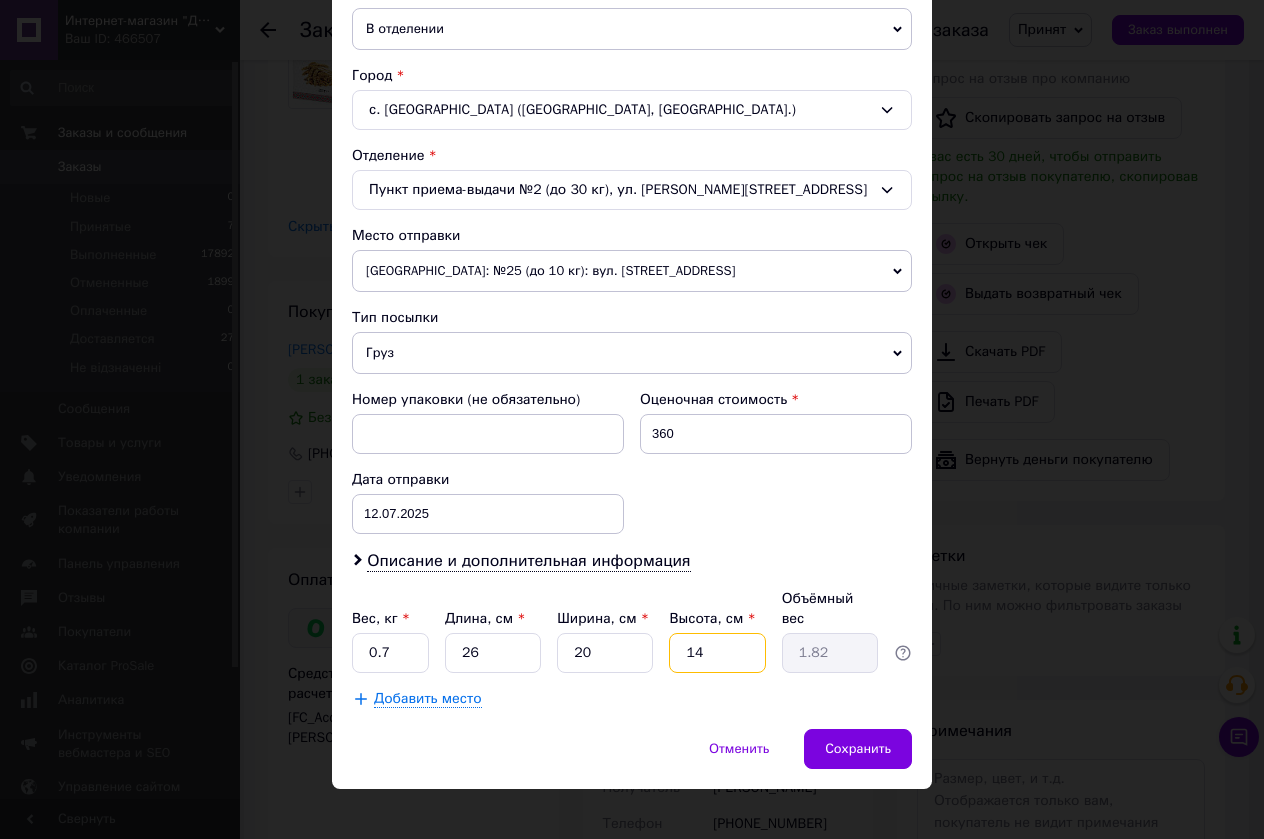 drag, startPoint x: 710, startPoint y: 627, endPoint x: 660, endPoint y: 634, distance: 50.48762 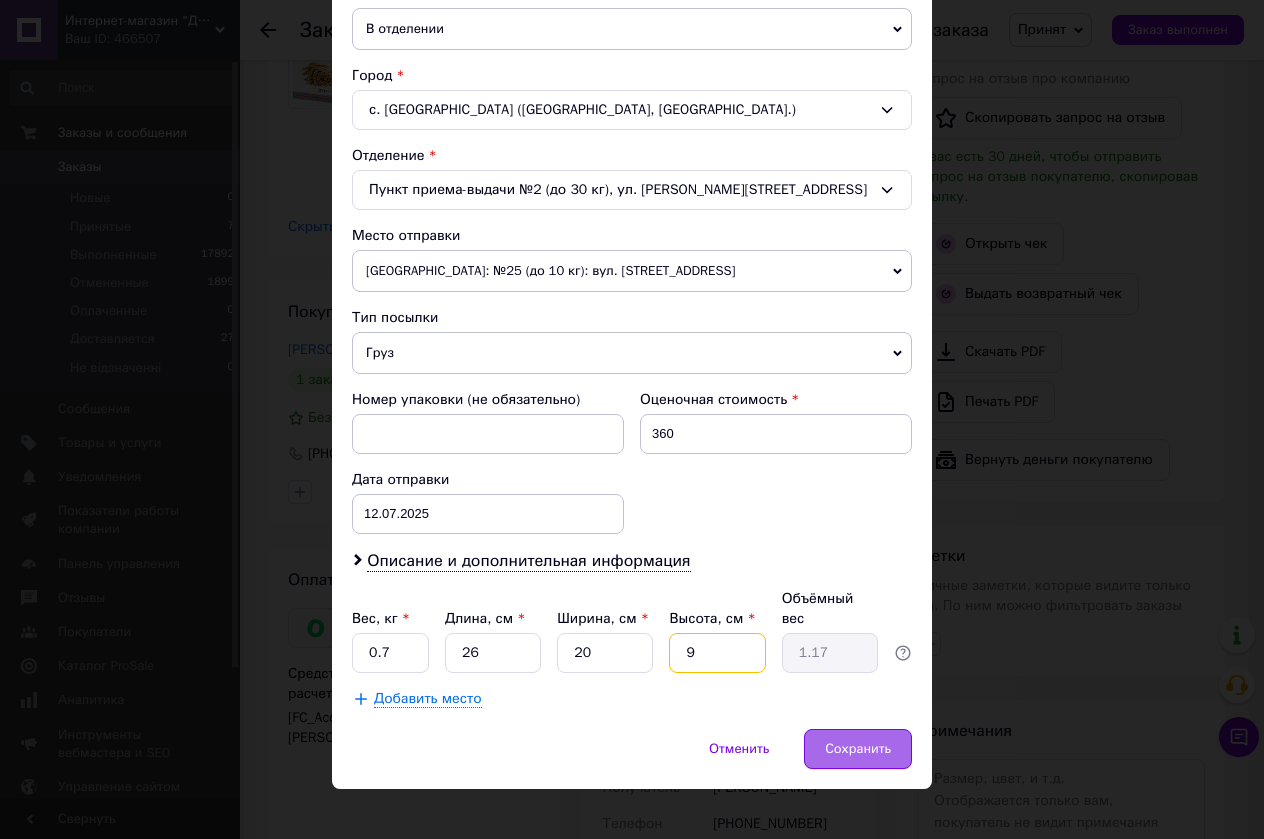 type on "9" 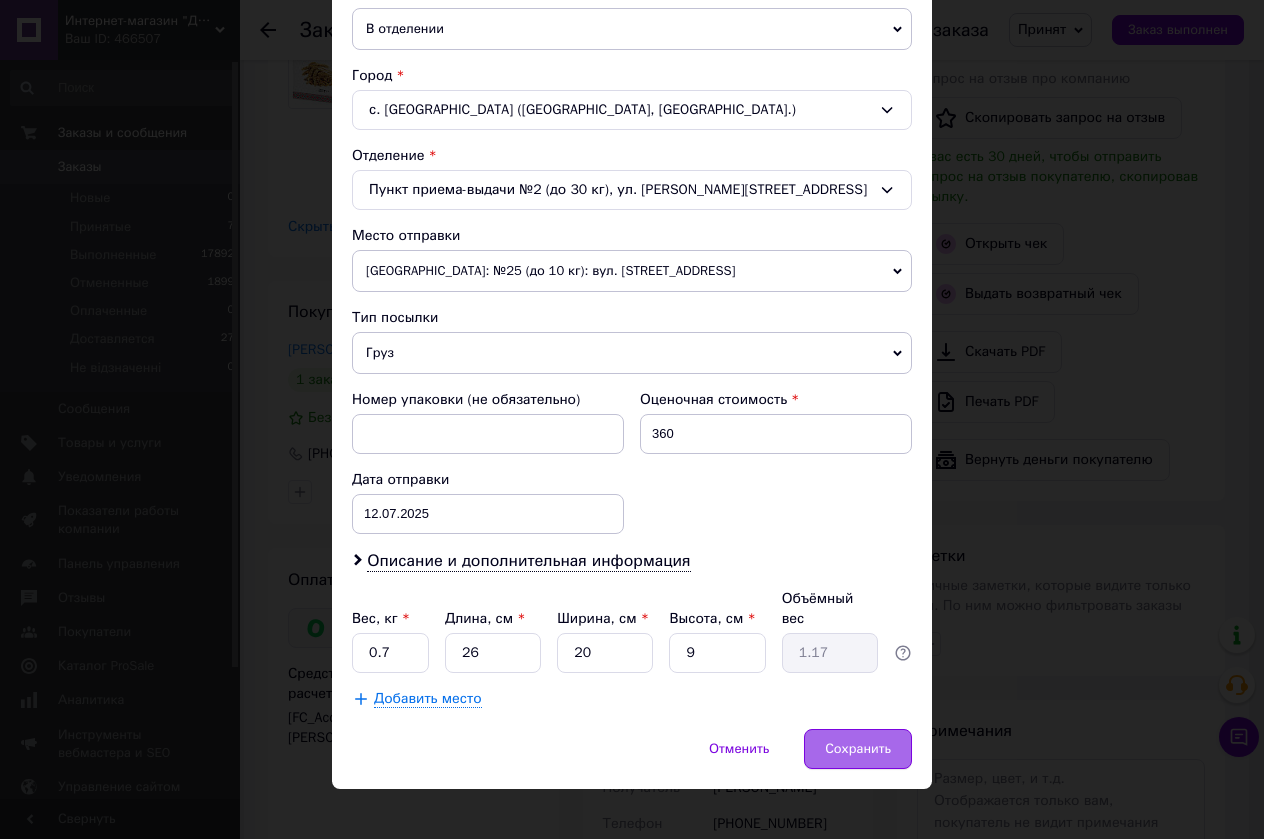 click on "Сохранить" at bounding box center [858, 749] 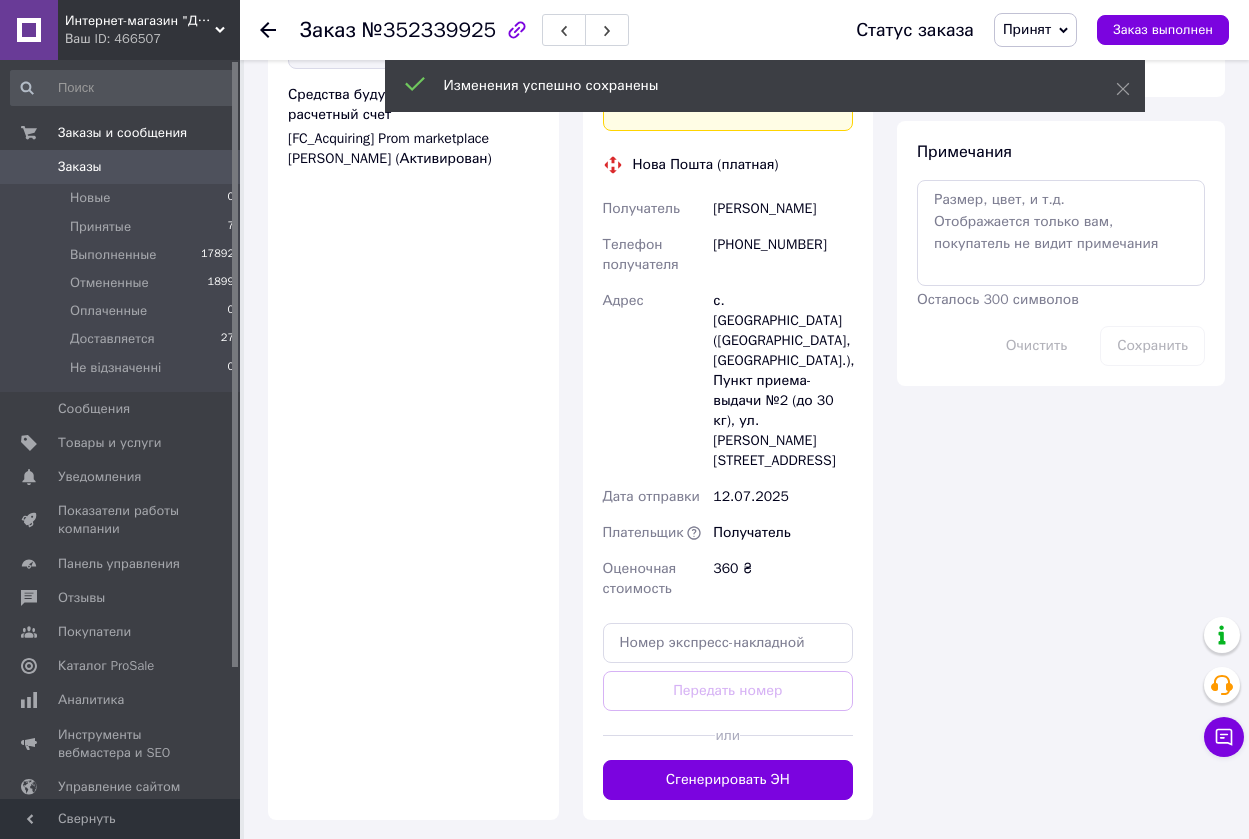 scroll, scrollTop: 1200, scrollLeft: 0, axis: vertical 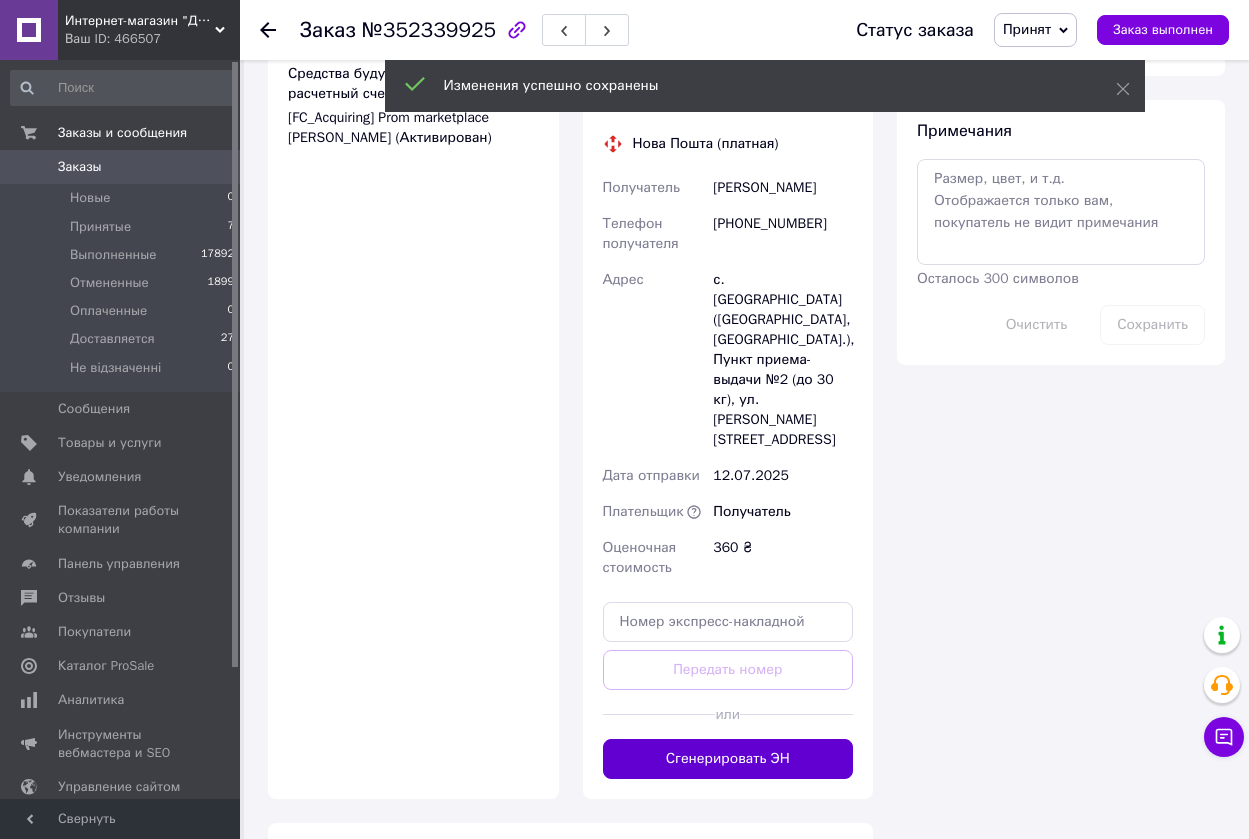 click on "Сгенерировать ЭН" at bounding box center [728, 759] 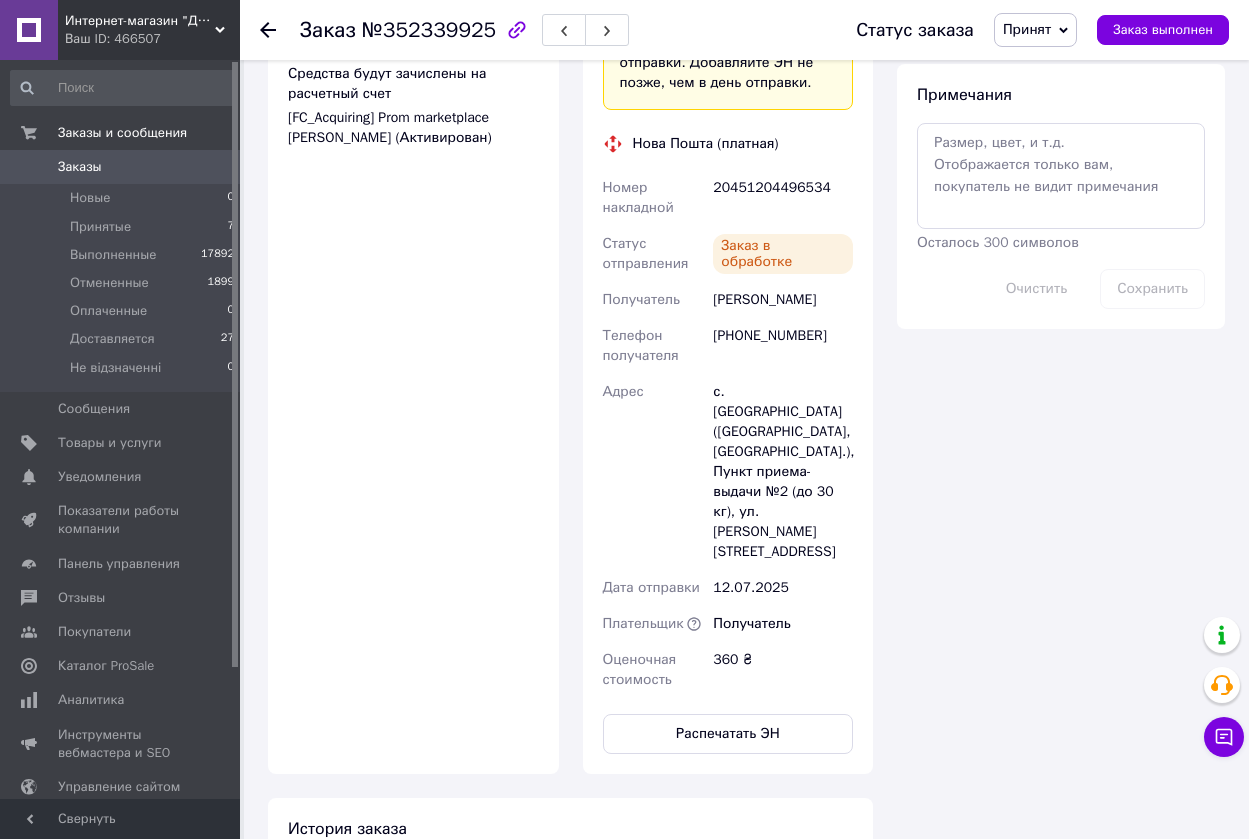 scroll, scrollTop: 24, scrollLeft: 0, axis: vertical 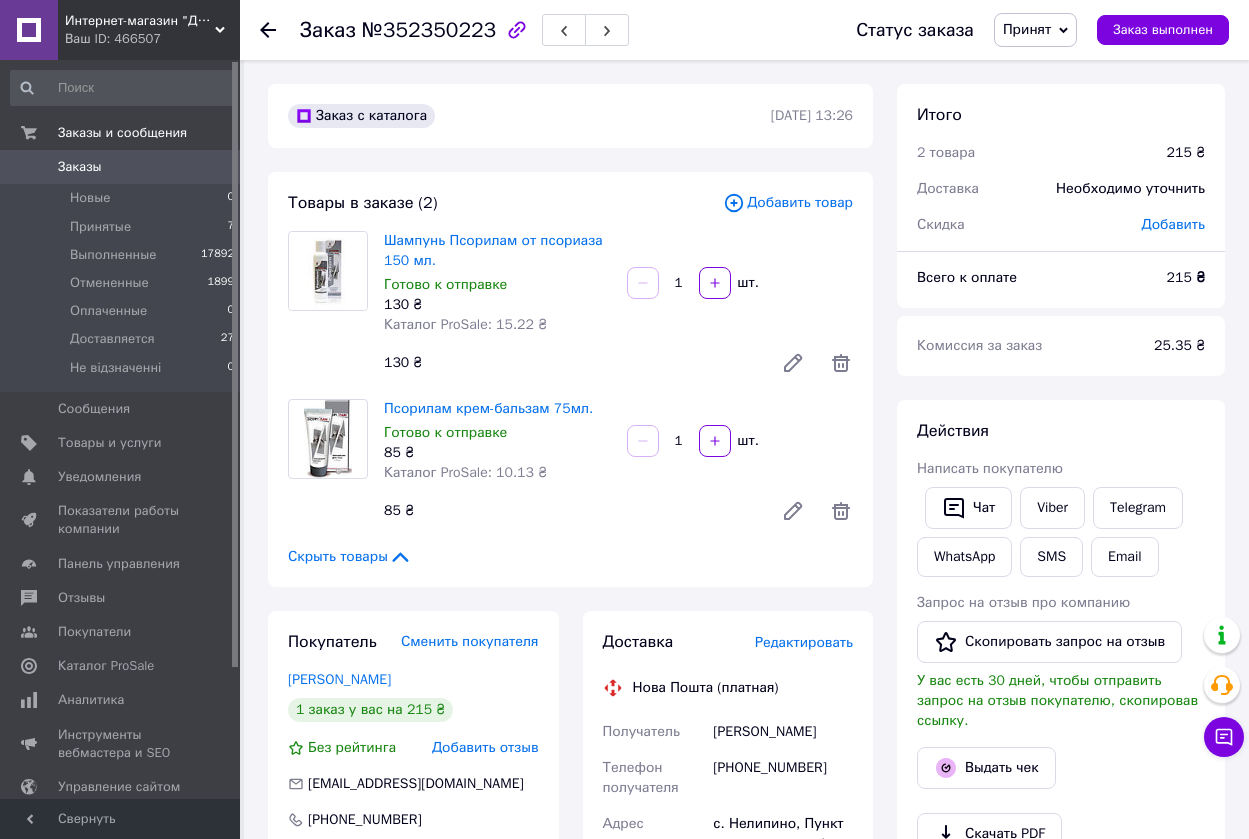 click on "Редактировать" at bounding box center (804, 642) 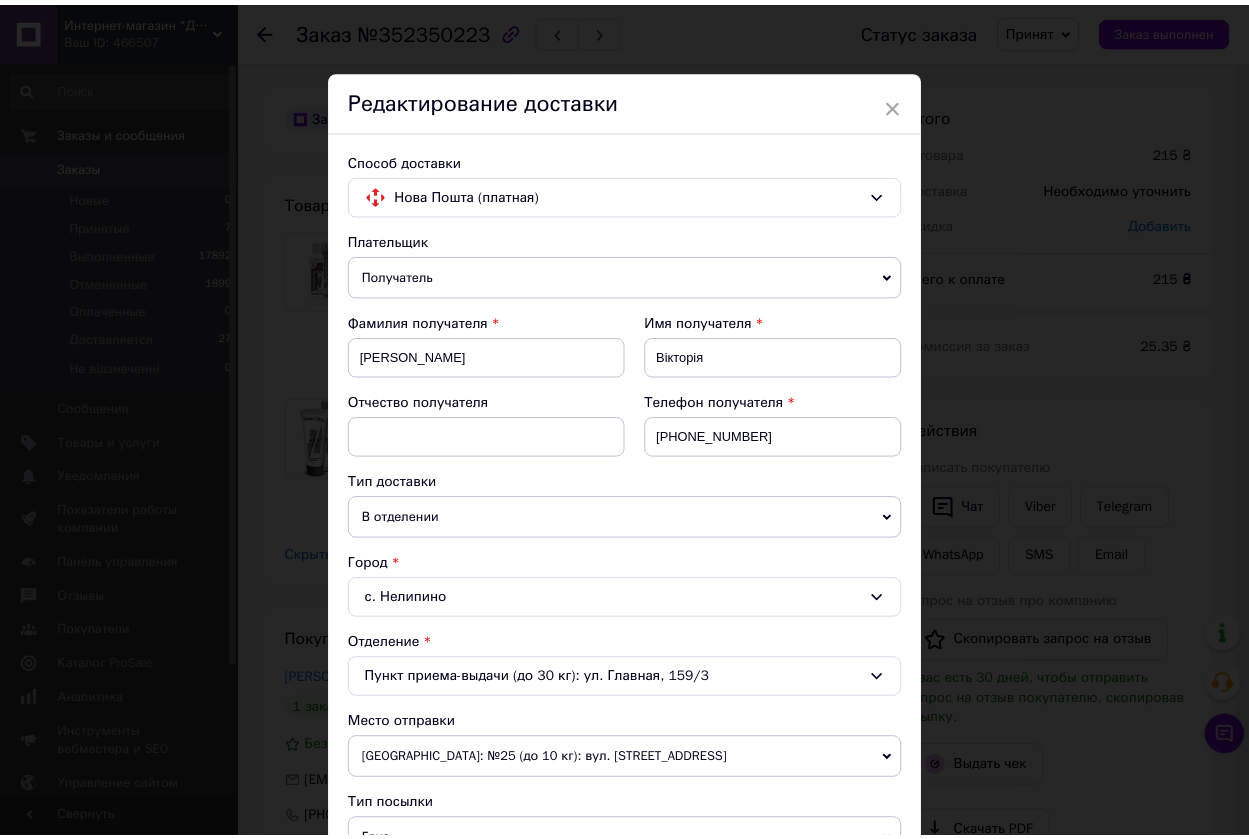 scroll, scrollTop: 687, scrollLeft: 0, axis: vertical 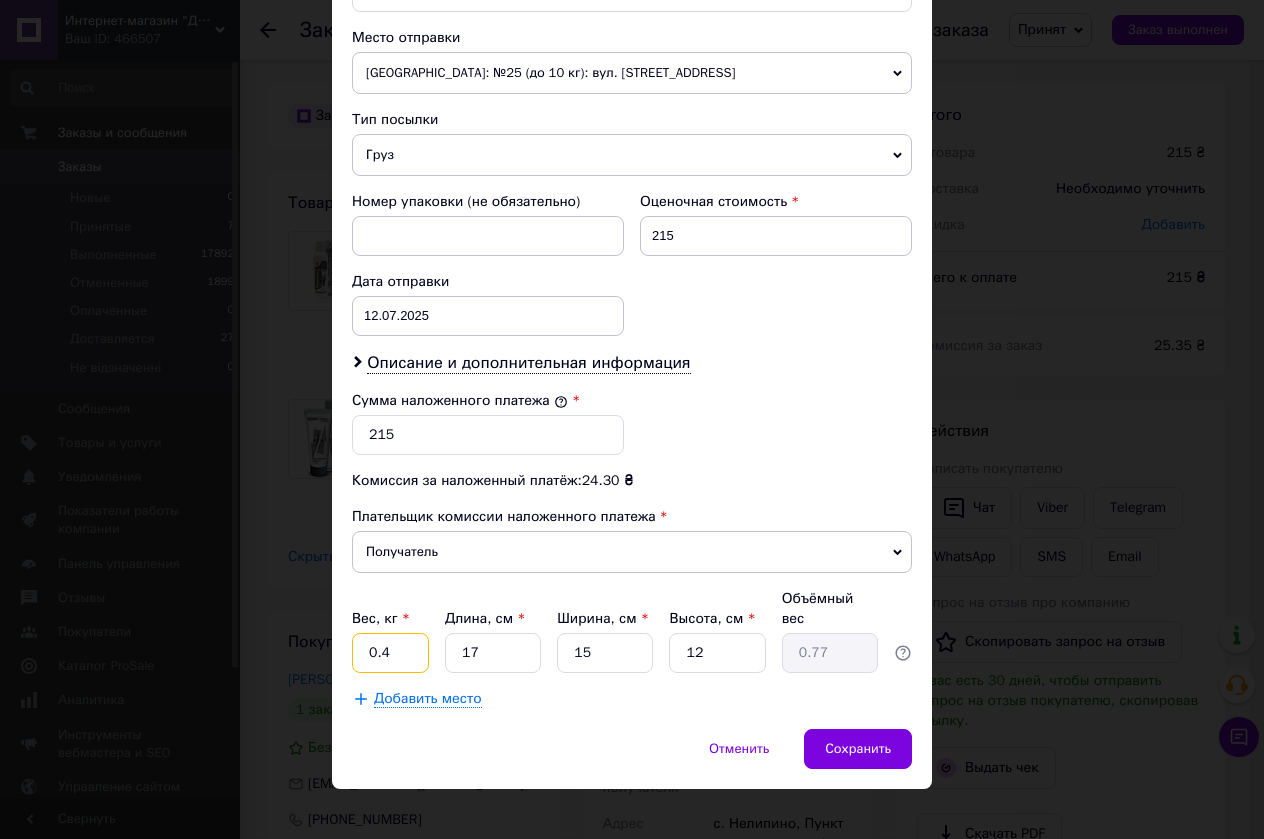 click on "0.4" at bounding box center [390, 653] 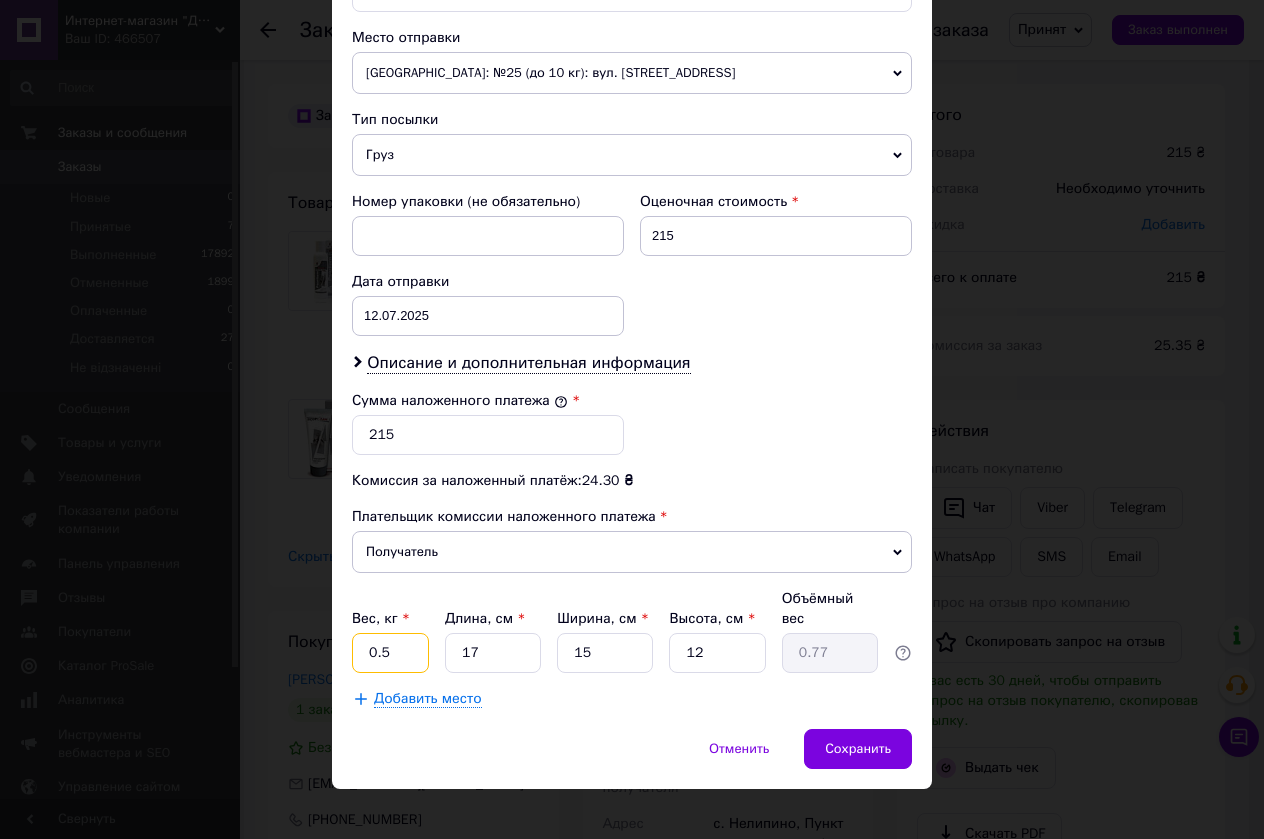 type on "0.5" 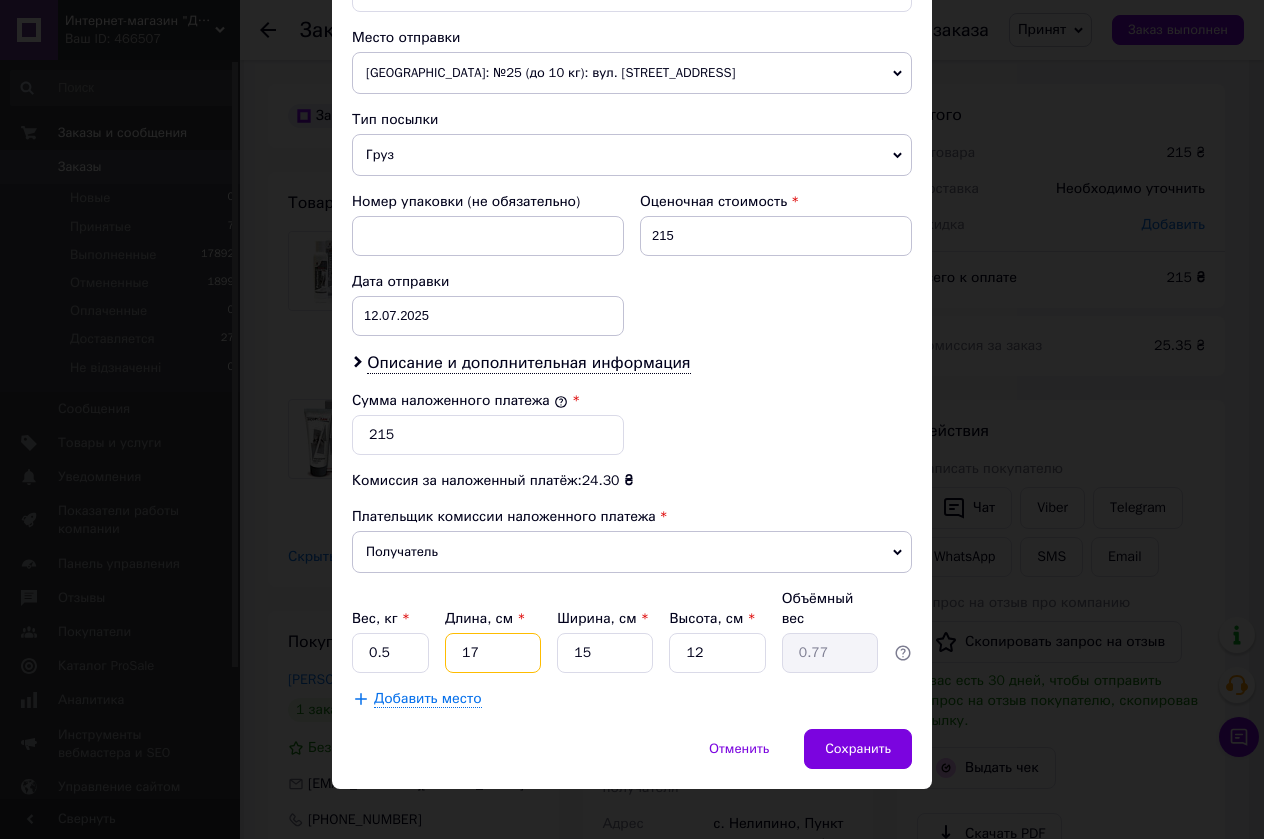 click on "17" at bounding box center (493, 653) 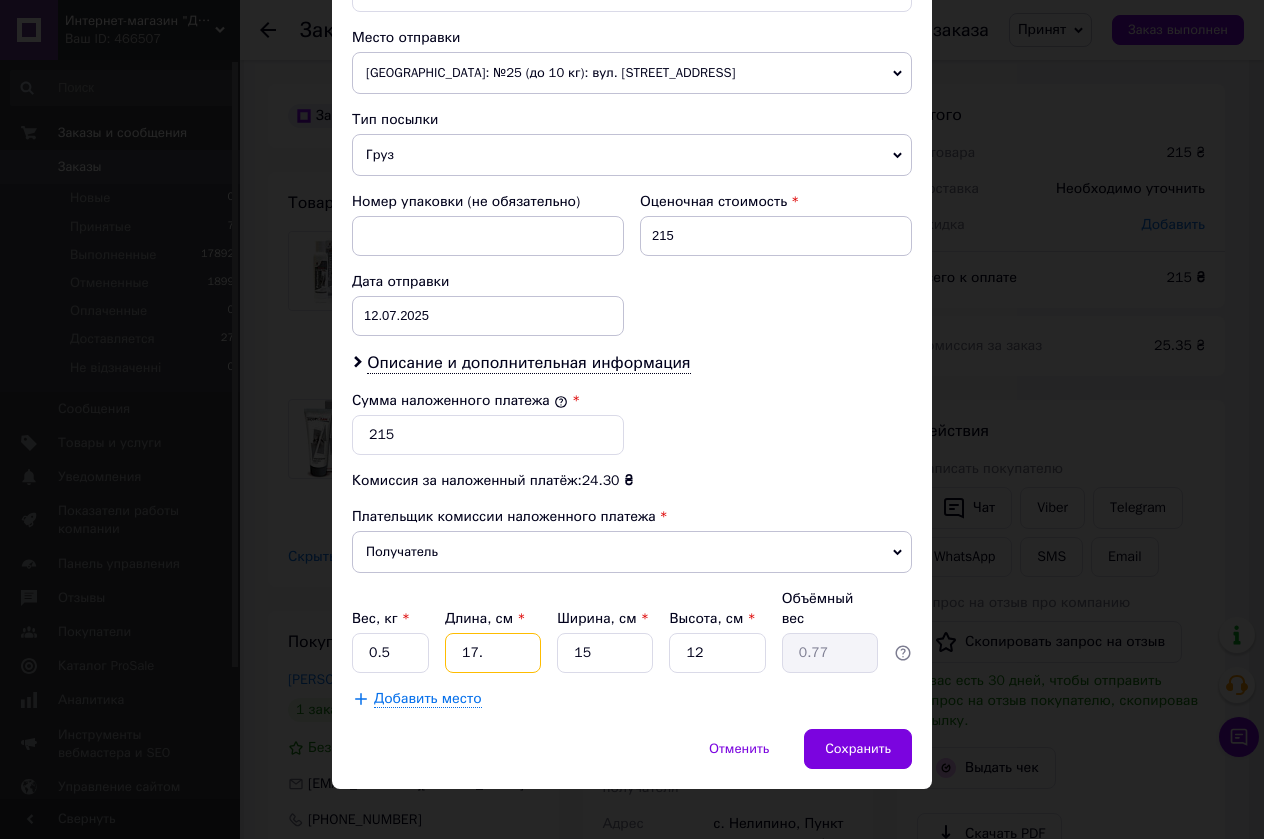 type on "17.5" 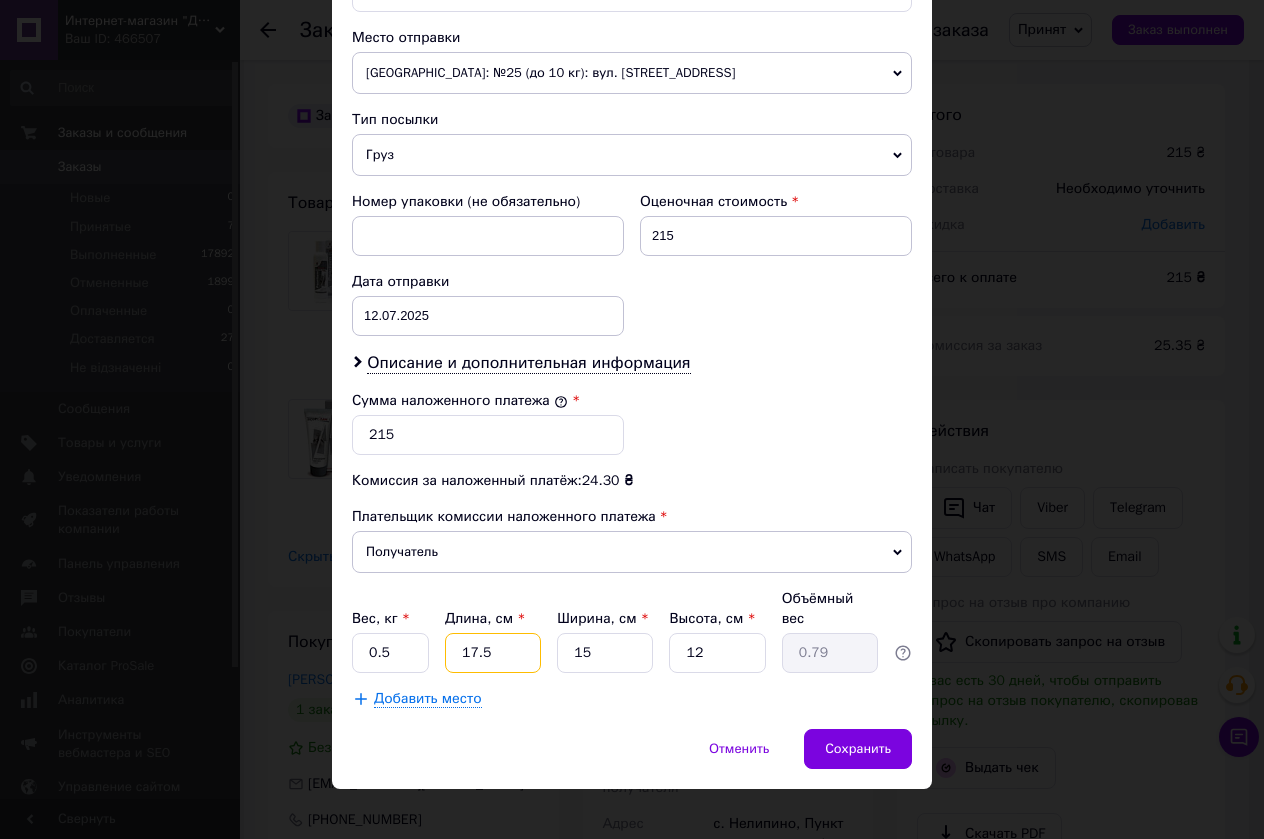 type on "17.5" 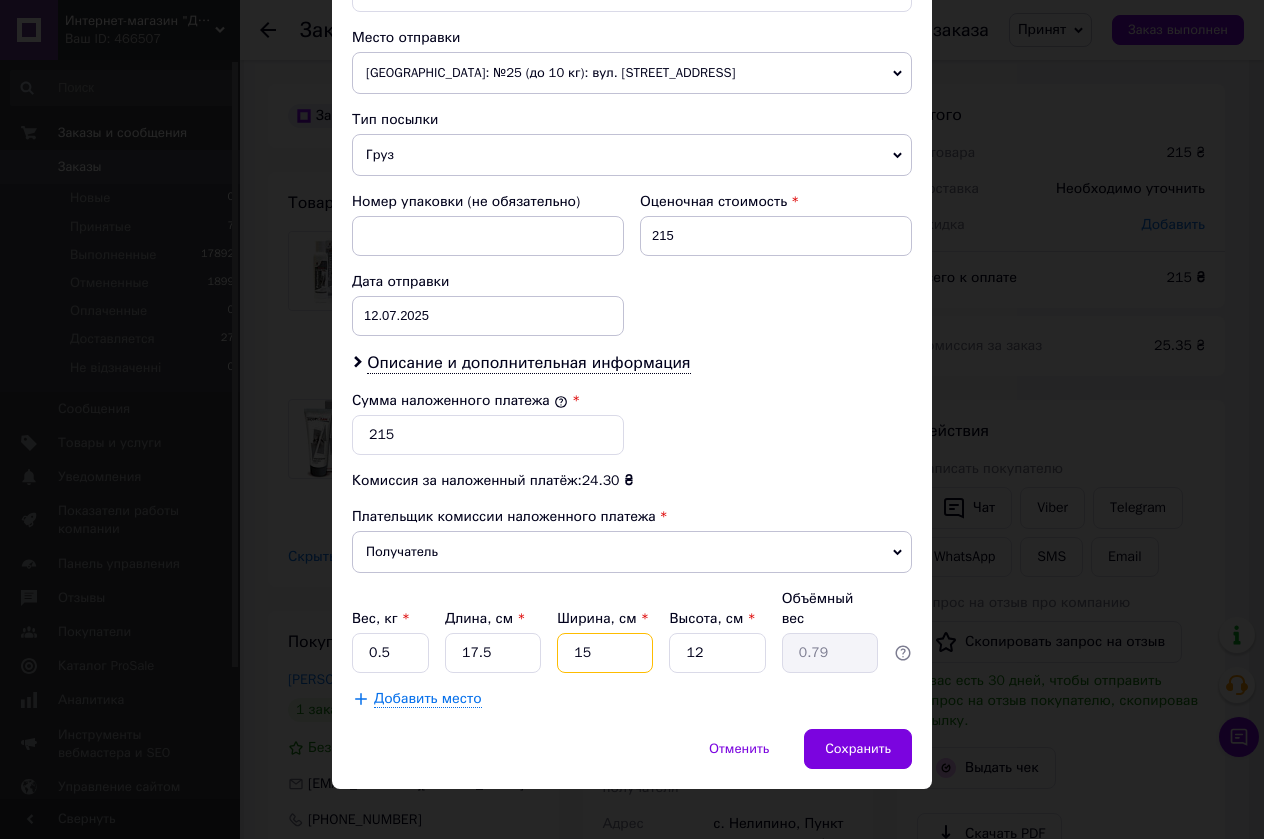 click on "15" at bounding box center (605, 653) 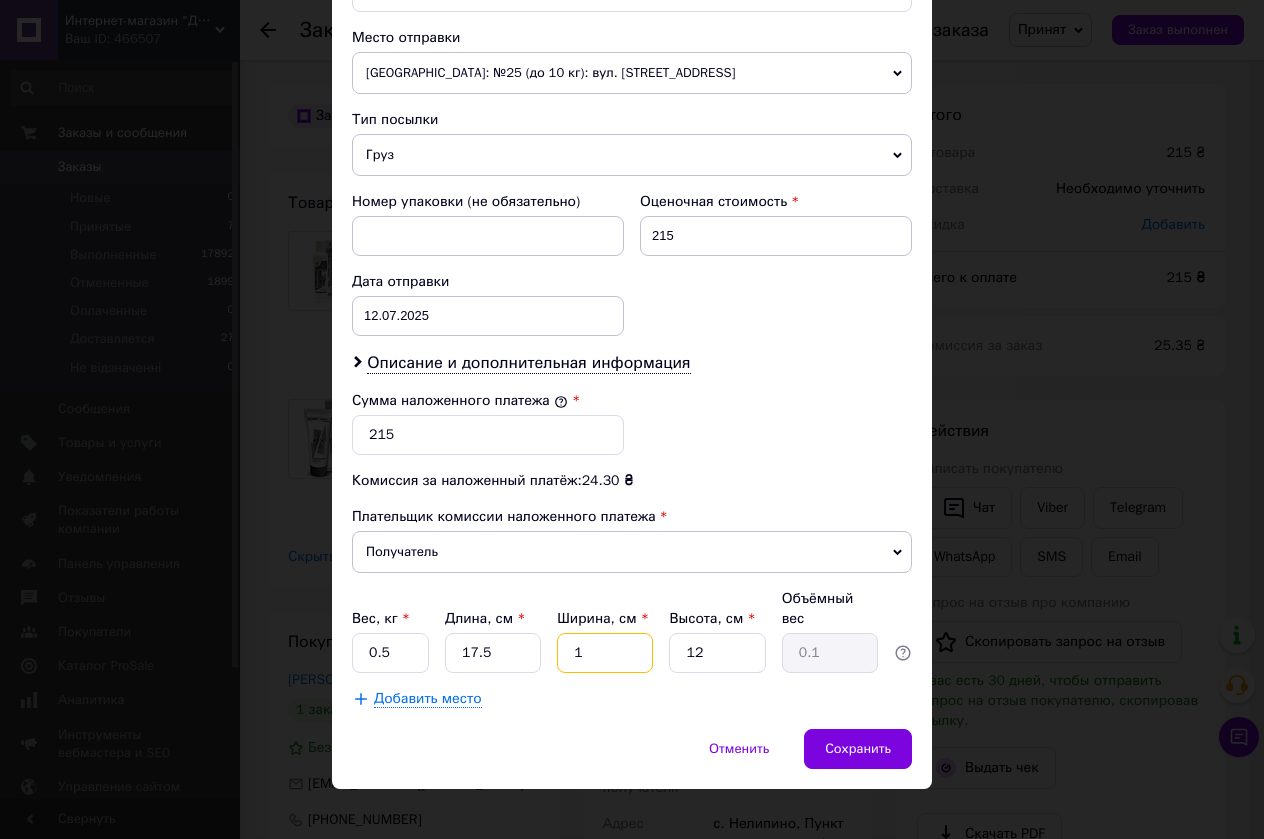 type on "17" 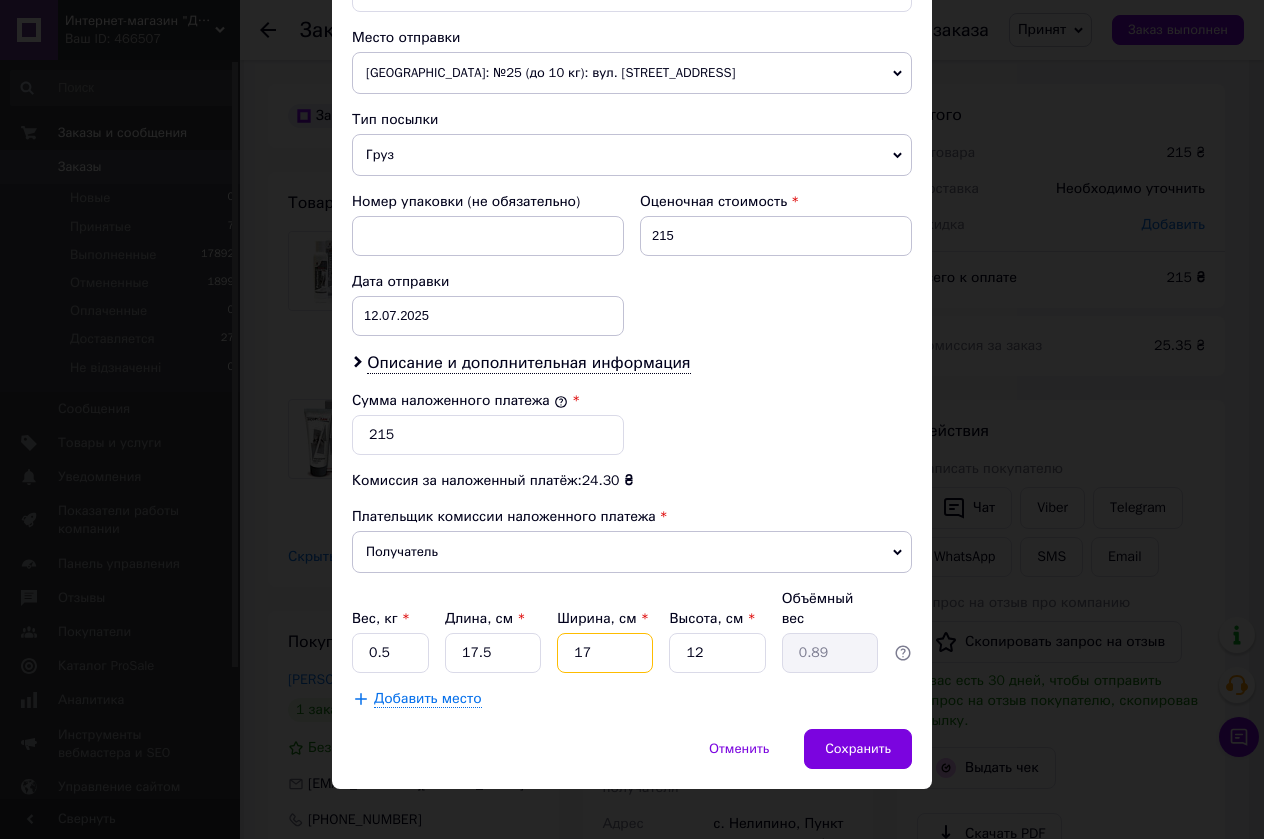 type on "17" 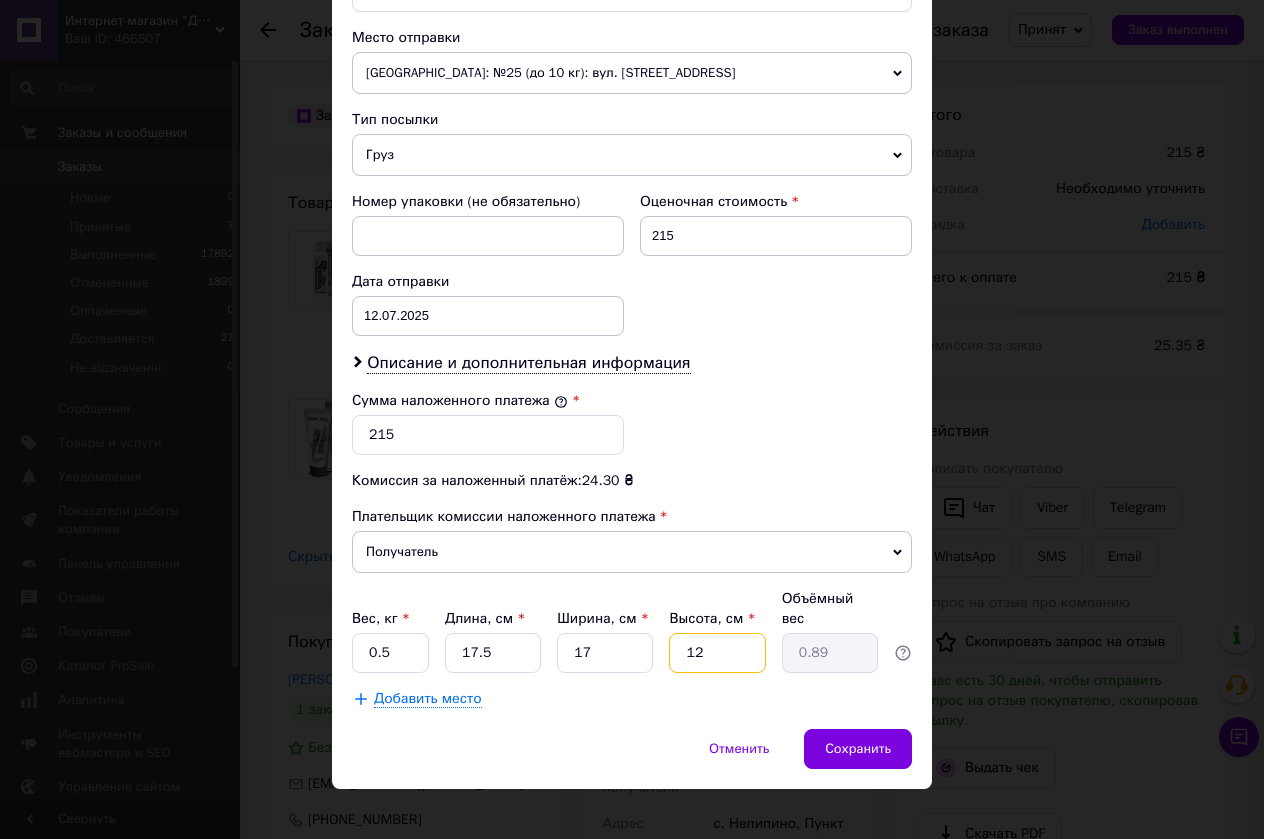 drag, startPoint x: 714, startPoint y: 627, endPoint x: 639, endPoint y: 636, distance: 75.53807 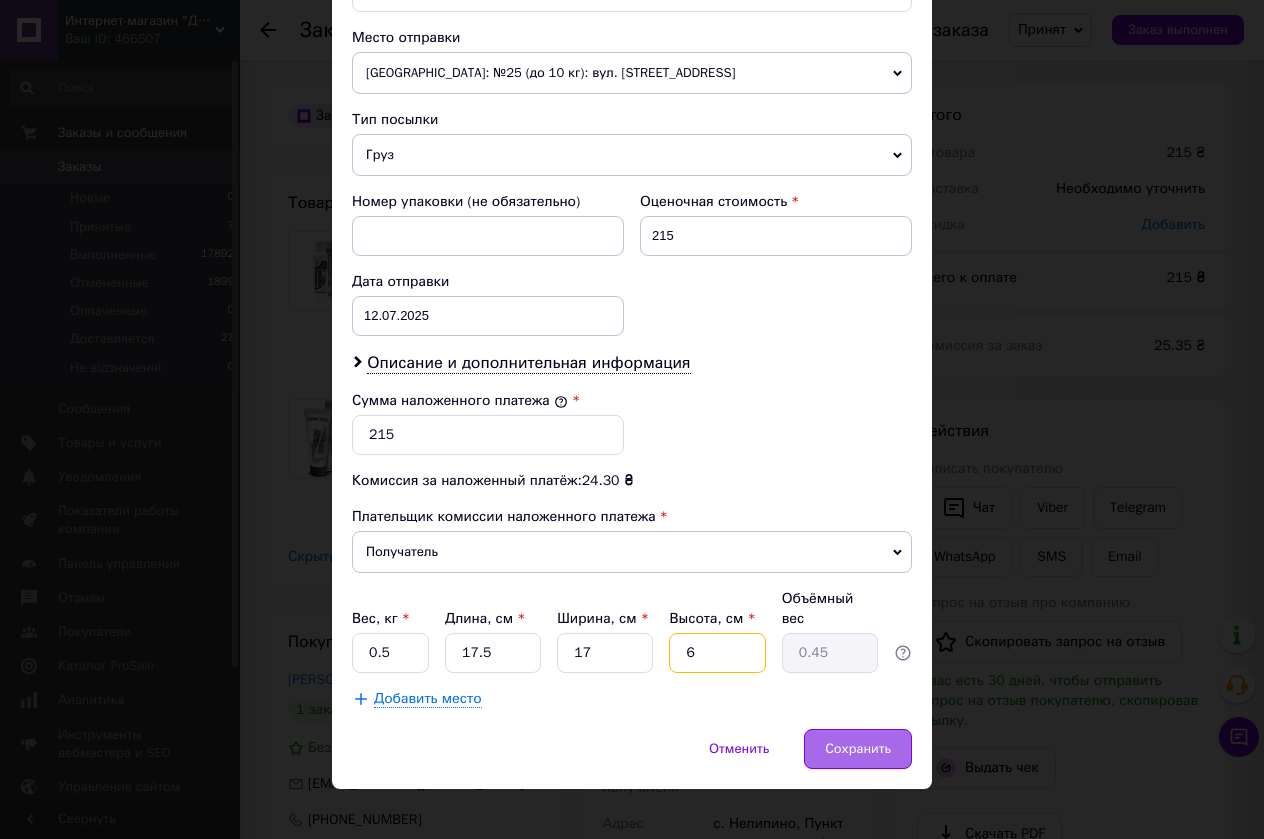 type on "6" 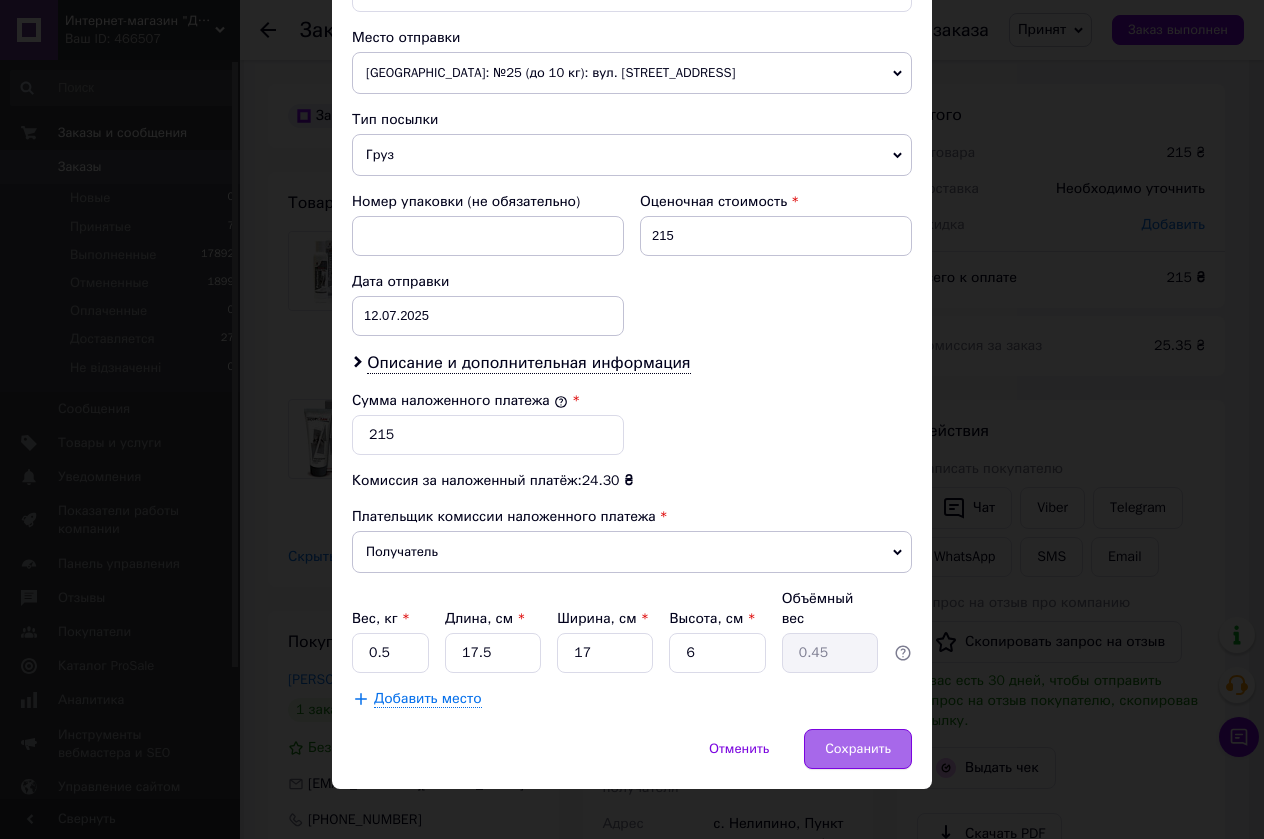 click on "Сохранить" at bounding box center [858, 749] 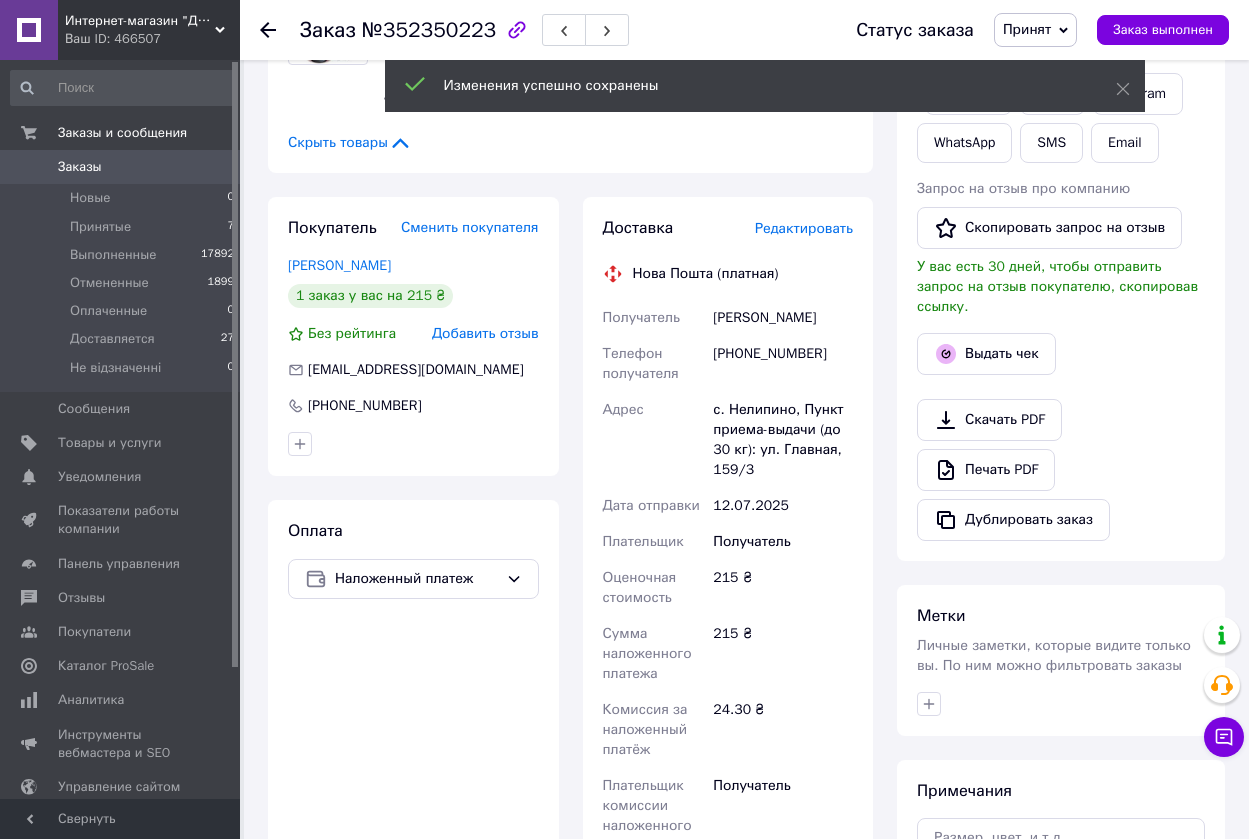 scroll, scrollTop: 700, scrollLeft: 0, axis: vertical 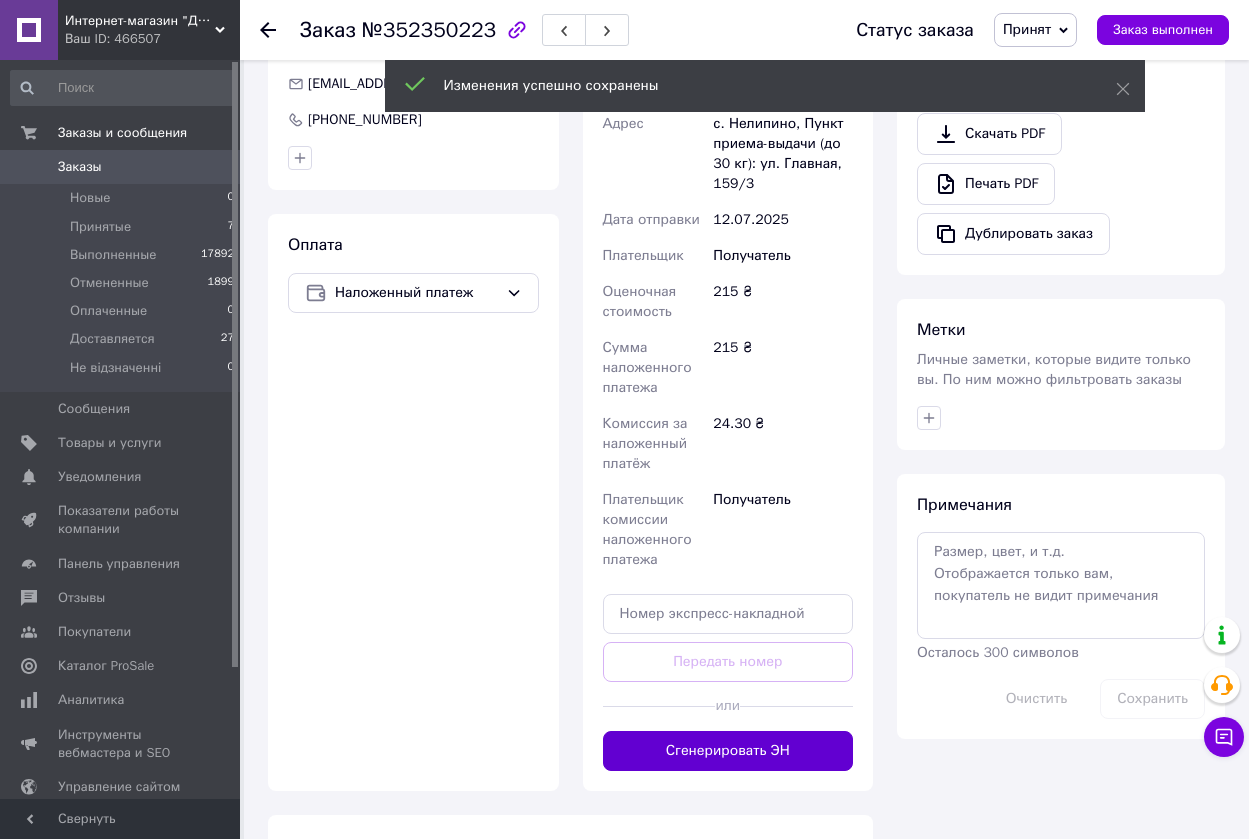 click on "Сгенерировать ЭН" at bounding box center [728, 751] 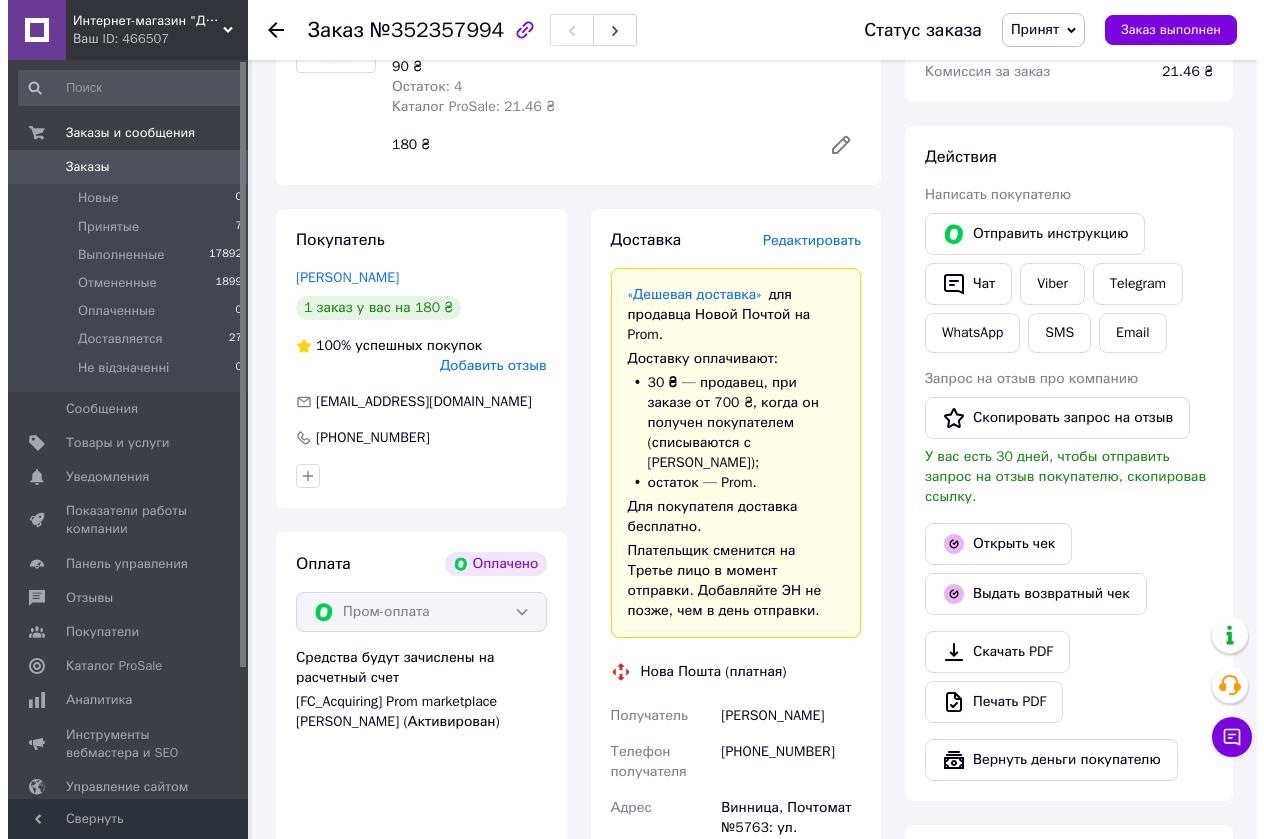 scroll, scrollTop: 200, scrollLeft: 0, axis: vertical 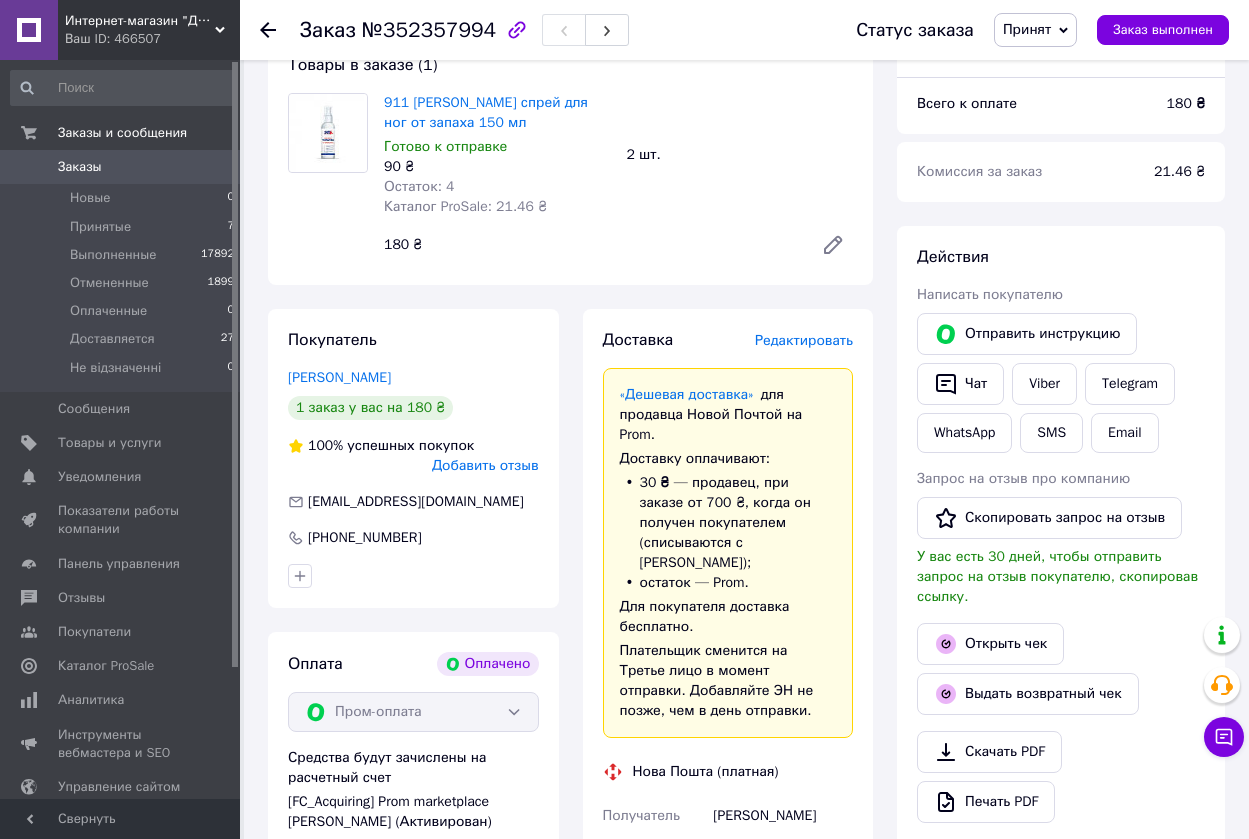 click on "Редактировать" at bounding box center [804, 340] 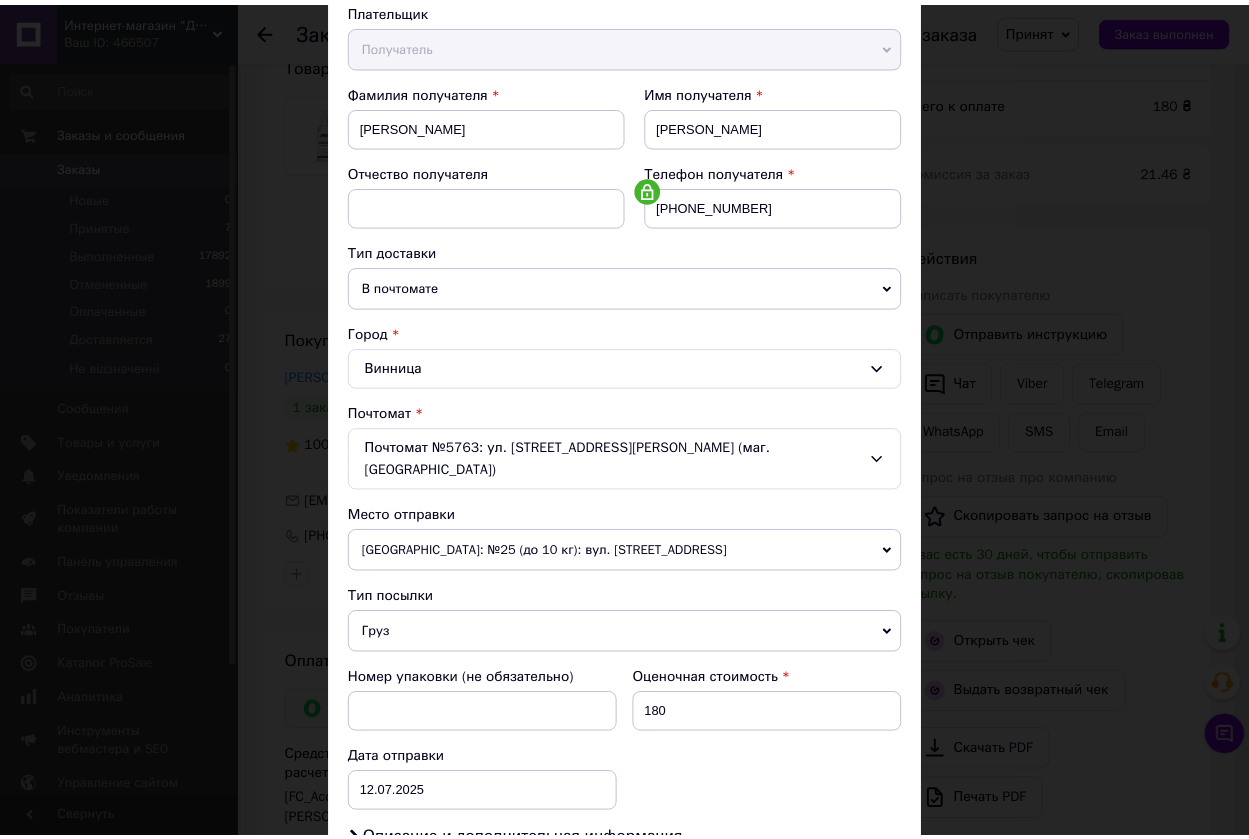 scroll, scrollTop: 489, scrollLeft: 0, axis: vertical 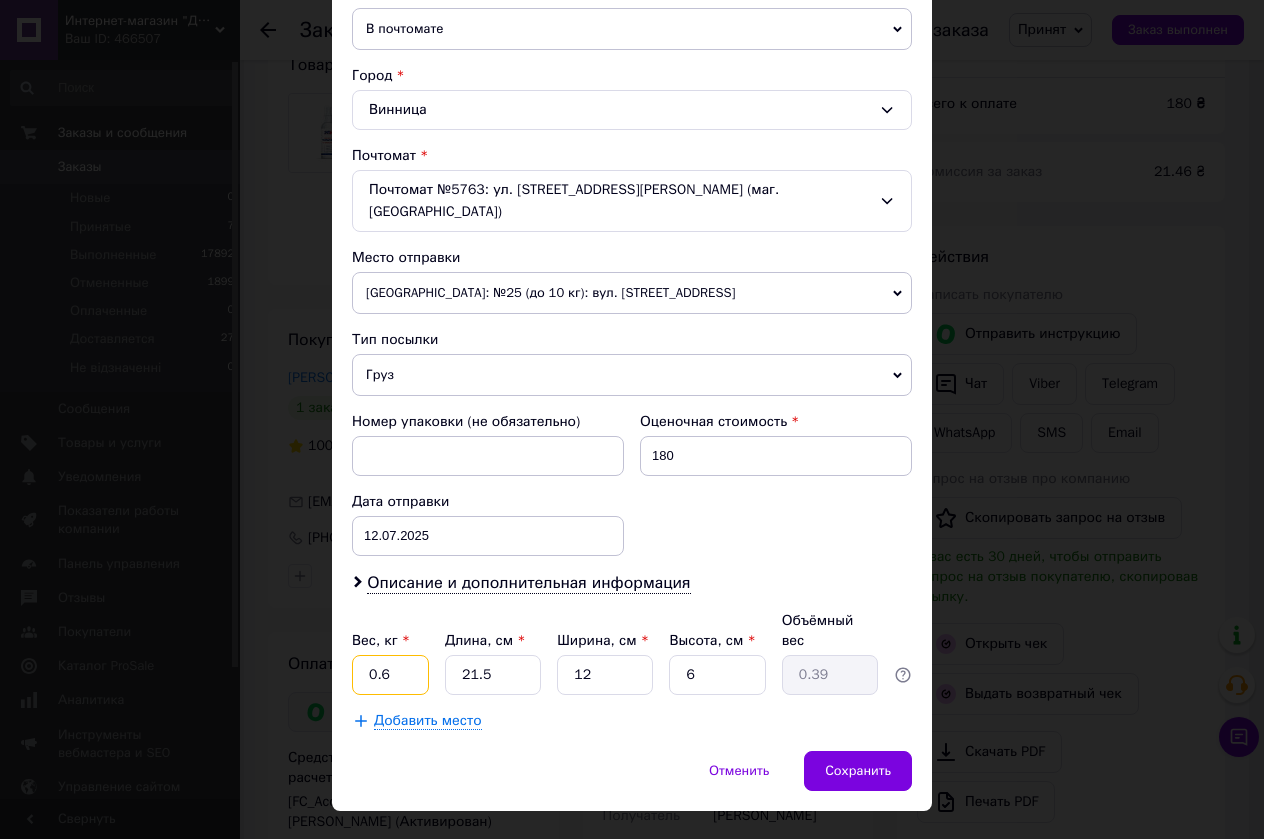 click on "0.6" at bounding box center (390, 675) 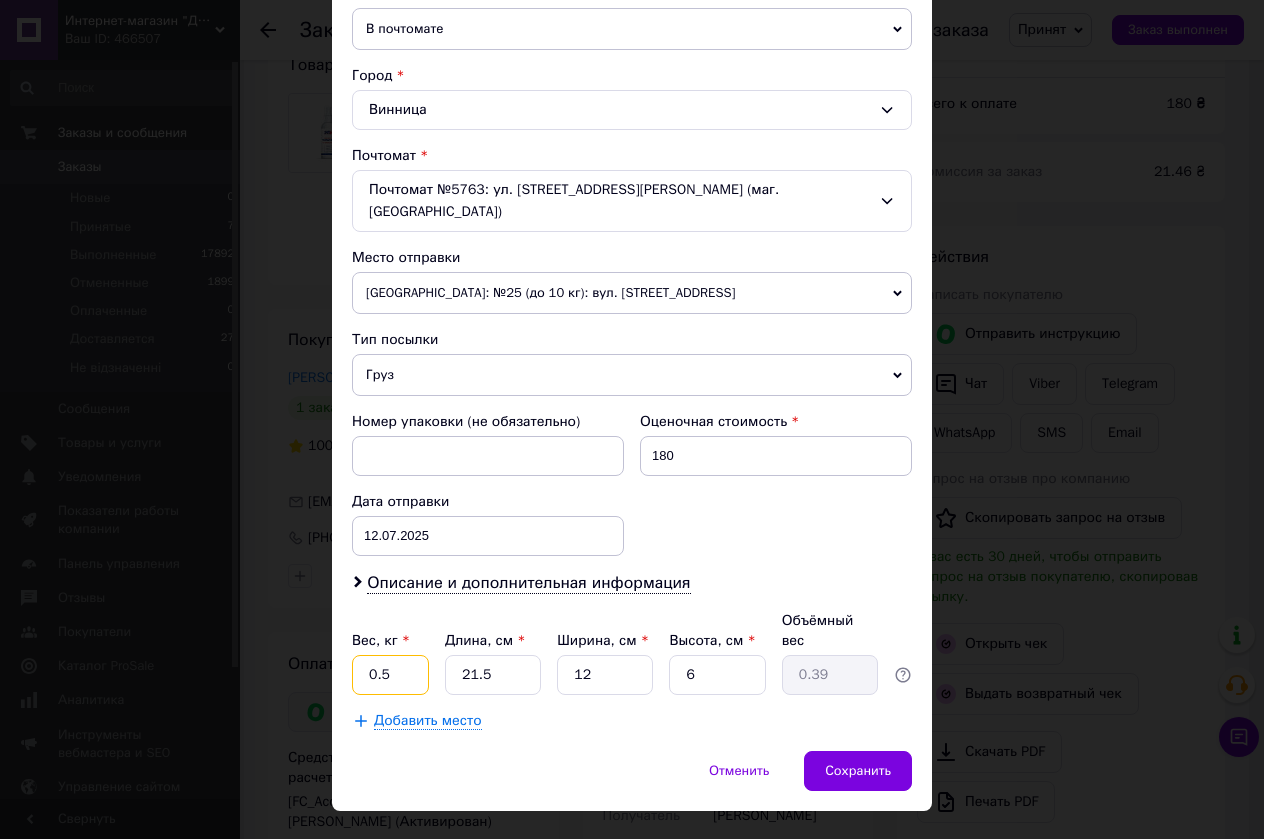 type on "0.5" 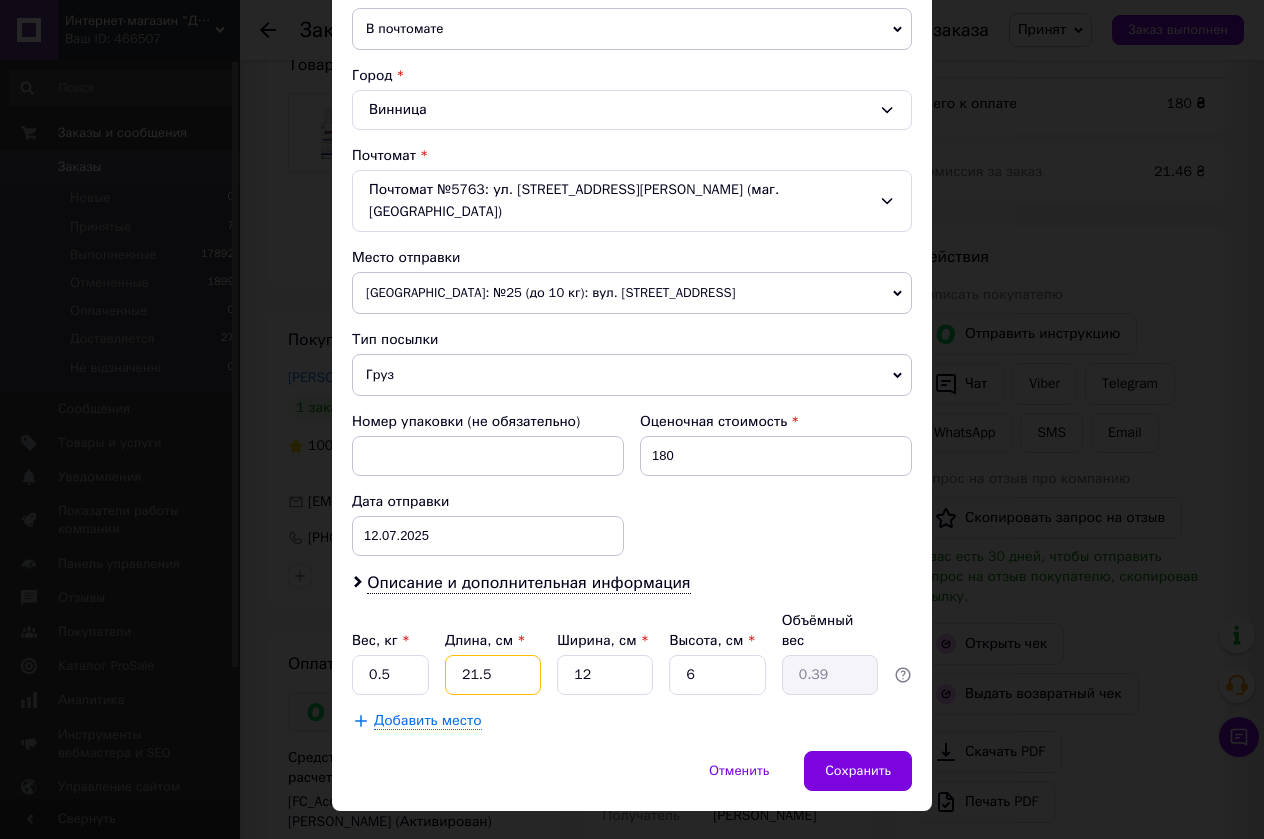 drag, startPoint x: 495, startPoint y: 638, endPoint x: 431, endPoint y: 637, distance: 64.00781 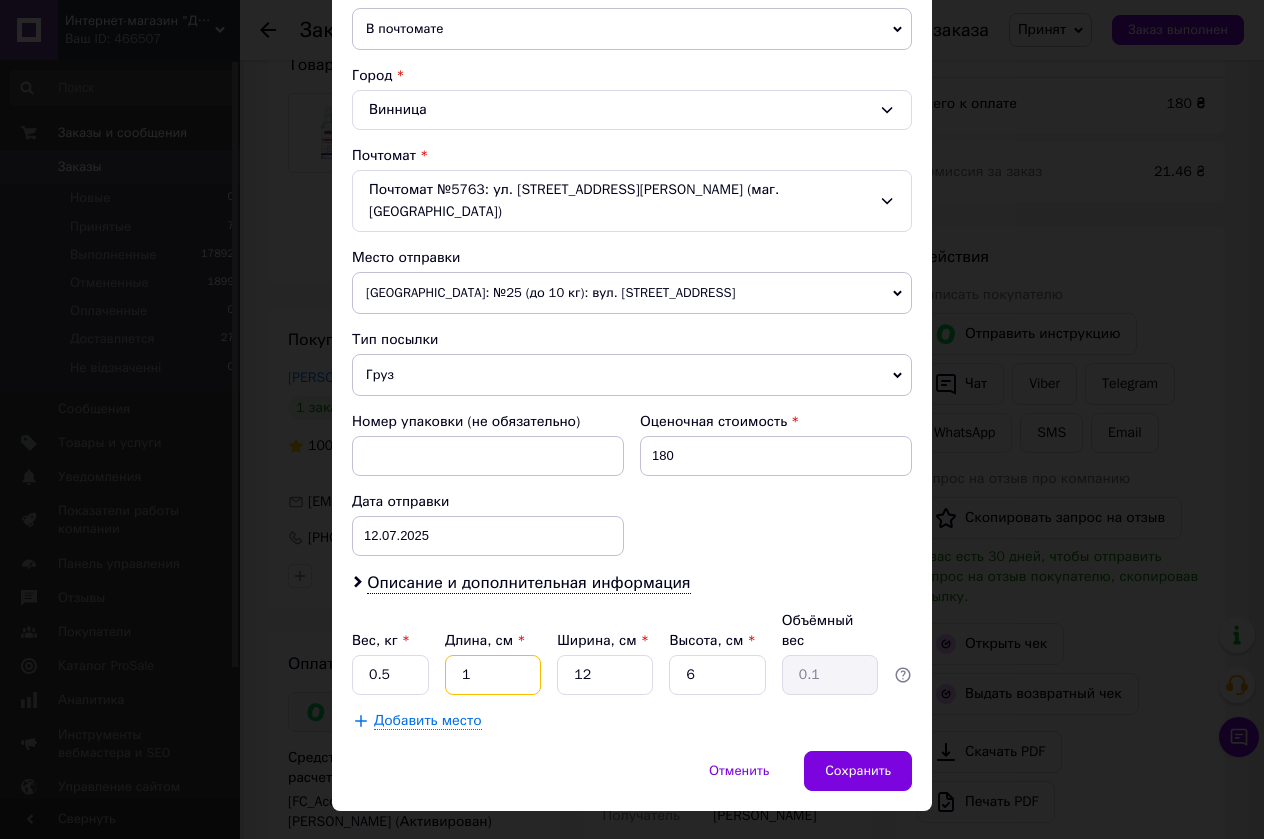 type on "17" 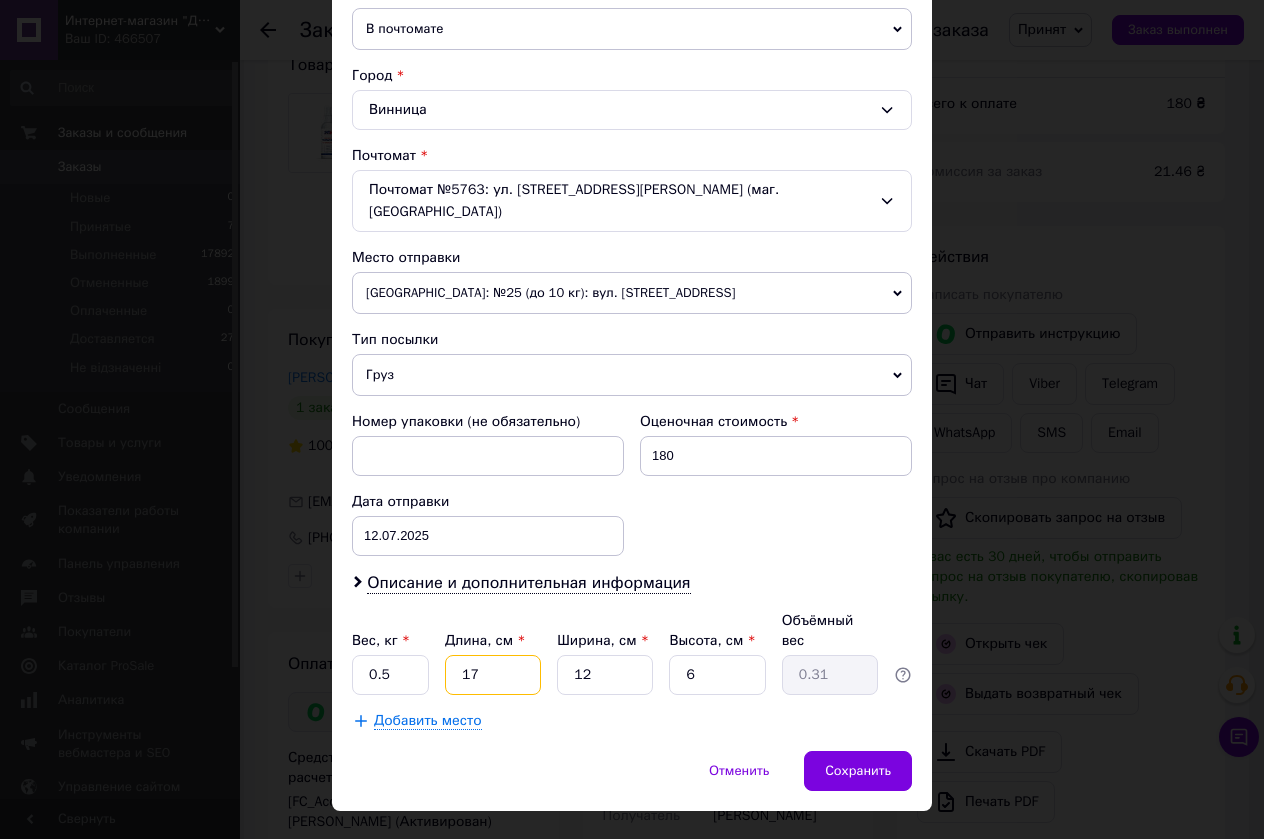 type on "17" 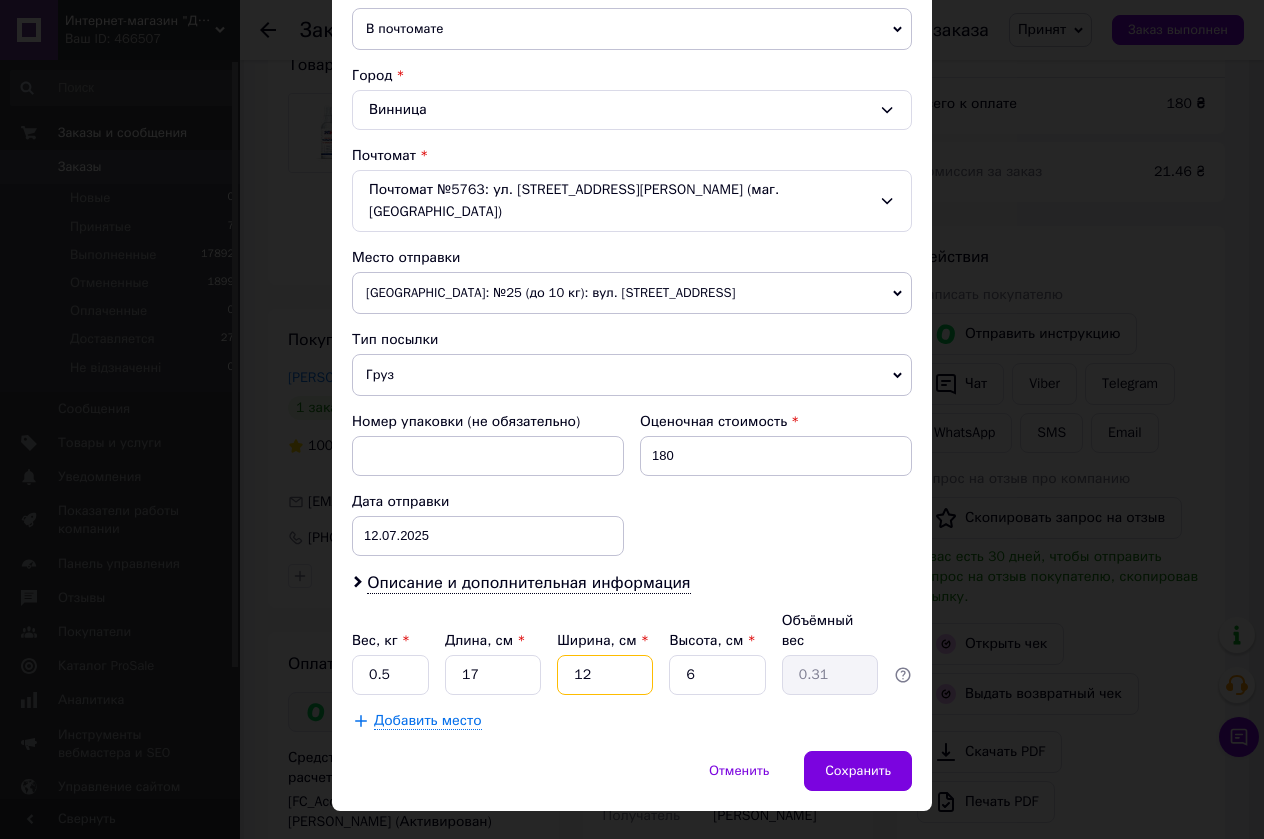 drag, startPoint x: 604, startPoint y: 628, endPoint x: 560, endPoint y: 630, distance: 44.04543 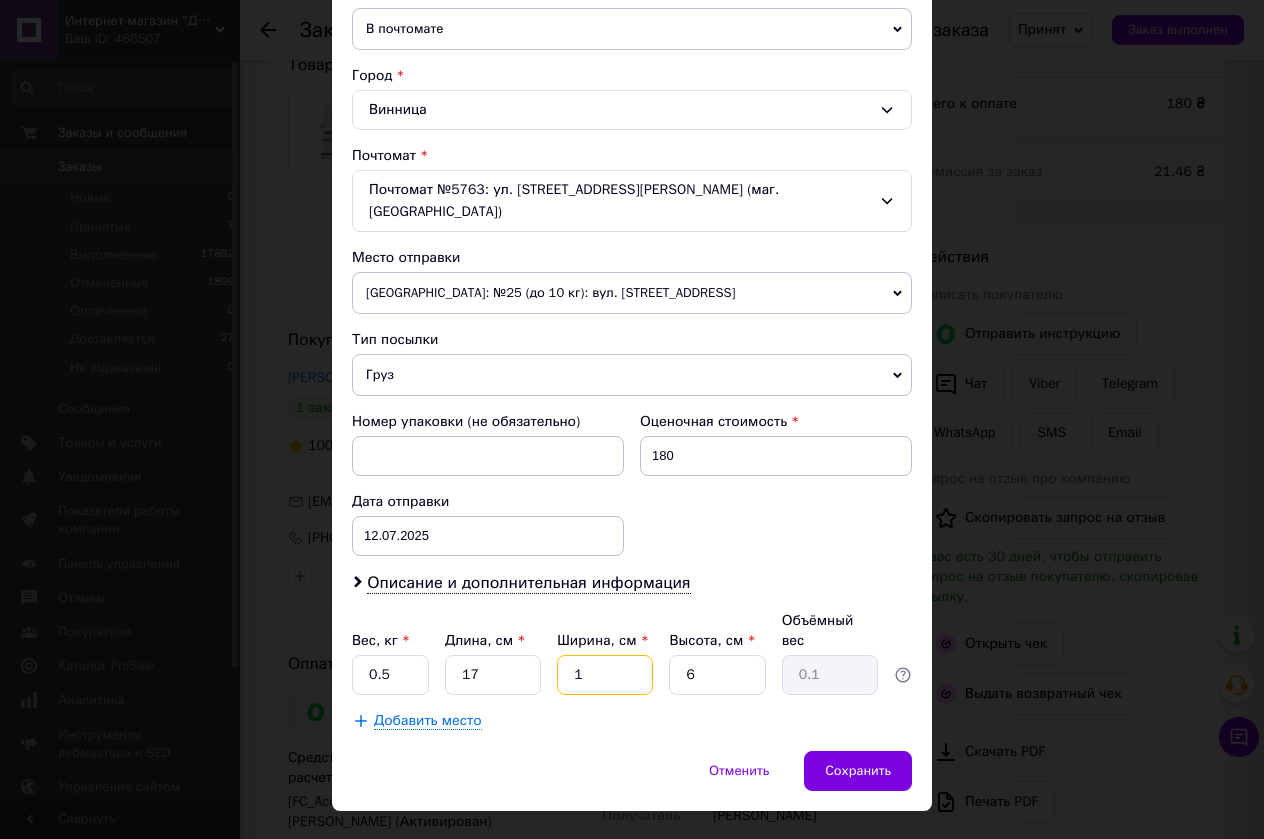 type on "17" 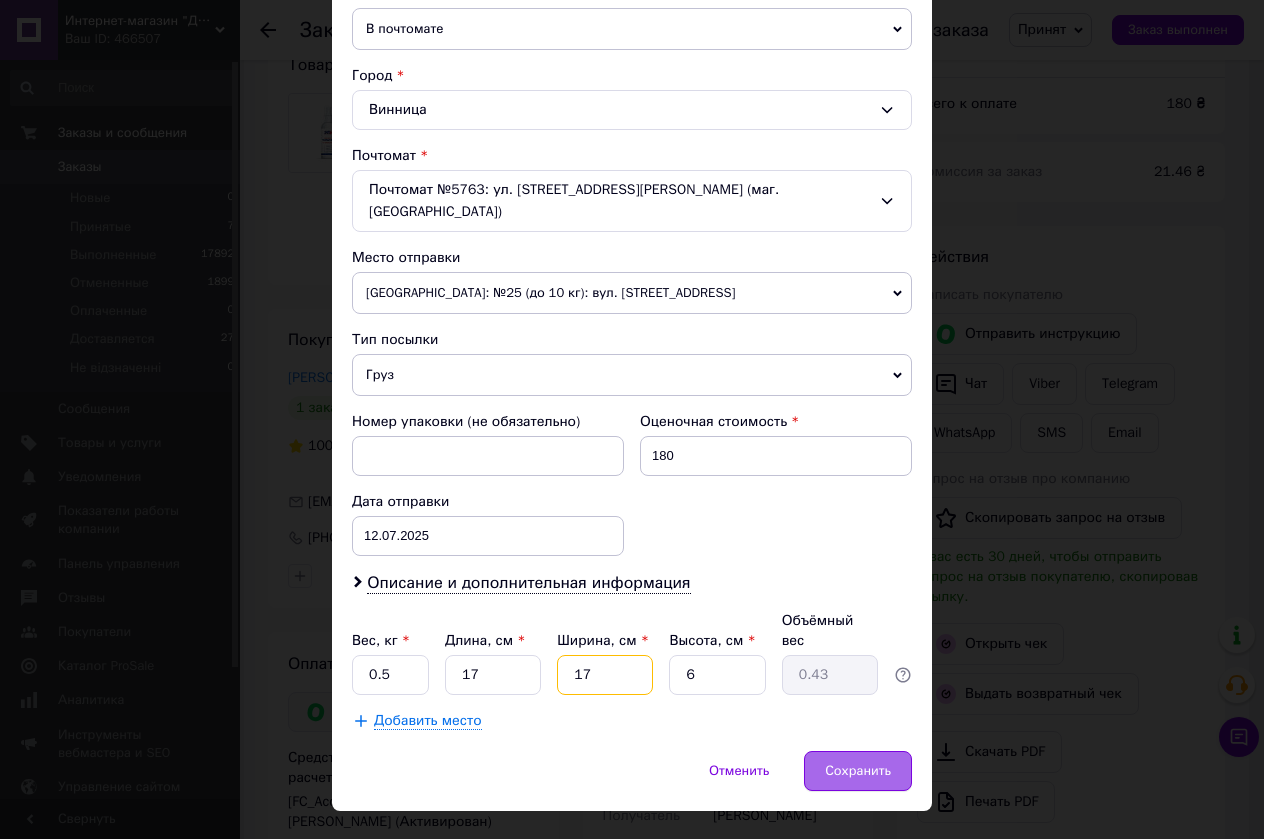 type on "17" 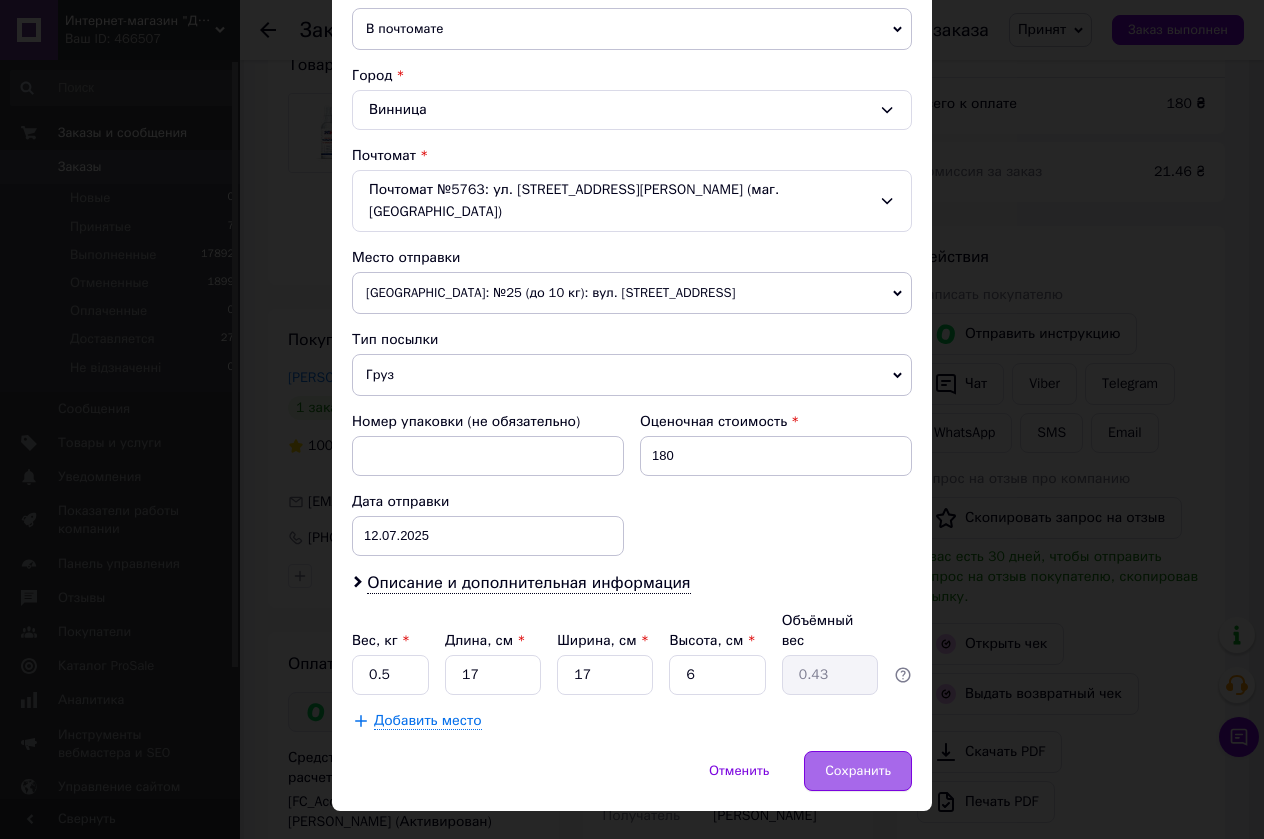 click on "Сохранить" at bounding box center (858, 771) 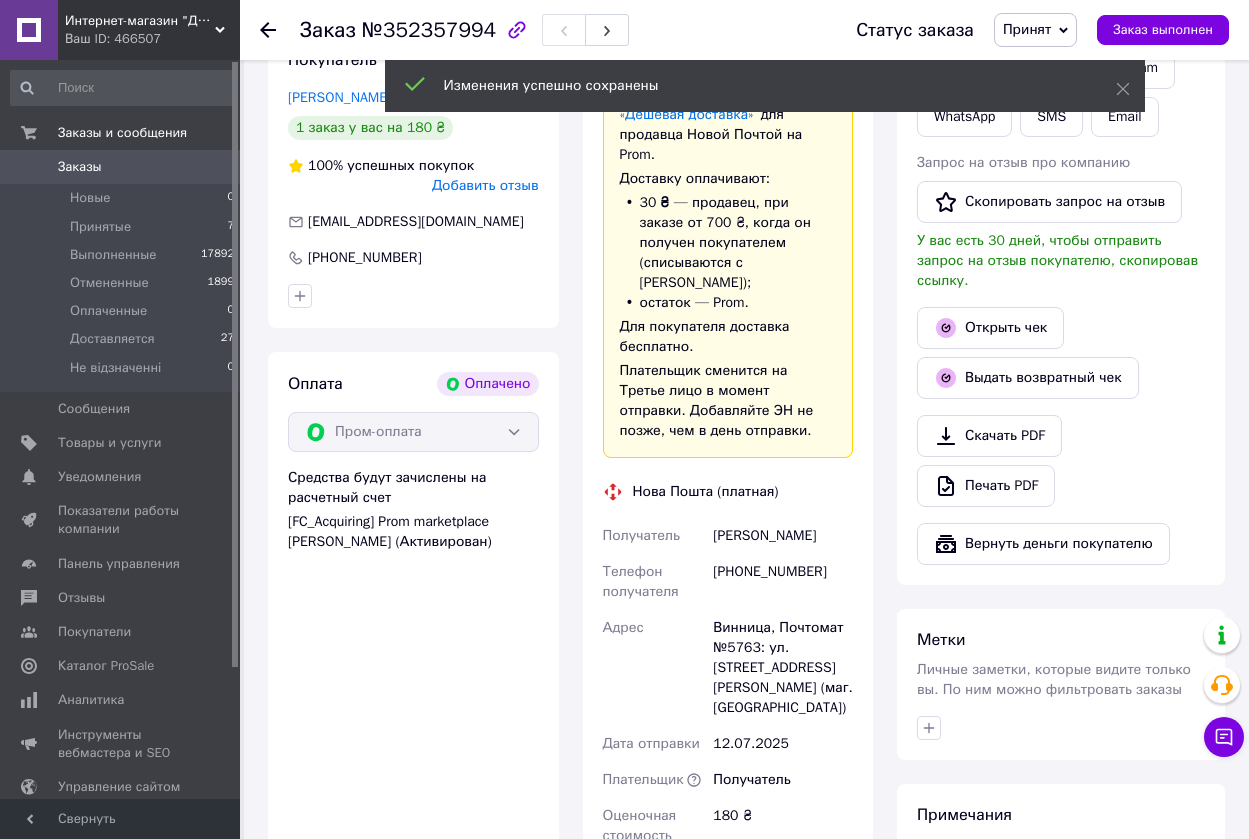 scroll, scrollTop: 700, scrollLeft: 0, axis: vertical 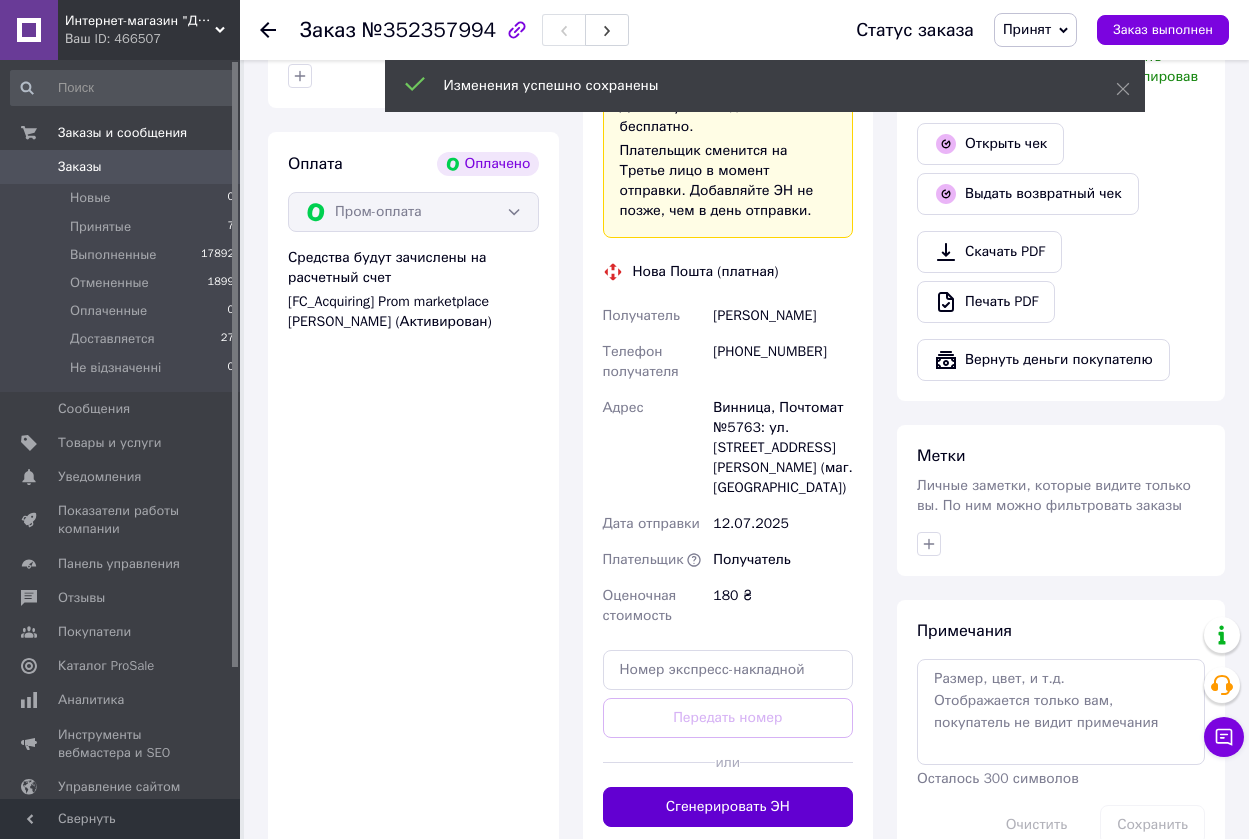 click on "Сгенерировать ЭН" at bounding box center [728, 807] 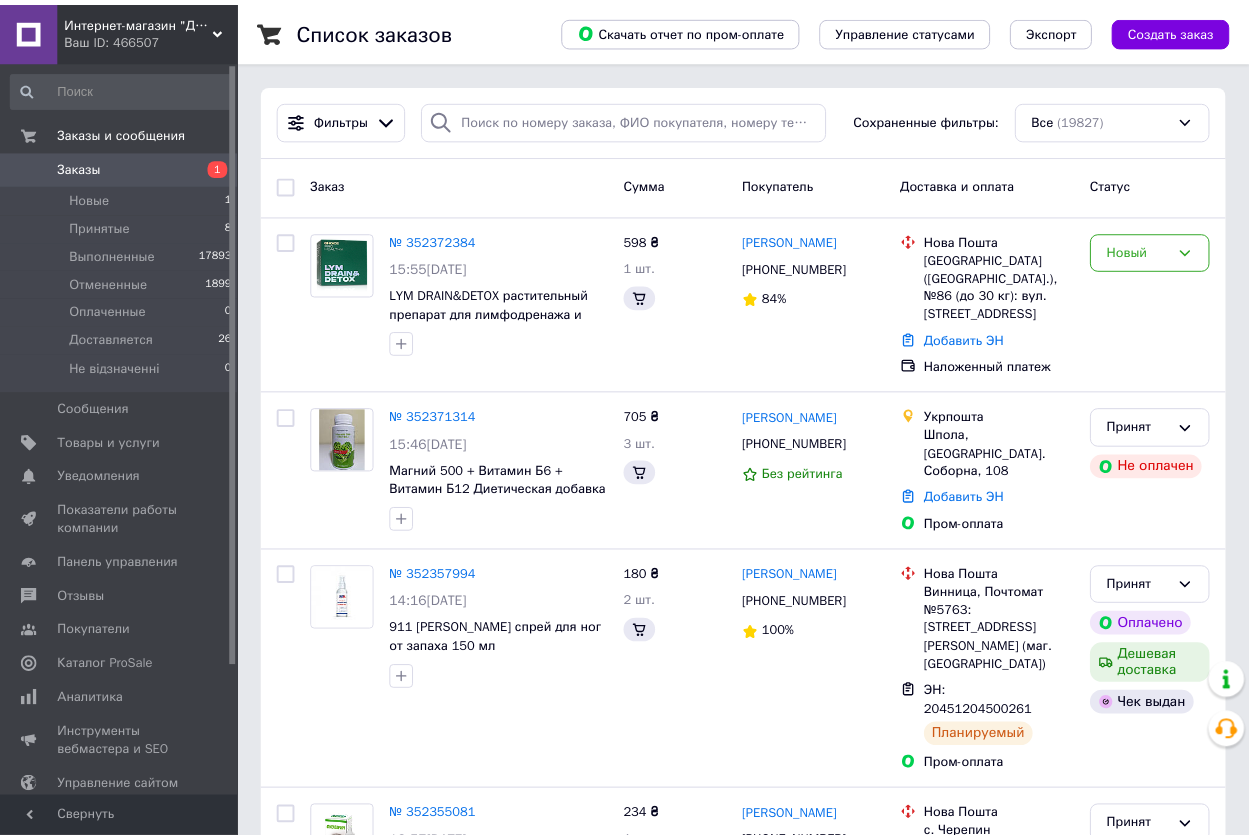 scroll, scrollTop: 0, scrollLeft: 0, axis: both 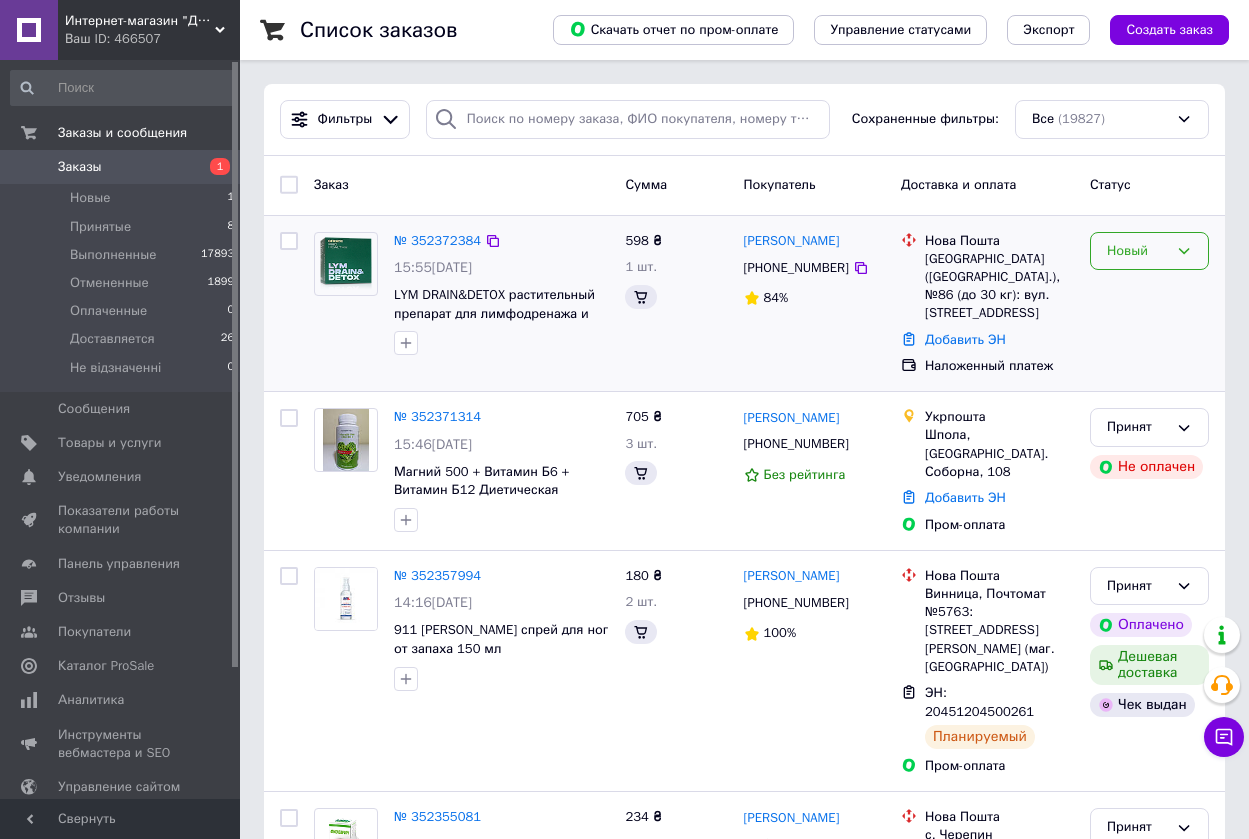 click on "Новый" at bounding box center (1137, 251) 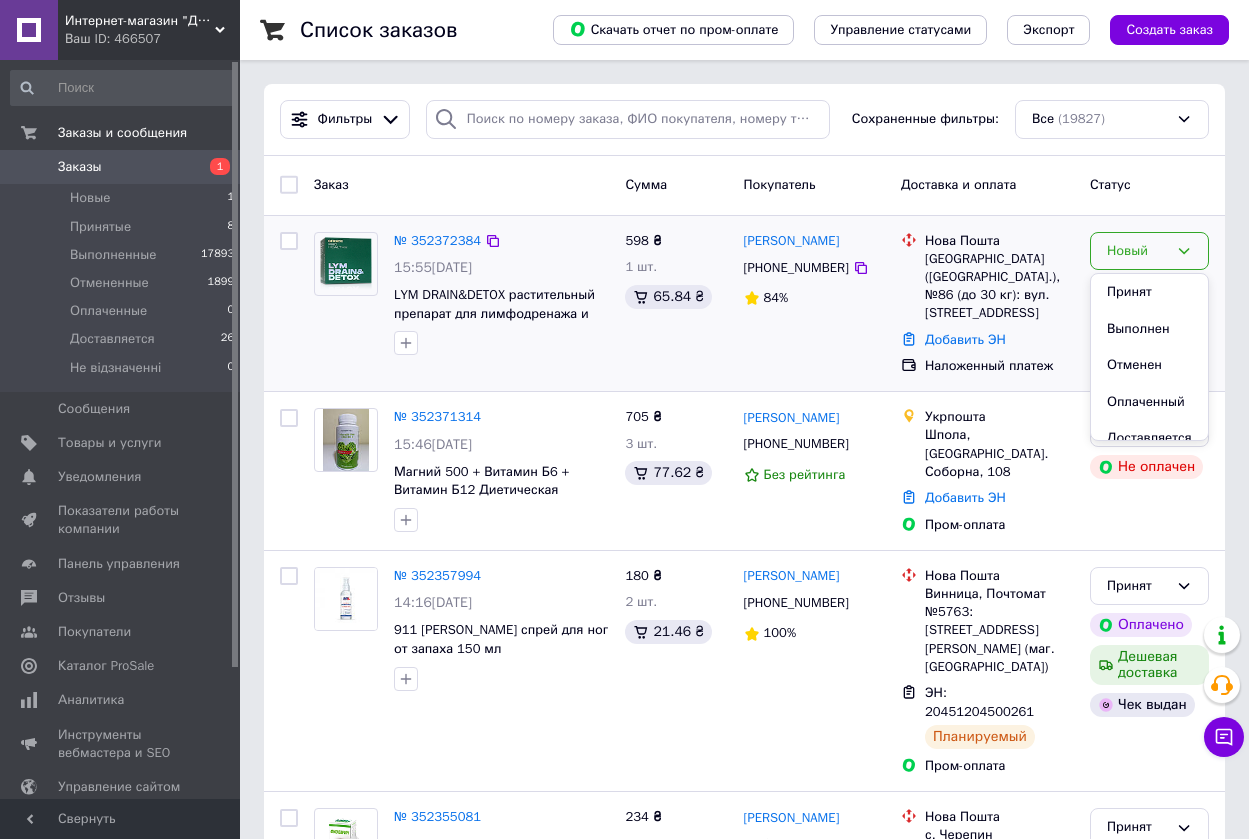 click on "Принят" at bounding box center [1149, 292] 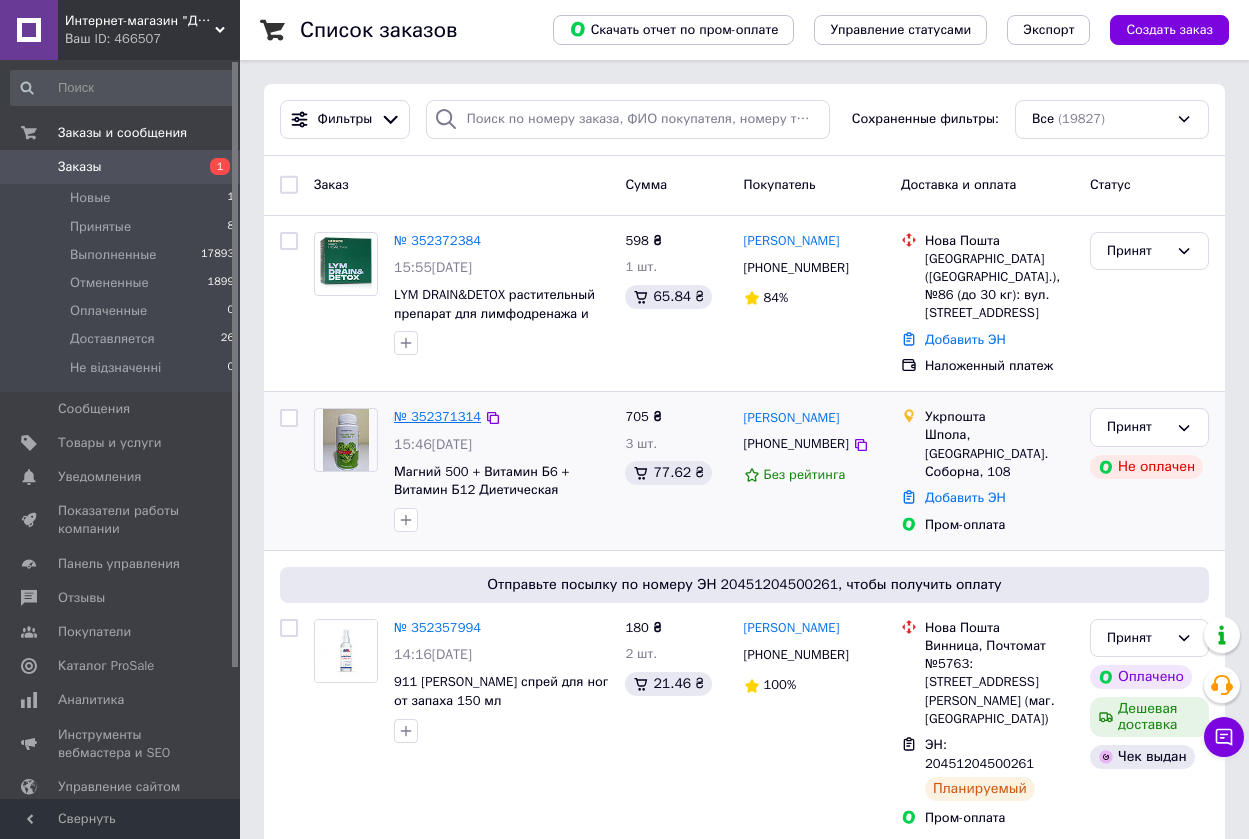 click on "№ 352371314" at bounding box center [437, 416] 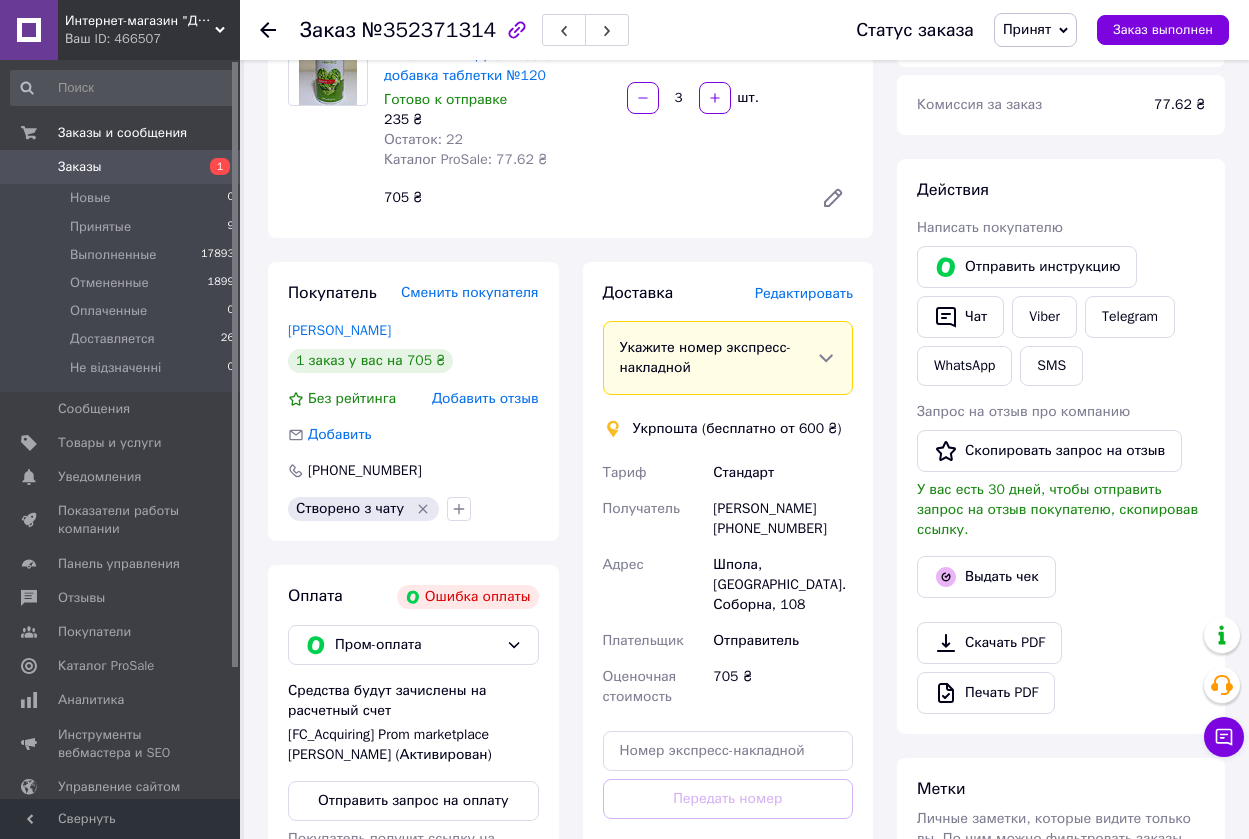 scroll, scrollTop: 198, scrollLeft: 0, axis: vertical 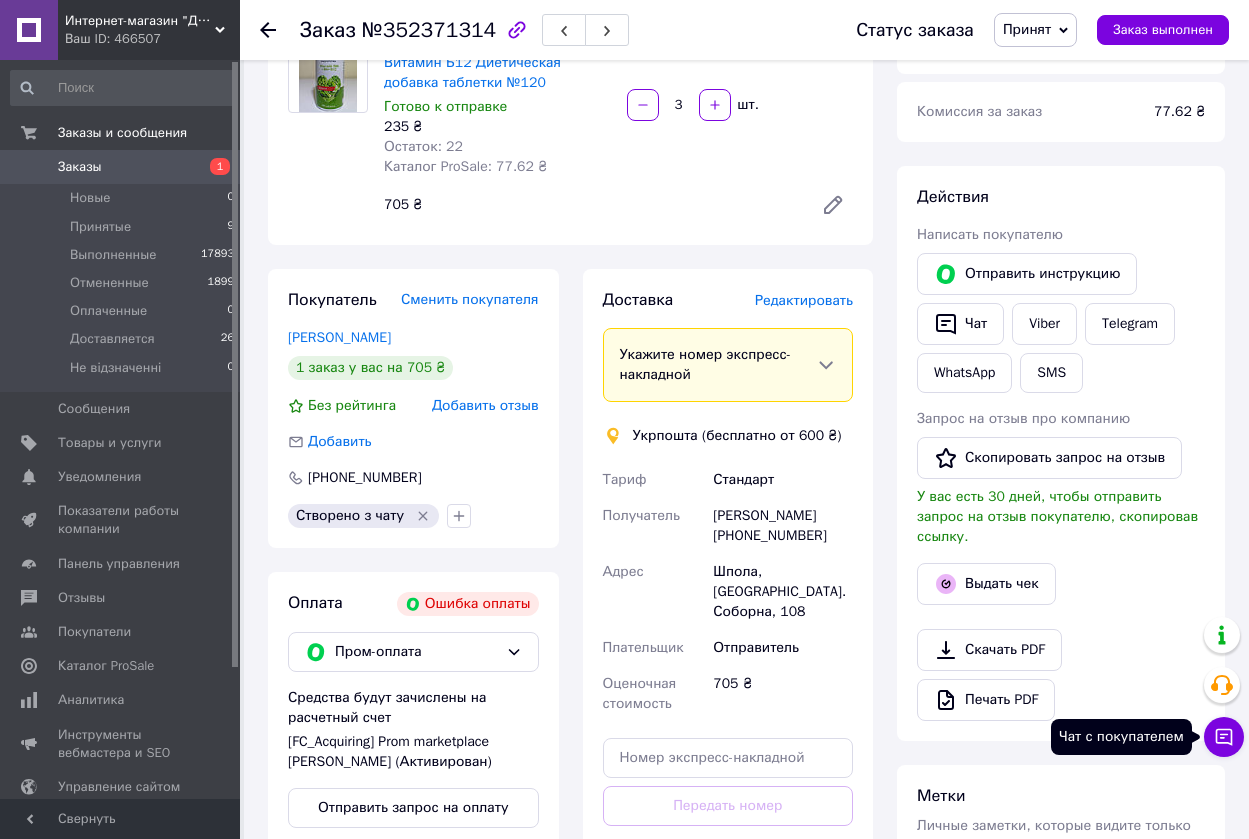 click 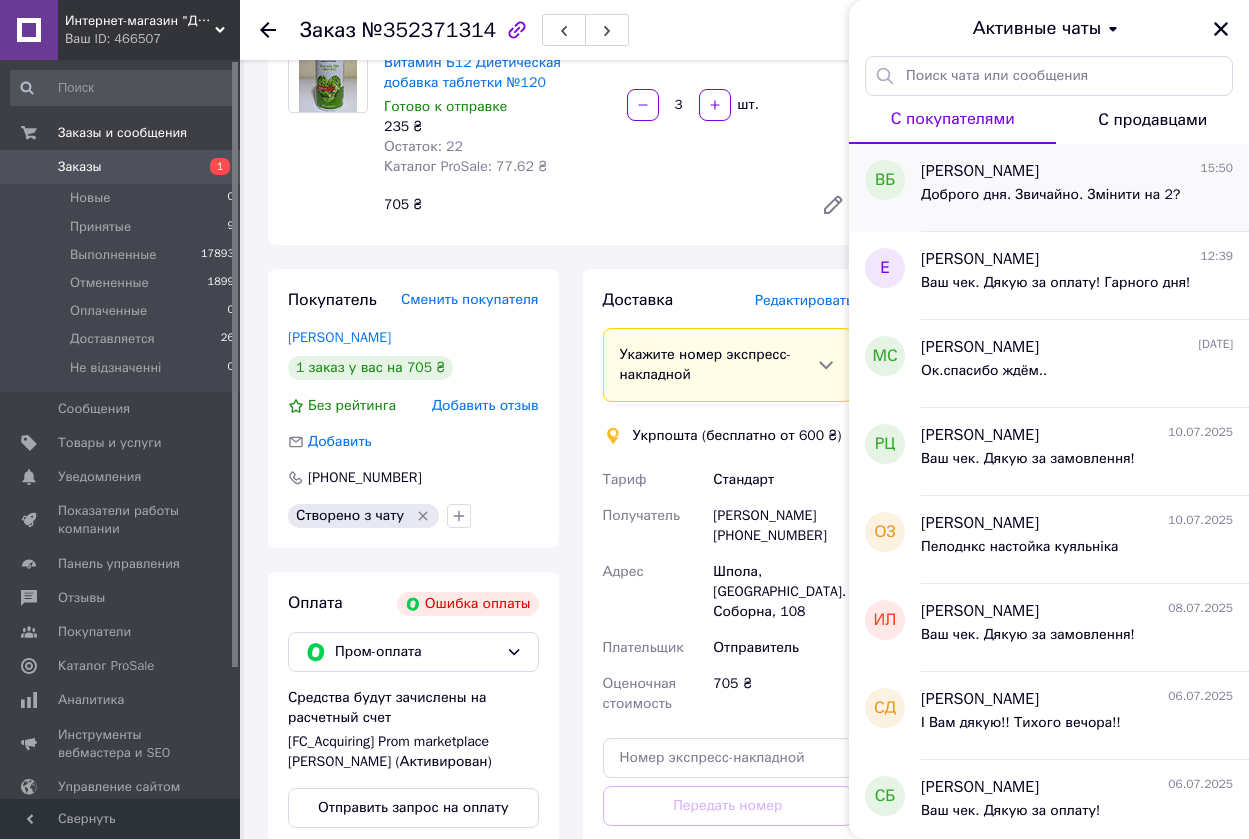 click on "Володимир Березенко 15:50 Доброго дня. Звичайно. Змінити на 2?" at bounding box center (1085, 188) 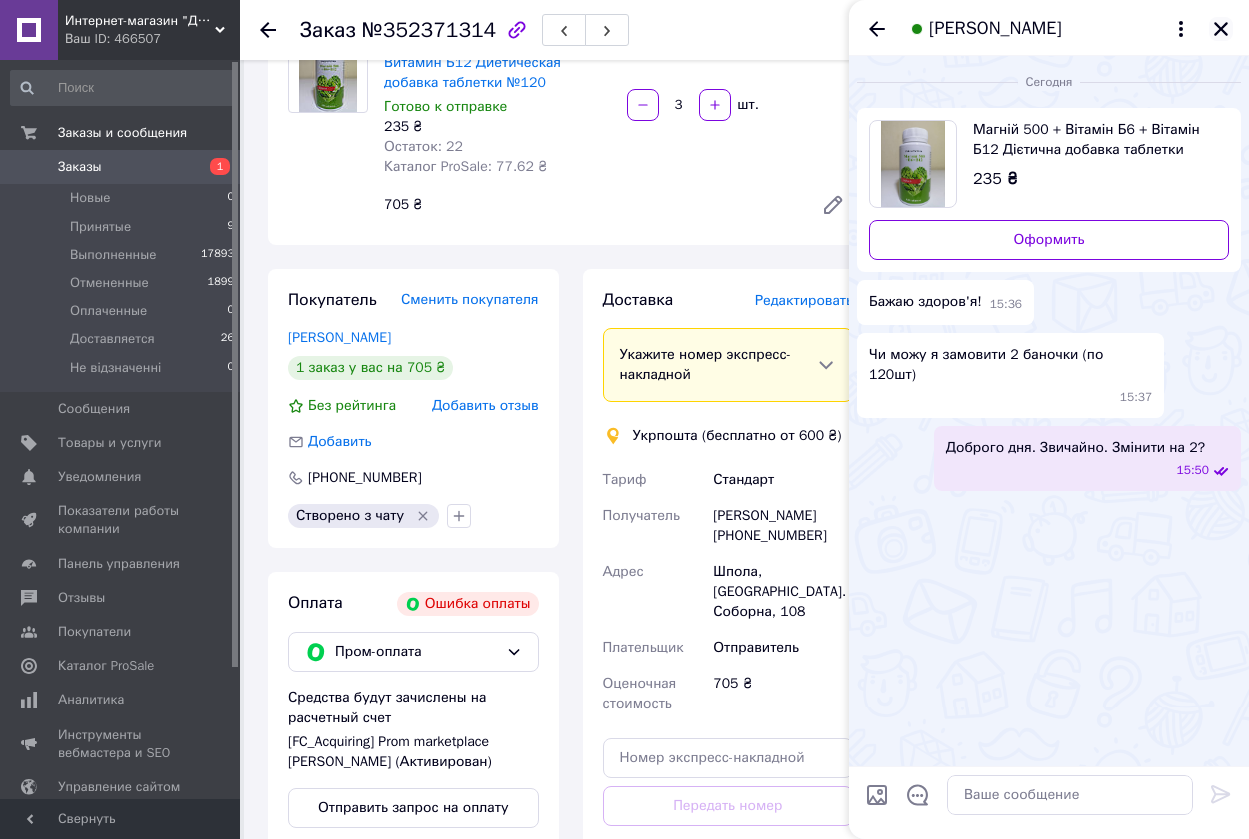 click 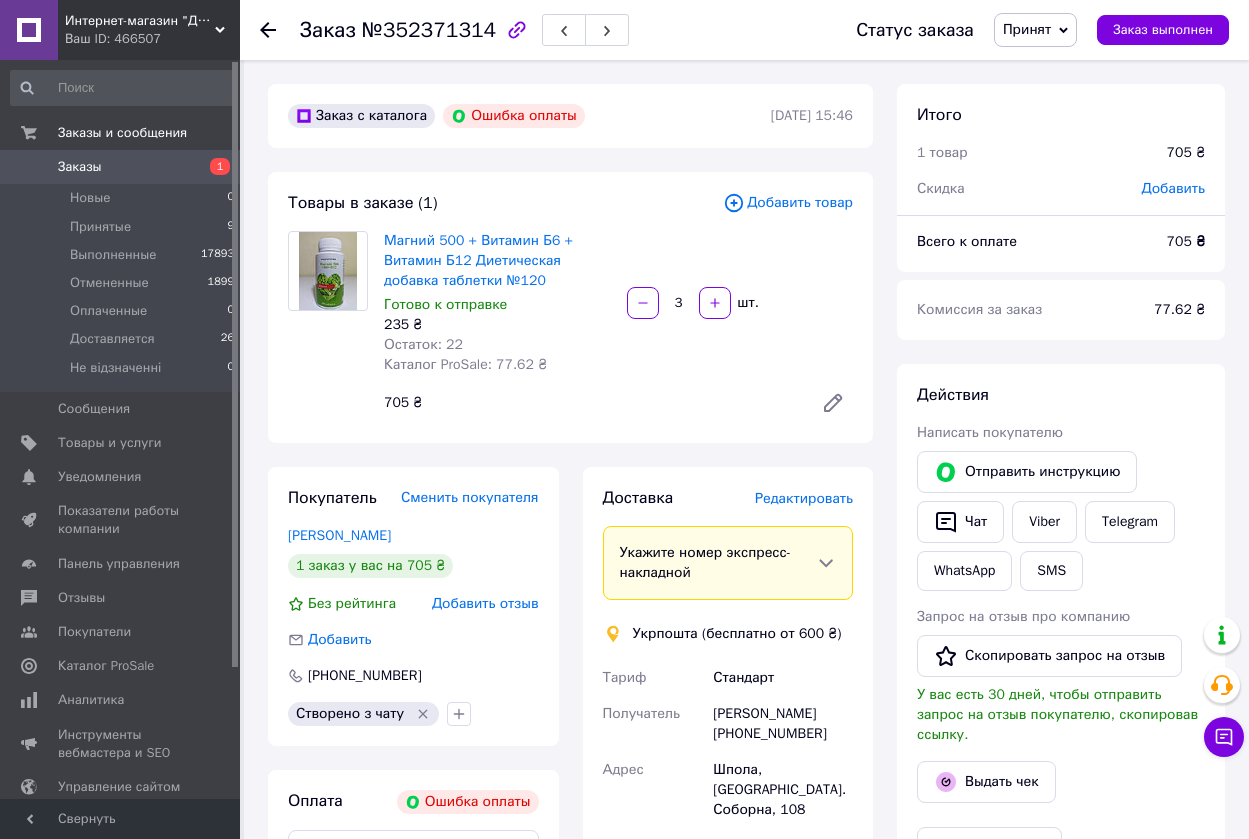 scroll, scrollTop: 100, scrollLeft: 0, axis: vertical 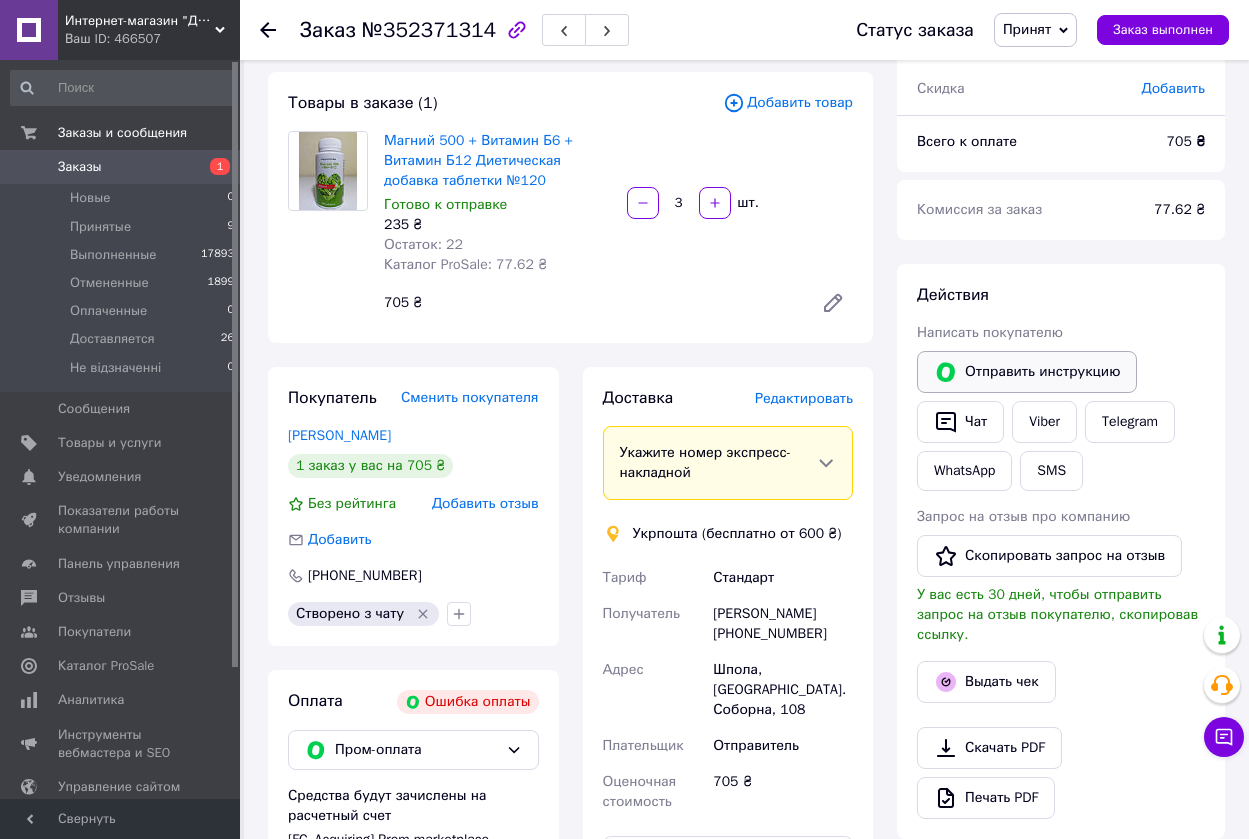 drag, startPoint x: 1231, startPoint y: 223, endPoint x: 962, endPoint y: 368, distance: 305.59122 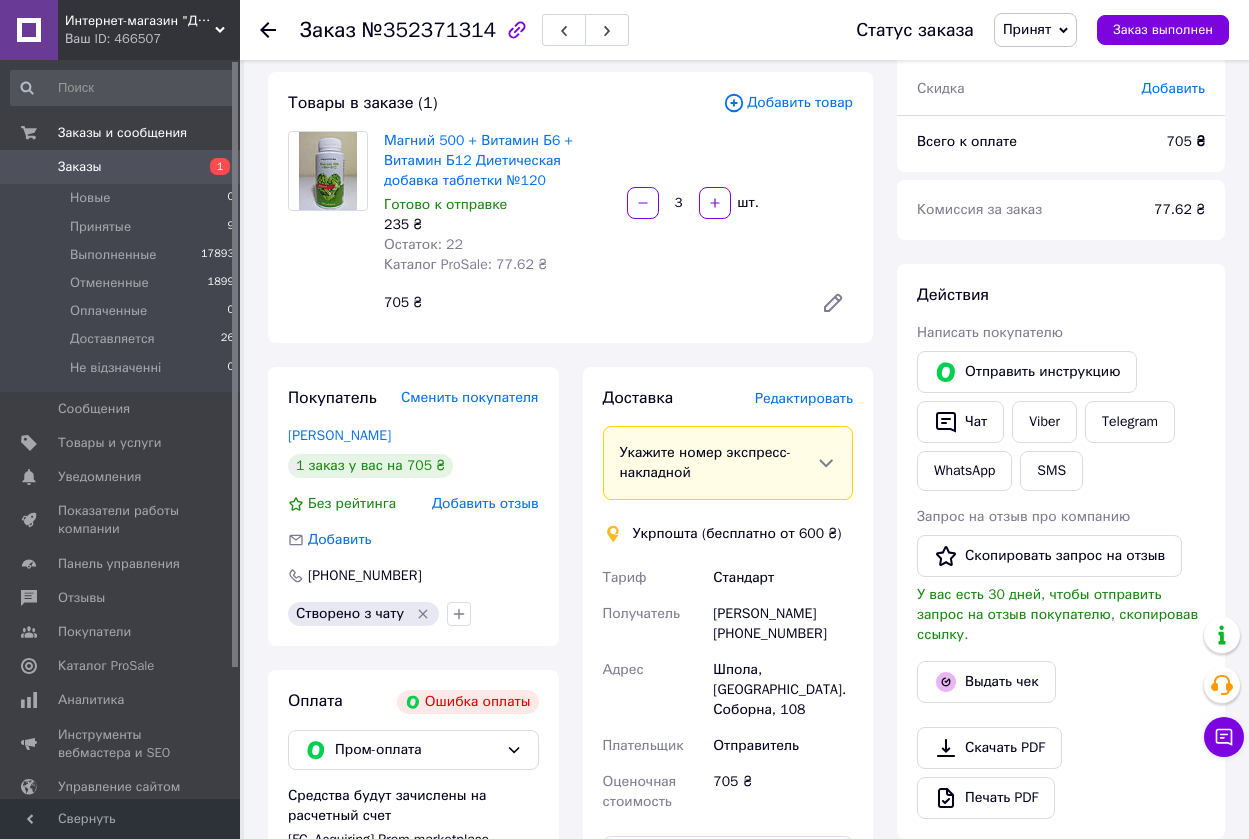 drag, startPoint x: 820, startPoint y: 654, endPoint x: 716, endPoint y: 653, distance: 104.00481 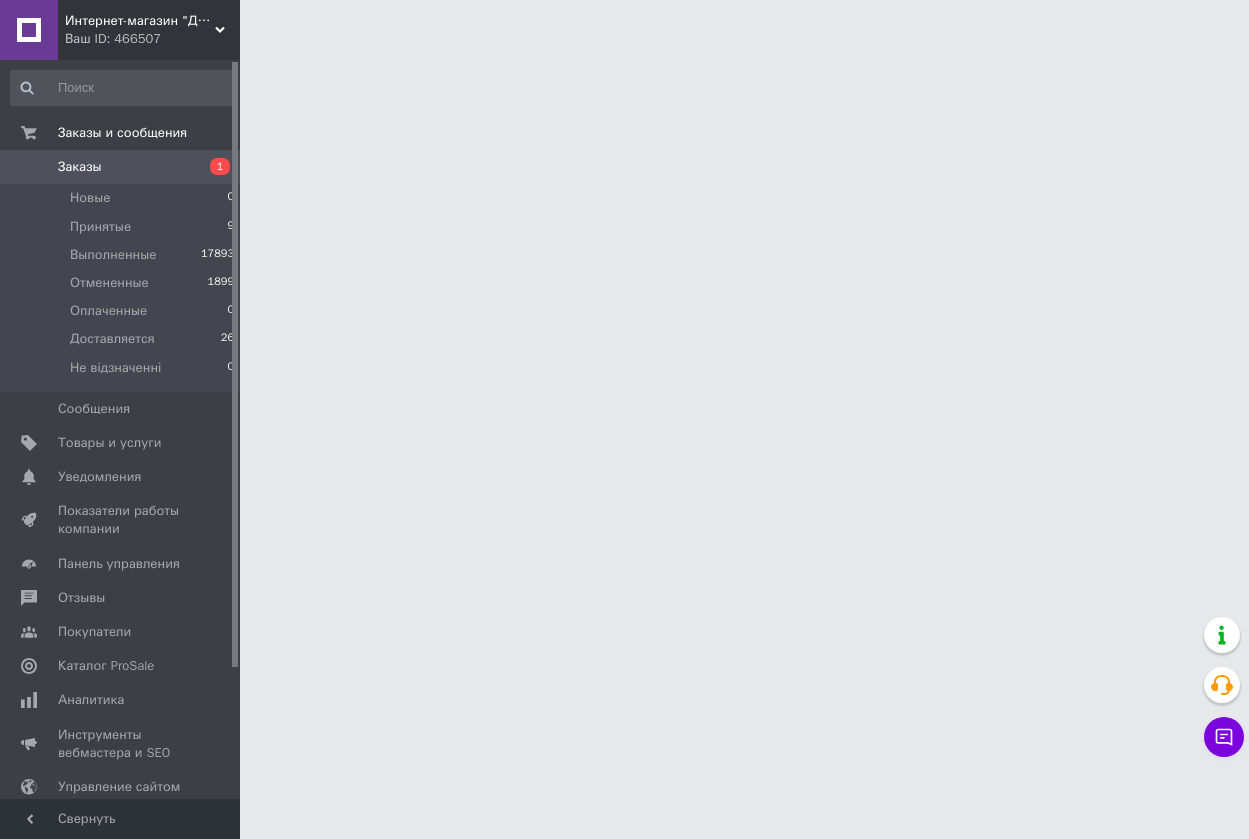 scroll, scrollTop: 0, scrollLeft: 0, axis: both 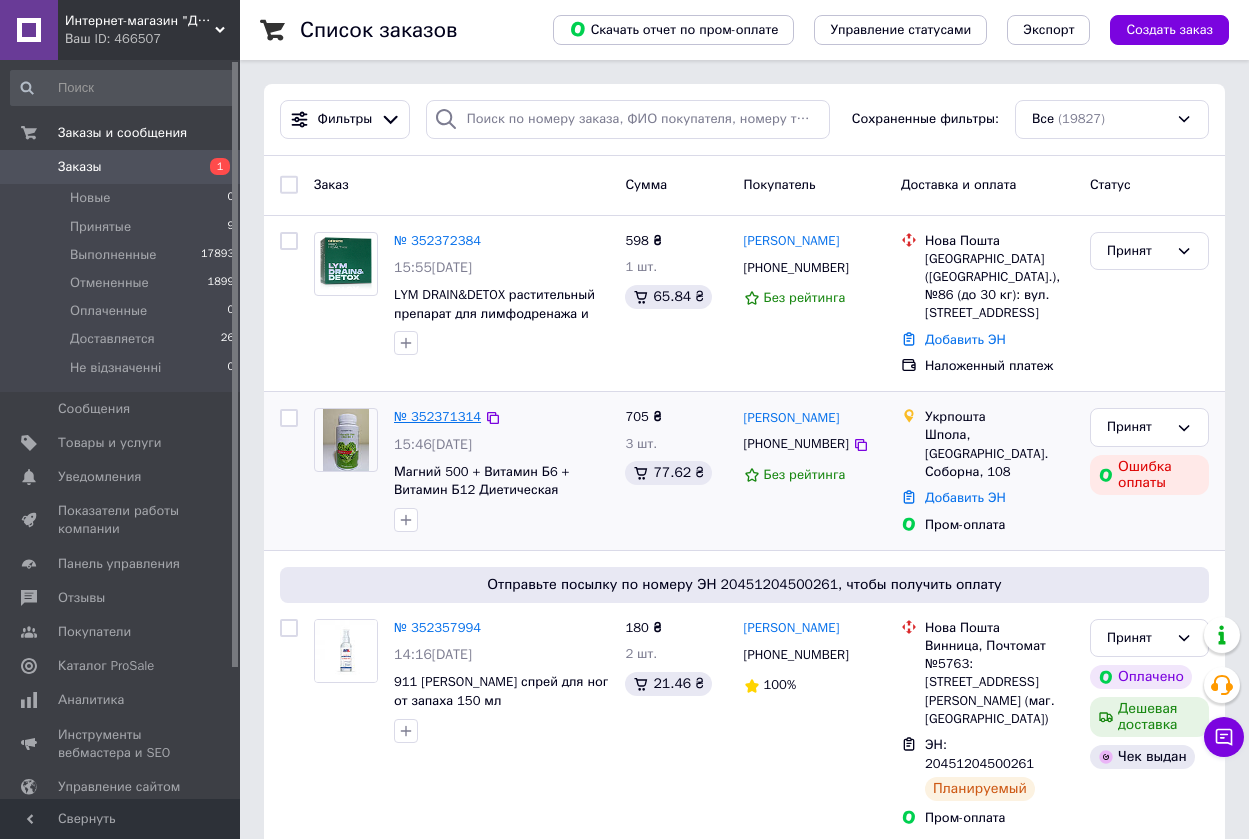 click on "№ 352371314" at bounding box center (437, 416) 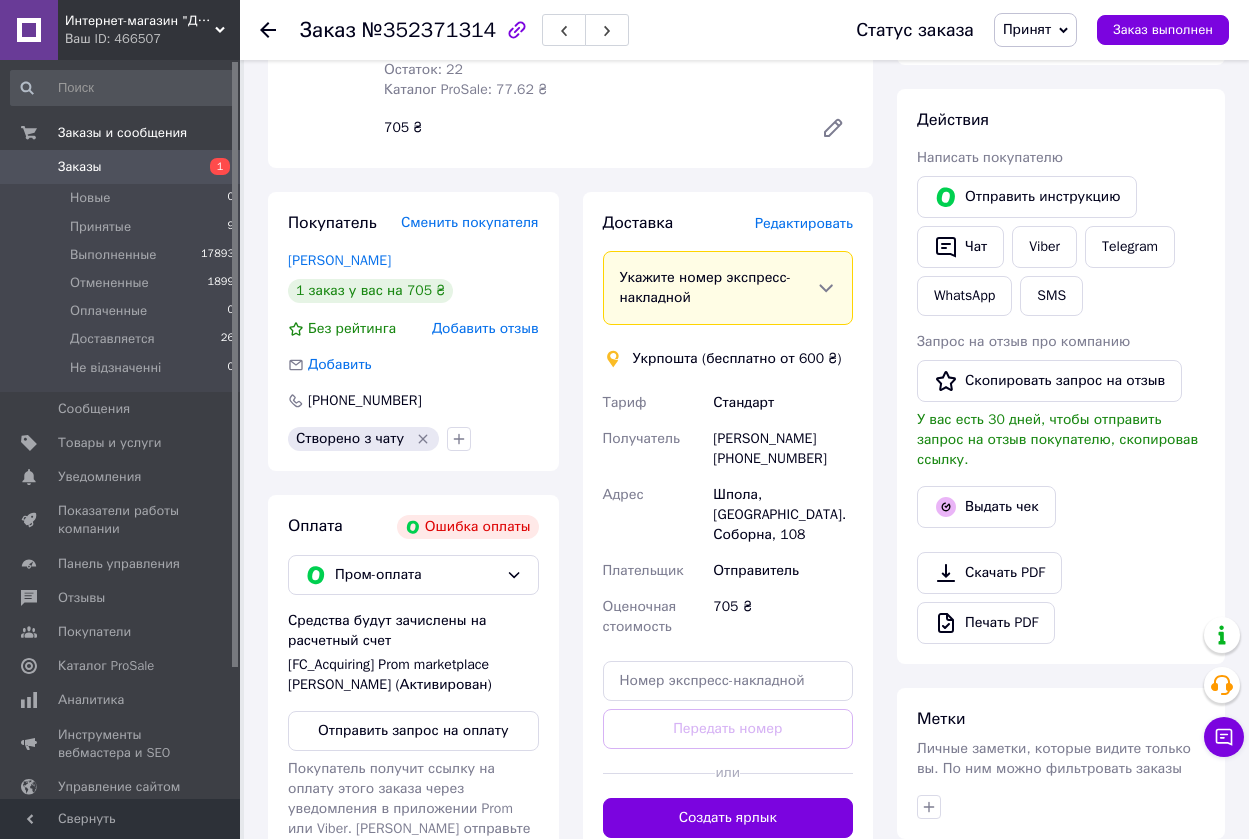 scroll, scrollTop: 300, scrollLeft: 0, axis: vertical 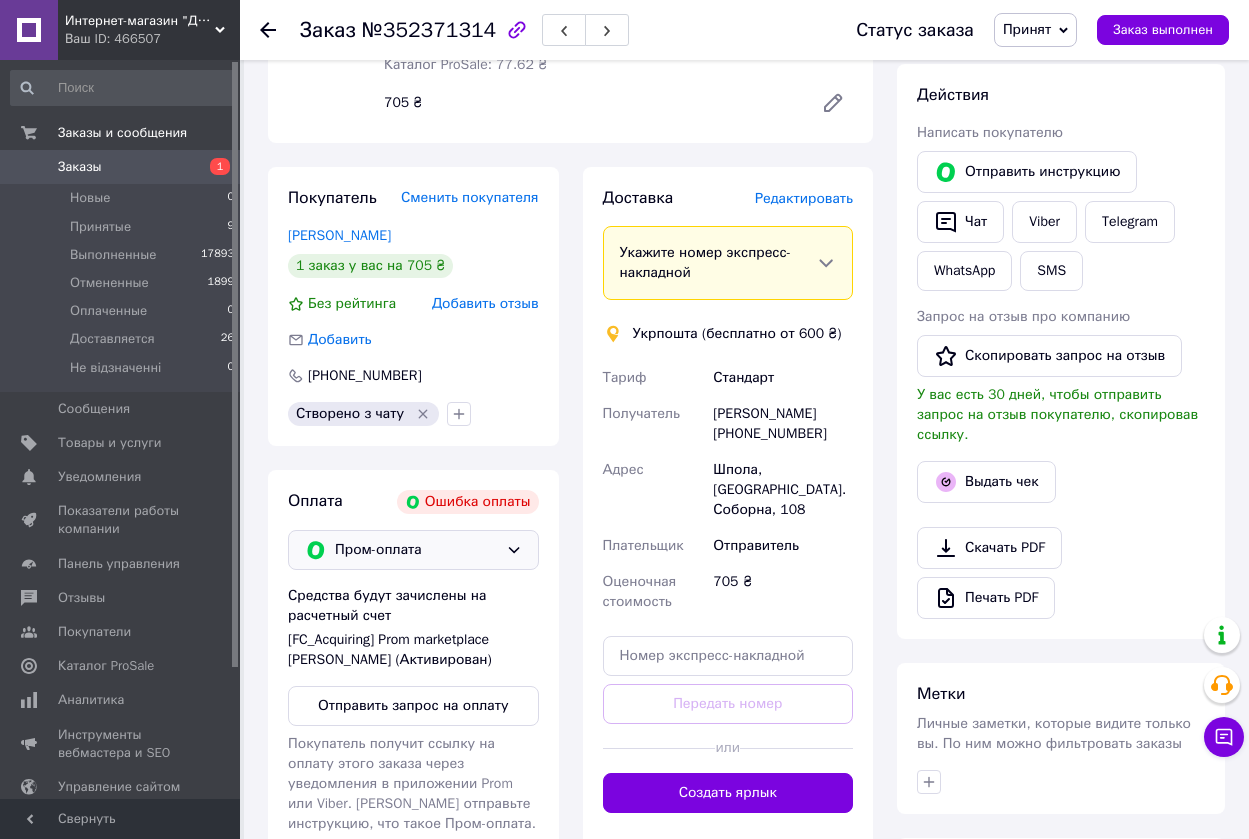 click on "Пром-оплата" at bounding box center [416, 550] 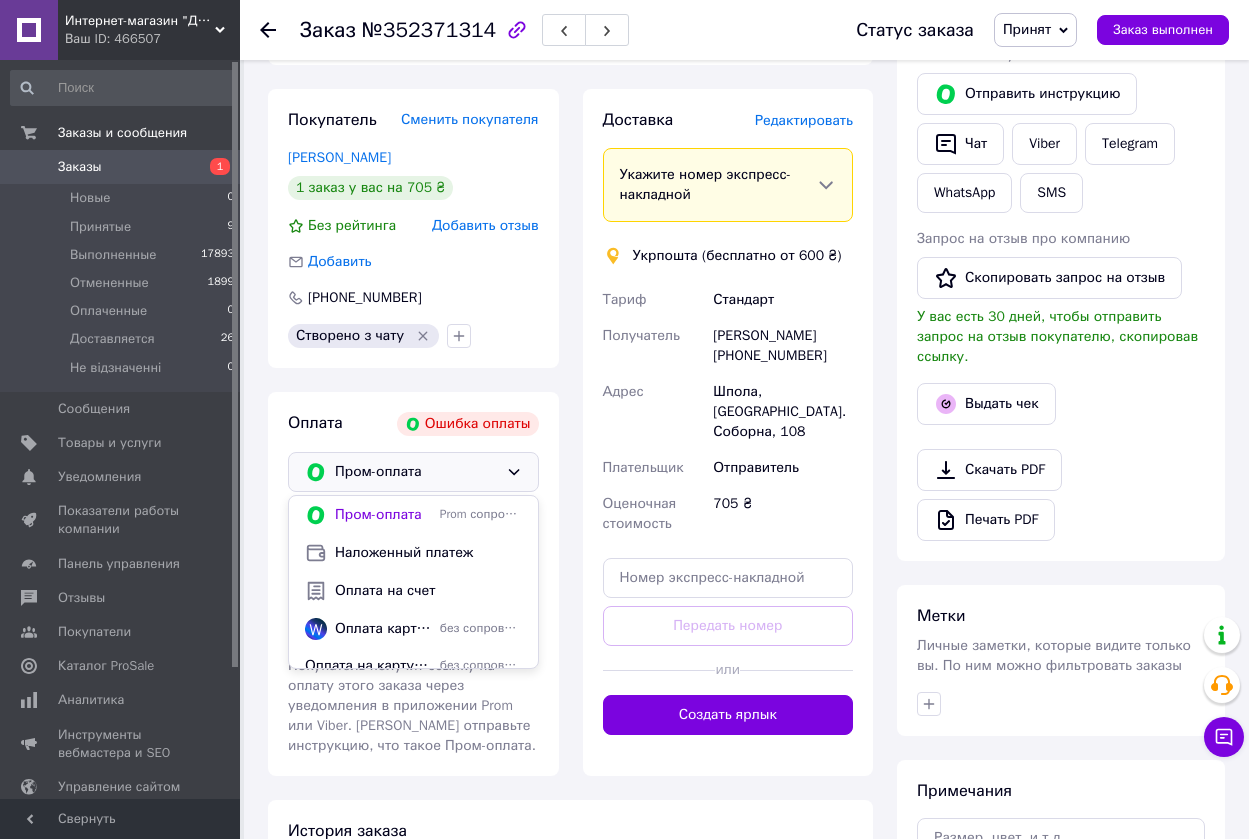 scroll, scrollTop: 400, scrollLeft: 0, axis: vertical 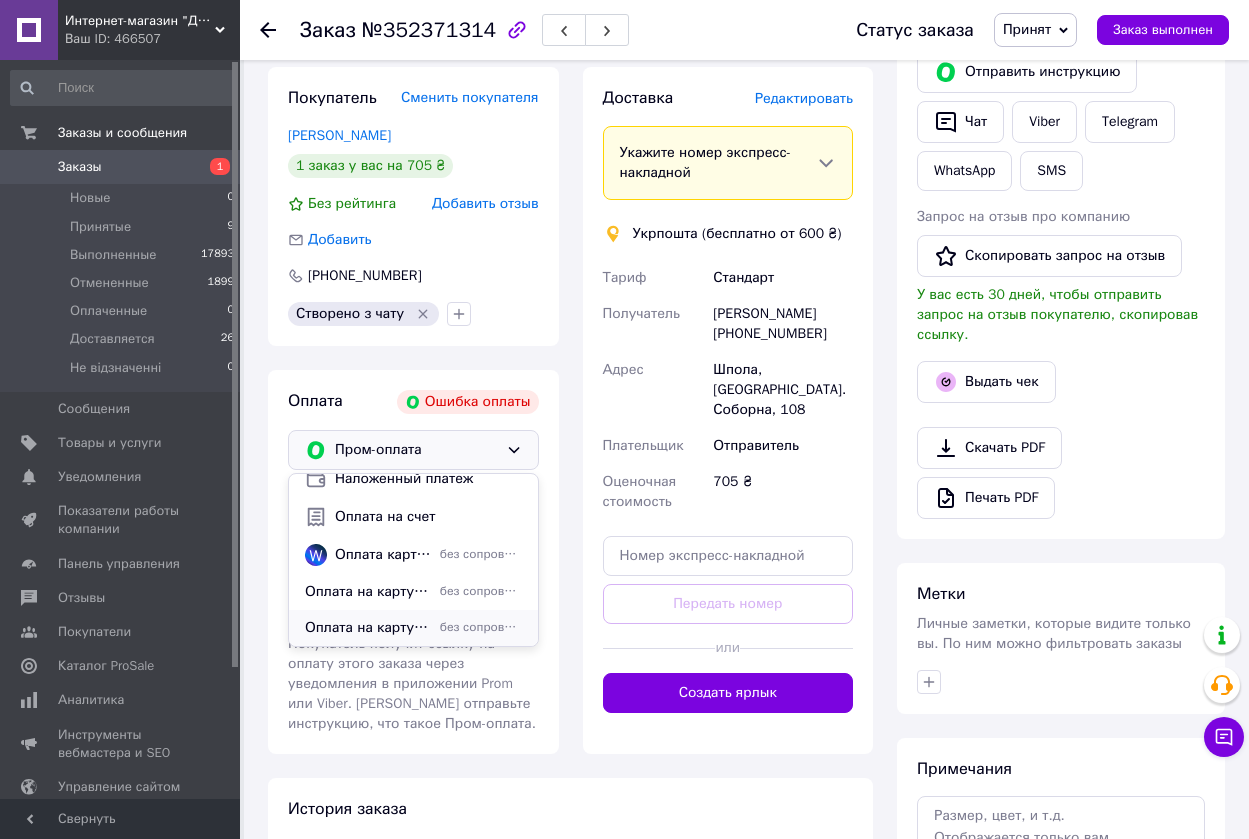 click on "Оплата на карту Монобанка [CREDIT_CARD_NUMBER]" at bounding box center [368, 628] 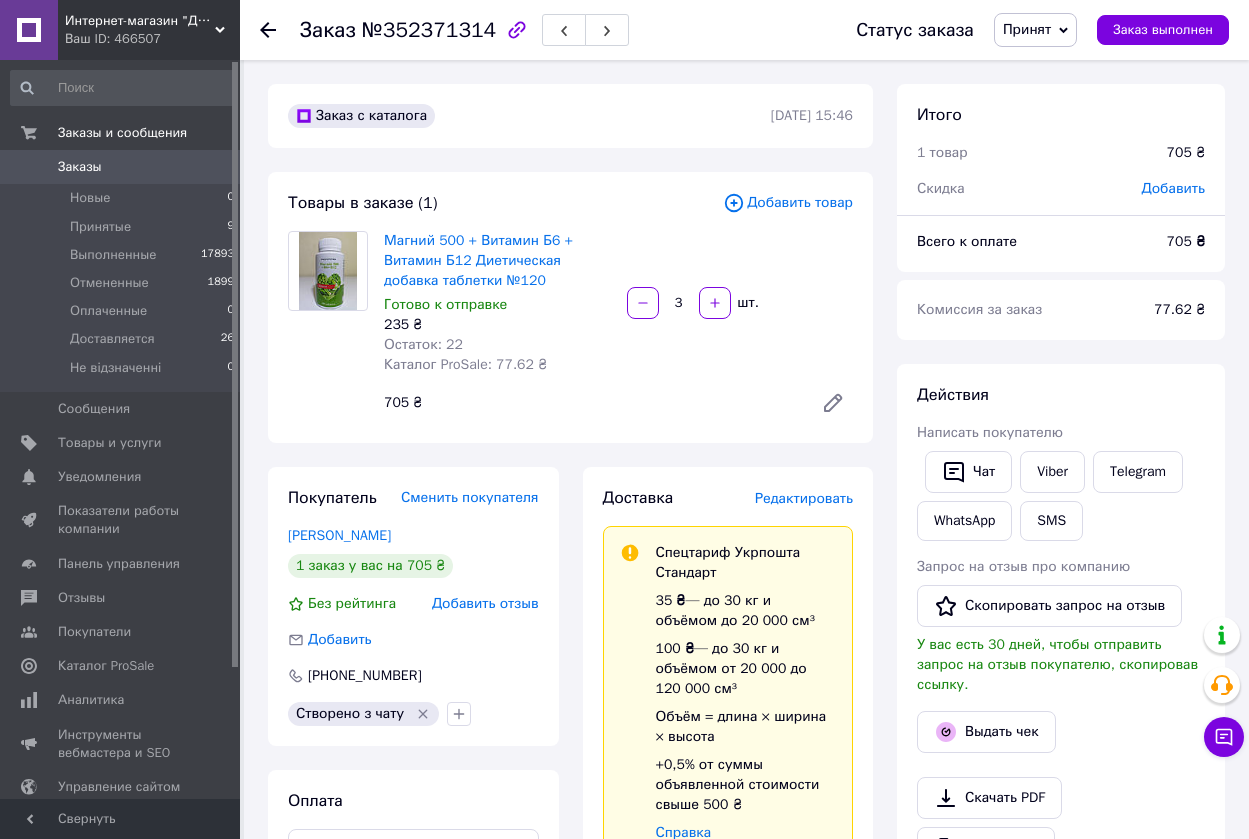 scroll, scrollTop: 400, scrollLeft: 0, axis: vertical 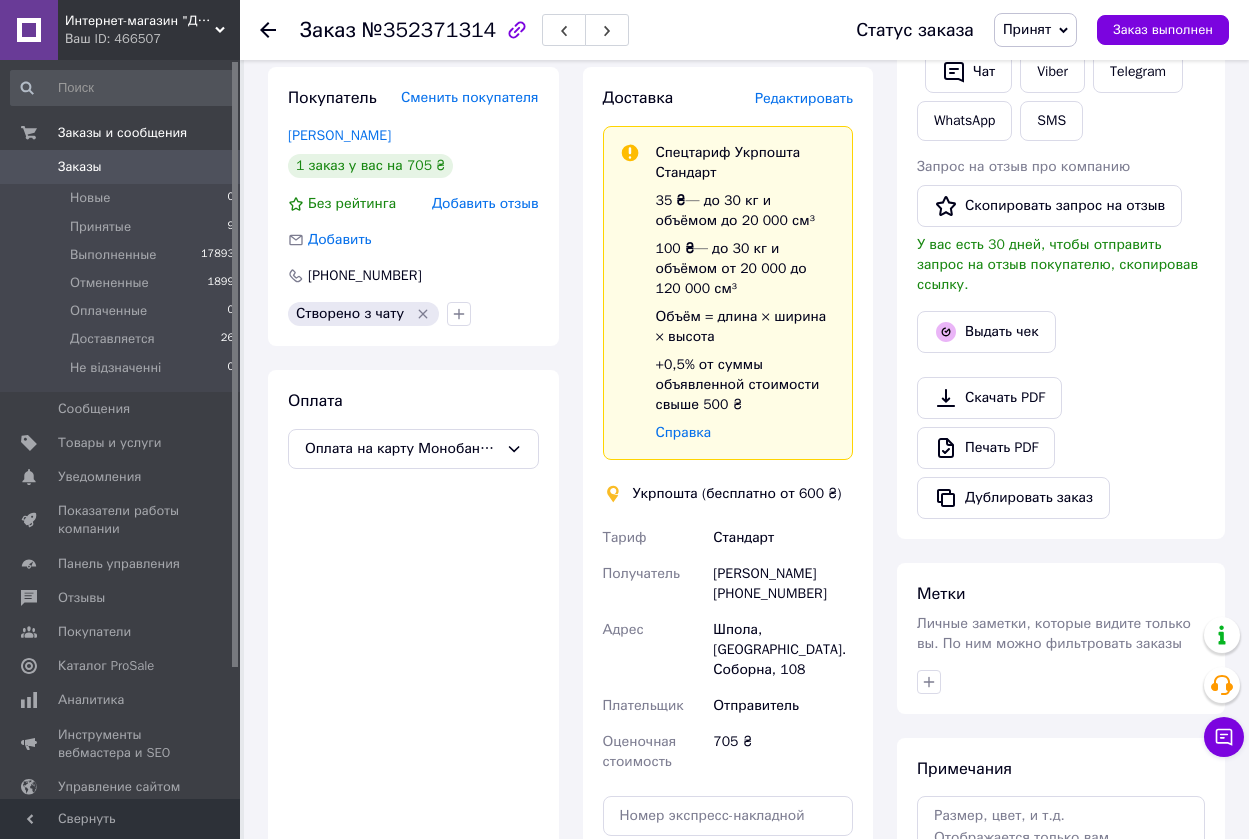 click on "Заказы" at bounding box center (80, 167) 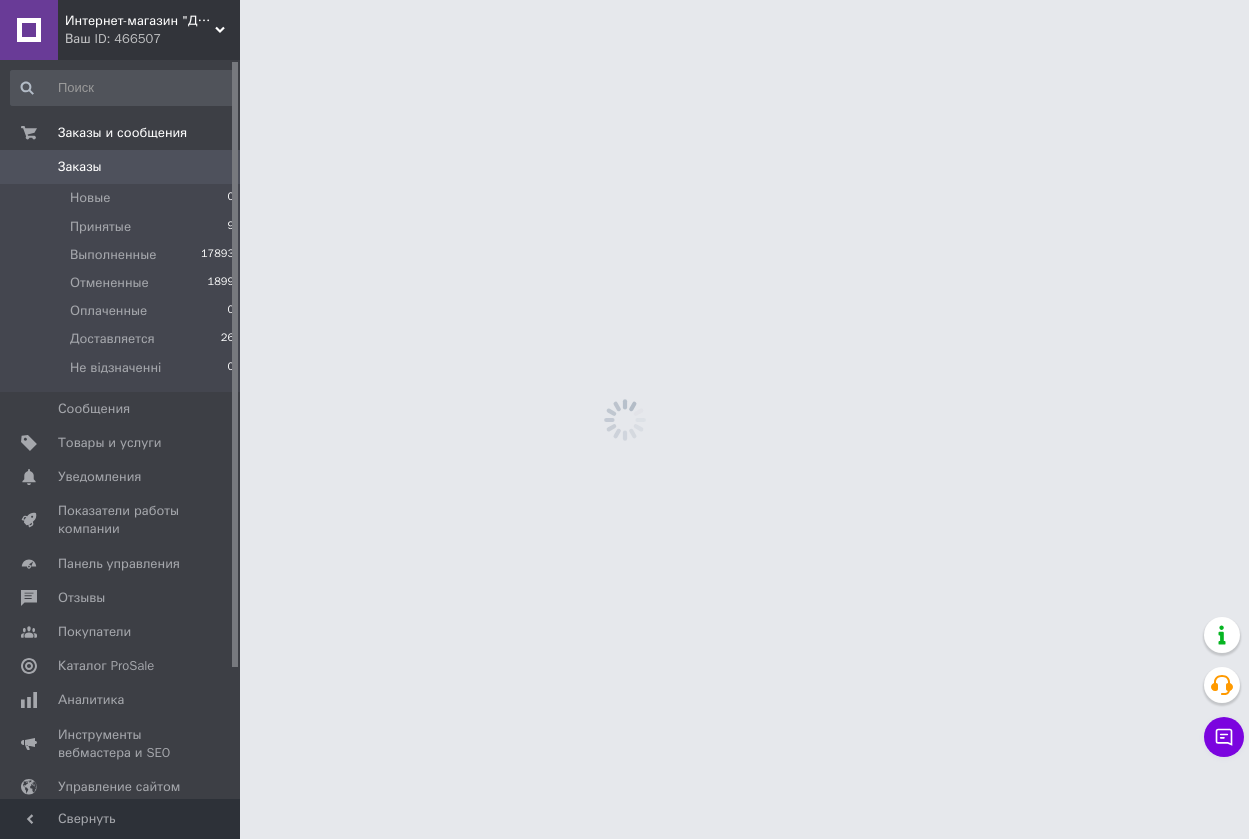 scroll, scrollTop: 0, scrollLeft: 0, axis: both 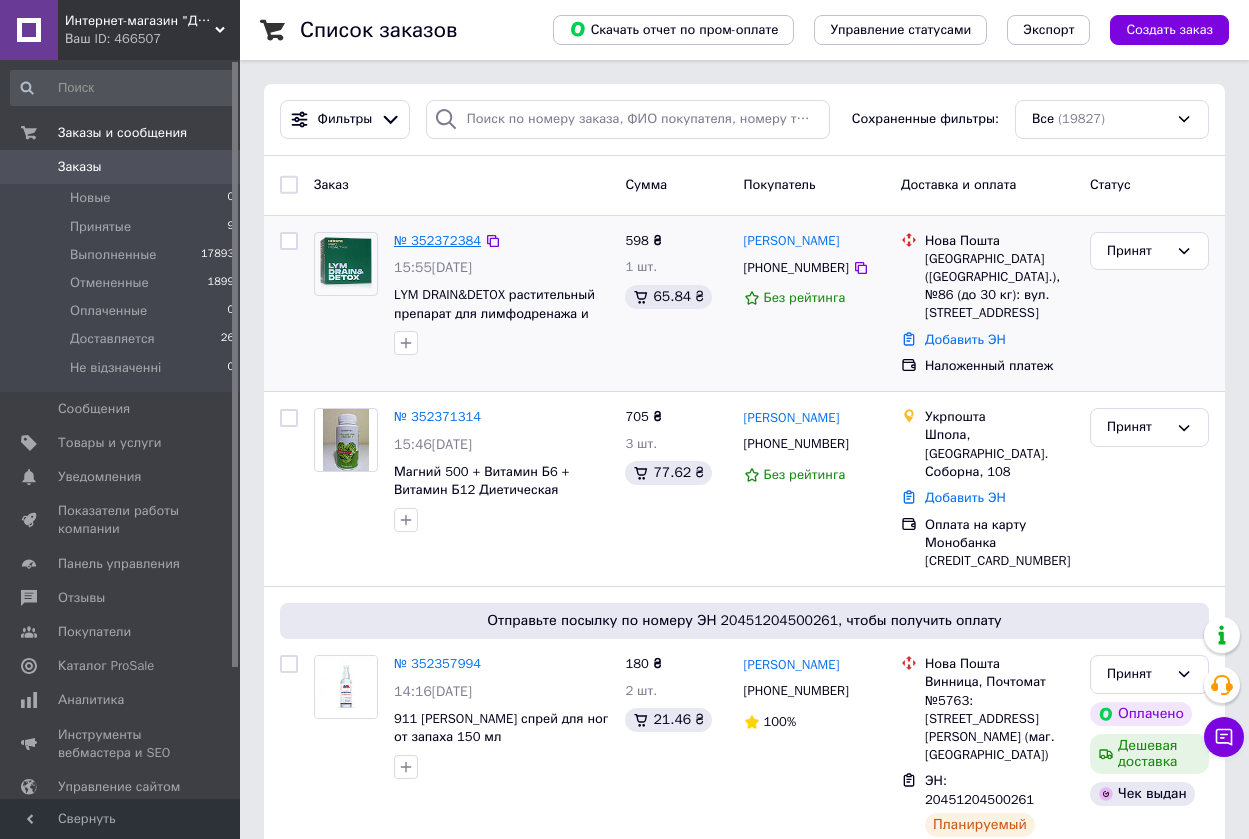 click on "№ 352372384" at bounding box center [437, 240] 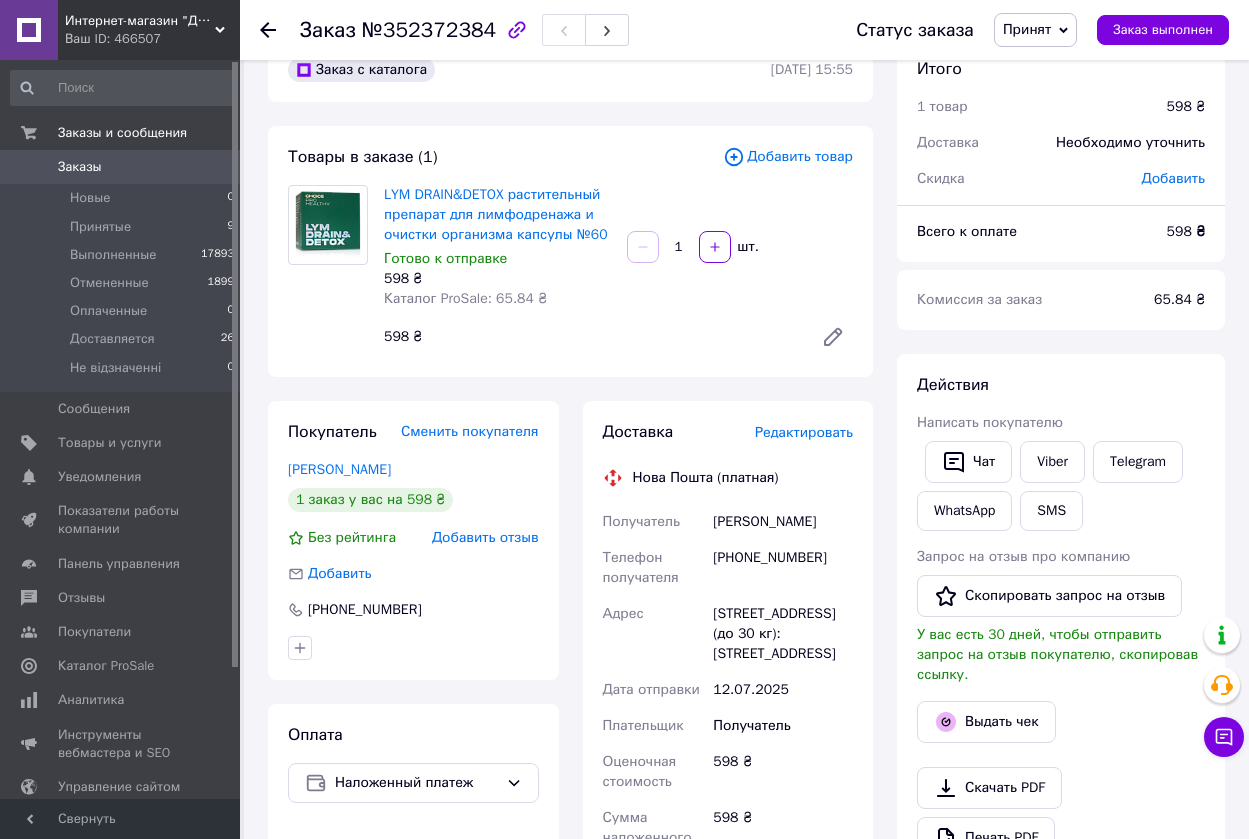 scroll, scrollTop: 0, scrollLeft: 0, axis: both 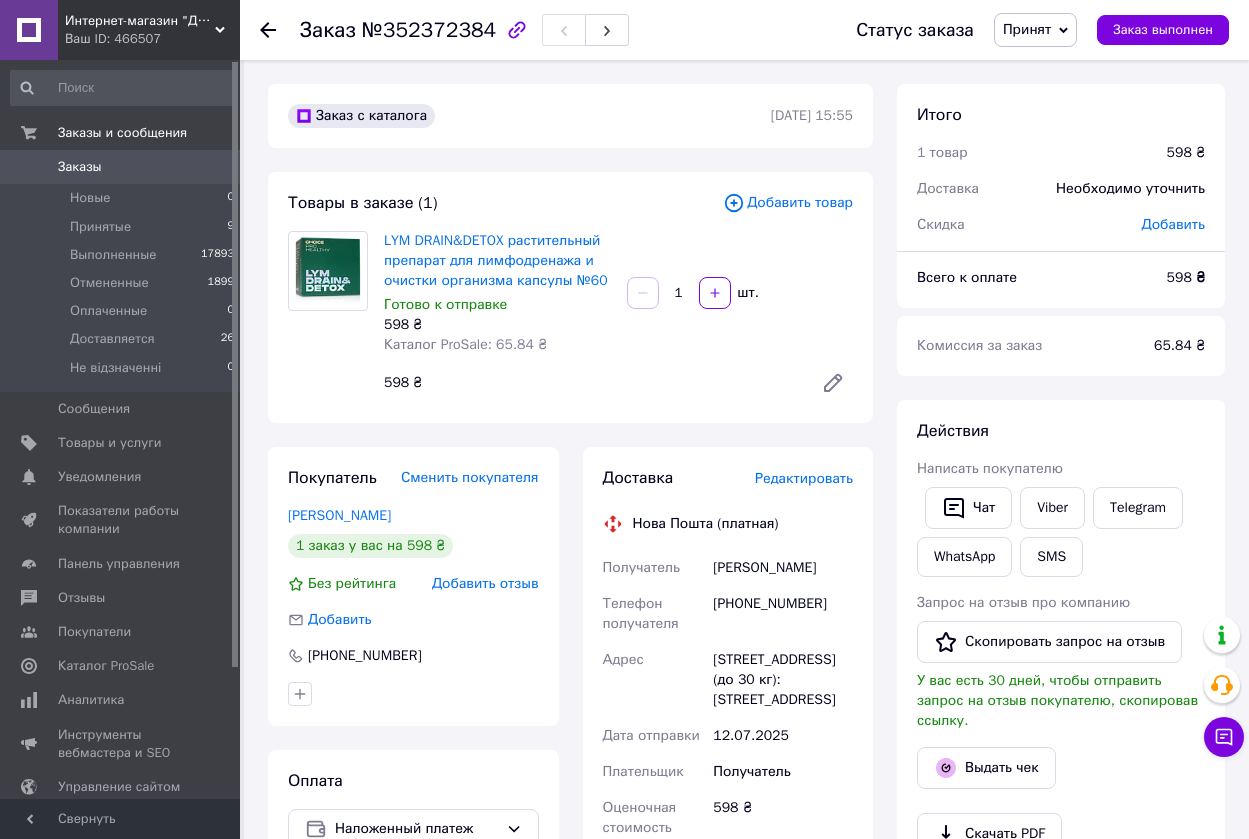 click 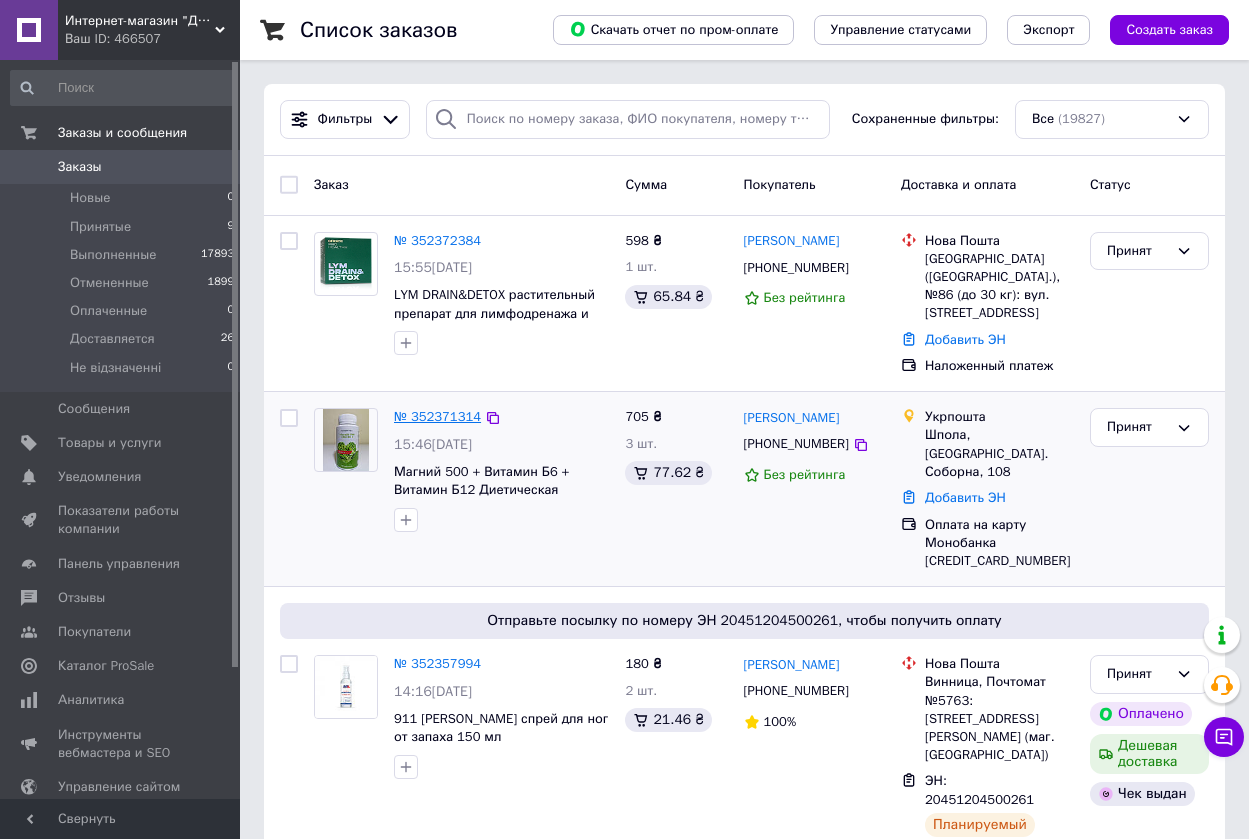 click on "№ 352371314" at bounding box center (437, 416) 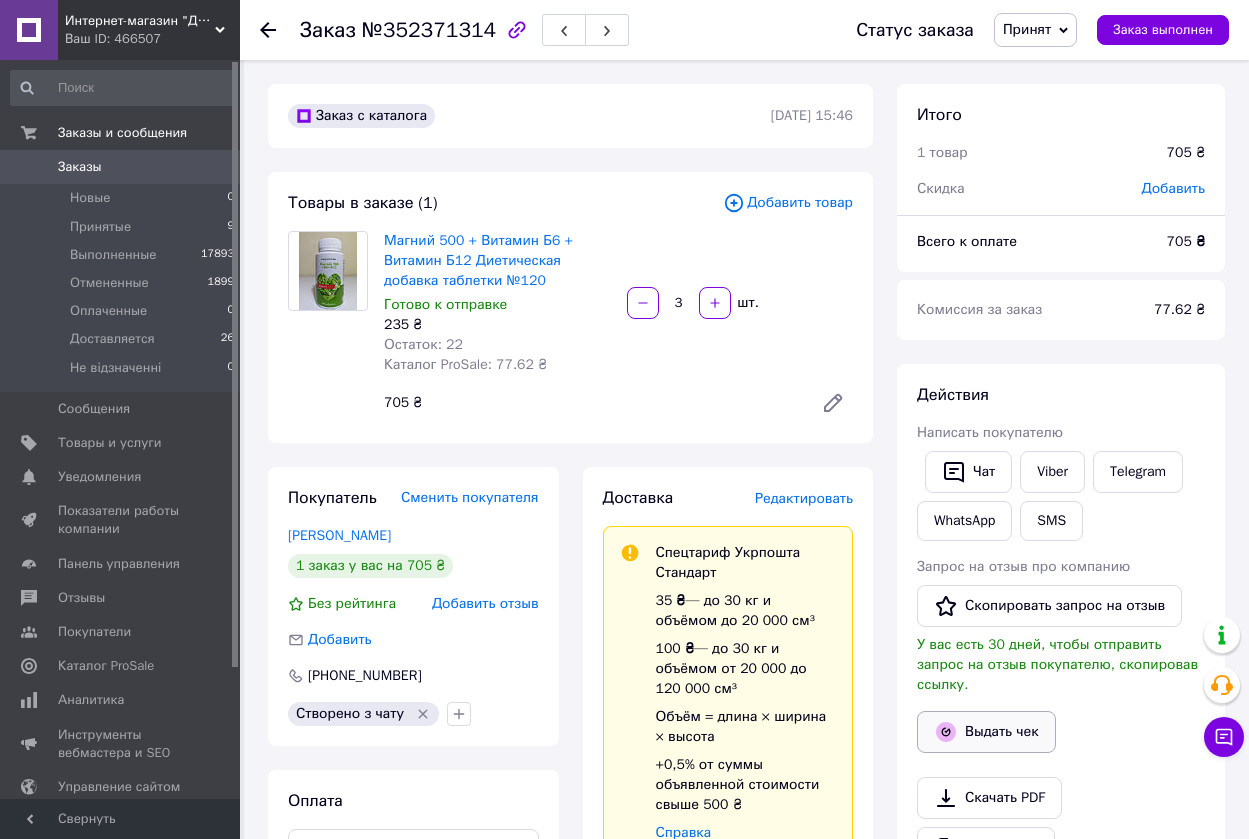 click on "Выдать чек" at bounding box center [986, 732] 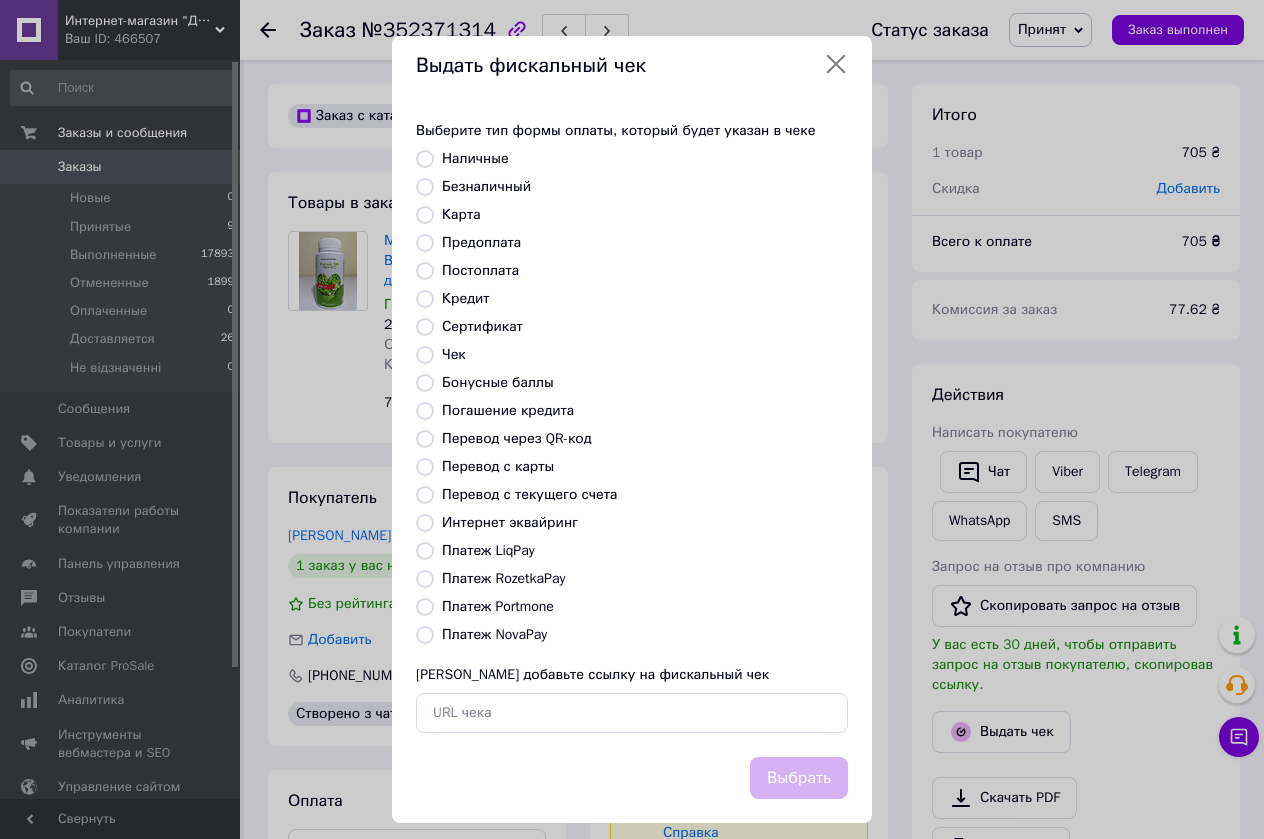 click on "Перевод с карты" at bounding box center (425, 467) 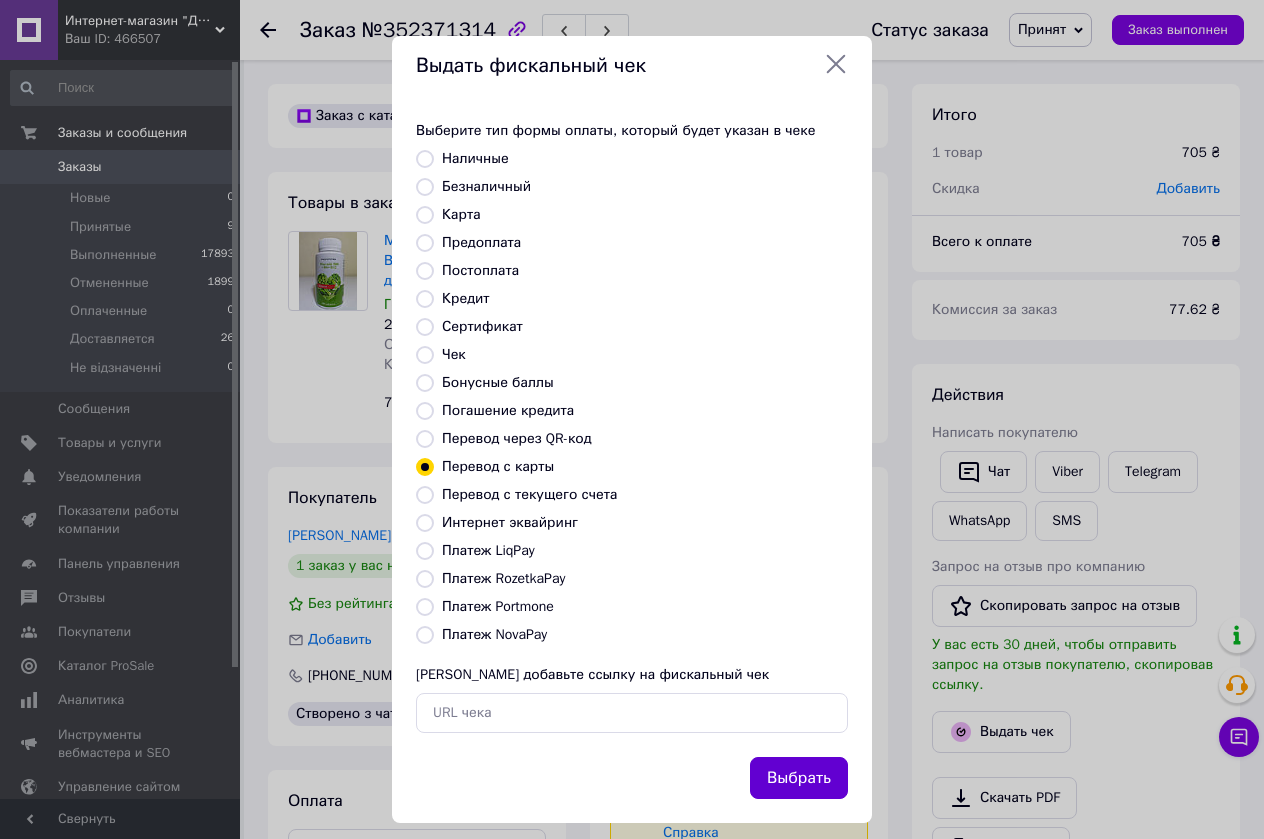 click on "Выбрать" at bounding box center (799, 778) 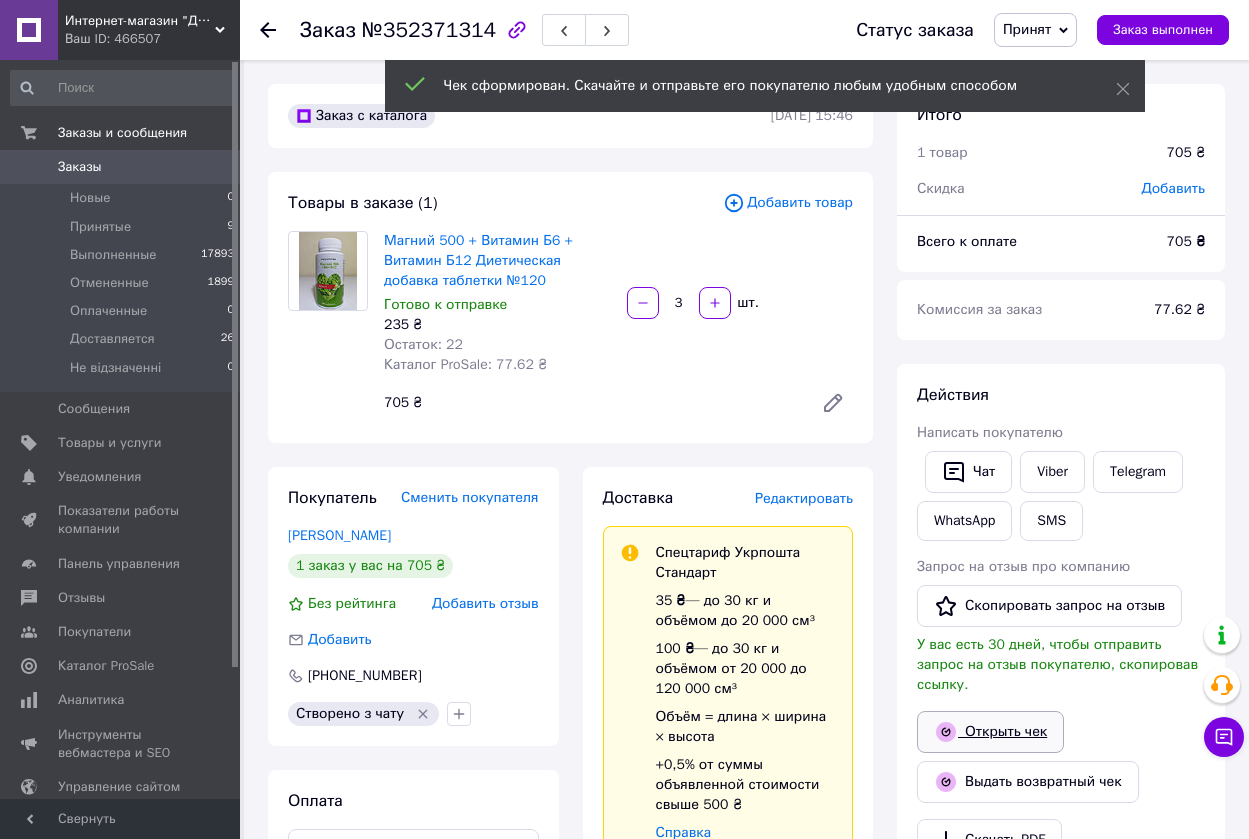 click on "Открыть чек" at bounding box center (990, 732) 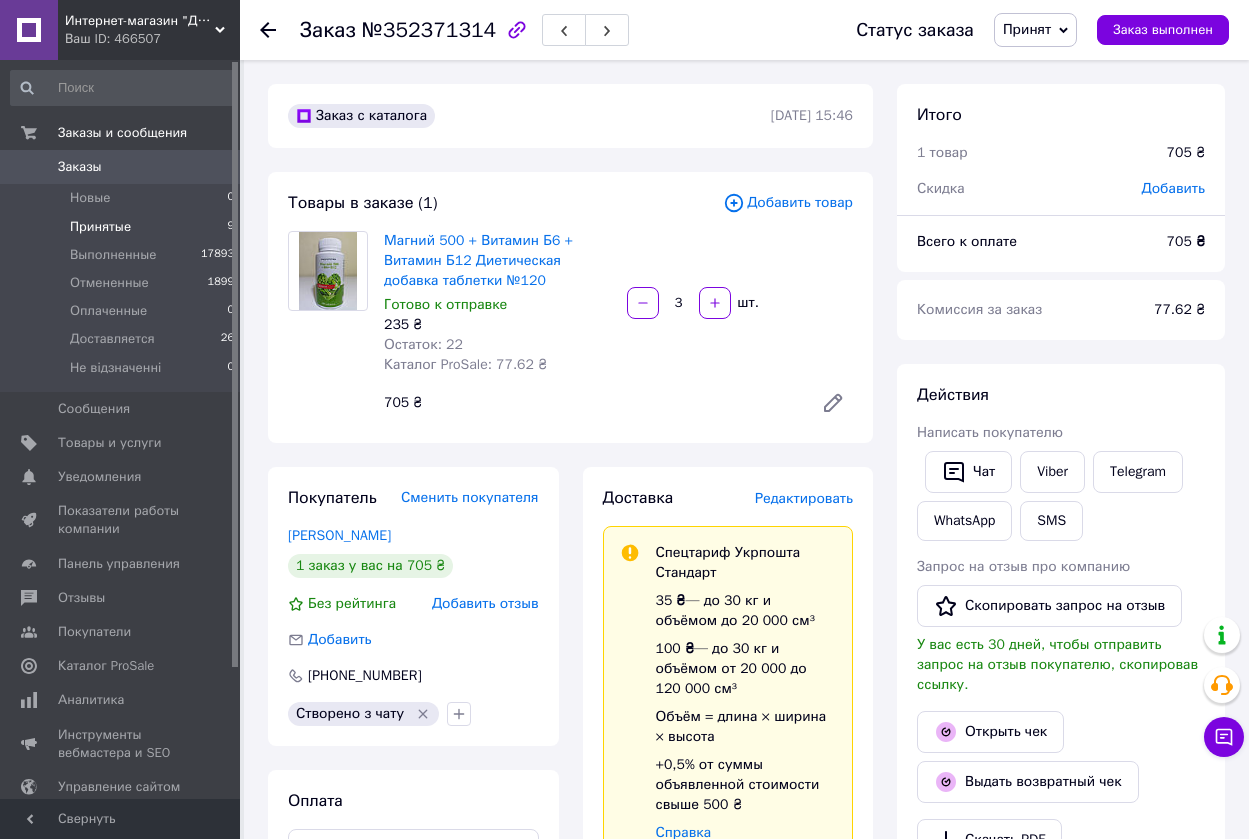 click on "Принятые" at bounding box center [100, 227] 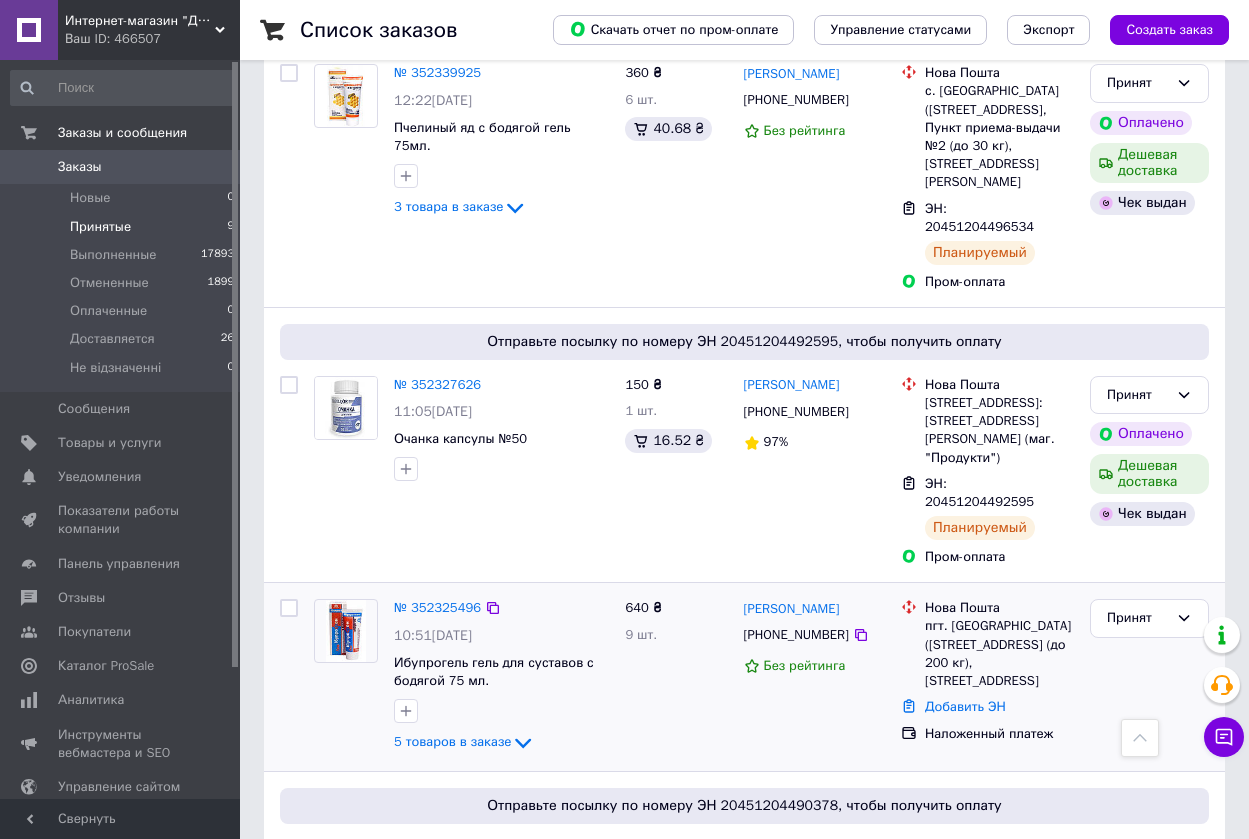 scroll, scrollTop: 1400, scrollLeft: 0, axis: vertical 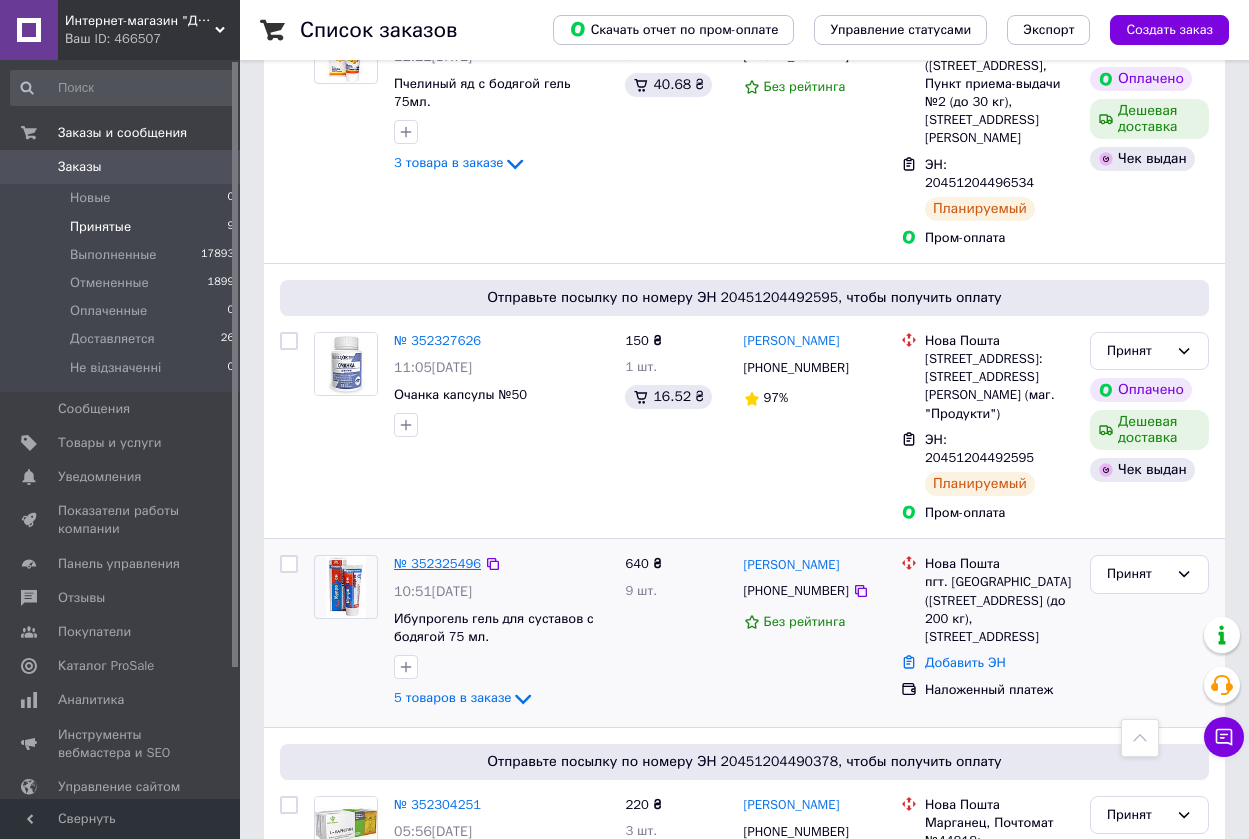 click on "№ 352325496" at bounding box center [437, 563] 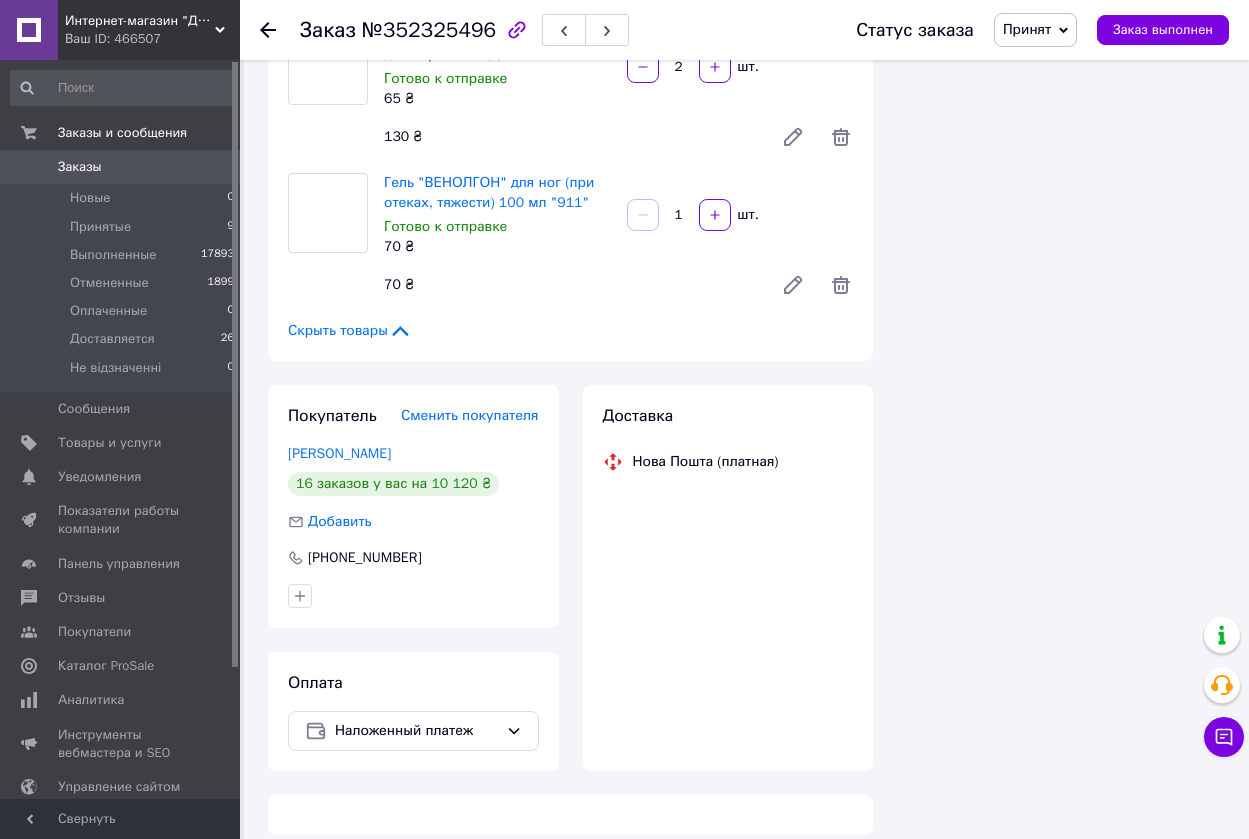 scroll, scrollTop: 1344, scrollLeft: 0, axis: vertical 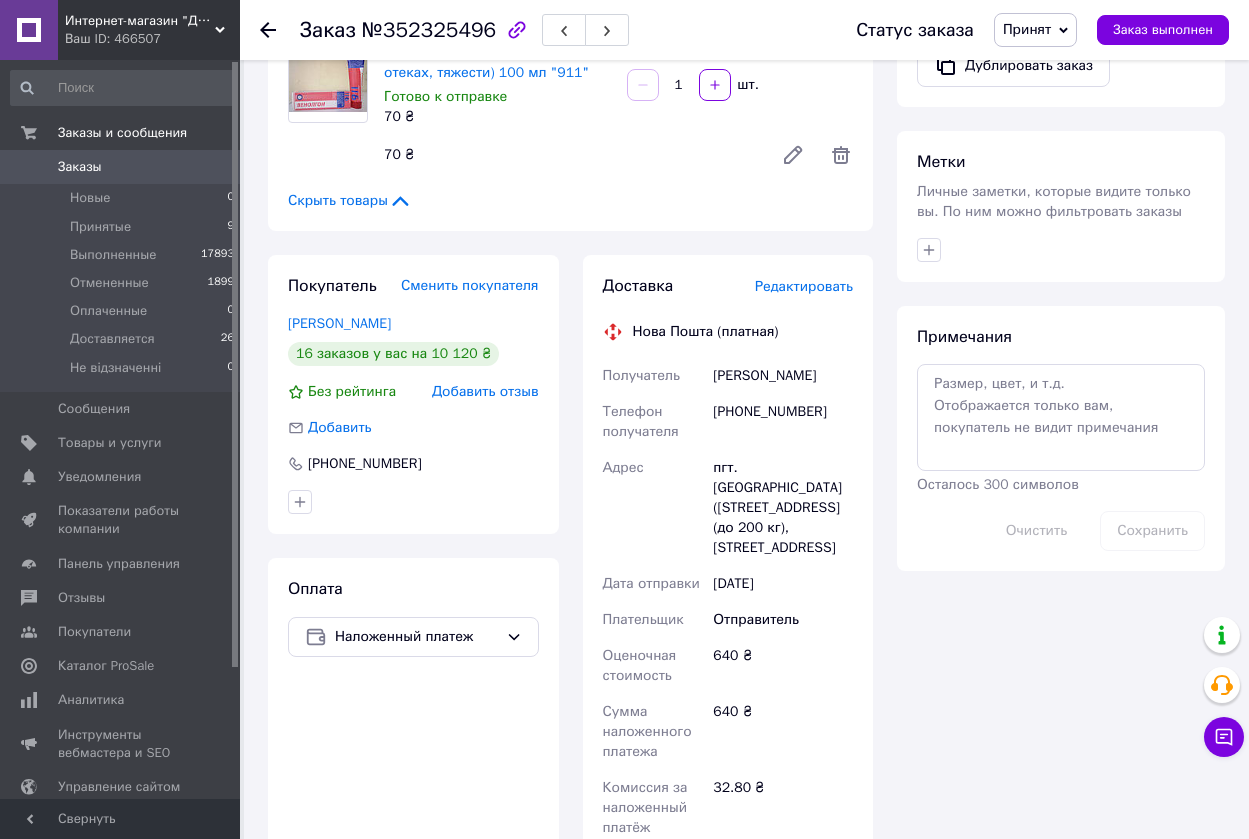 click on "Редактировать" at bounding box center [804, 286] 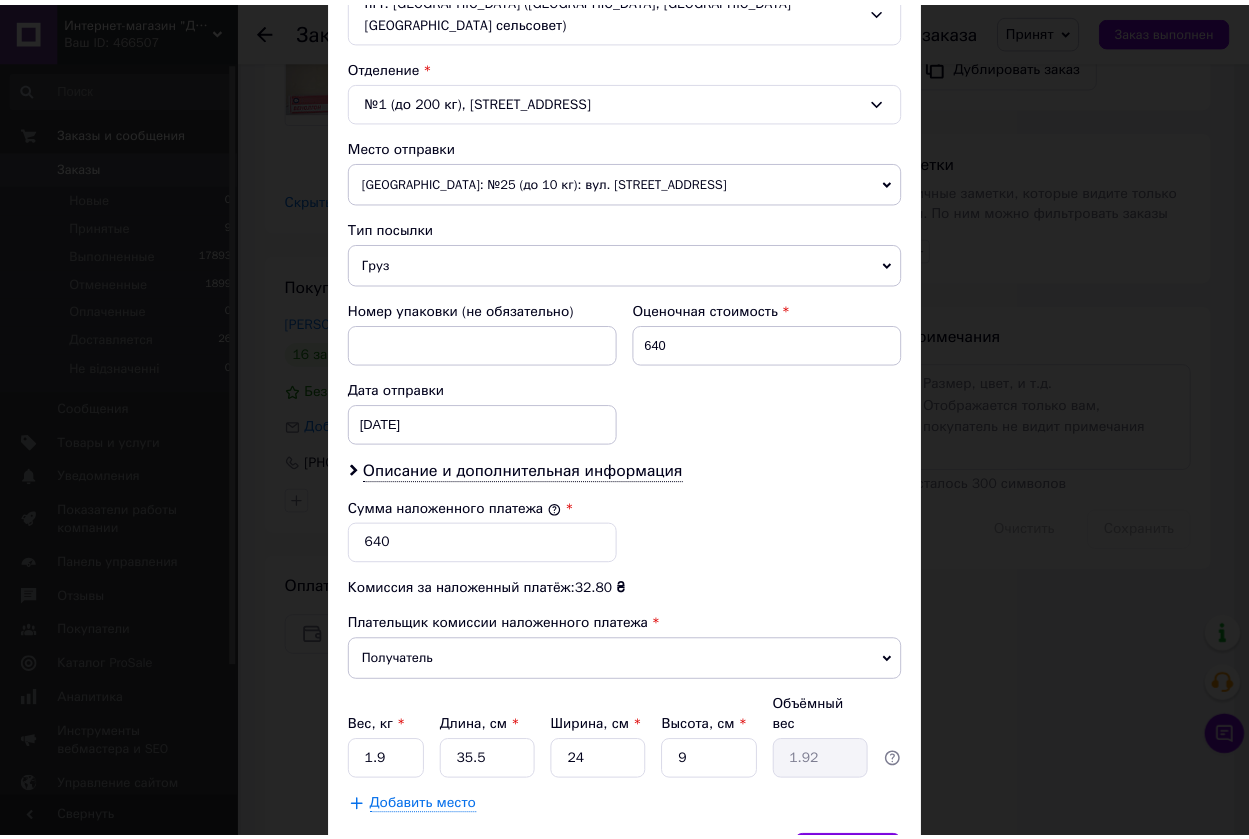 scroll, scrollTop: 687, scrollLeft: 0, axis: vertical 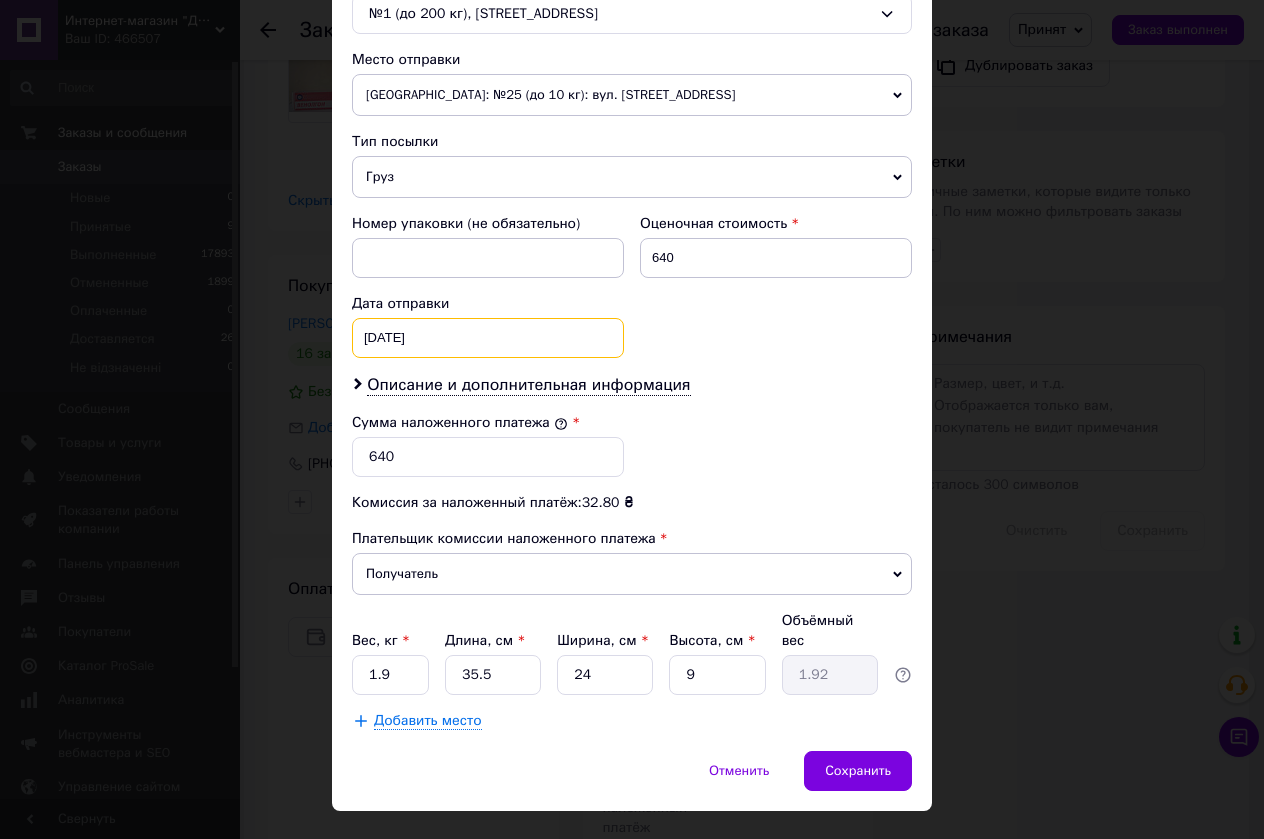 click on "16.04.2025 < 2025 > < Апрель > Пн Вт Ср Чт Пт Сб Вс 31 1 2 3 4 5 6 7 8 9 10 11 12 13 14 15 16 17 18 19 20 21 22 23 24 25 26 27 28 29 30 1 2 3 4 5 6 7 8 9 10 11" at bounding box center (488, 338) 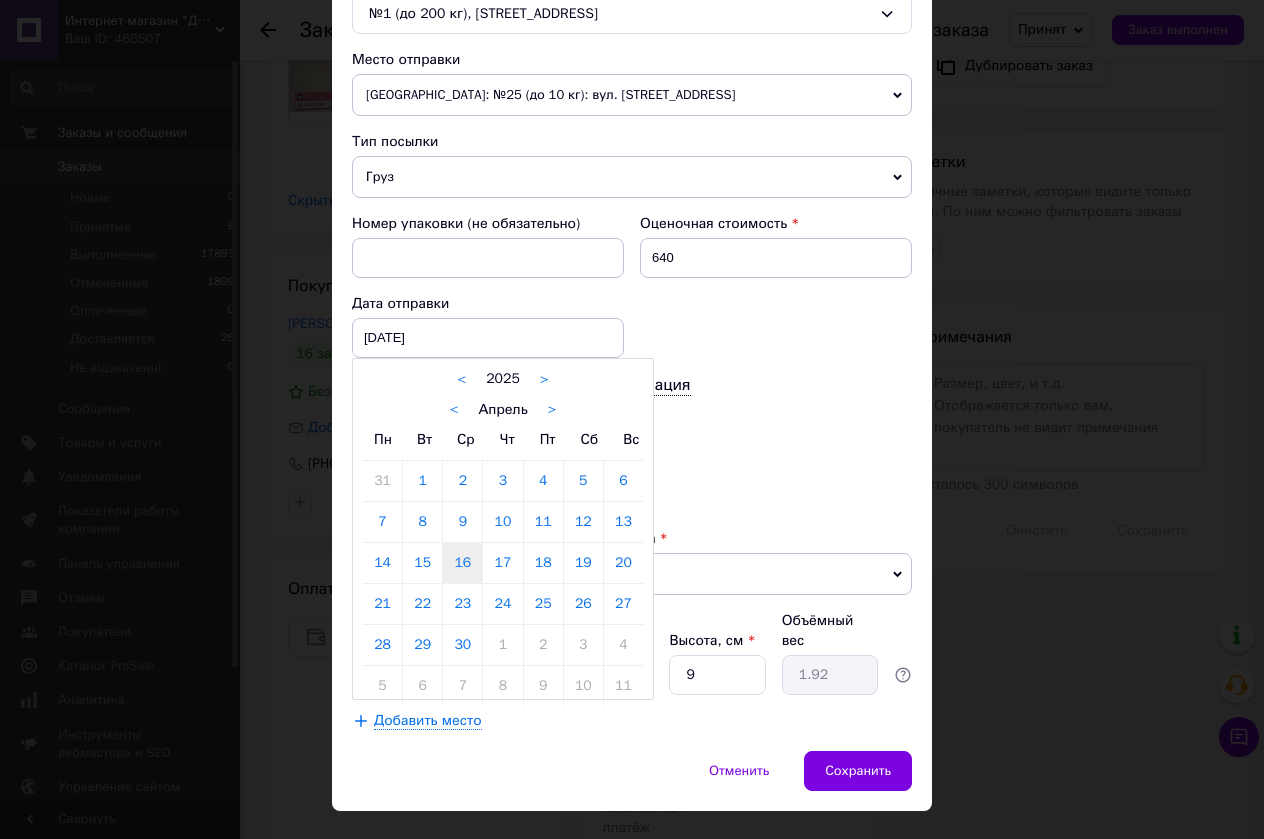 click on ">" at bounding box center [552, 410] 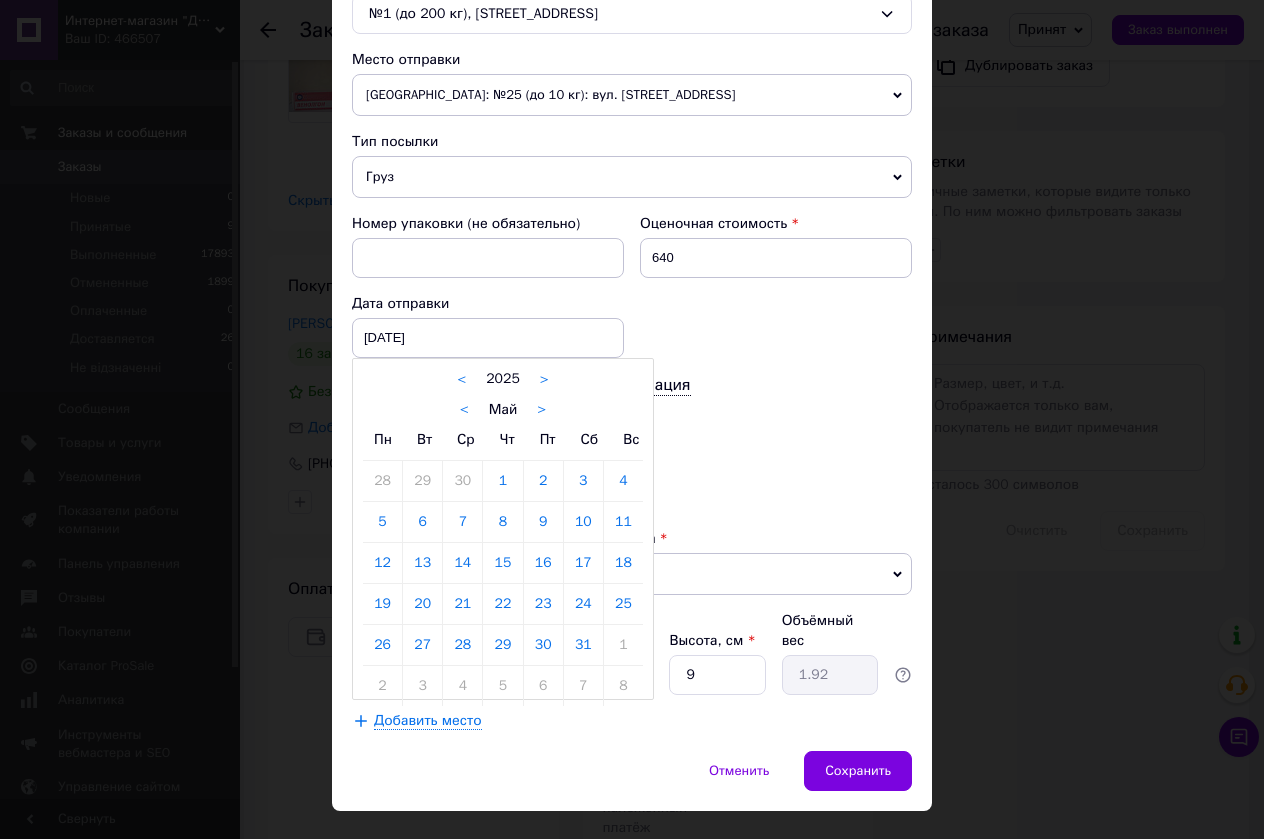 click on ">" at bounding box center (541, 410) 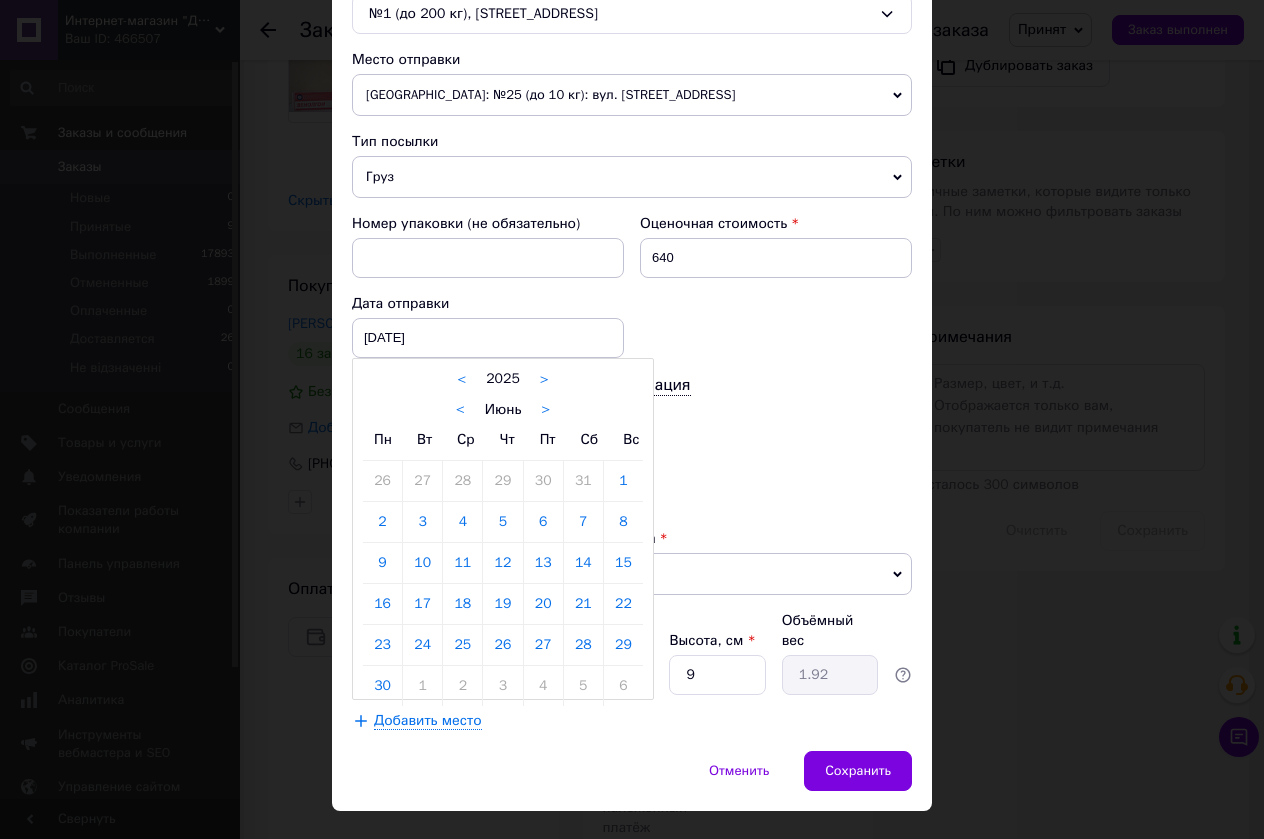click on ">" at bounding box center (545, 410) 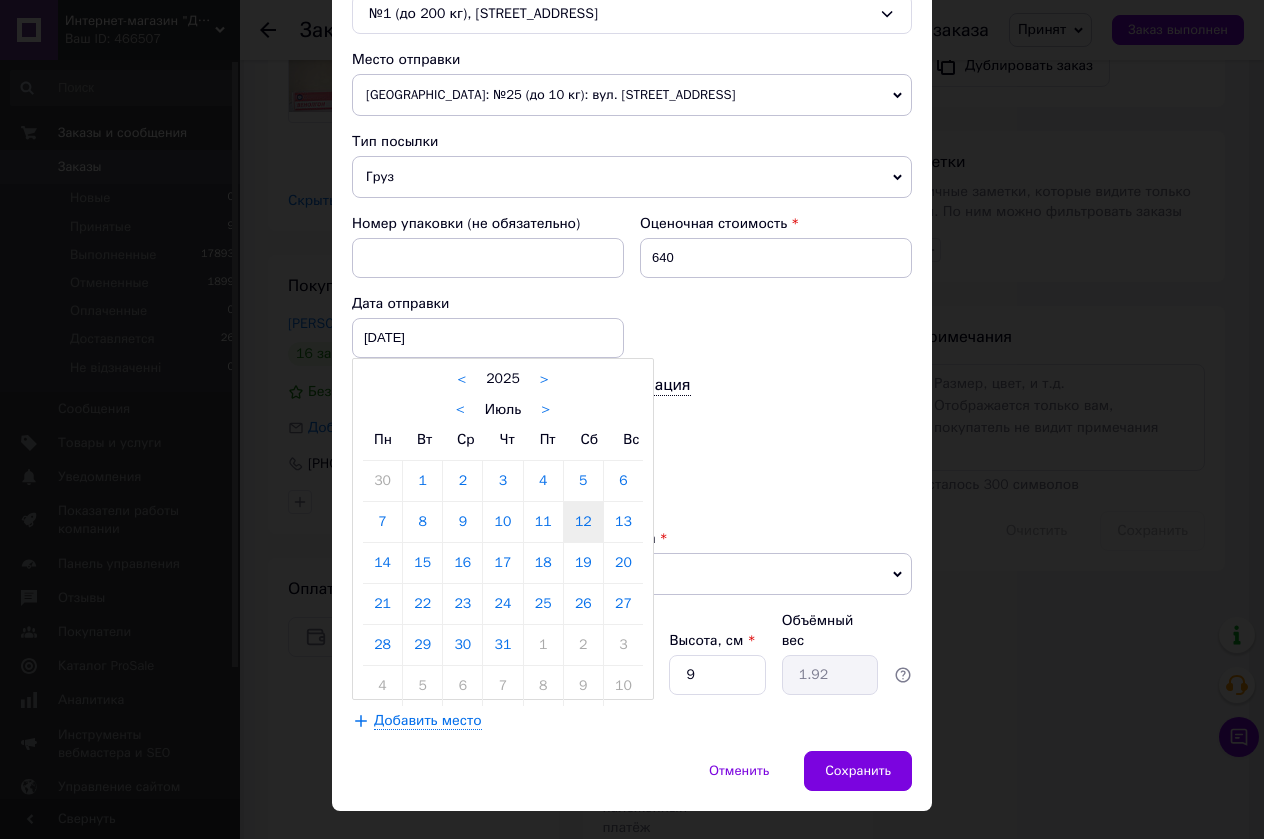 click on "12" at bounding box center [583, 522] 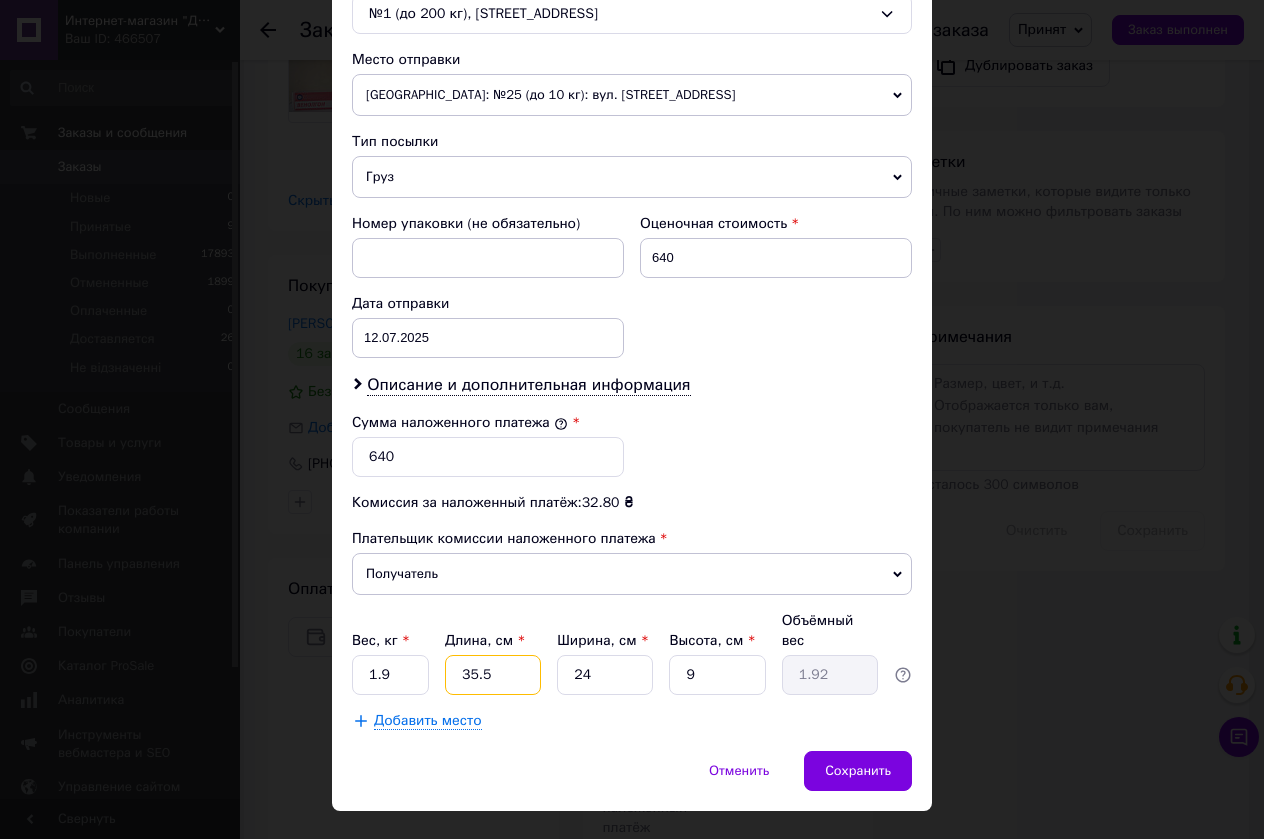 drag, startPoint x: 489, startPoint y: 632, endPoint x: 446, endPoint y: 633, distance: 43.011627 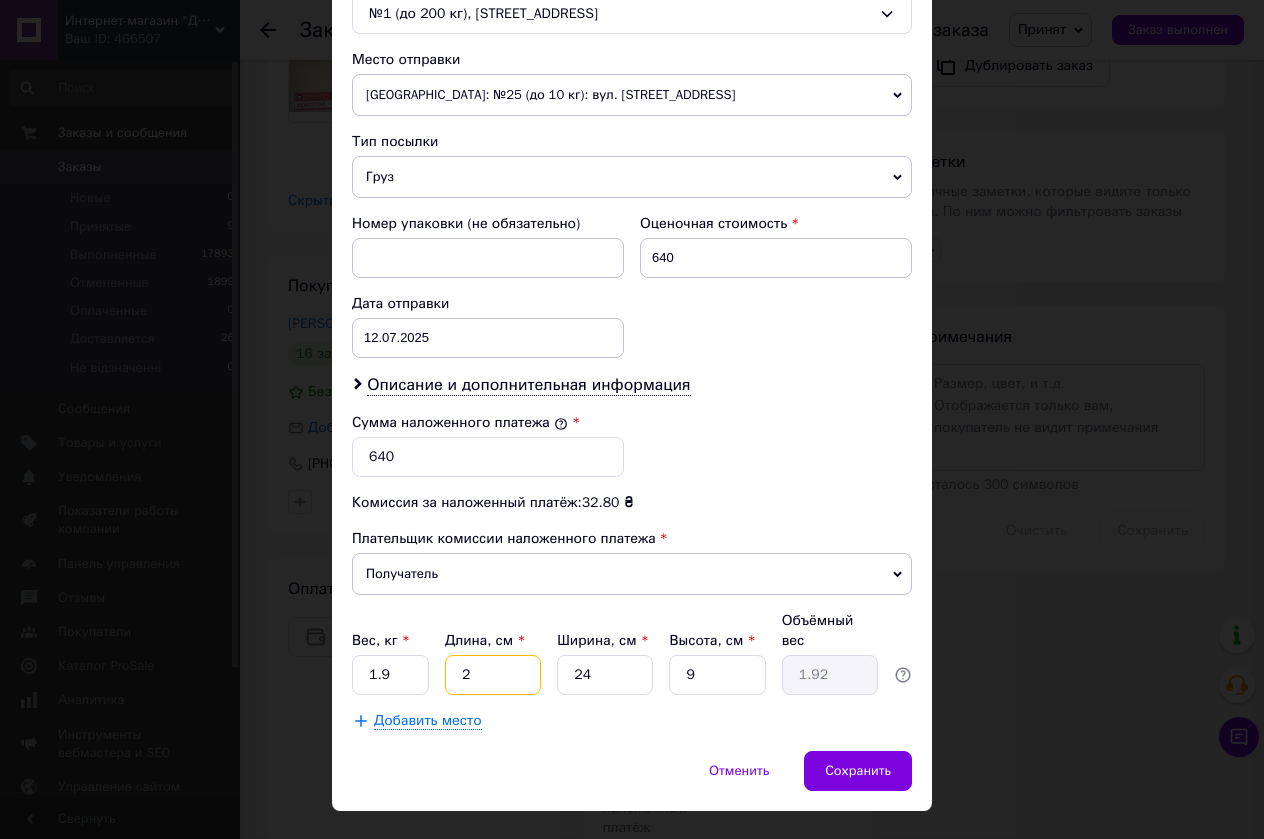 type on "28" 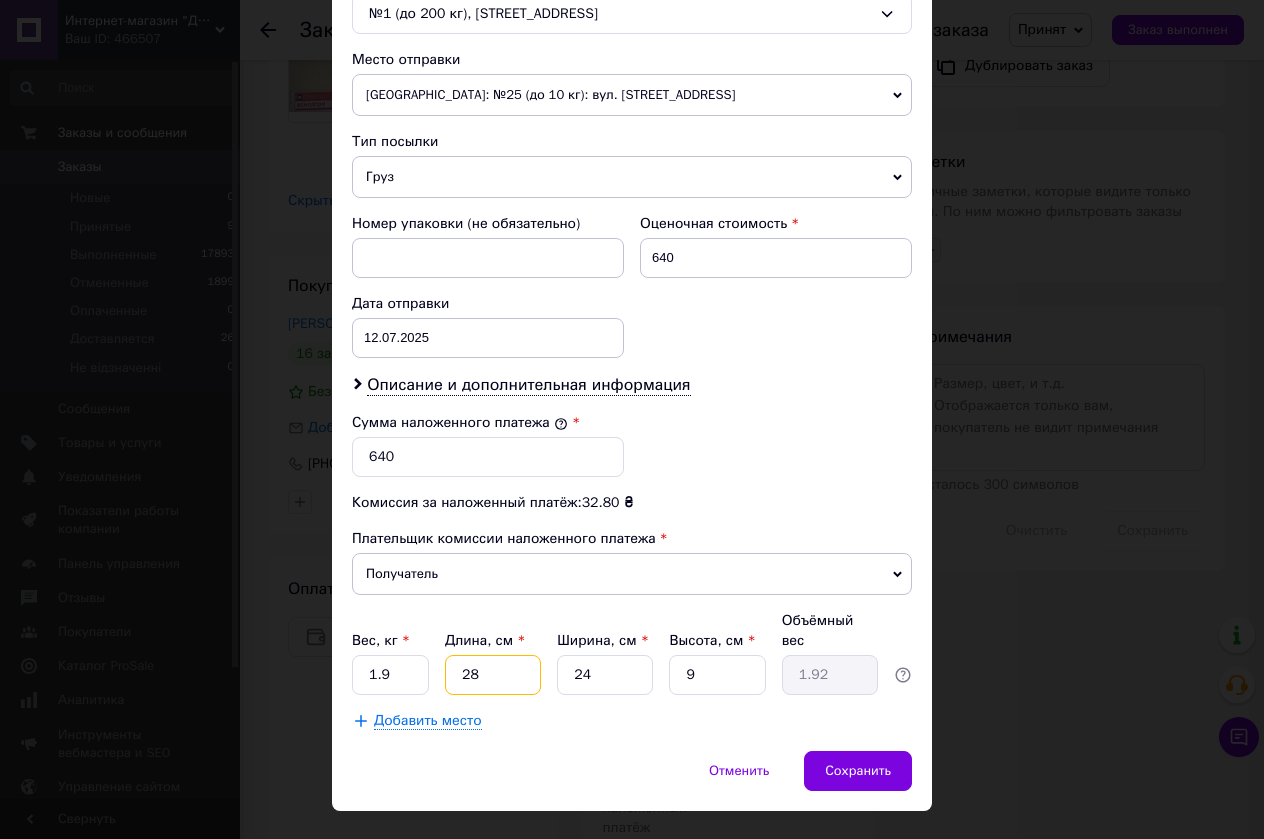 type on "1.51" 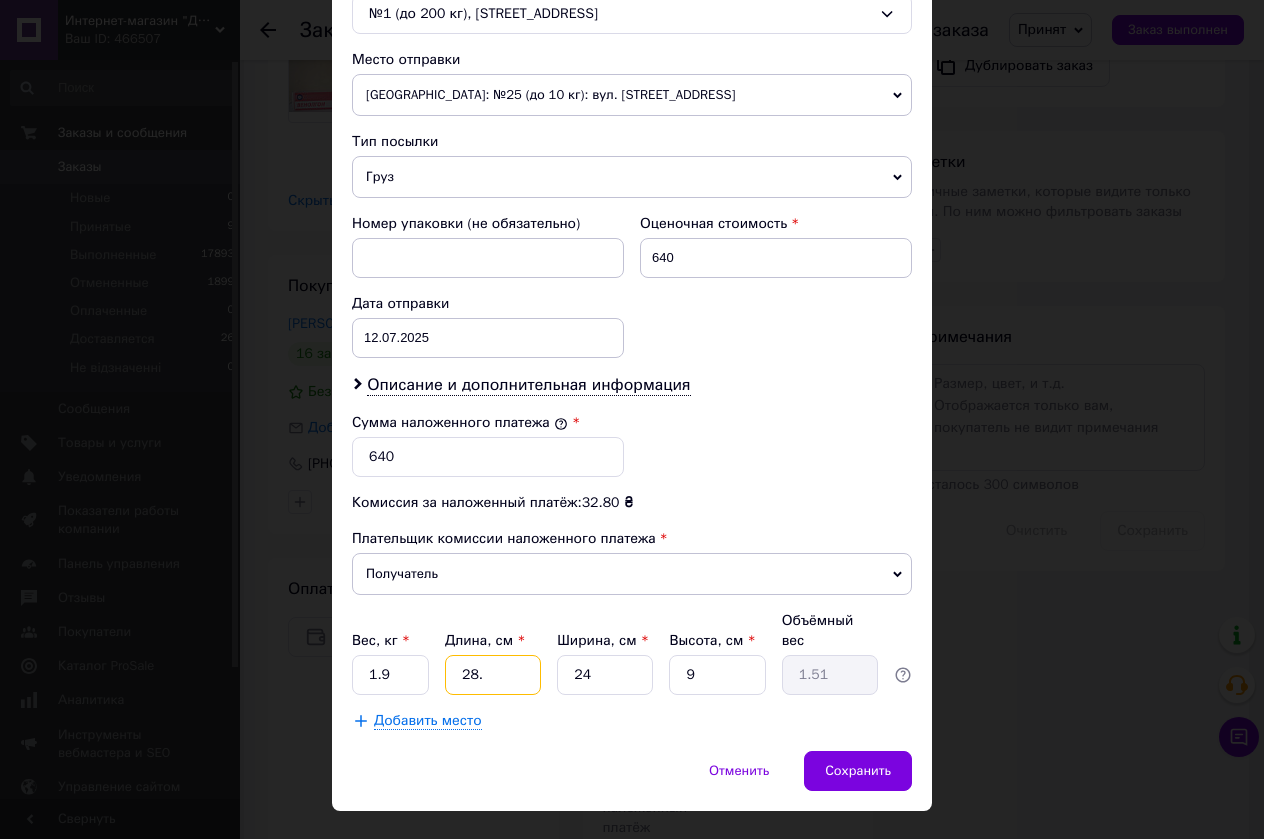 type on "28.5" 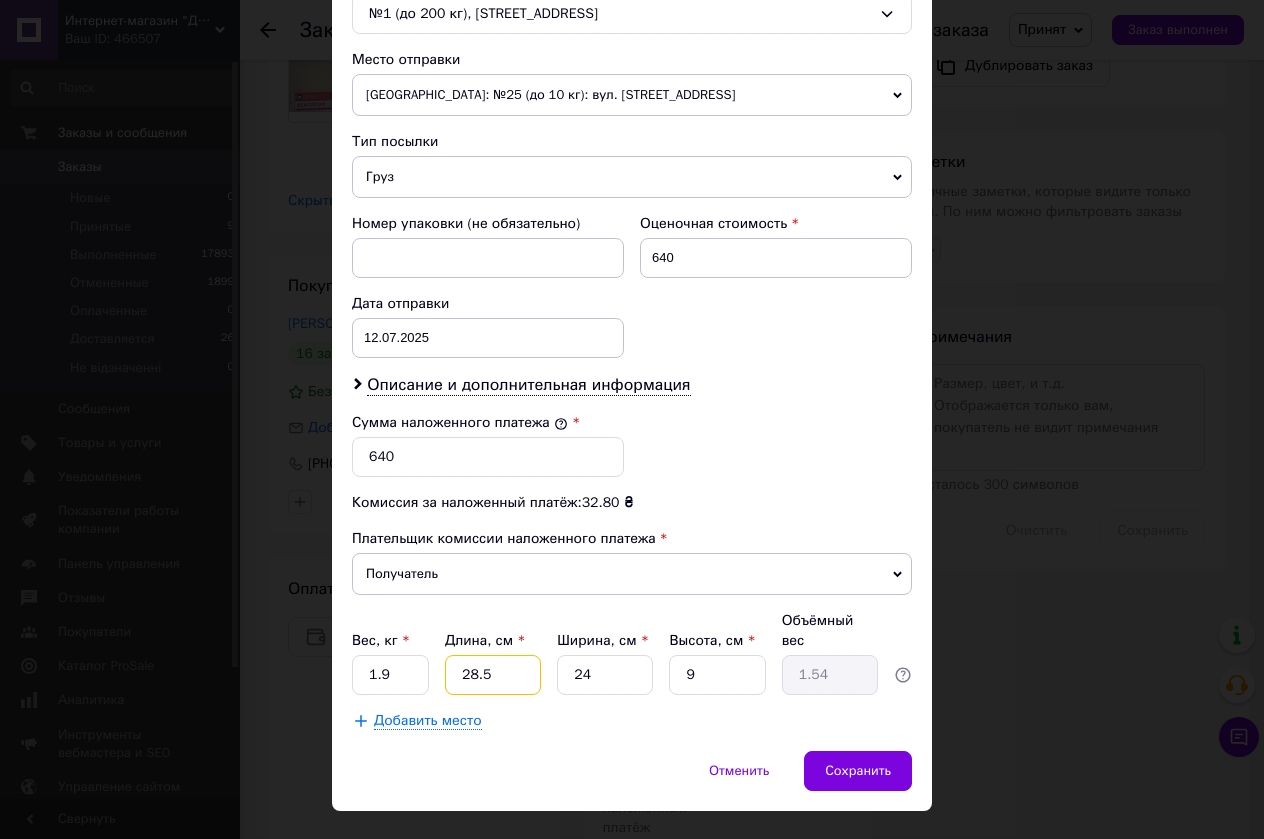 type on "28.5" 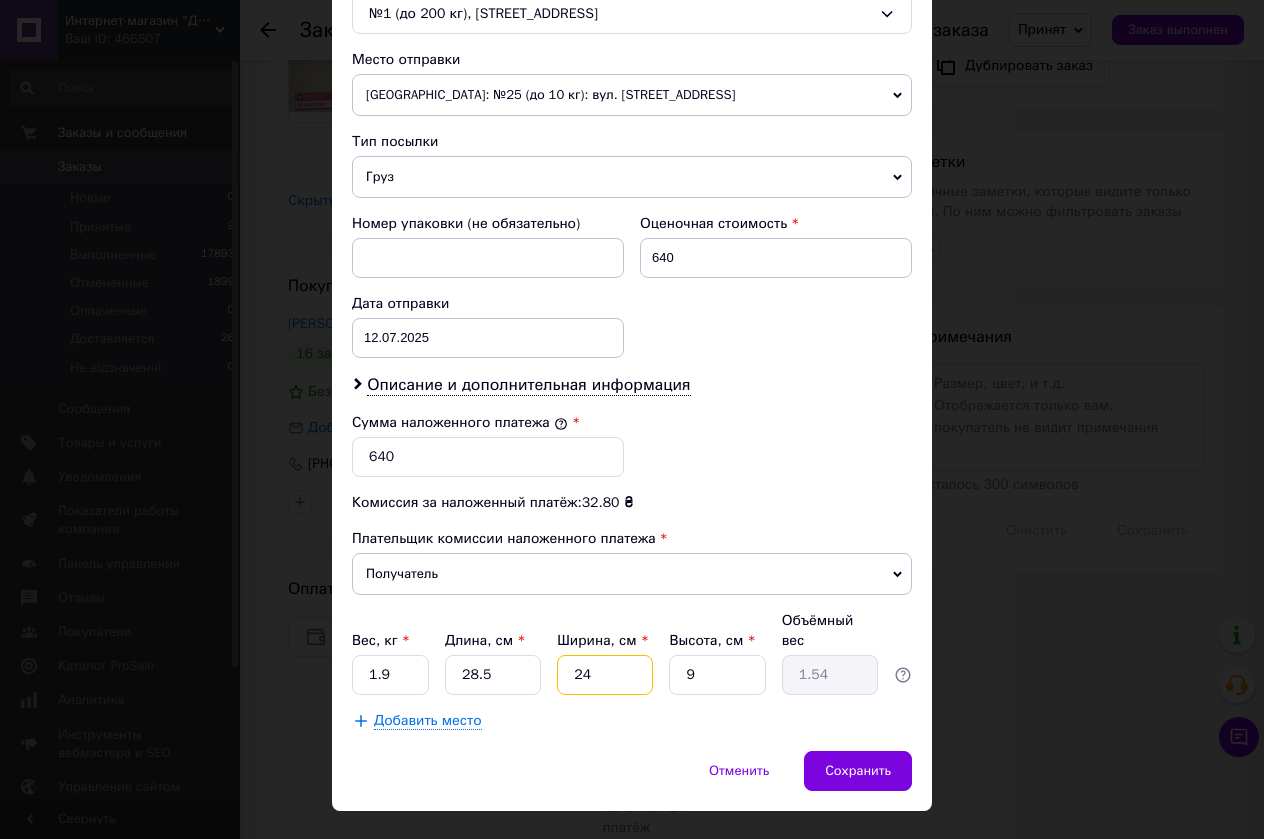 drag, startPoint x: 594, startPoint y: 633, endPoint x: 540, endPoint y: 648, distance: 56.044624 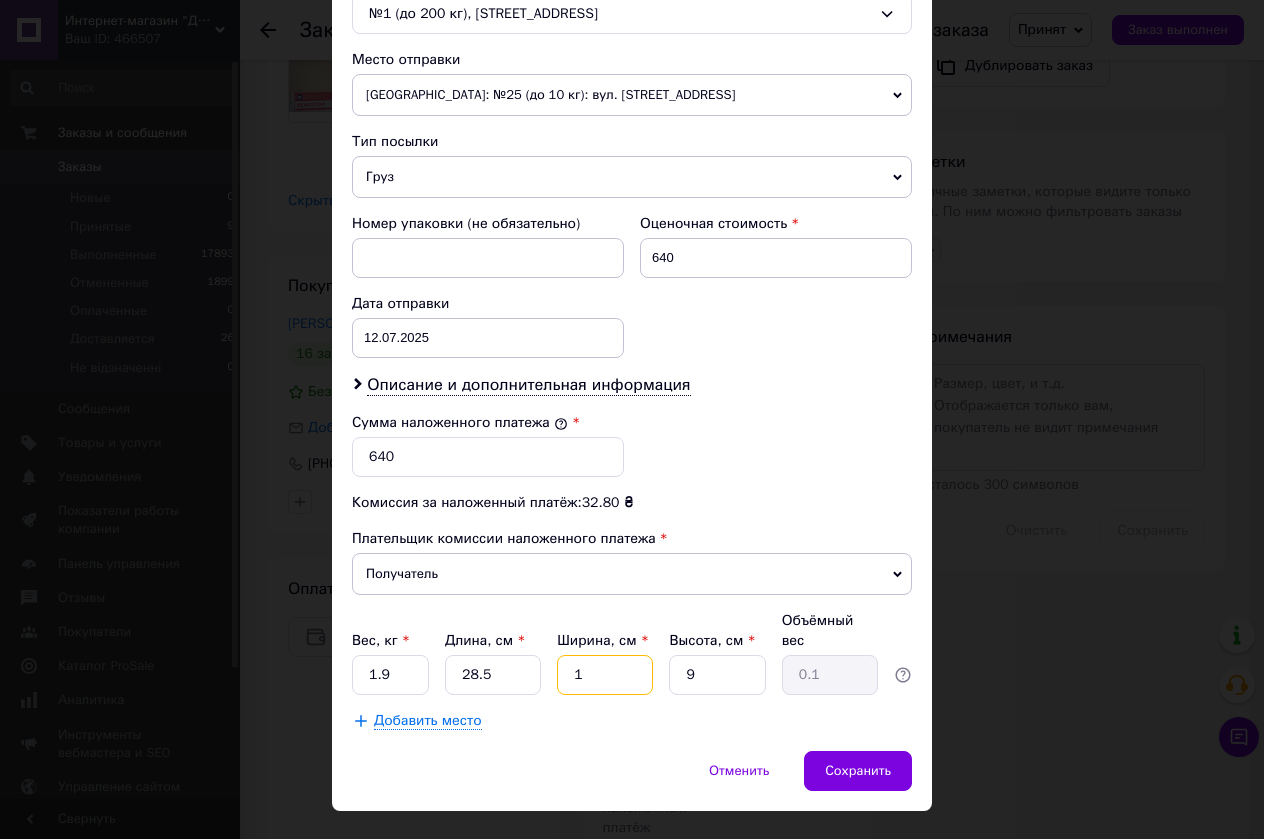 type on "19" 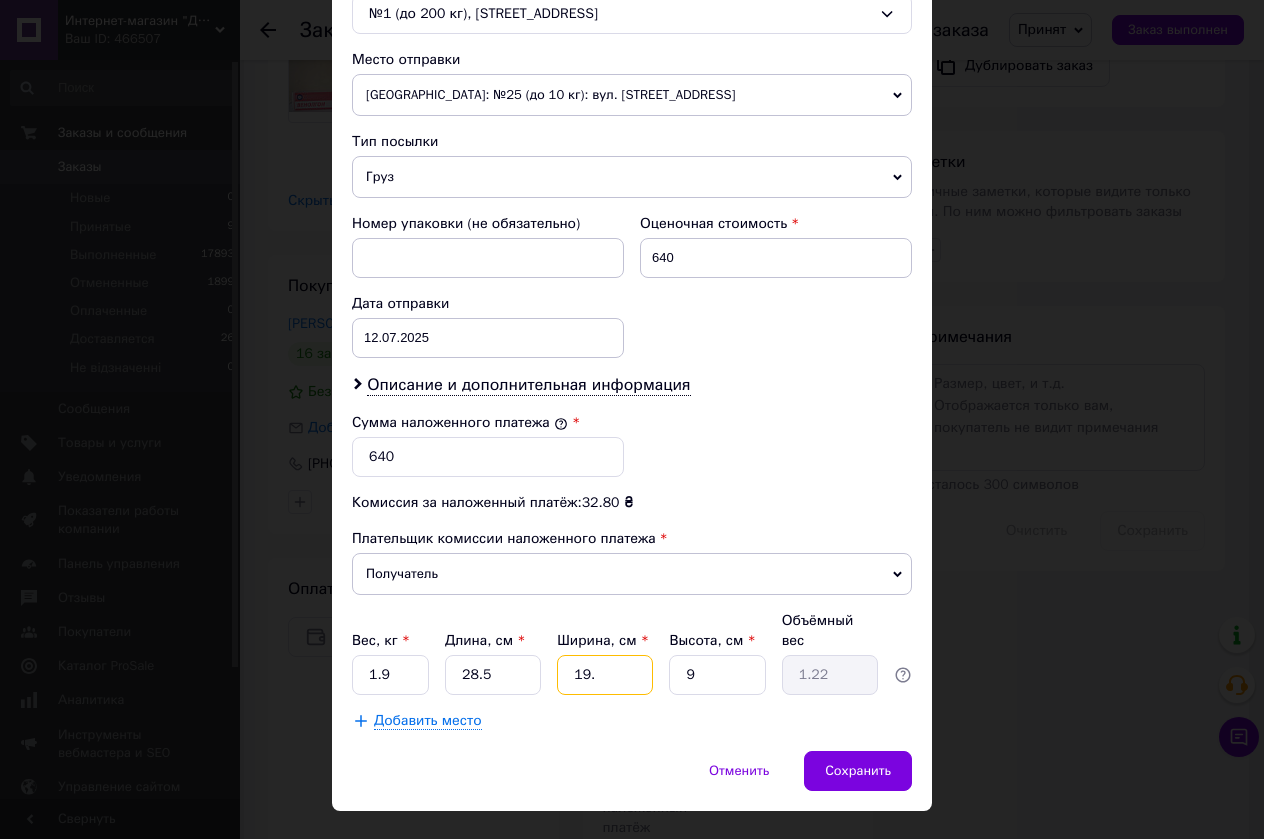 type on "19.5" 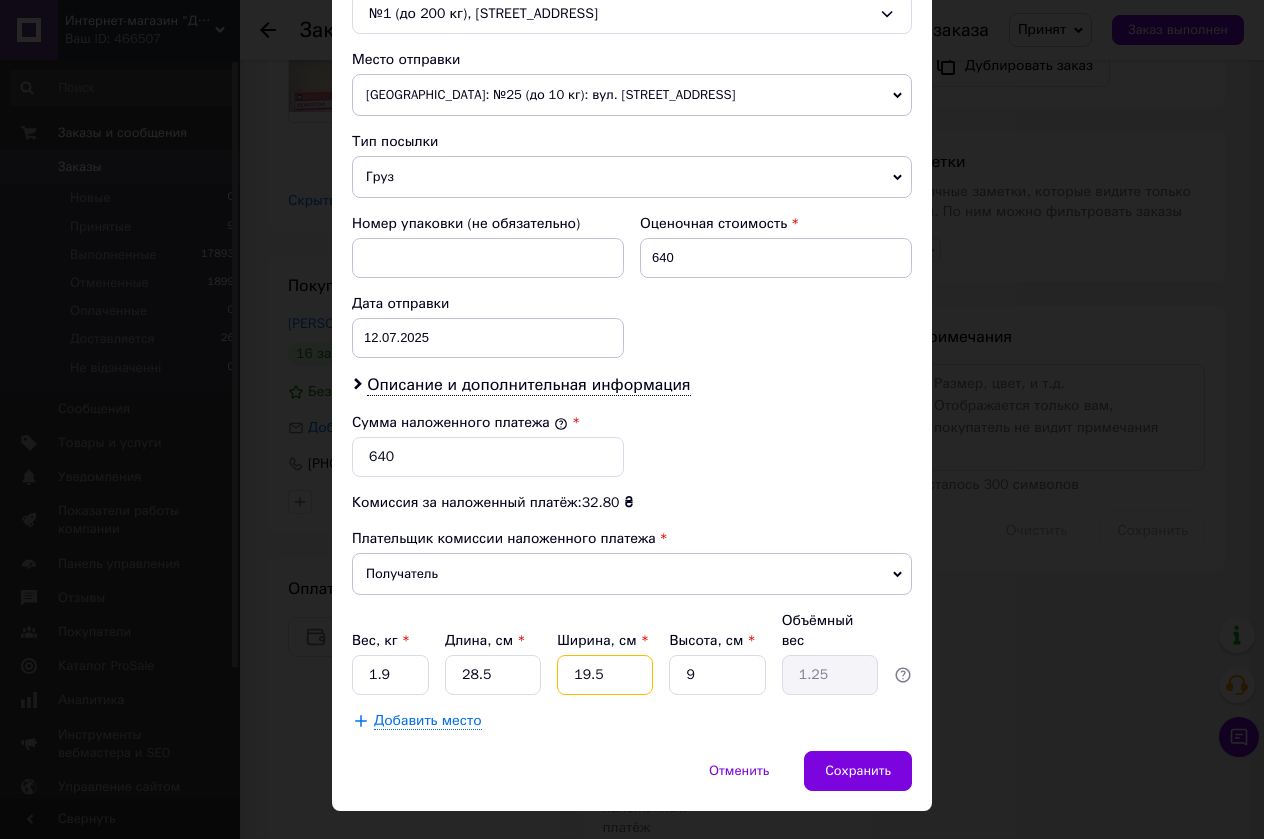 type on "19.5" 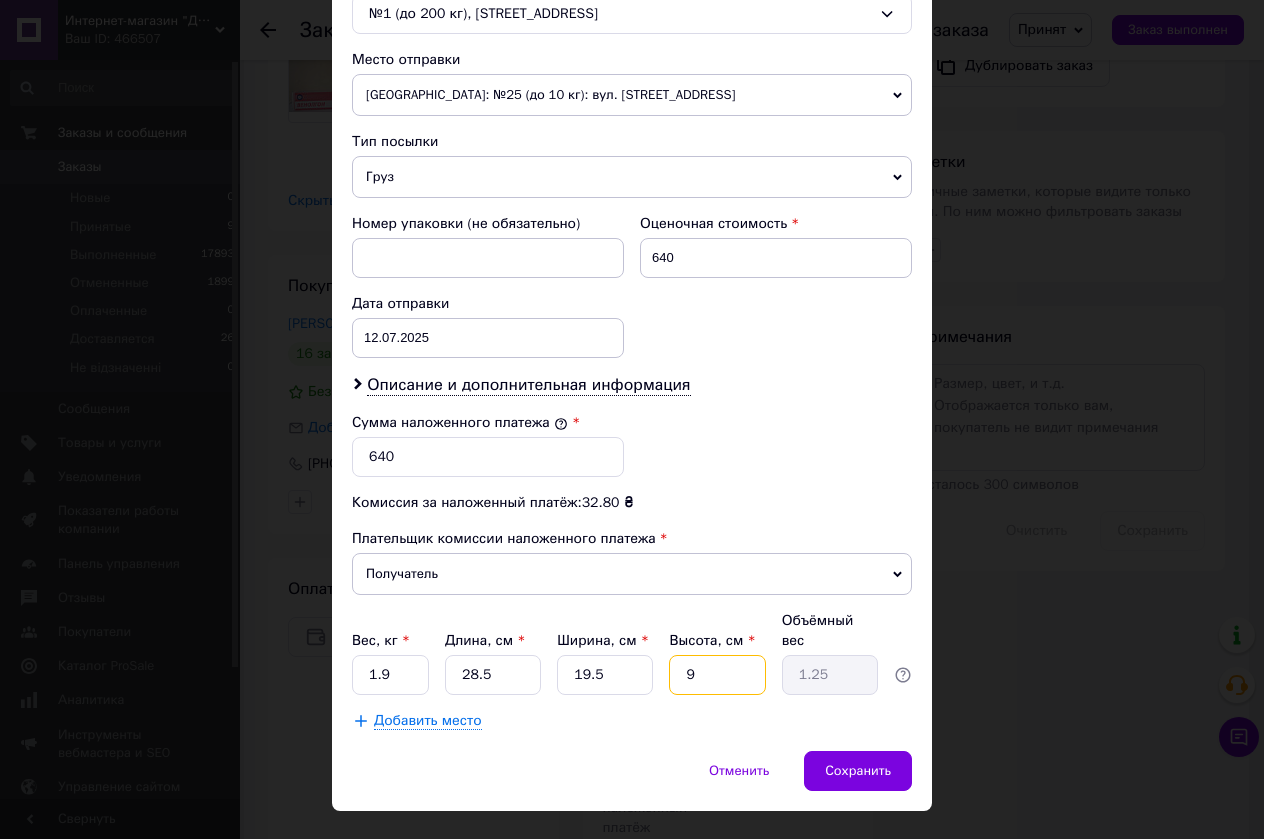 drag, startPoint x: 693, startPoint y: 629, endPoint x: 663, endPoint y: 631, distance: 30.066593 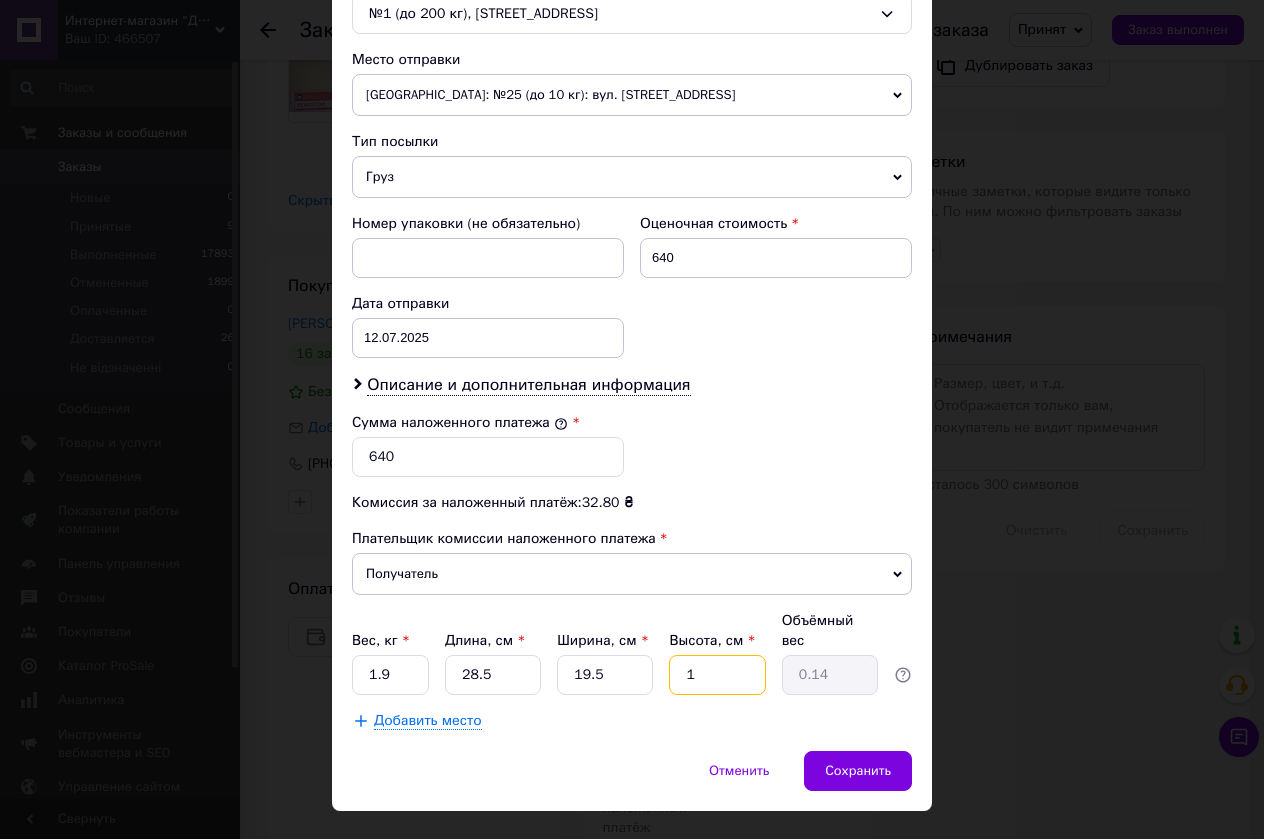 type on "12" 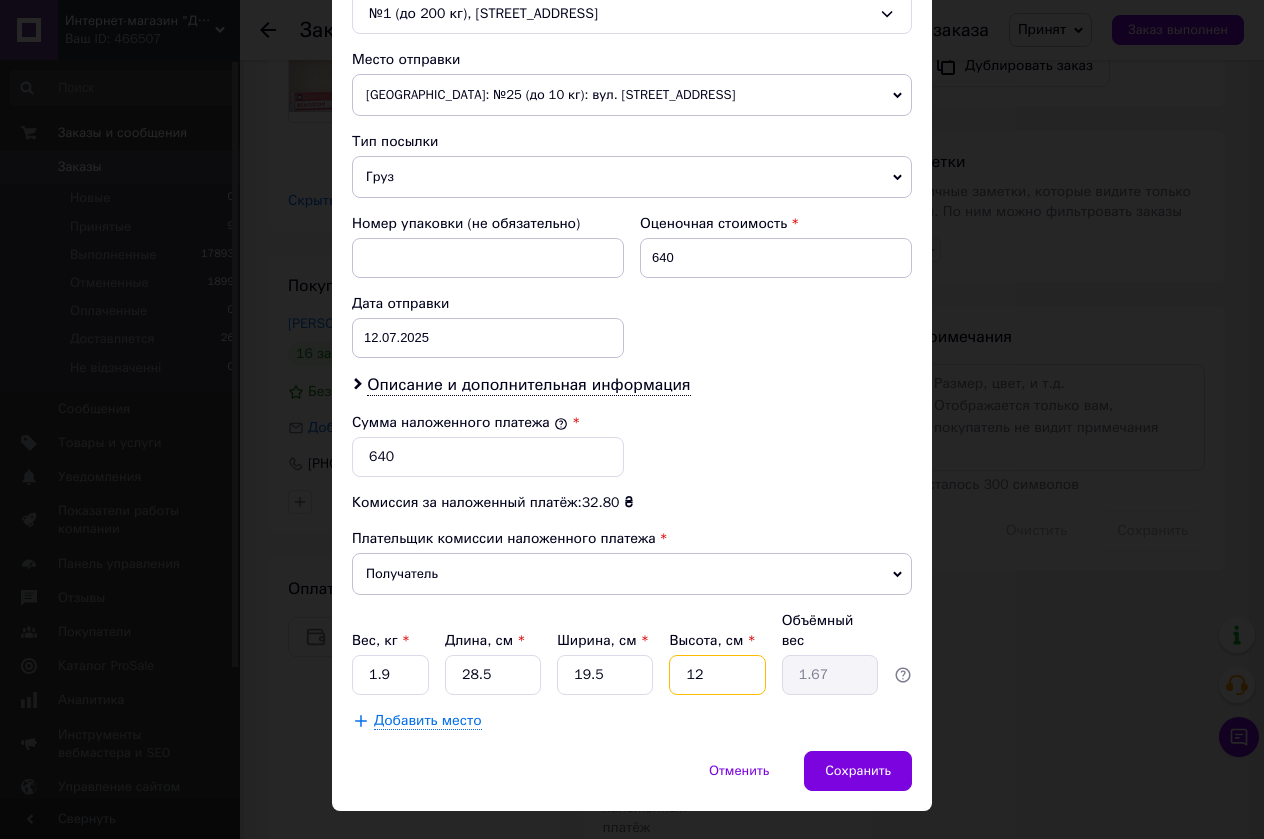 type on "12" 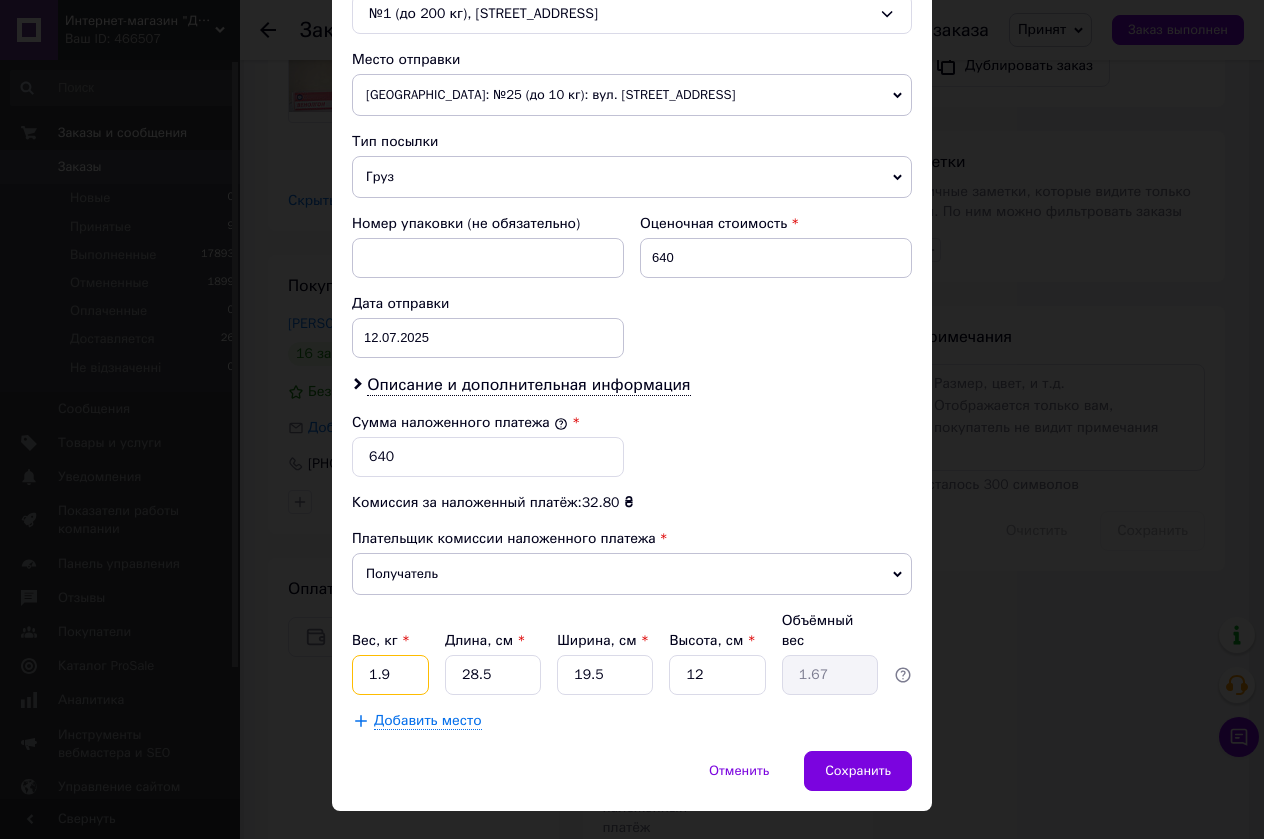 click on "1.9" at bounding box center (390, 675) 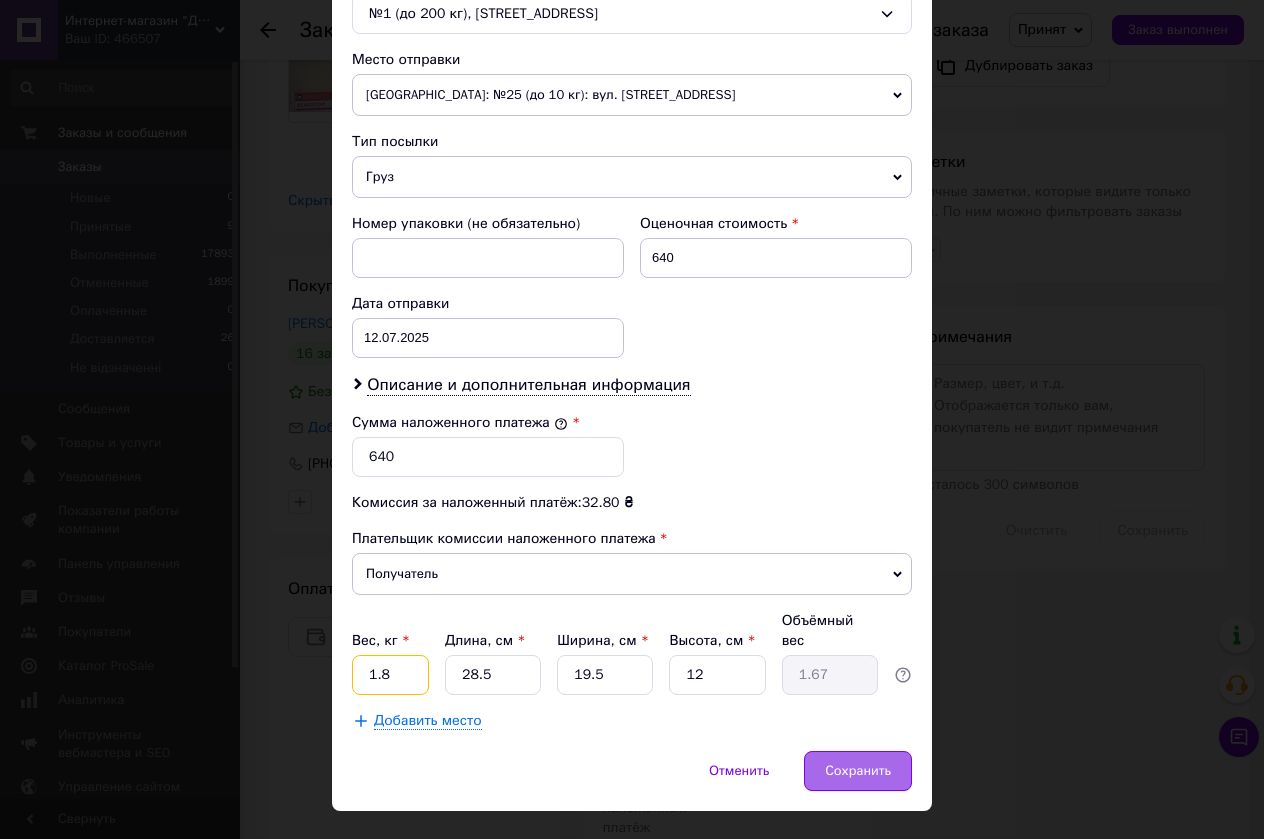 type on "1.8" 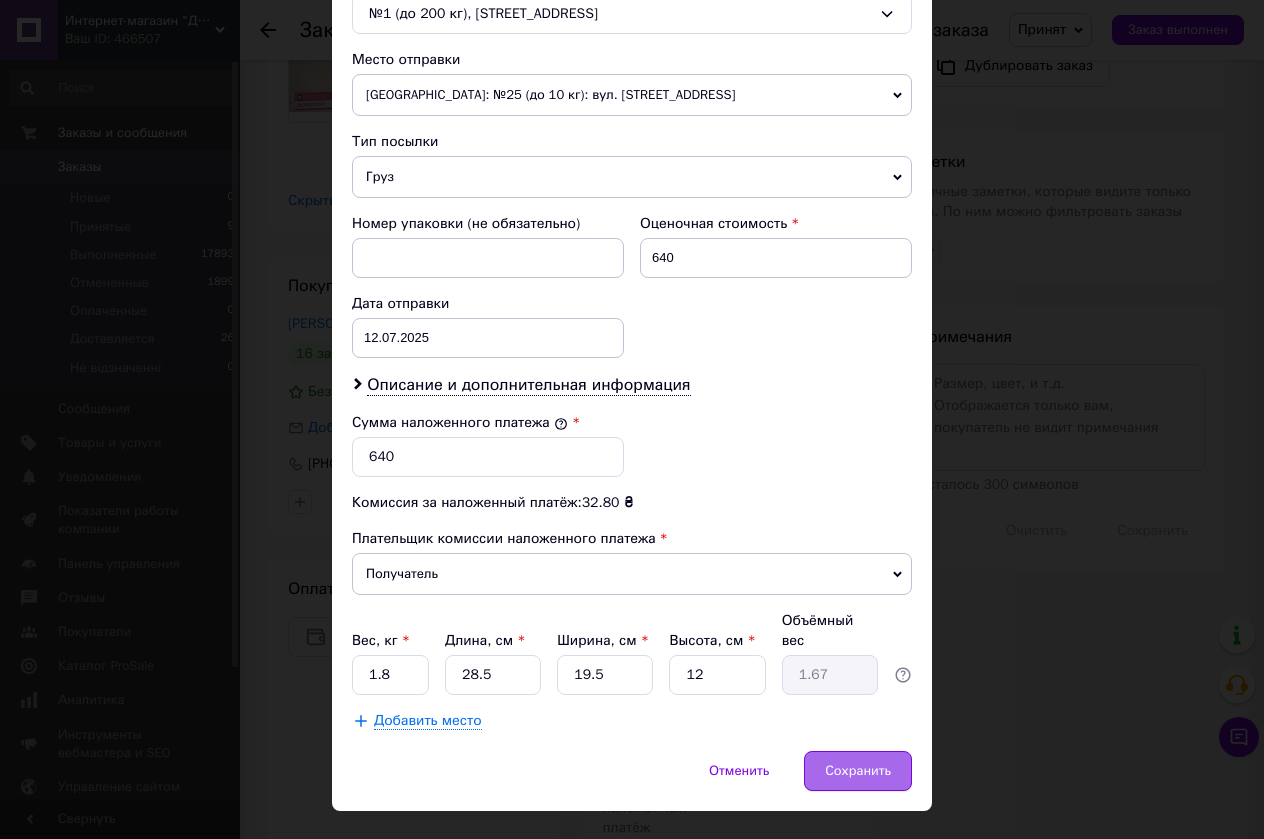 click on "Сохранить" at bounding box center (858, 771) 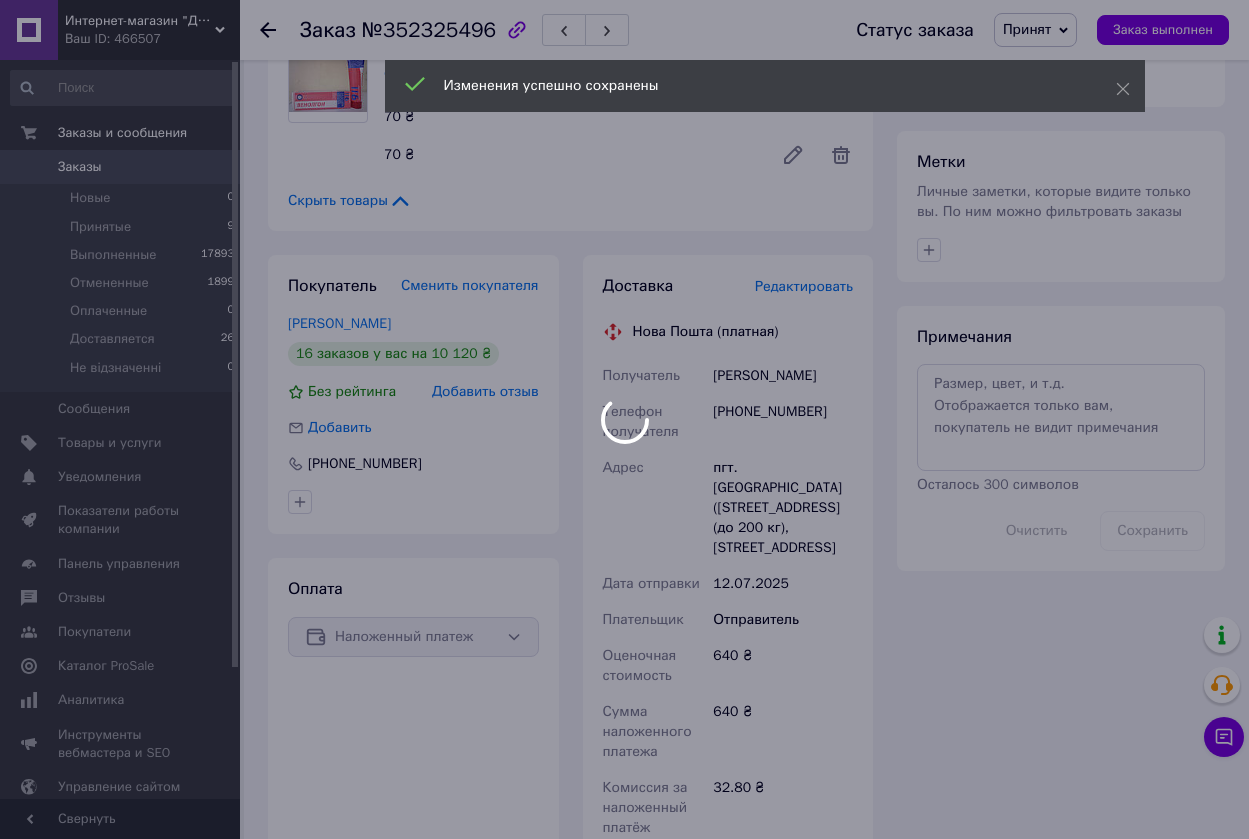 scroll, scrollTop: 136, scrollLeft: 0, axis: vertical 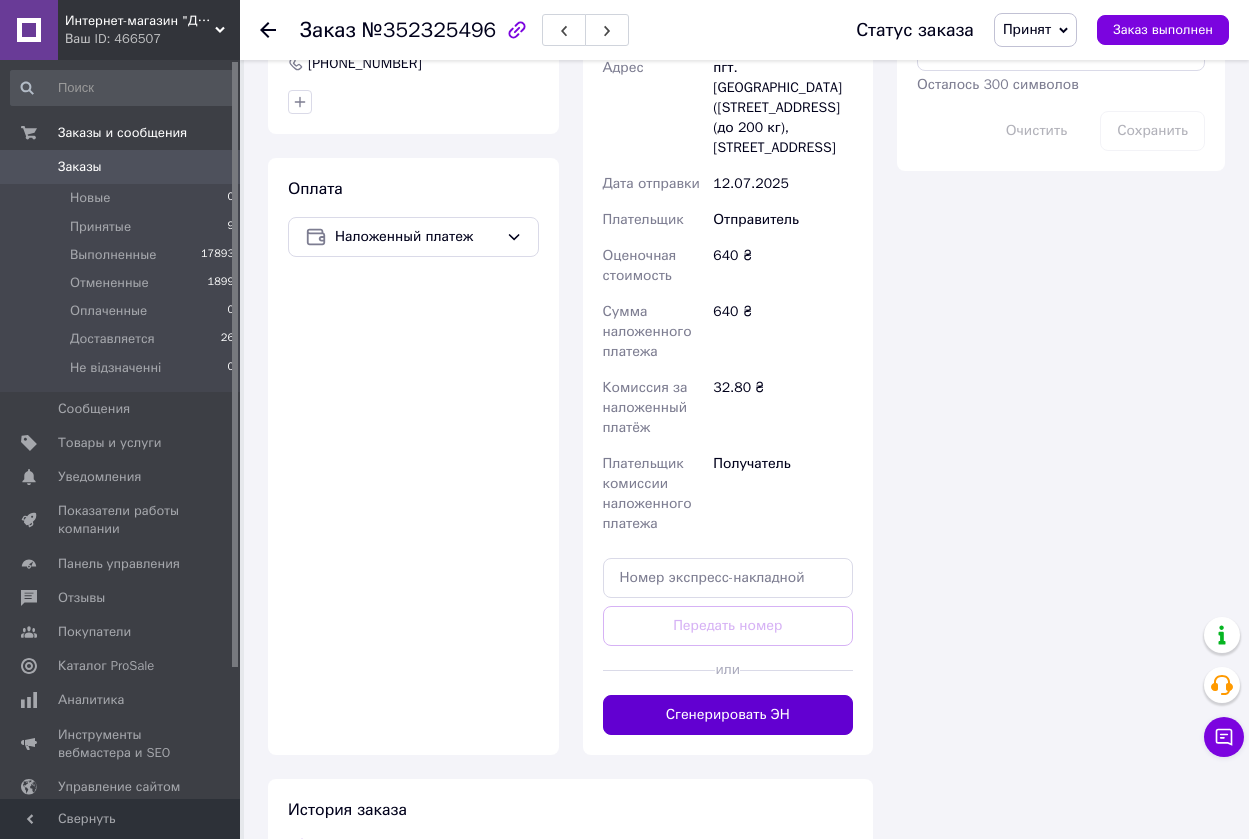click on "Сгенерировать ЭН" at bounding box center (728, 715) 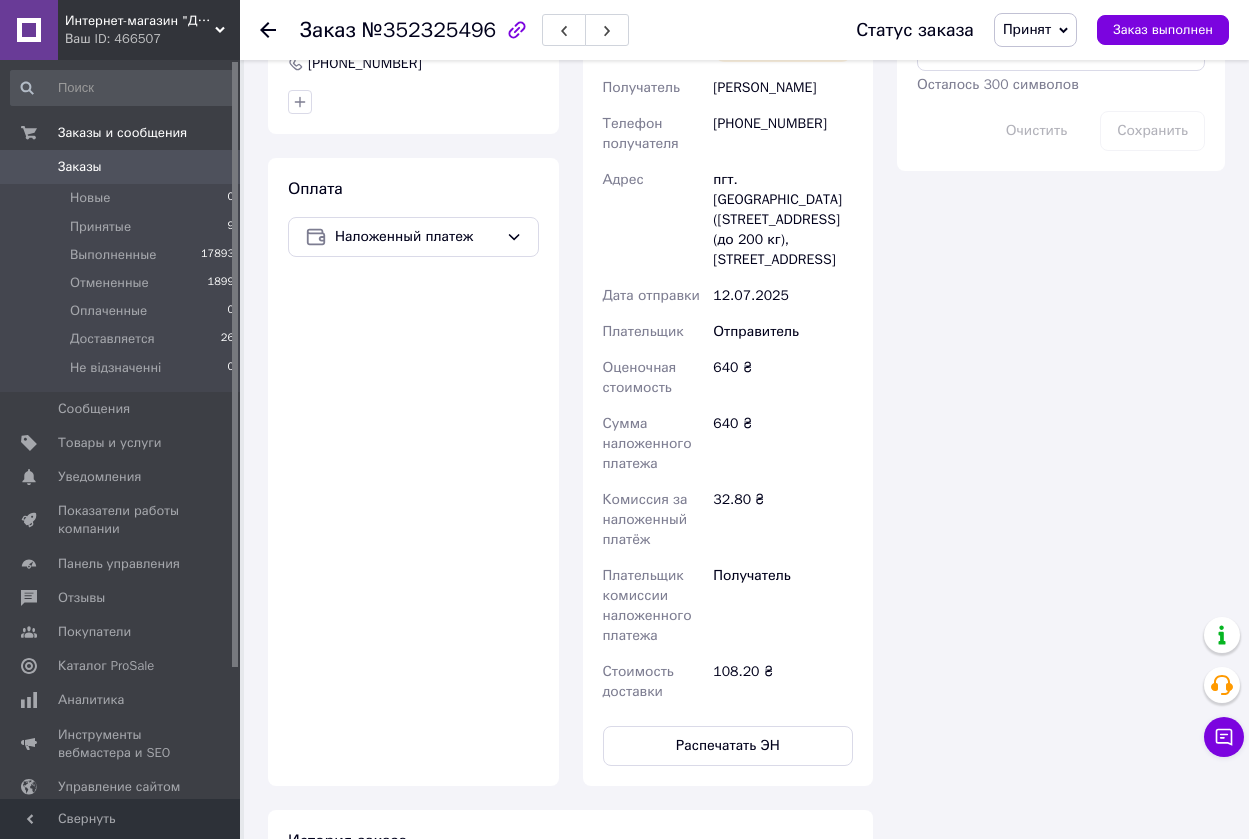 scroll, scrollTop: 184, scrollLeft: 0, axis: vertical 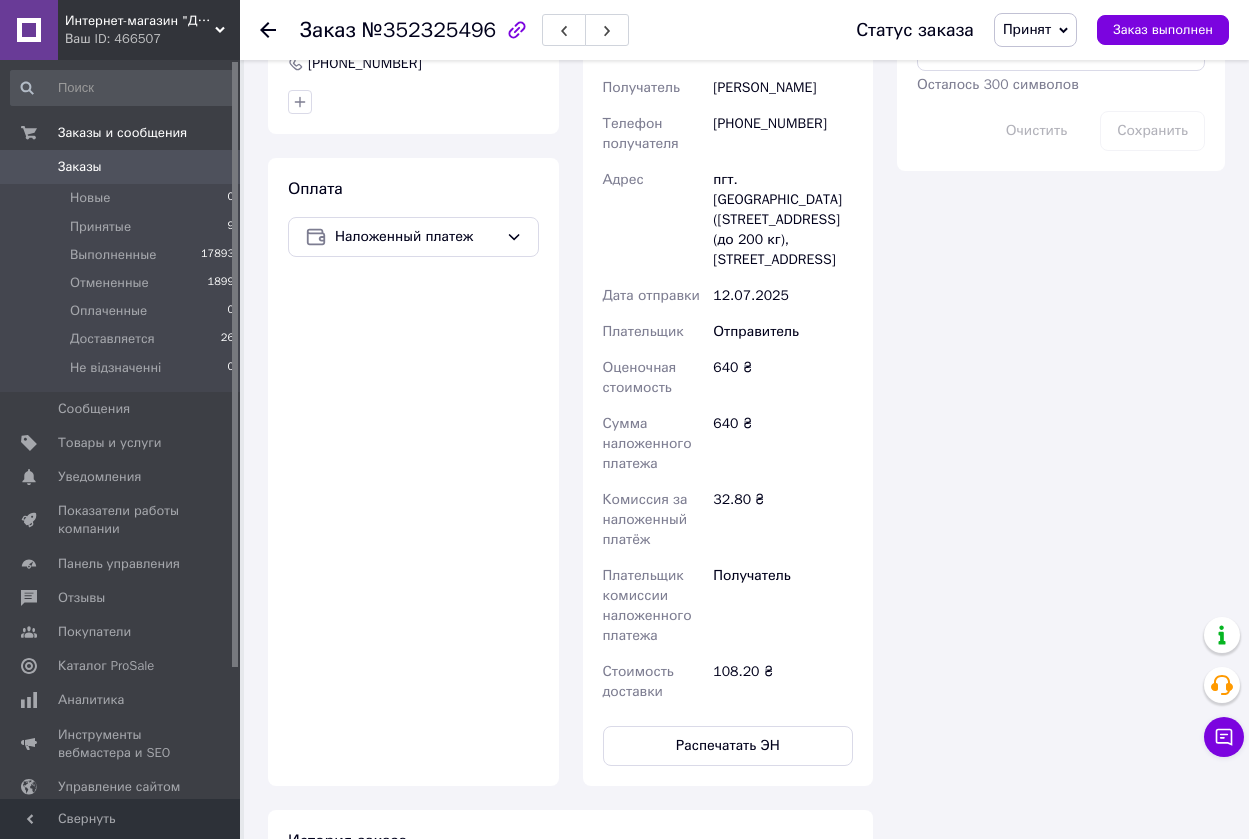 click on "Заказы" at bounding box center [80, 167] 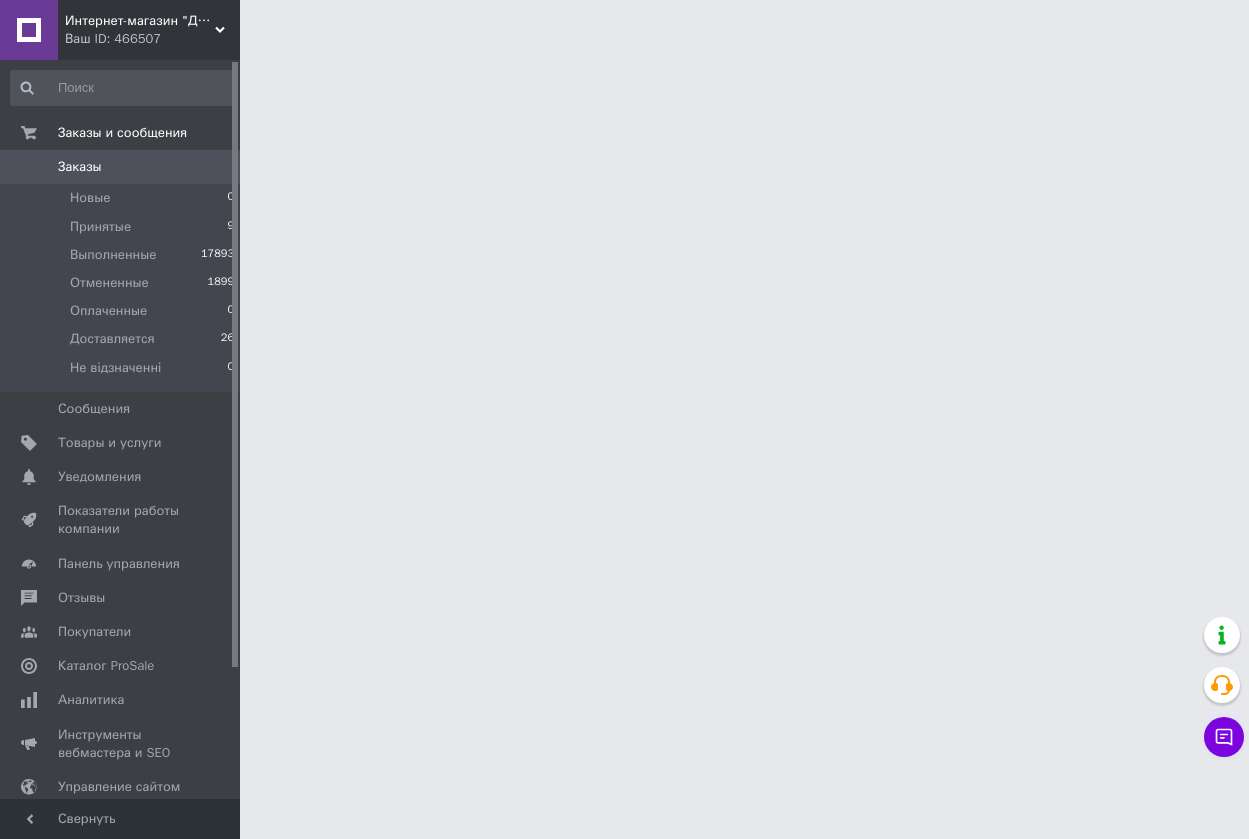 scroll, scrollTop: 0, scrollLeft: 0, axis: both 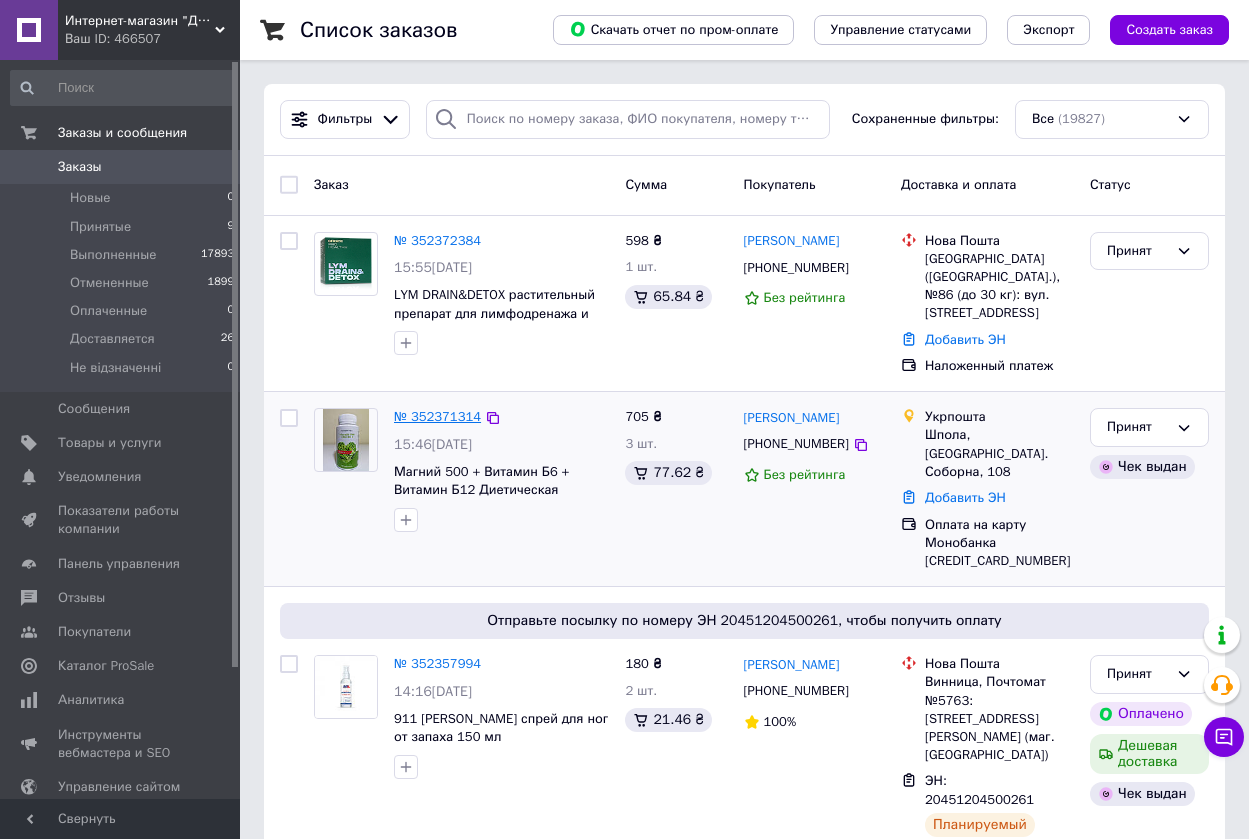 click on "№ 352371314" at bounding box center (437, 416) 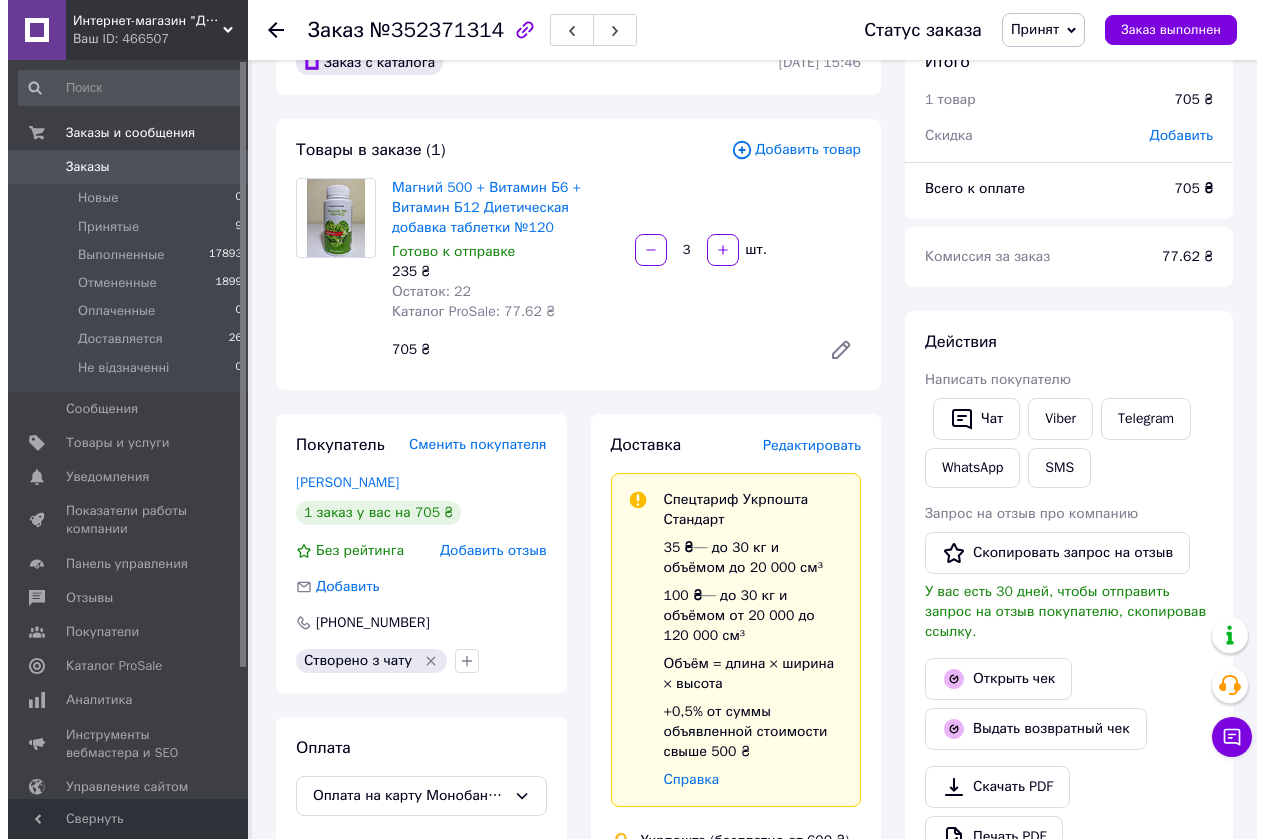 scroll, scrollTop: 100, scrollLeft: 0, axis: vertical 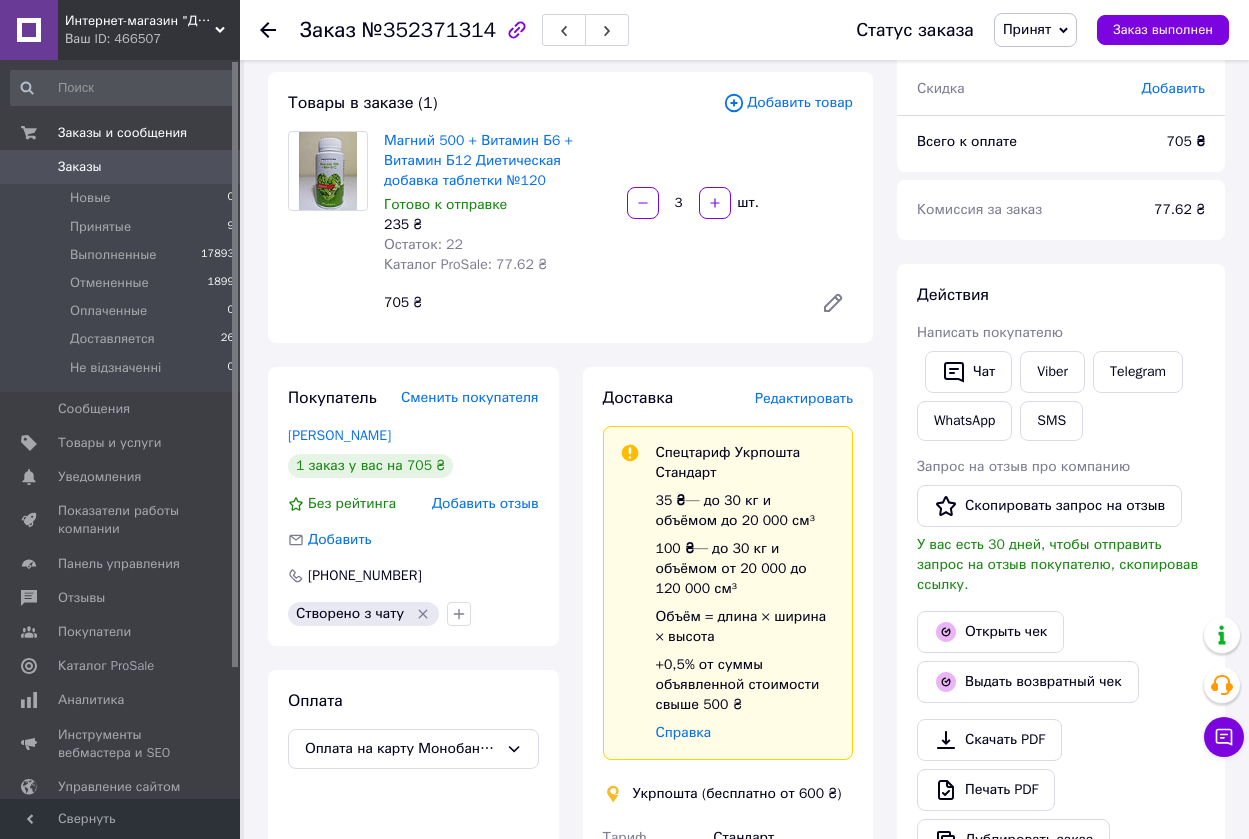 click on "Редактировать" at bounding box center [804, 398] 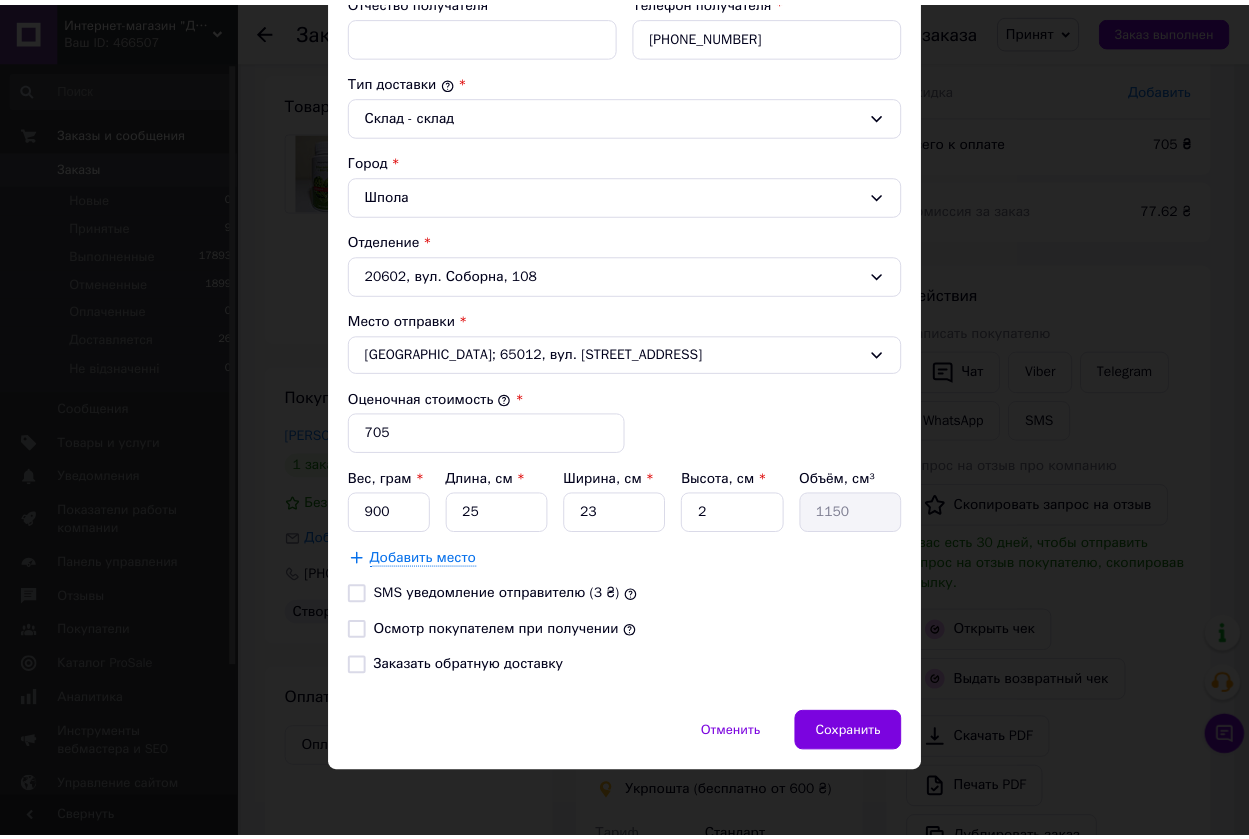 scroll, scrollTop: 484, scrollLeft: 0, axis: vertical 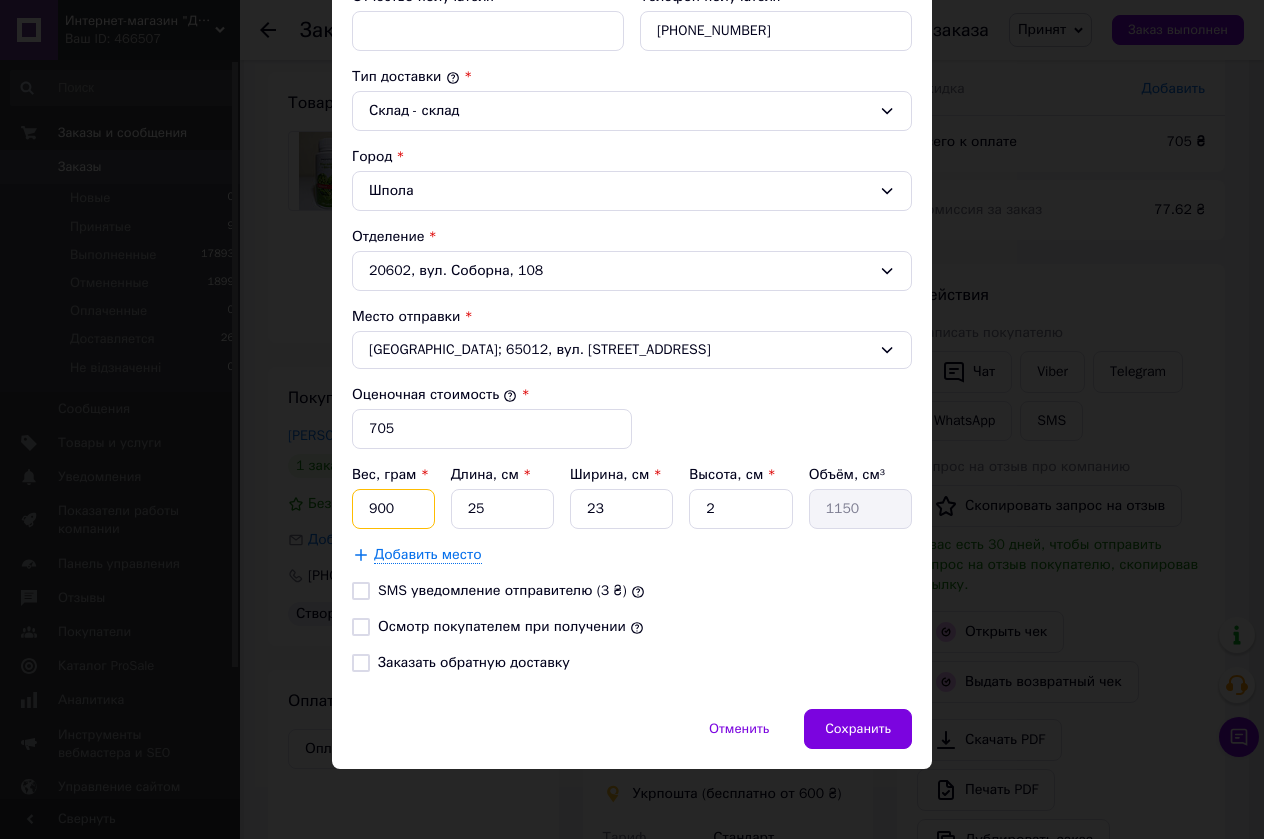 drag, startPoint x: 388, startPoint y: 509, endPoint x: 362, endPoint y: 509, distance: 26 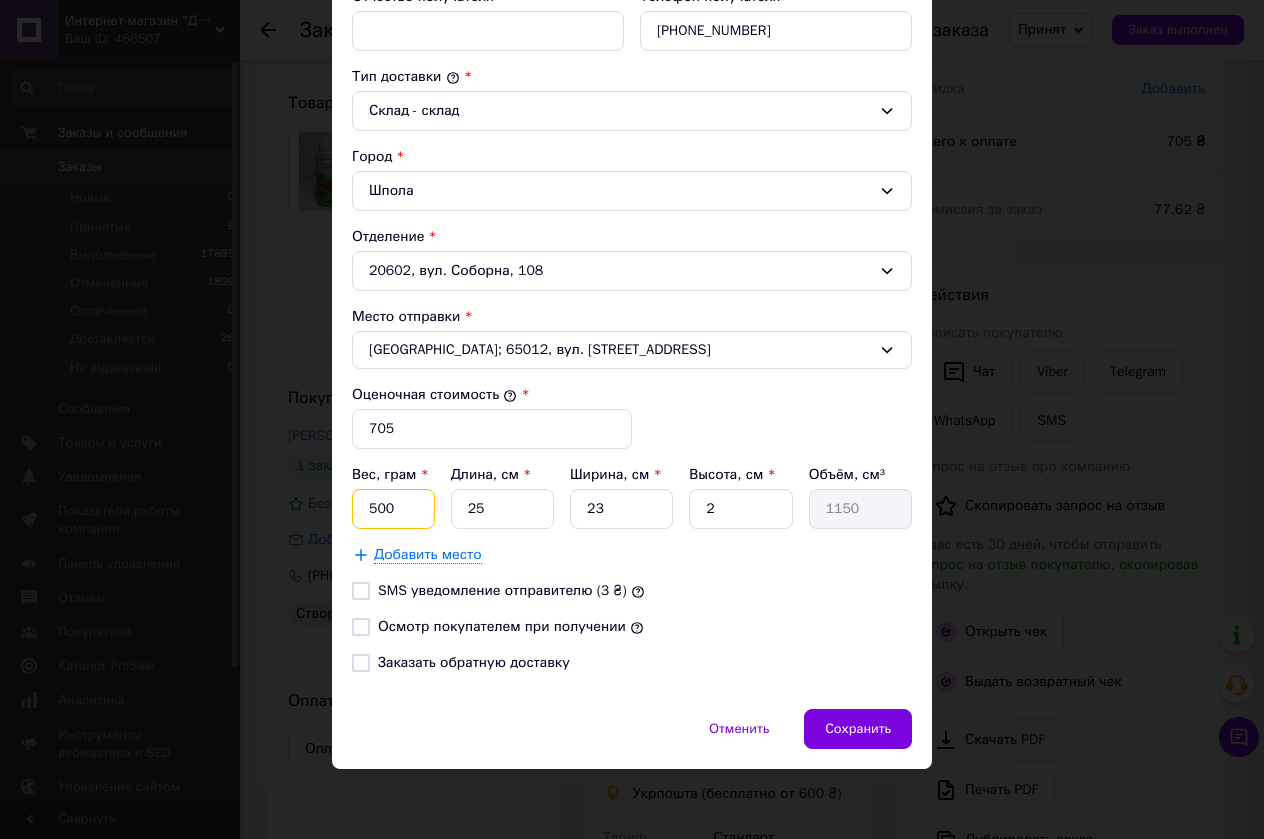 type on "500" 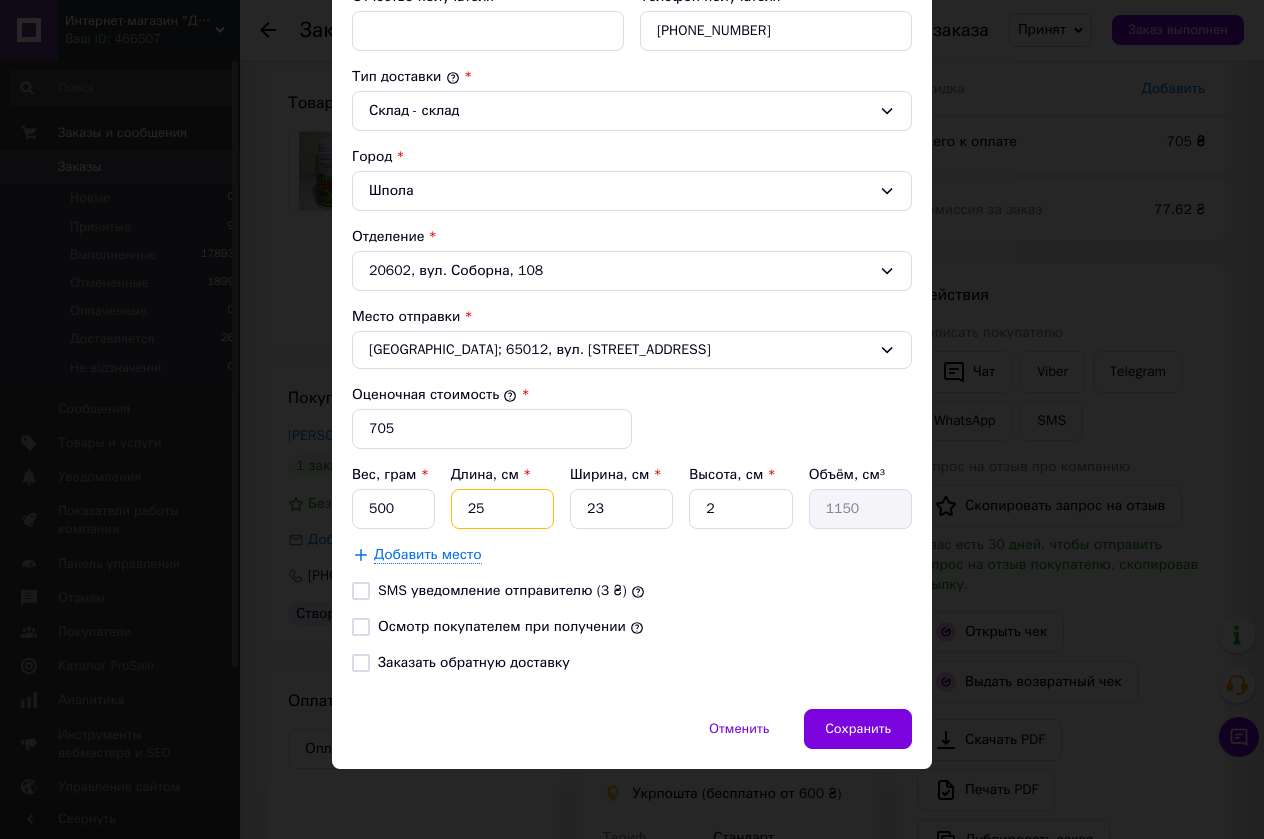 drag, startPoint x: 487, startPoint y: 510, endPoint x: 454, endPoint y: 518, distance: 33.955853 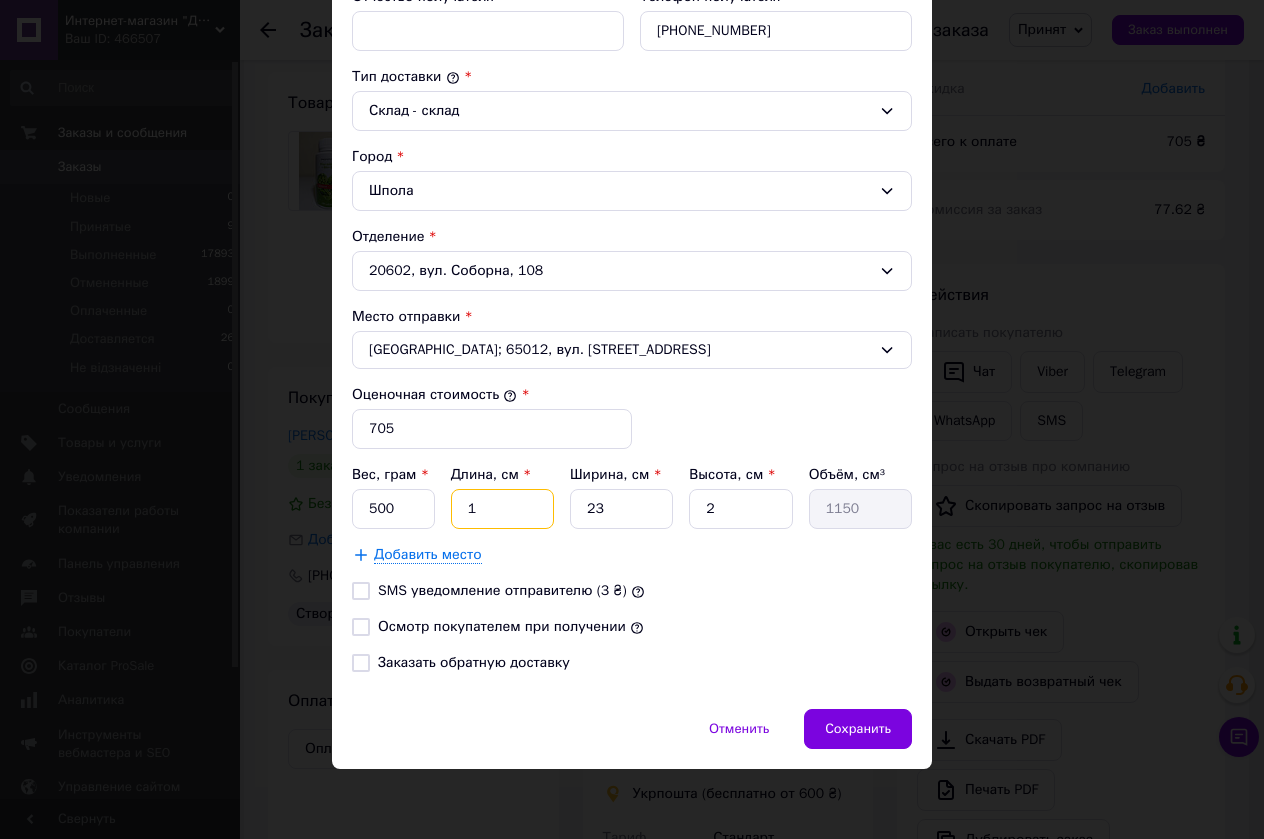 type on "46" 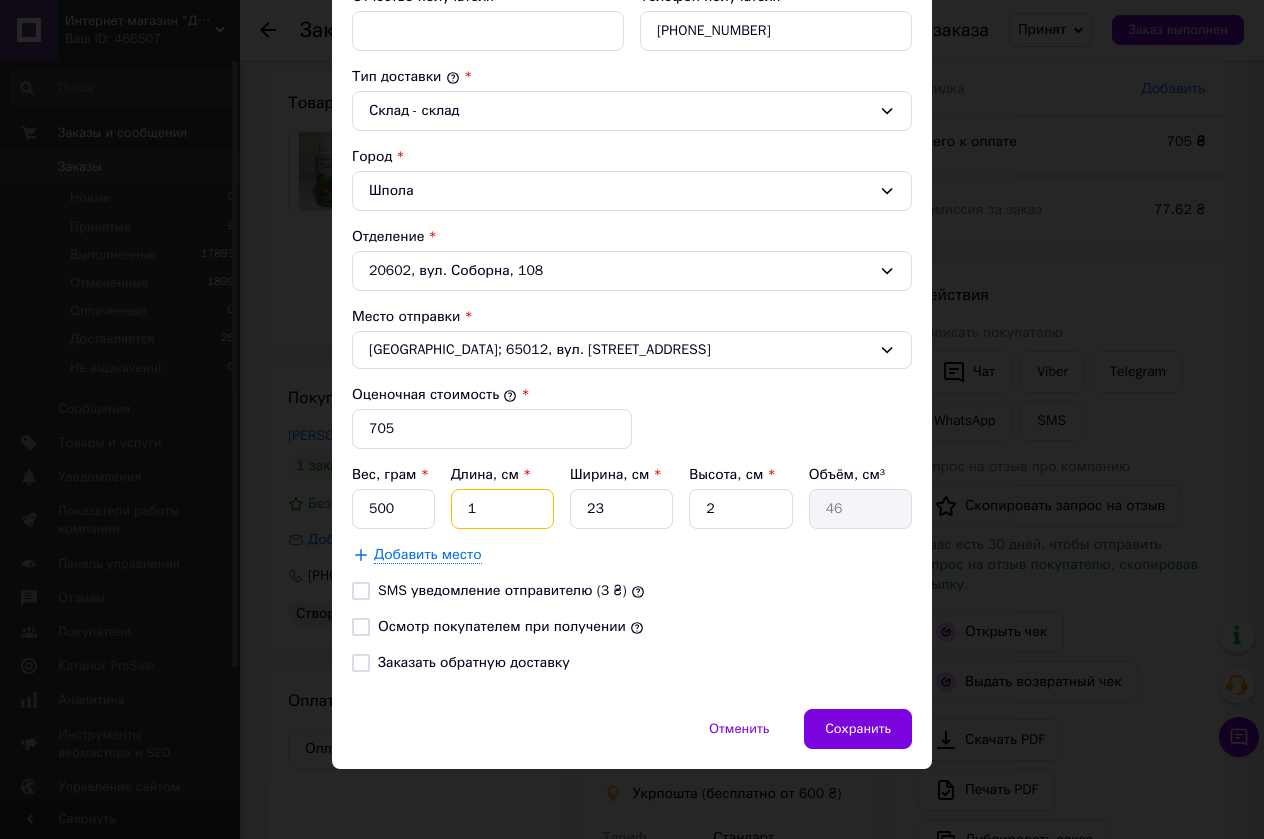 type on "17" 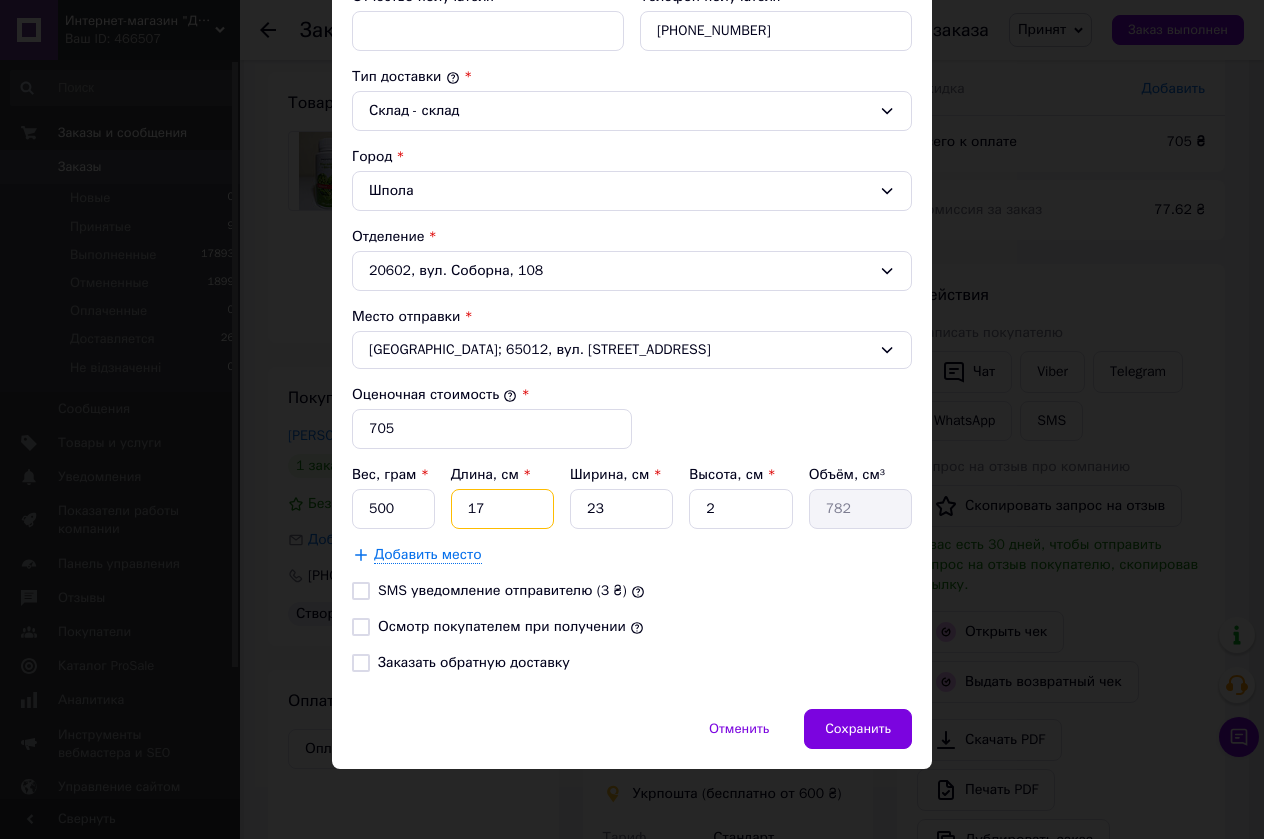 type on "17" 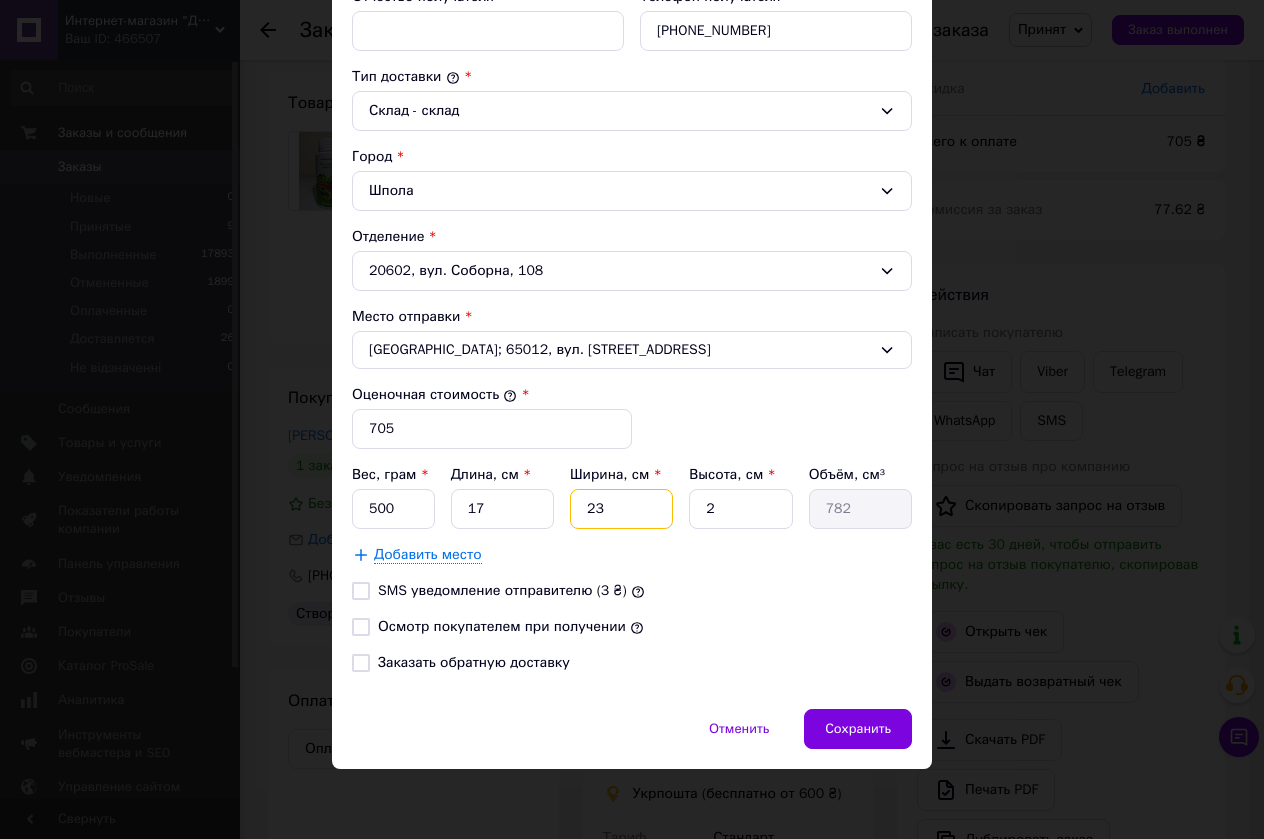 drag, startPoint x: 607, startPoint y: 509, endPoint x: 574, endPoint y: 510, distance: 33.01515 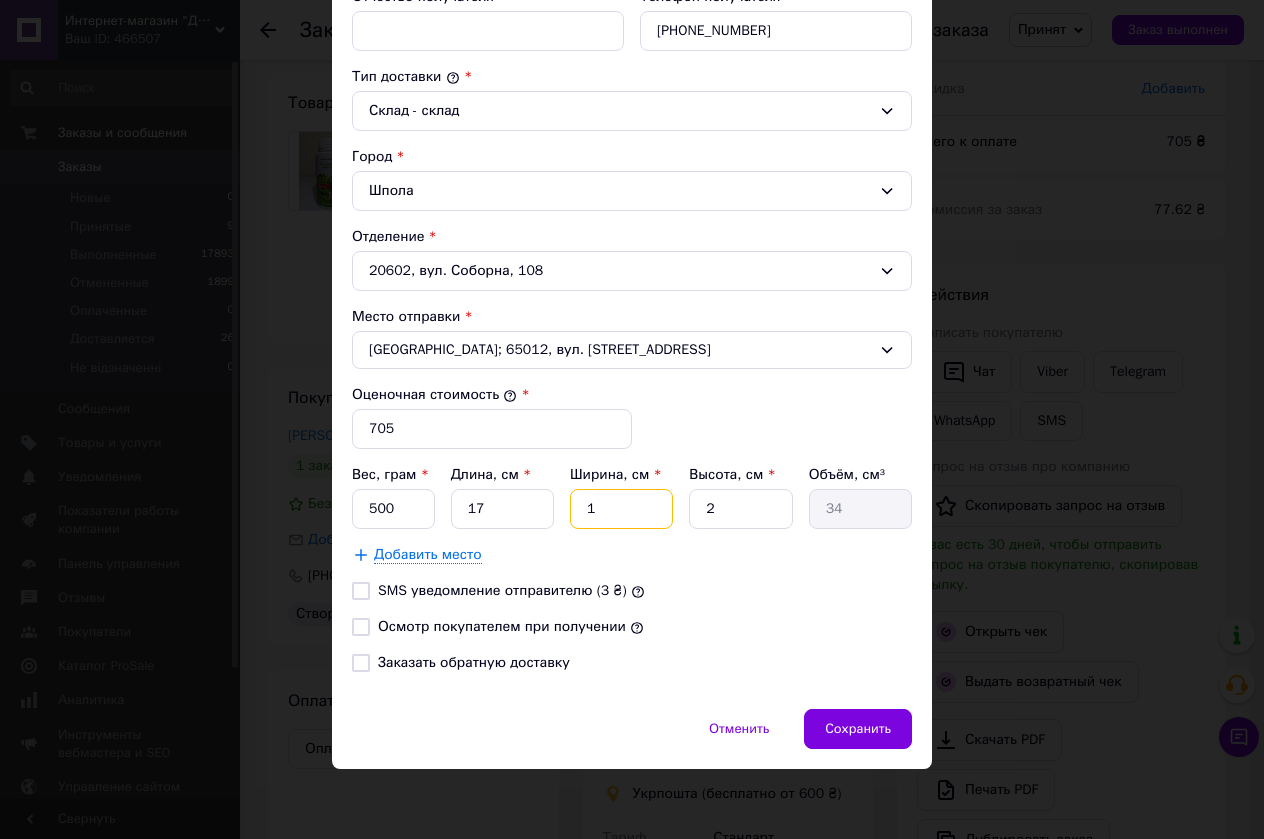 type on "15" 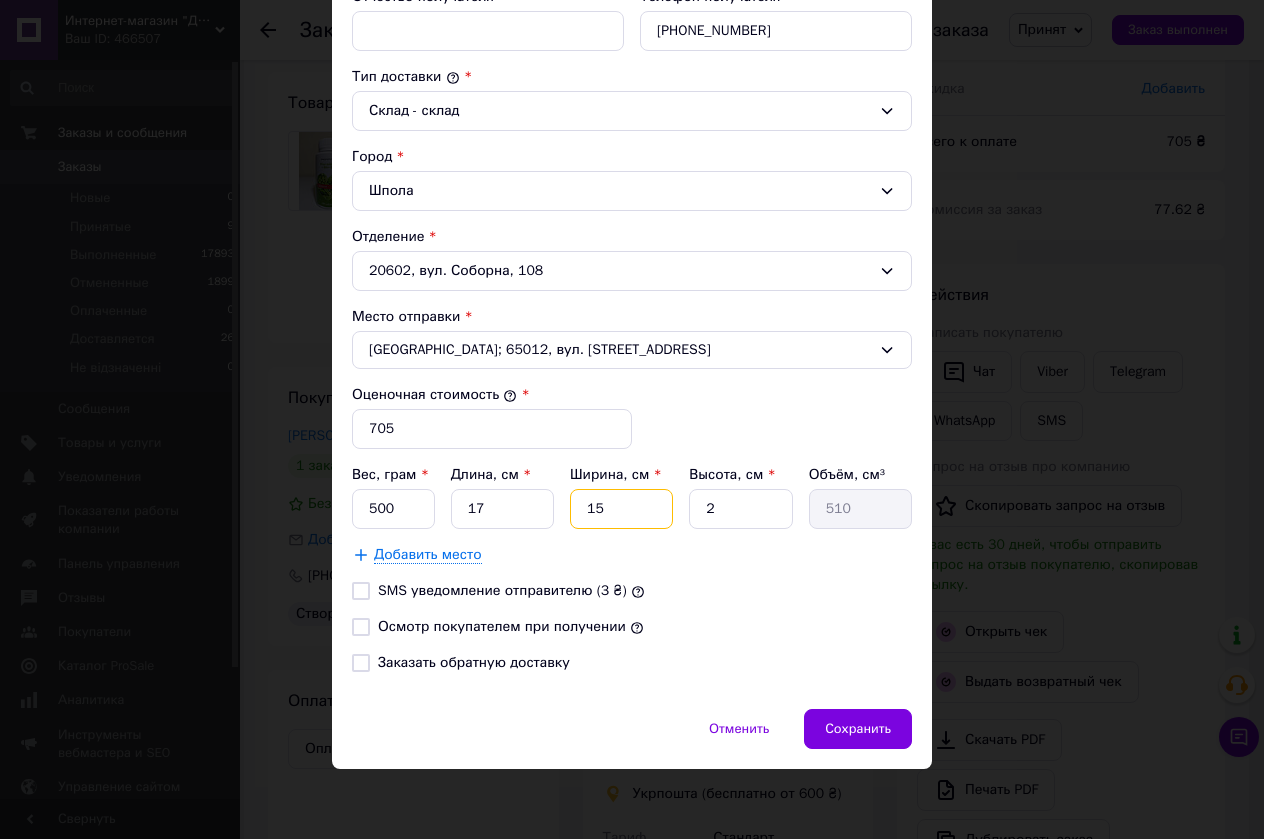type on "15" 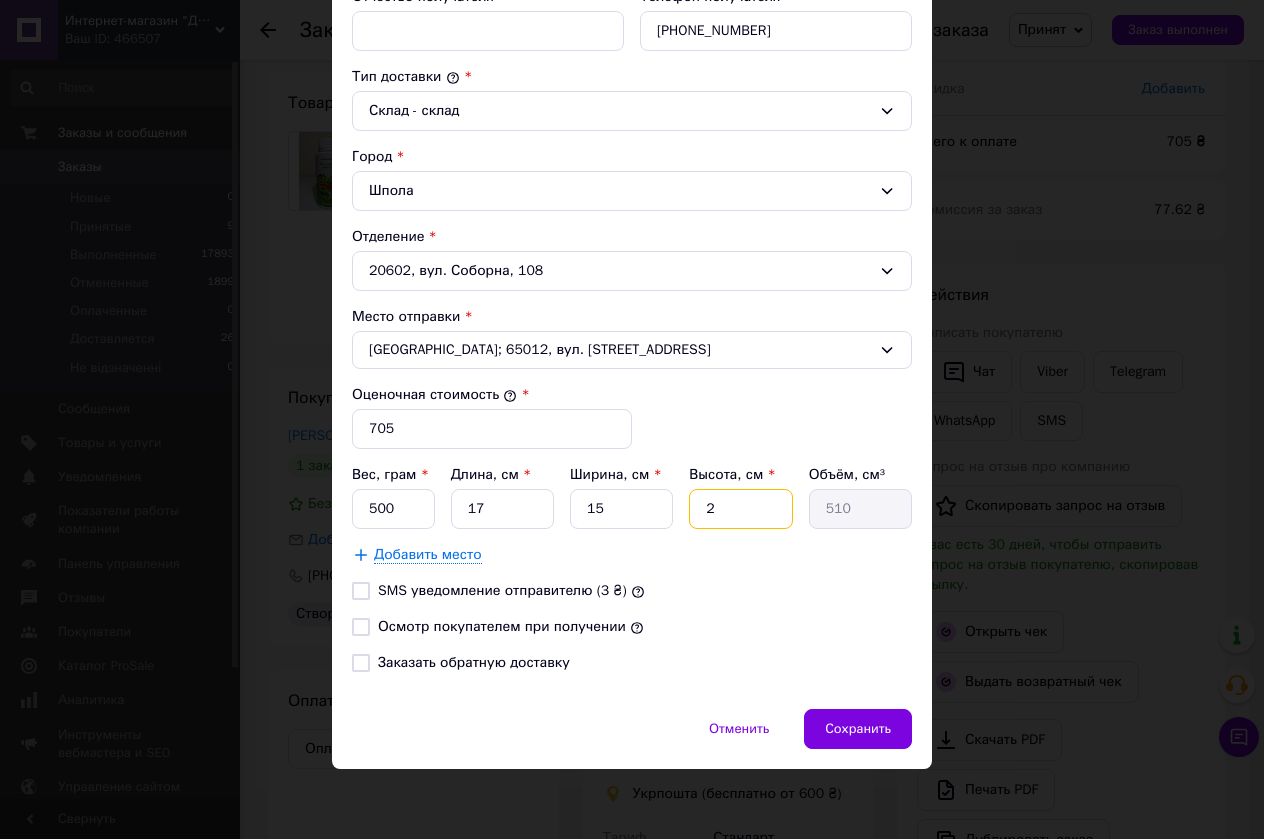 drag, startPoint x: 716, startPoint y: 512, endPoint x: 667, endPoint y: 512, distance: 49 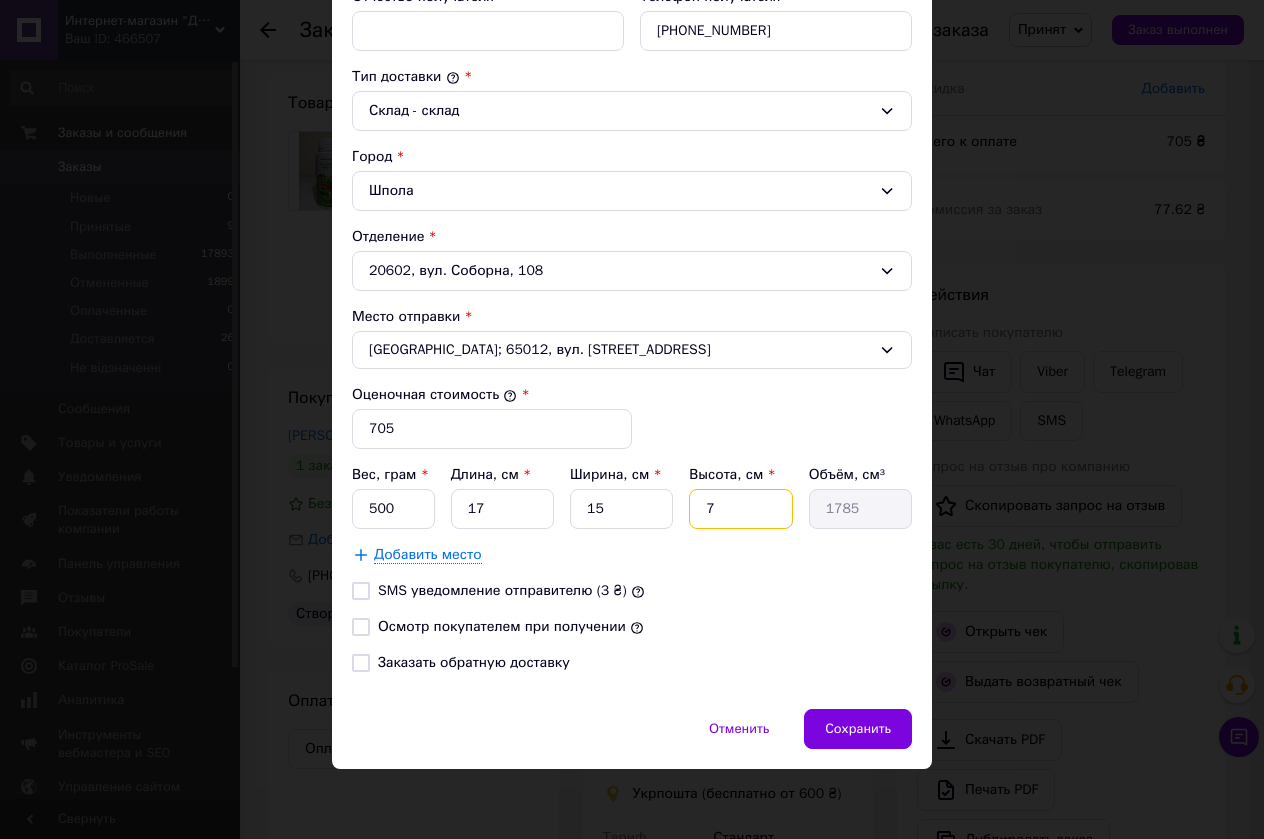 type on "7" 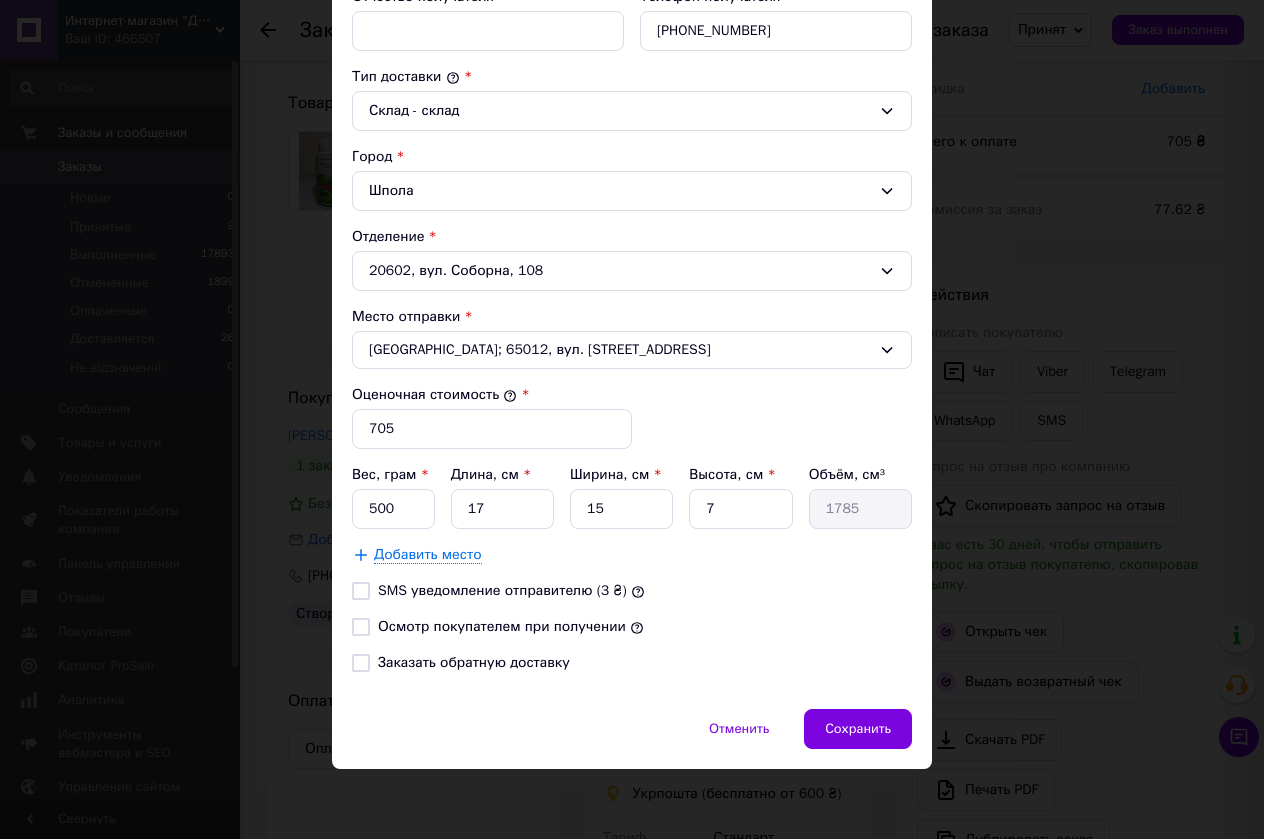 click on "Осмотр покупателем при получении" at bounding box center [361, 627] 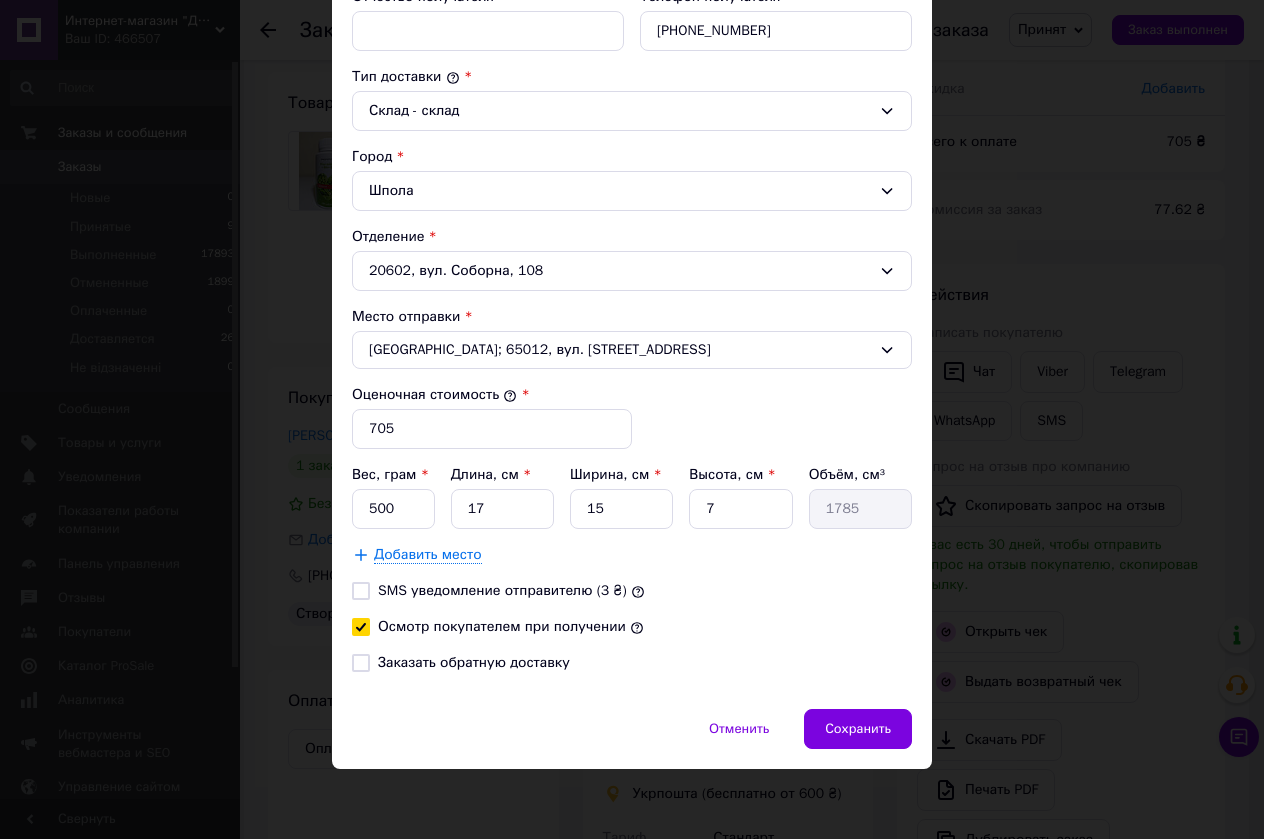 checkbox on "true" 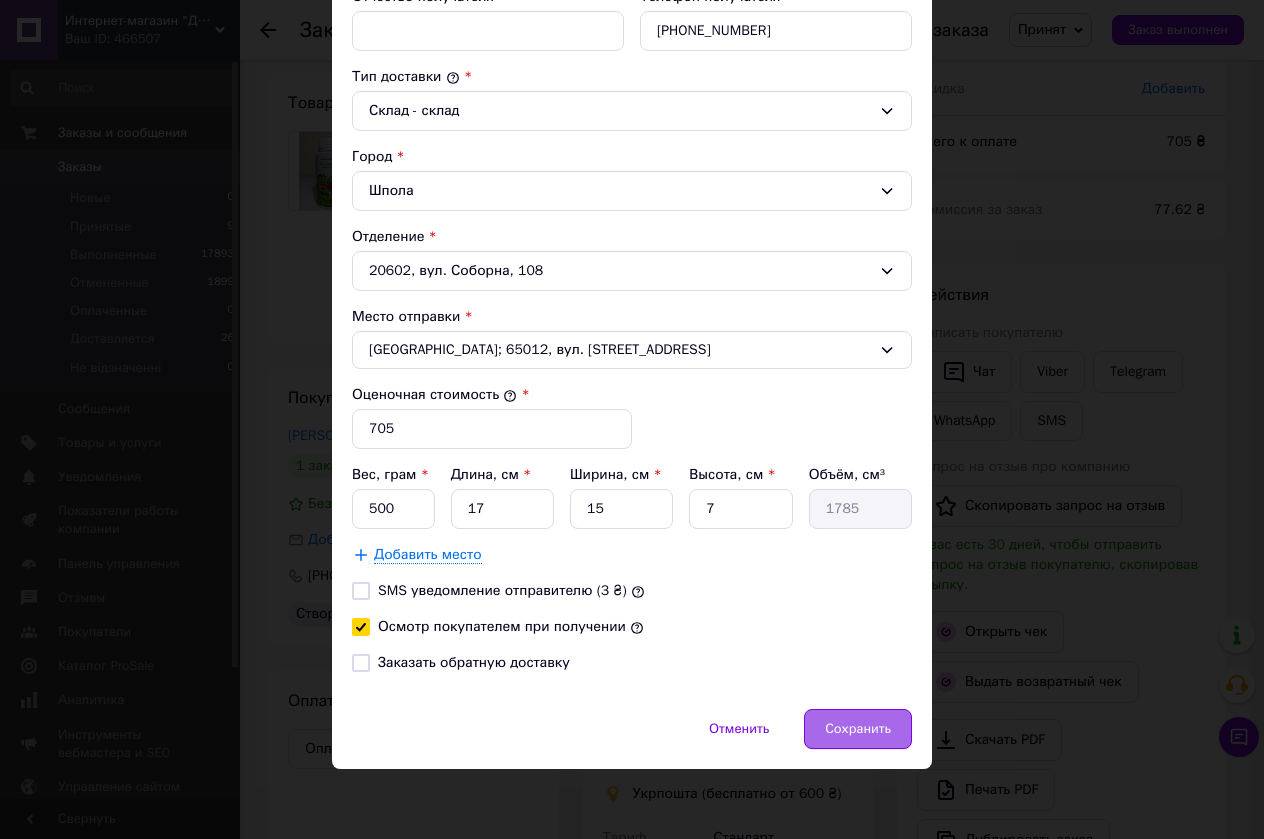 click on "Сохранить" at bounding box center [858, 729] 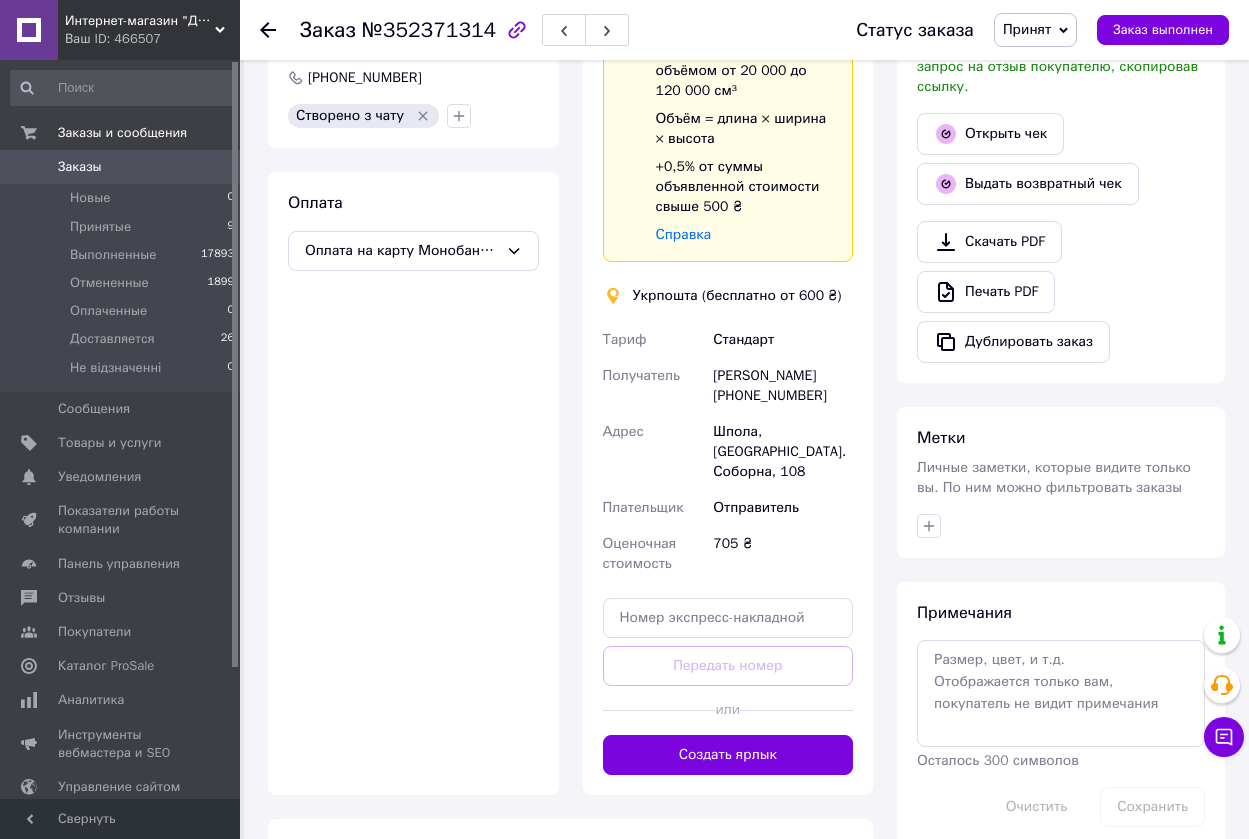 scroll, scrollTop: 600, scrollLeft: 0, axis: vertical 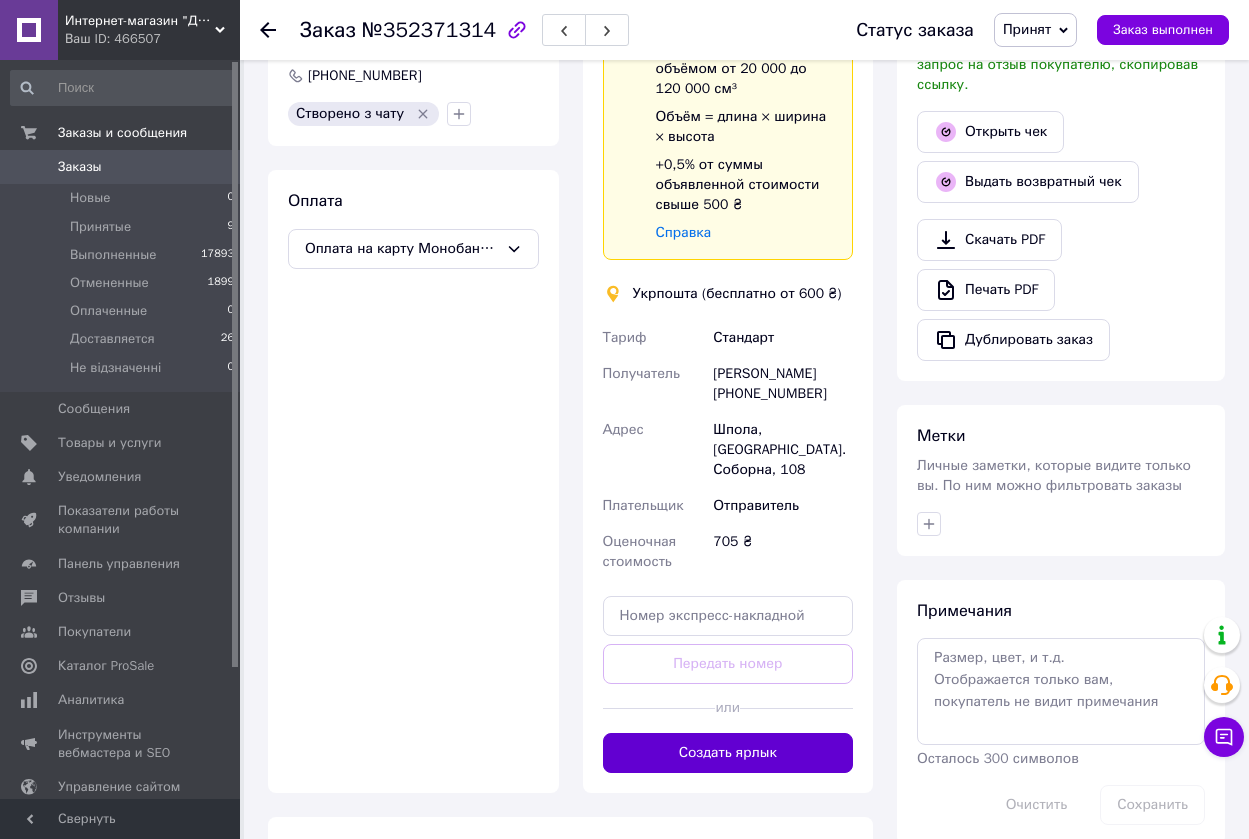 click on "Создать ярлык" at bounding box center (728, 753) 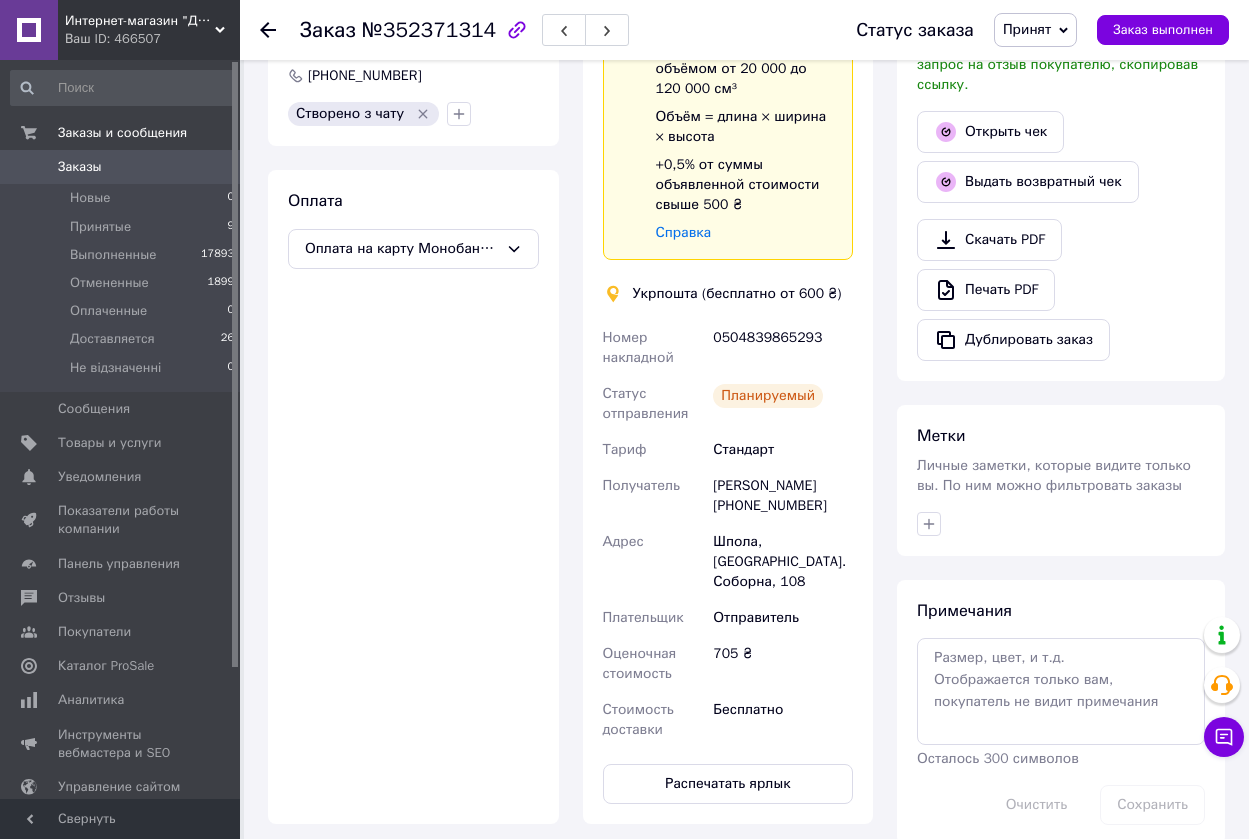 click on "Заказы" at bounding box center [80, 167] 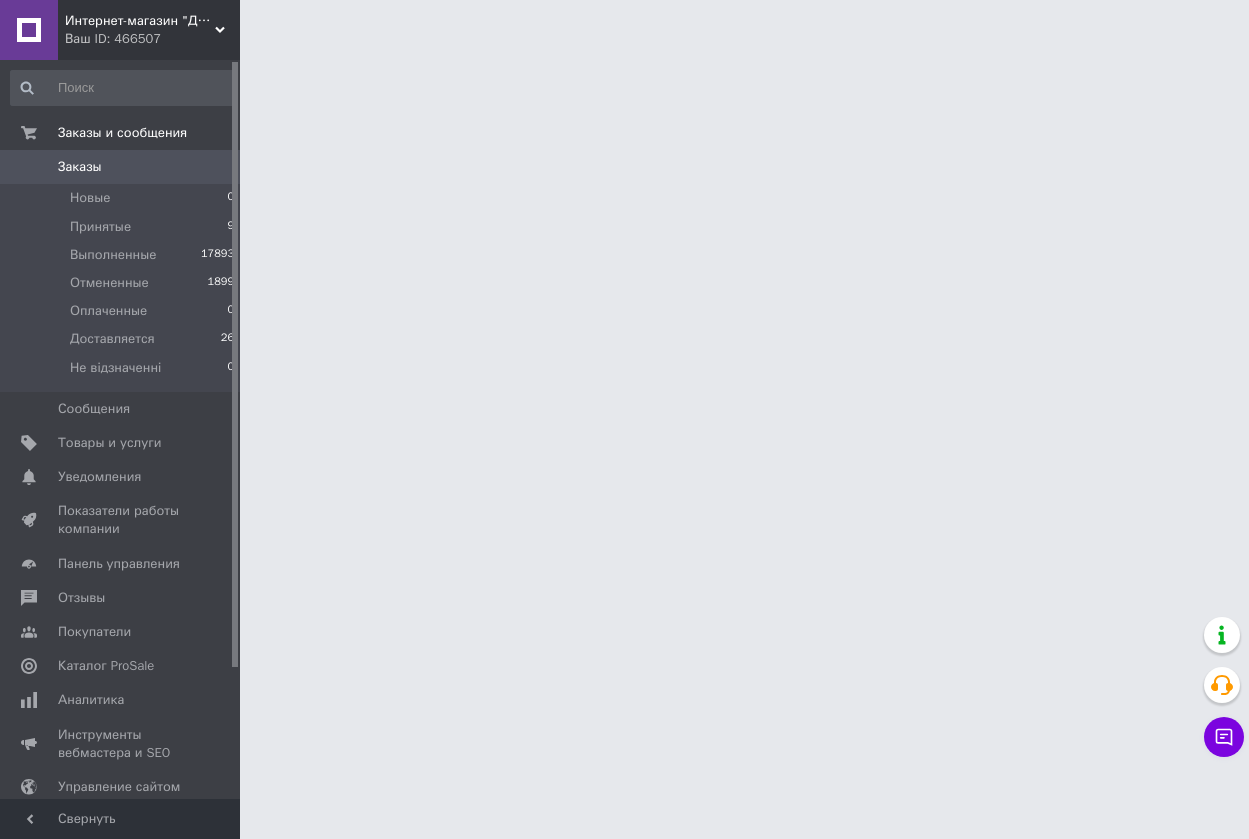 scroll, scrollTop: 0, scrollLeft: 0, axis: both 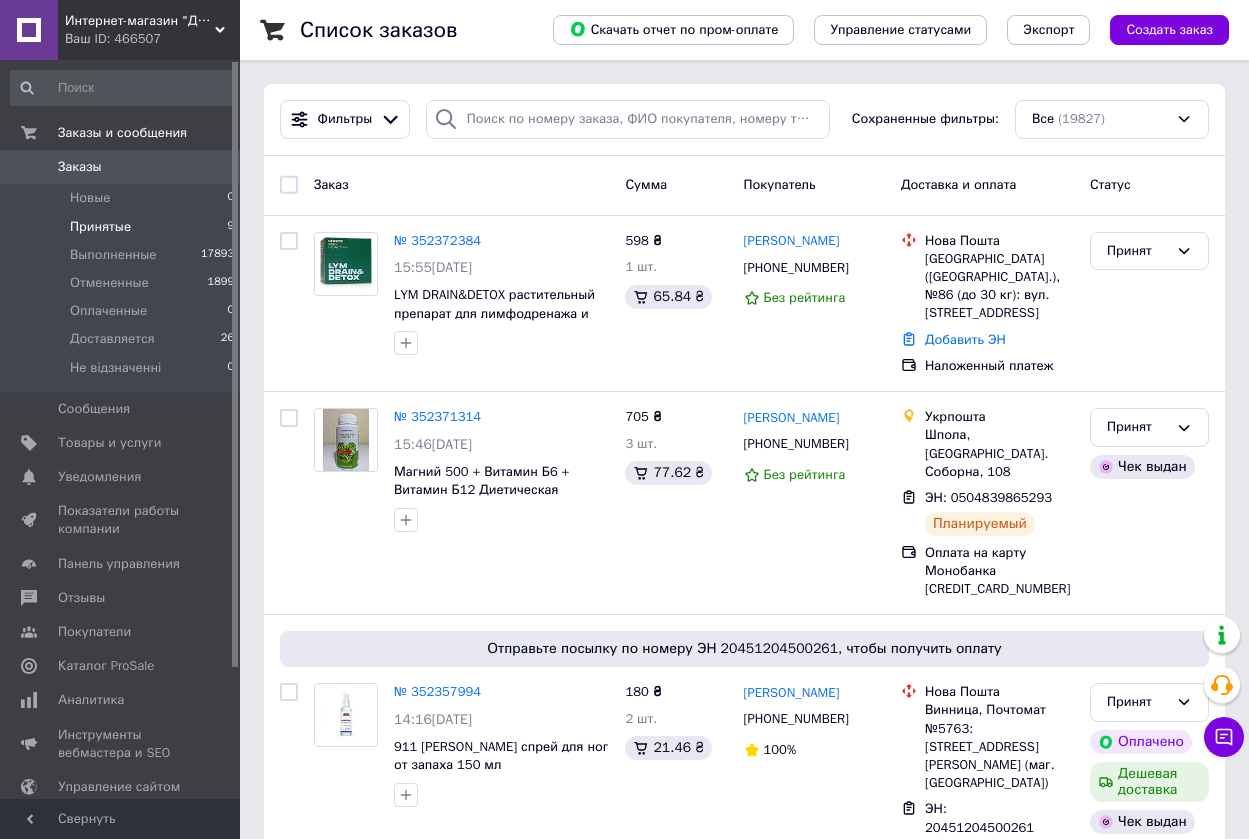 click on "Принятые" at bounding box center [100, 227] 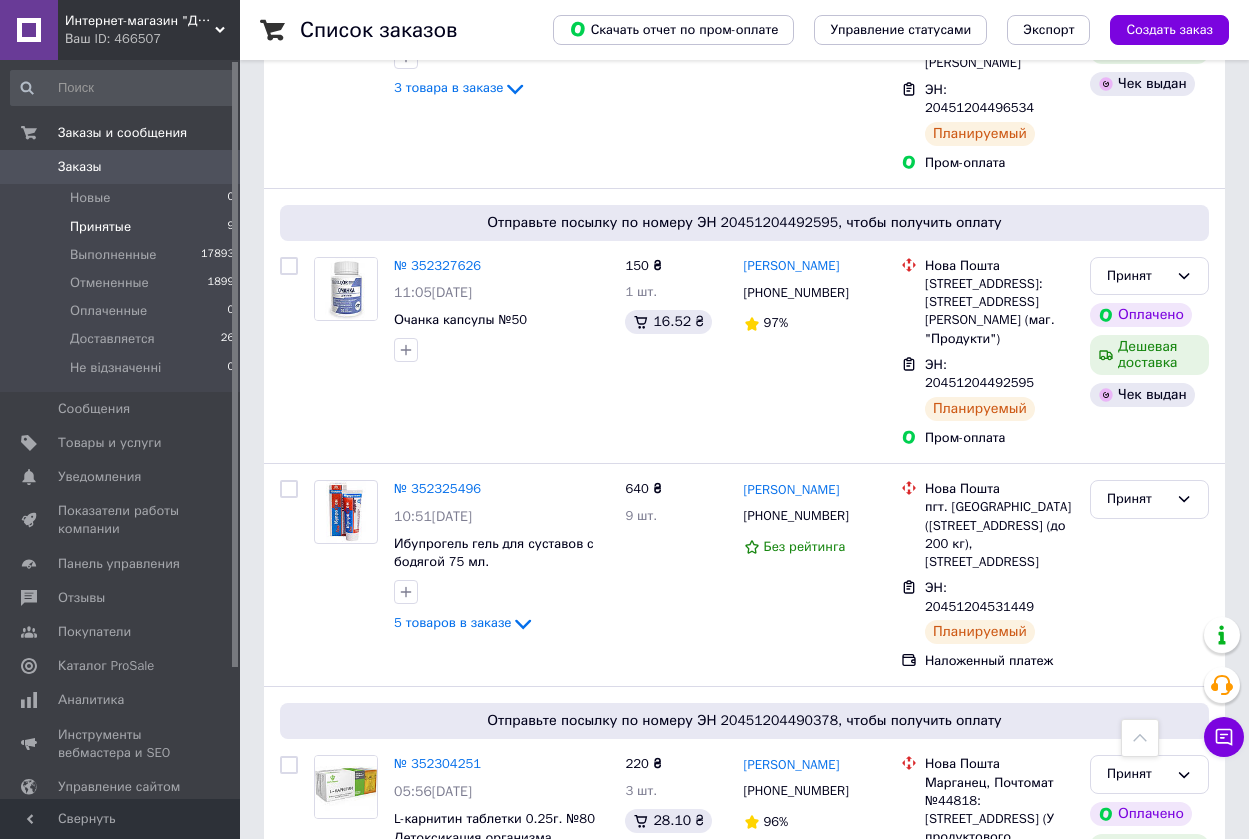 scroll, scrollTop: 1504, scrollLeft: 0, axis: vertical 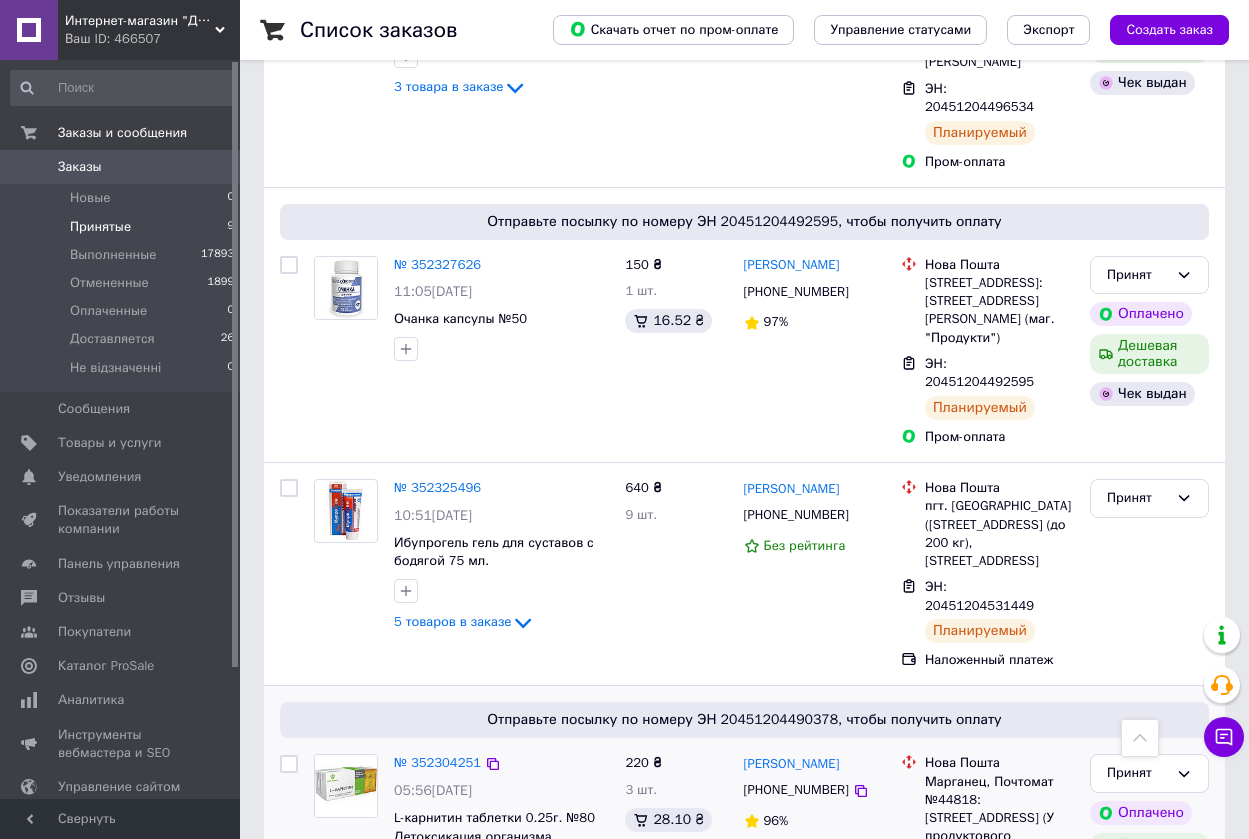 click on "2 товара в заказе" at bounding box center (448, 897) 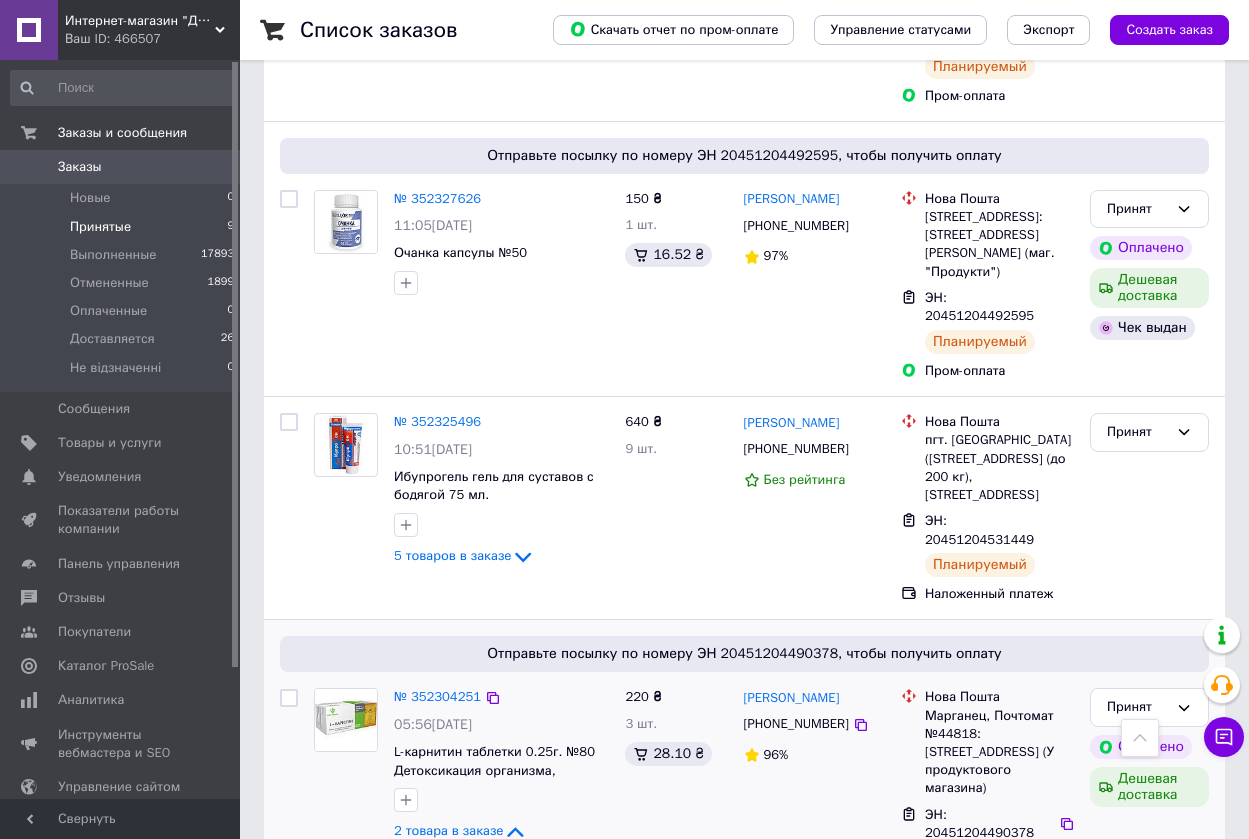 scroll, scrollTop: 1665, scrollLeft: 0, axis: vertical 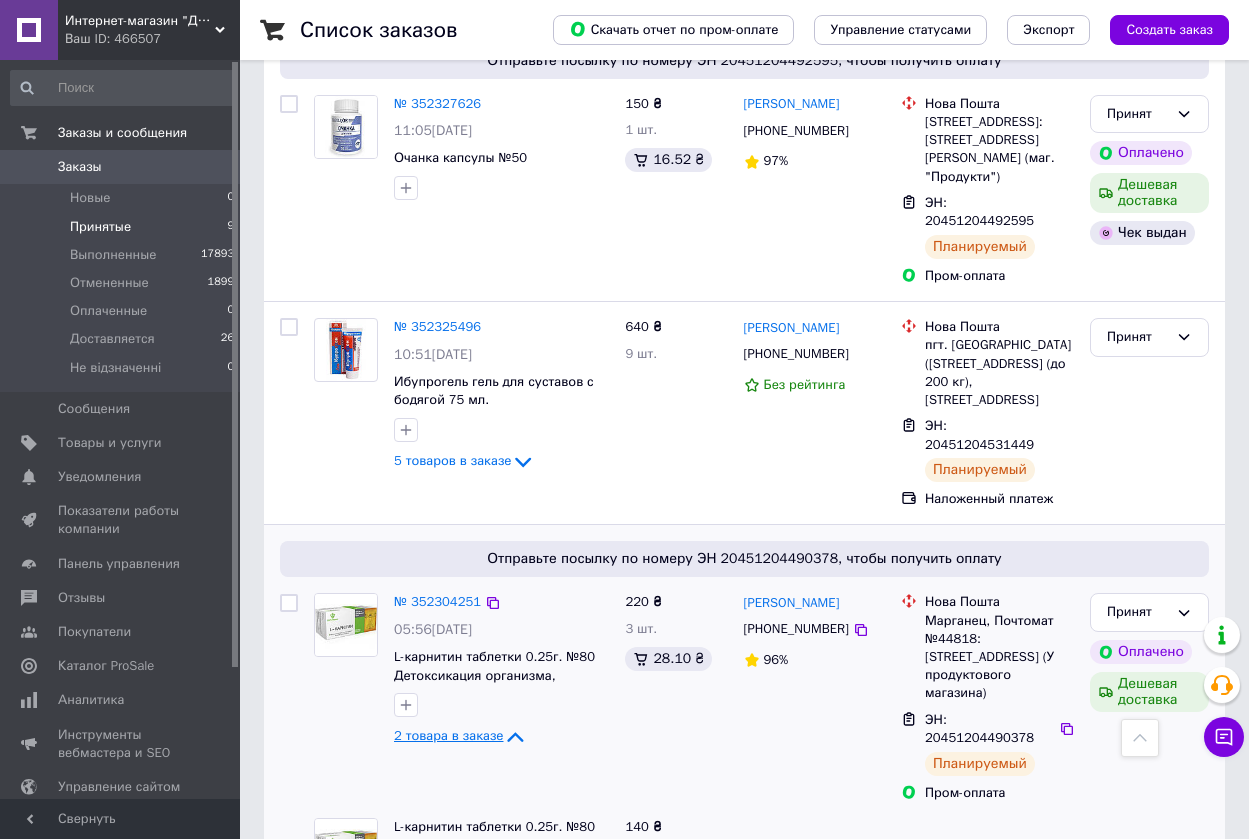 click on "2 товара в заказе" at bounding box center [448, 736] 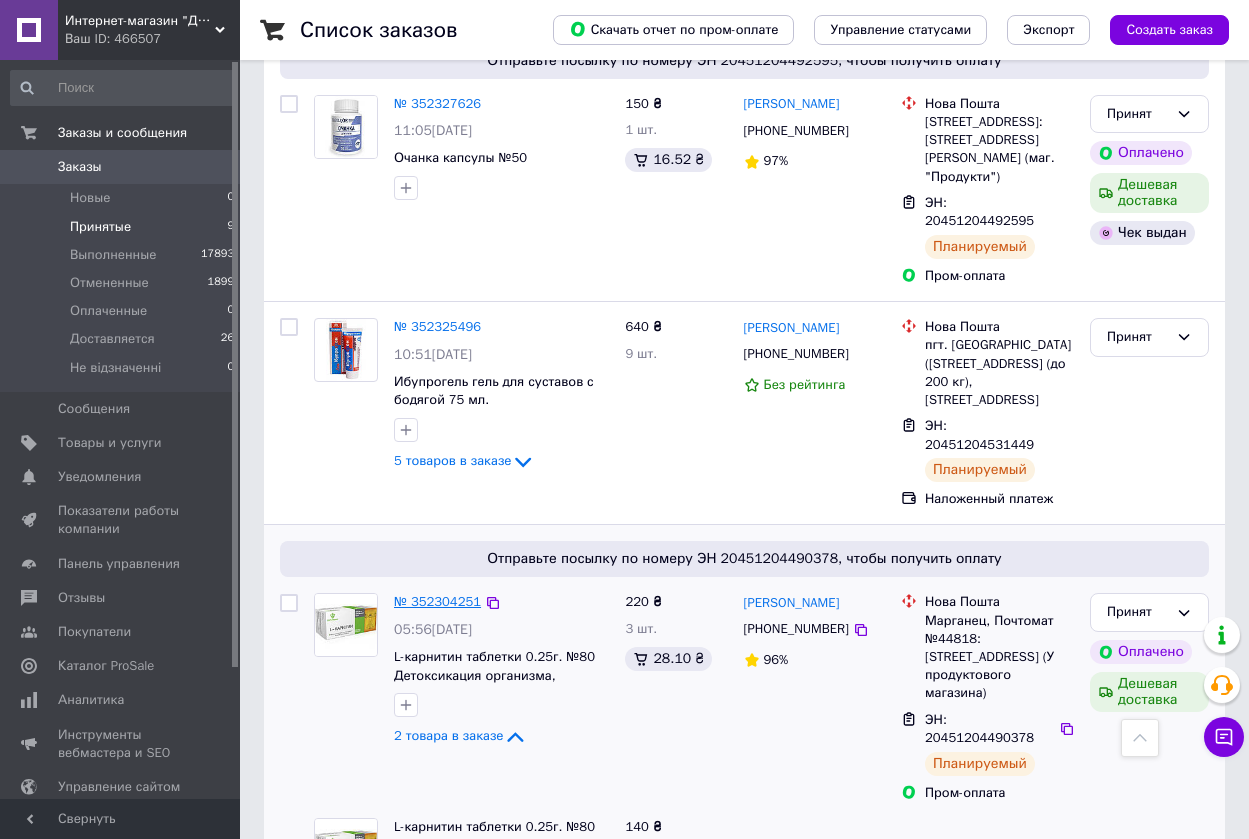 scroll, scrollTop: 1504, scrollLeft: 0, axis: vertical 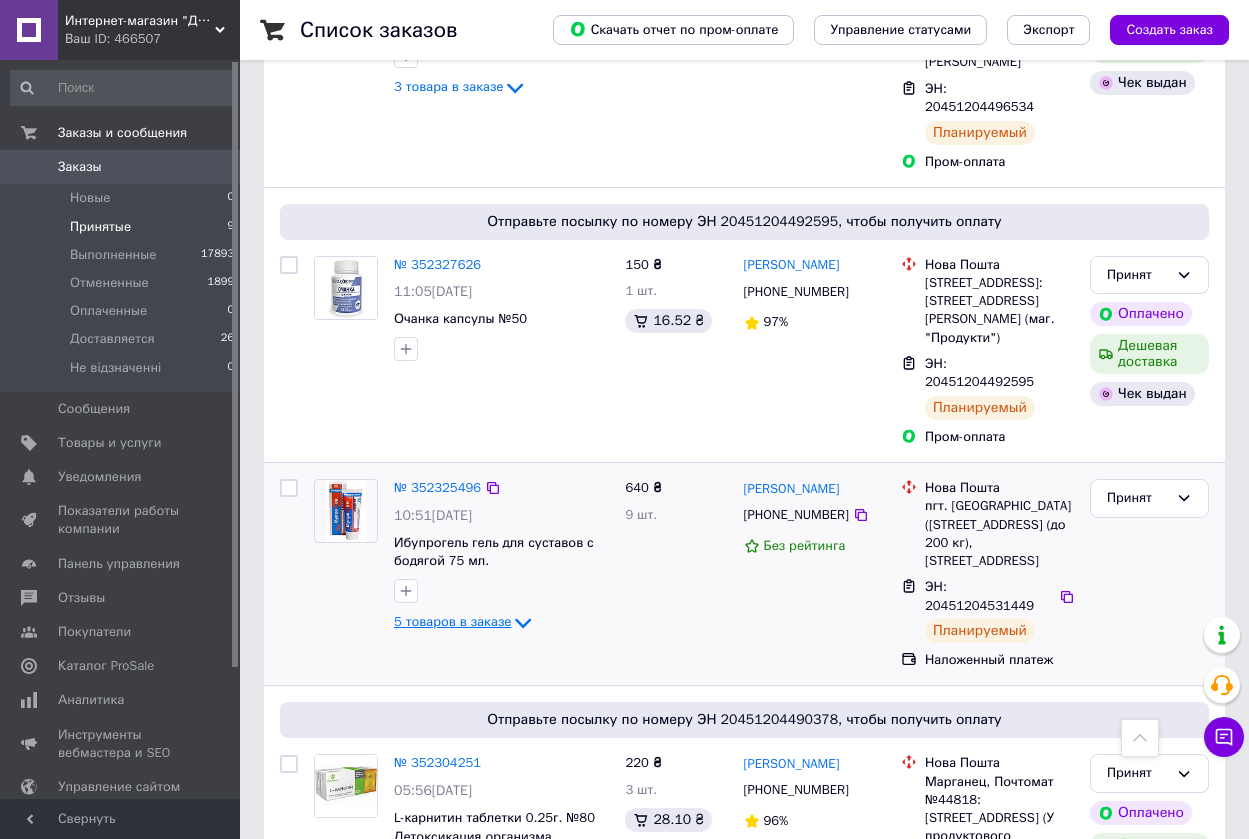 click on "5 товаров в заказе" at bounding box center (452, 622) 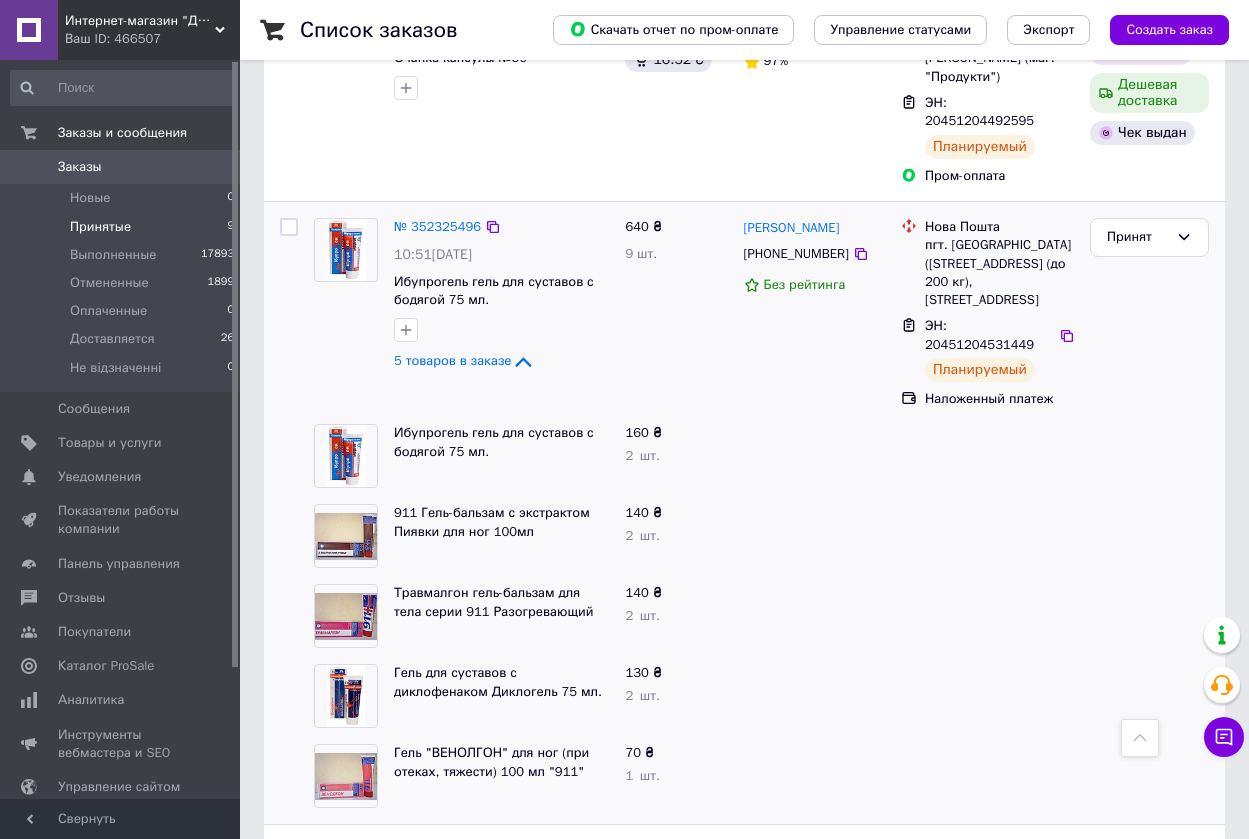 scroll, scrollTop: 1804, scrollLeft: 0, axis: vertical 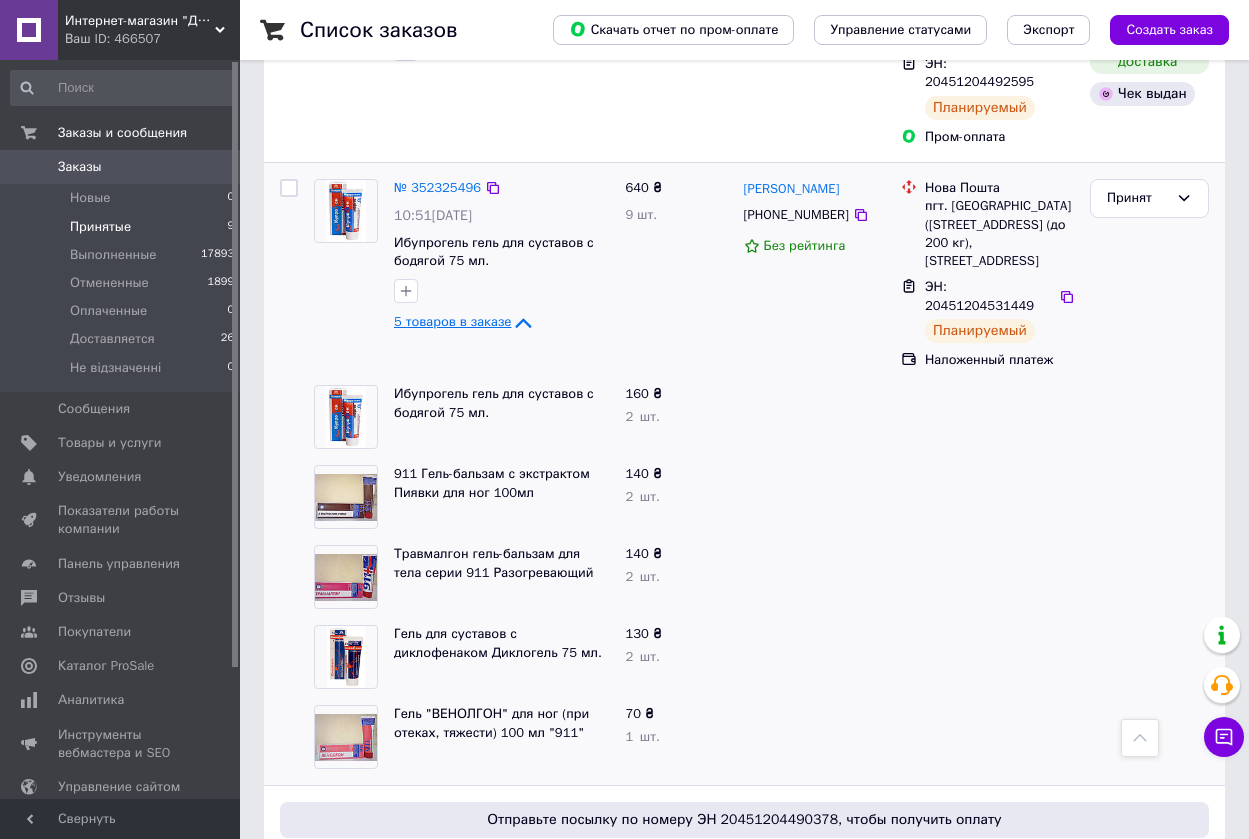 click on "5 товаров в заказе" at bounding box center (452, 322) 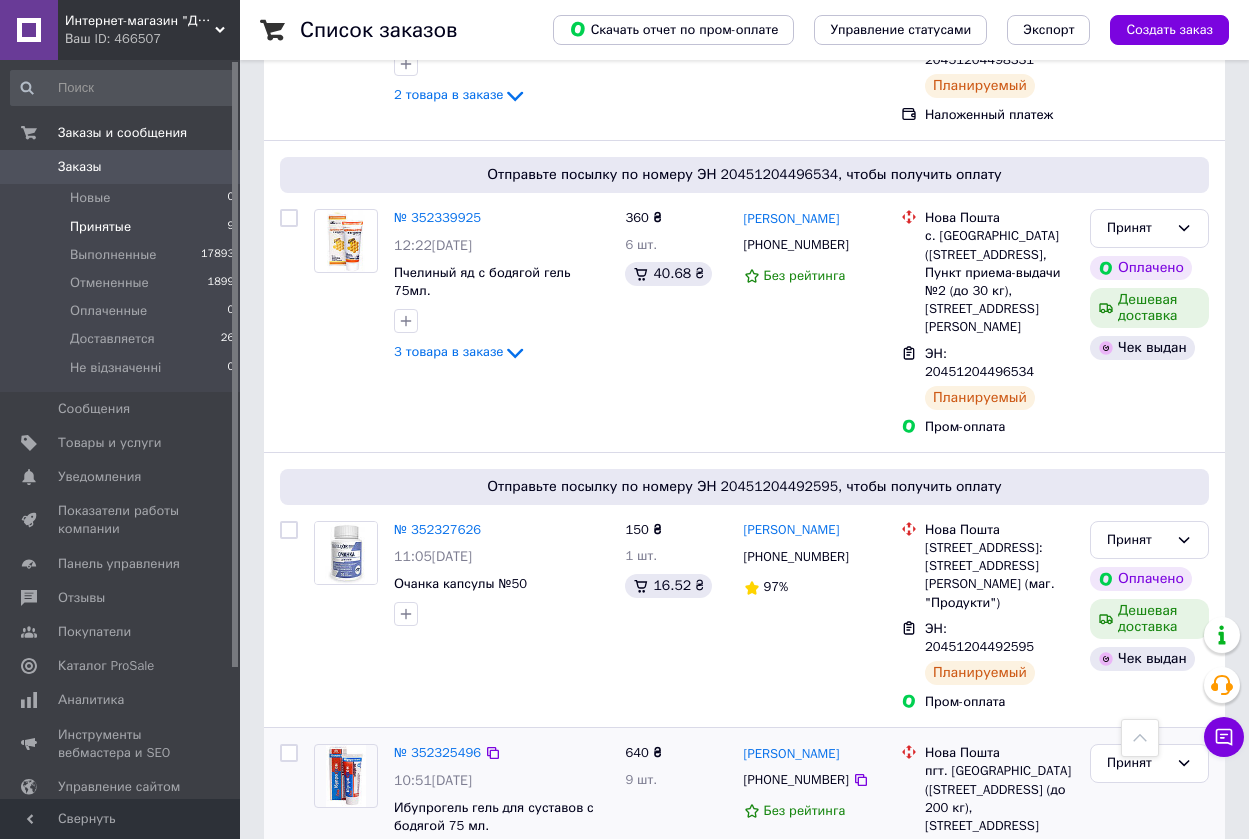 scroll, scrollTop: 1204, scrollLeft: 0, axis: vertical 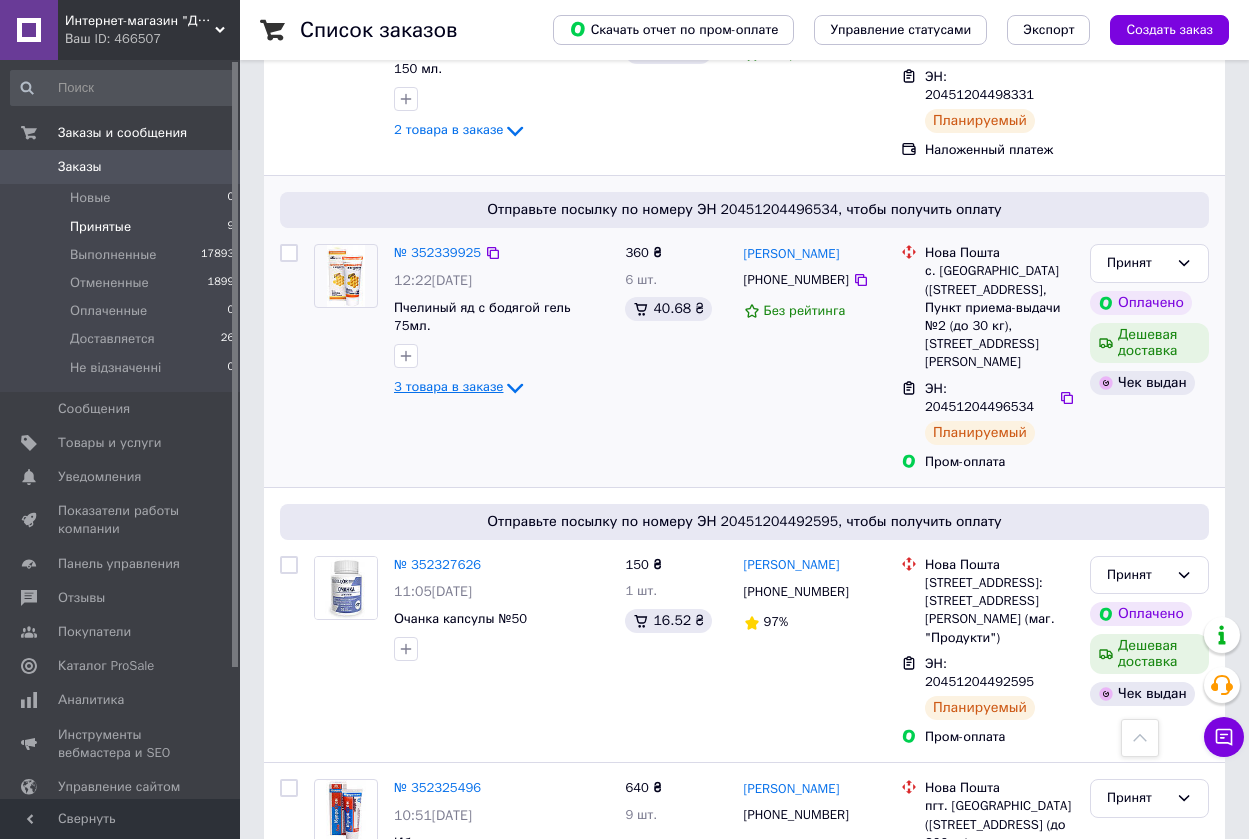click on "3 товара в заказе" at bounding box center (448, 387) 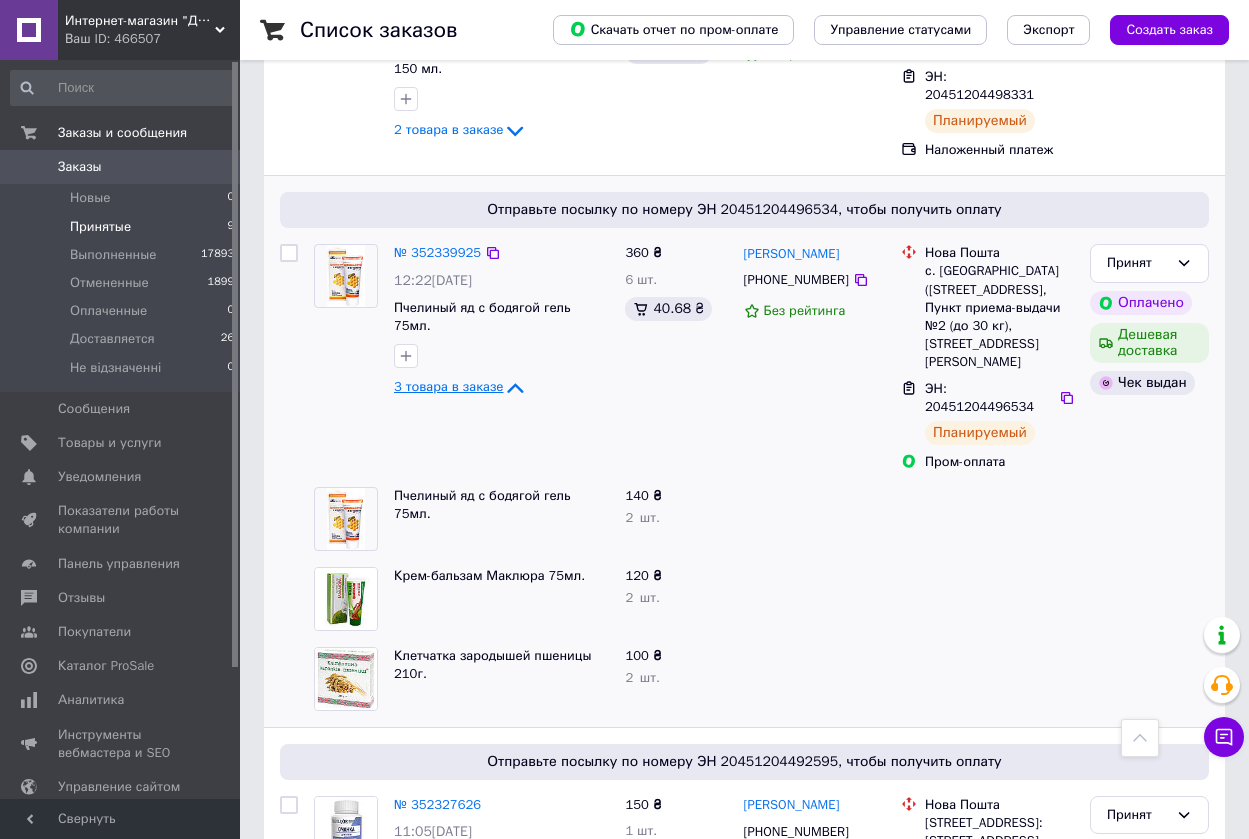 click on "3 товара в заказе" at bounding box center [448, 387] 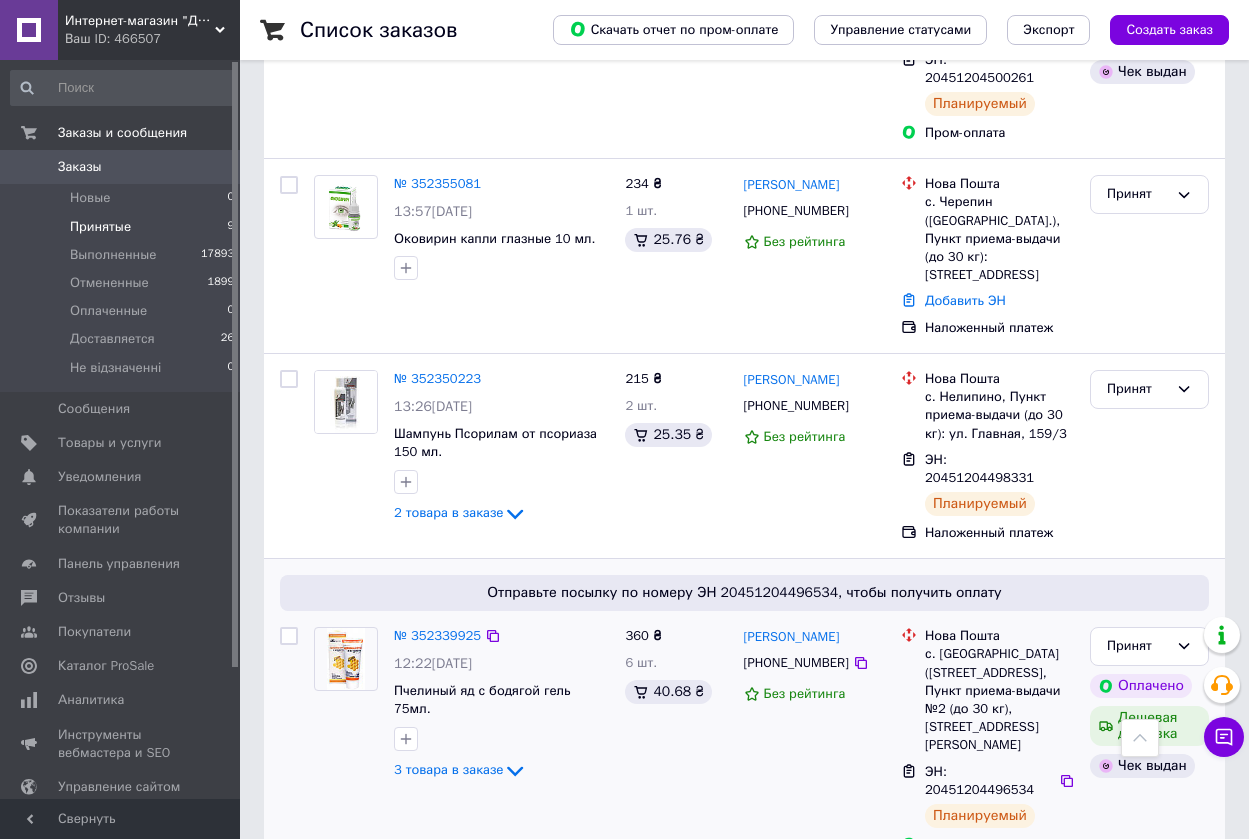 scroll, scrollTop: 804, scrollLeft: 0, axis: vertical 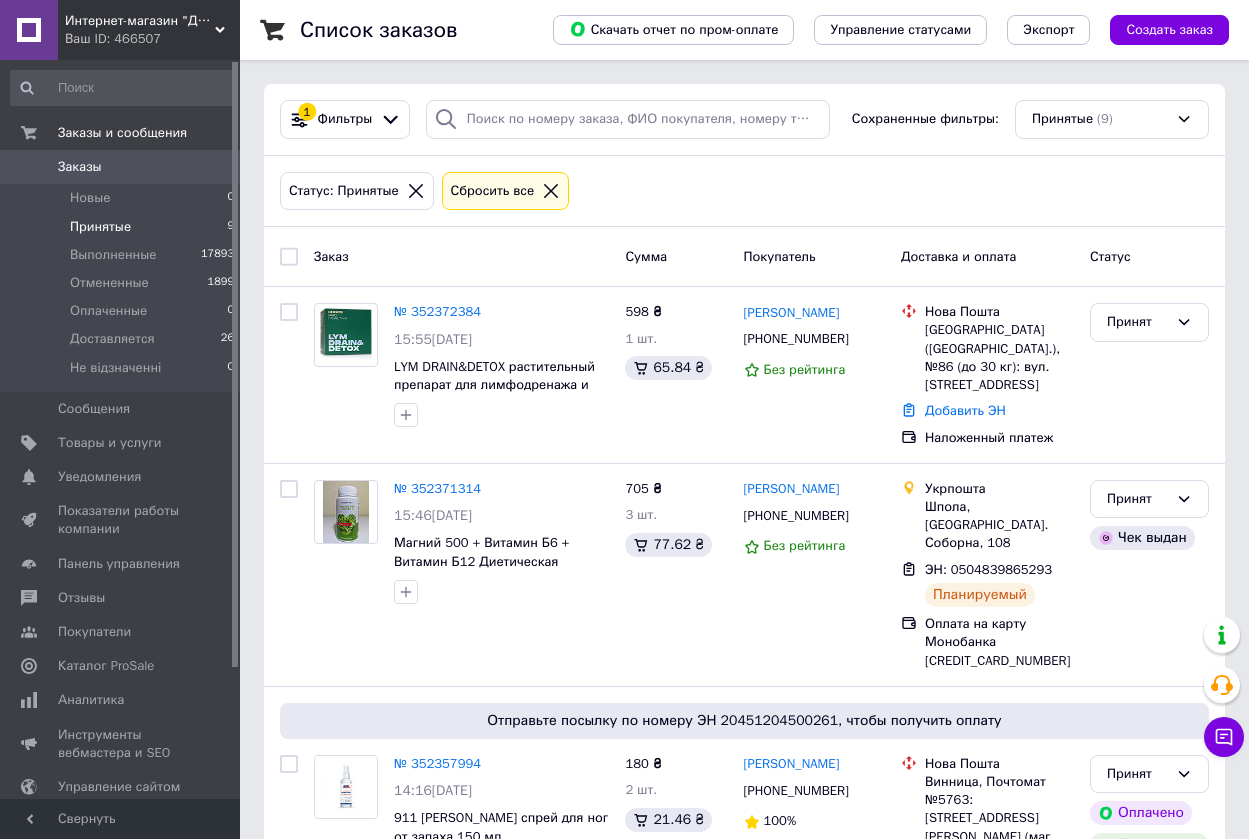 click on "Сбросить все" at bounding box center [493, 191] 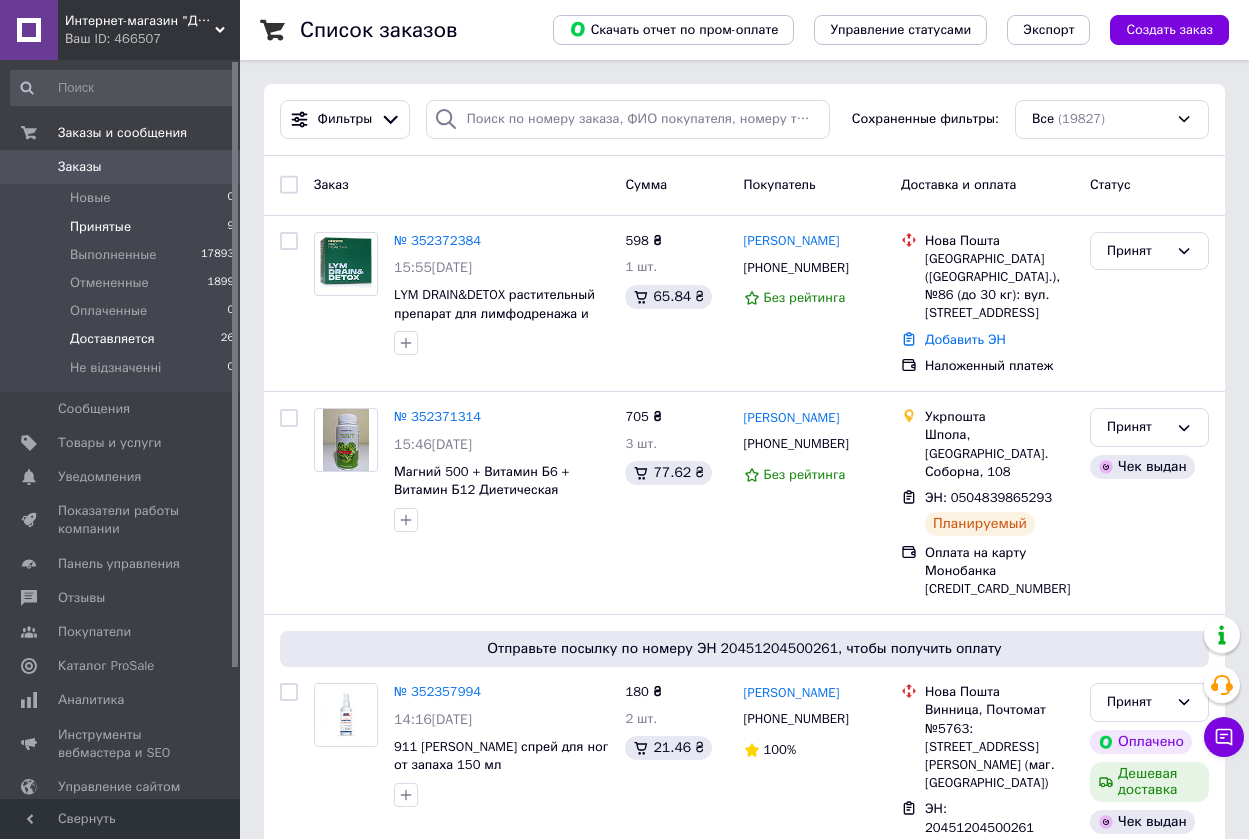 click on "Доставляется" at bounding box center [112, 339] 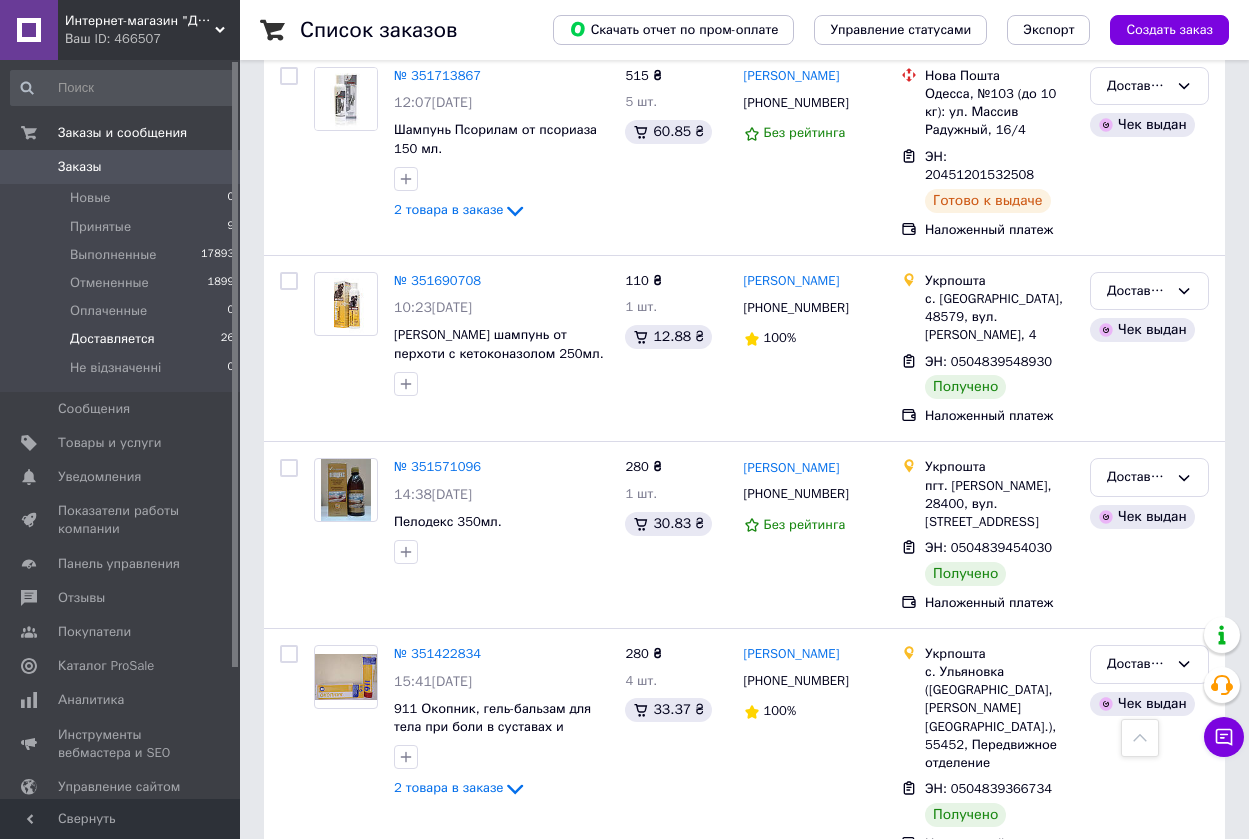 scroll, scrollTop: 4667, scrollLeft: 0, axis: vertical 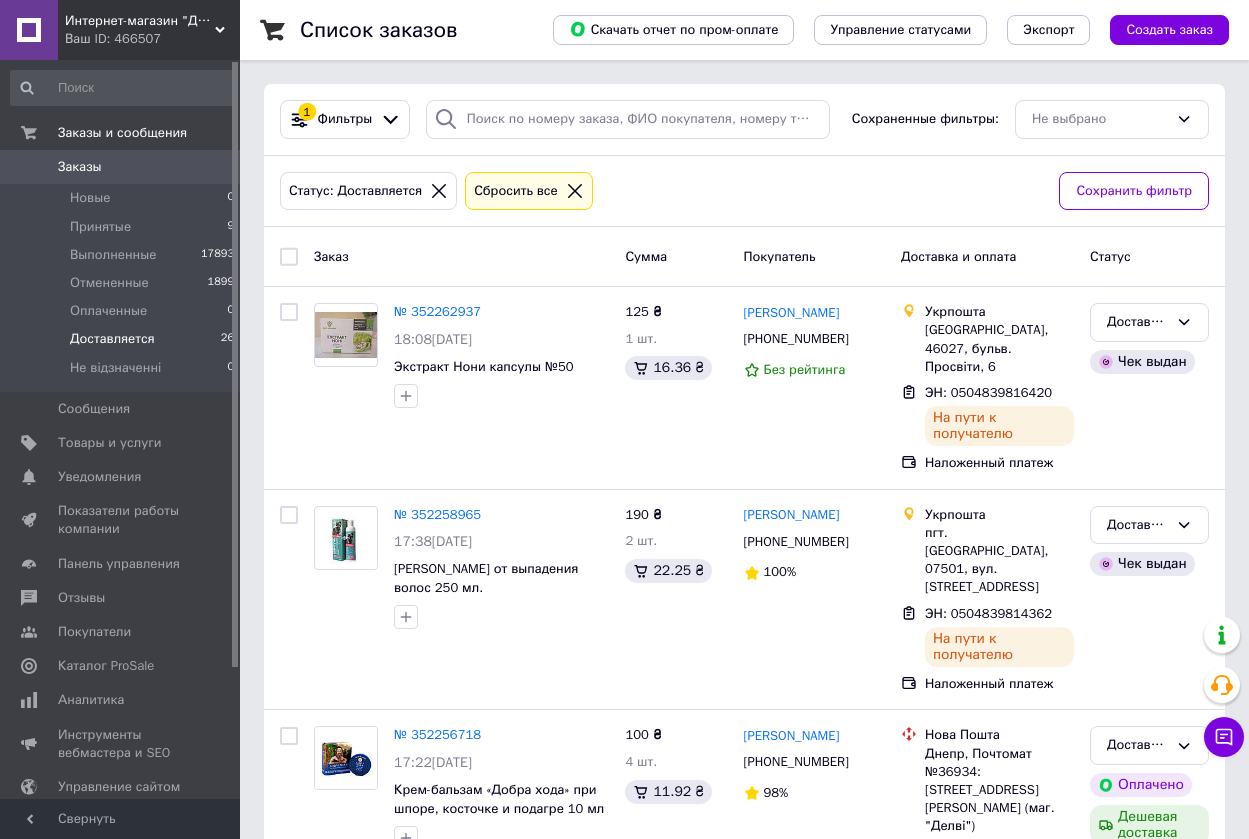 click on "Заказы" at bounding box center (80, 167) 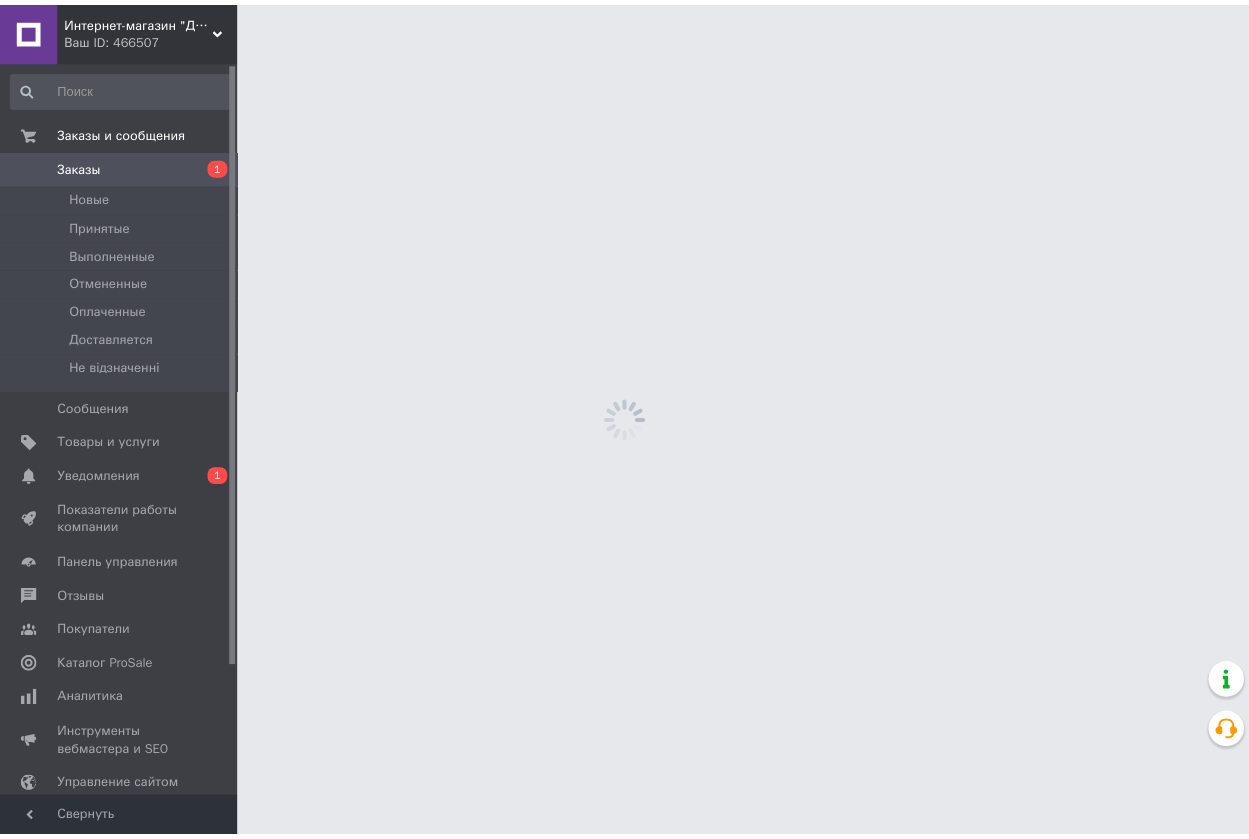 scroll, scrollTop: 0, scrollLeft: 0, axis: both 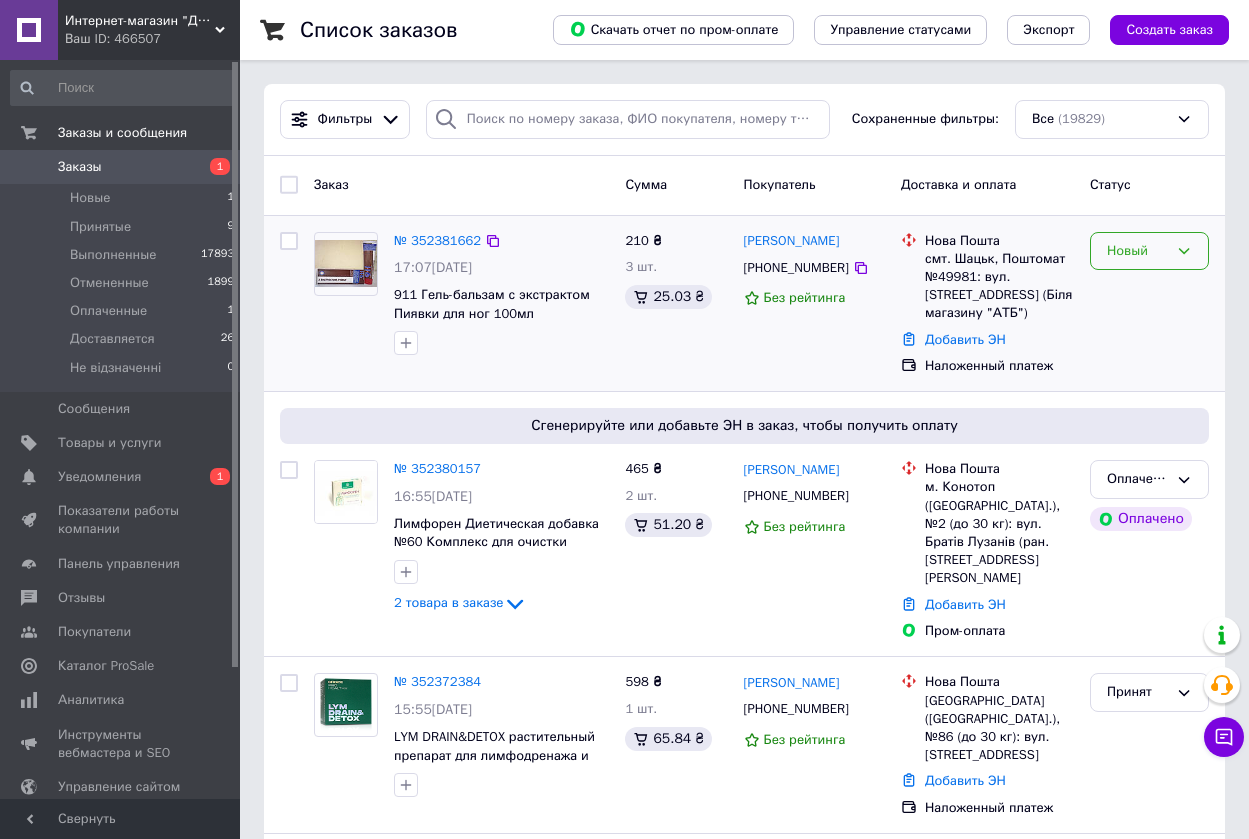 click on "Новый" at bounding box center (1149, 251) 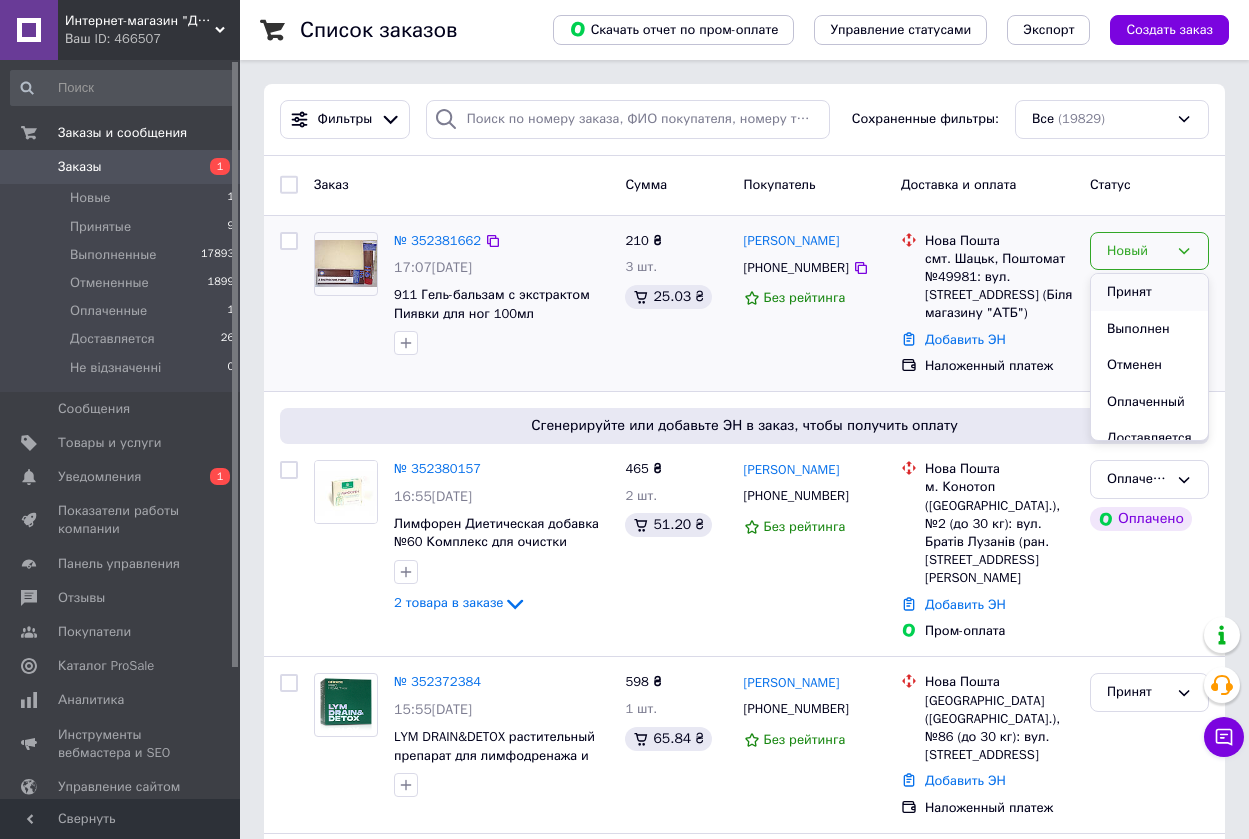 click on "Принят" at bounding box center [1149, 292] 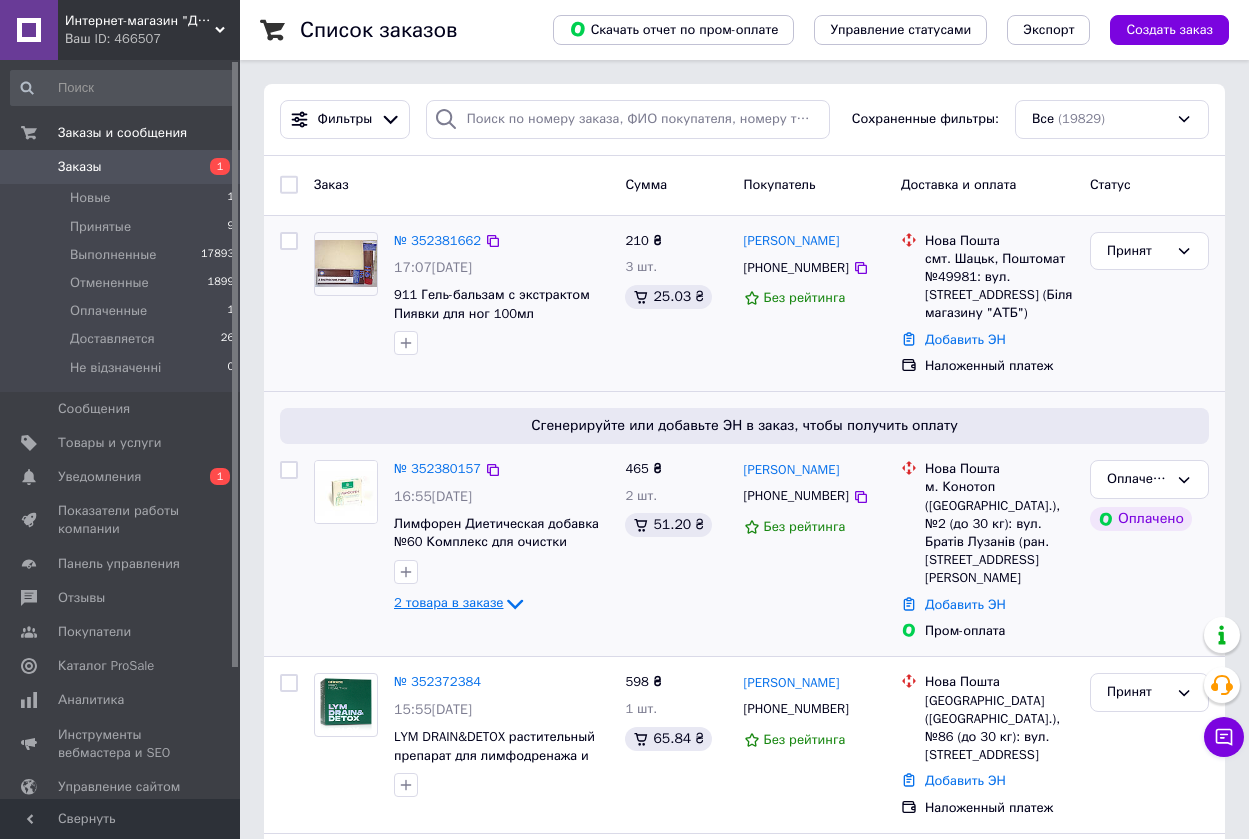 click on "2 товара в заказе" at bounding box center (448, 603) 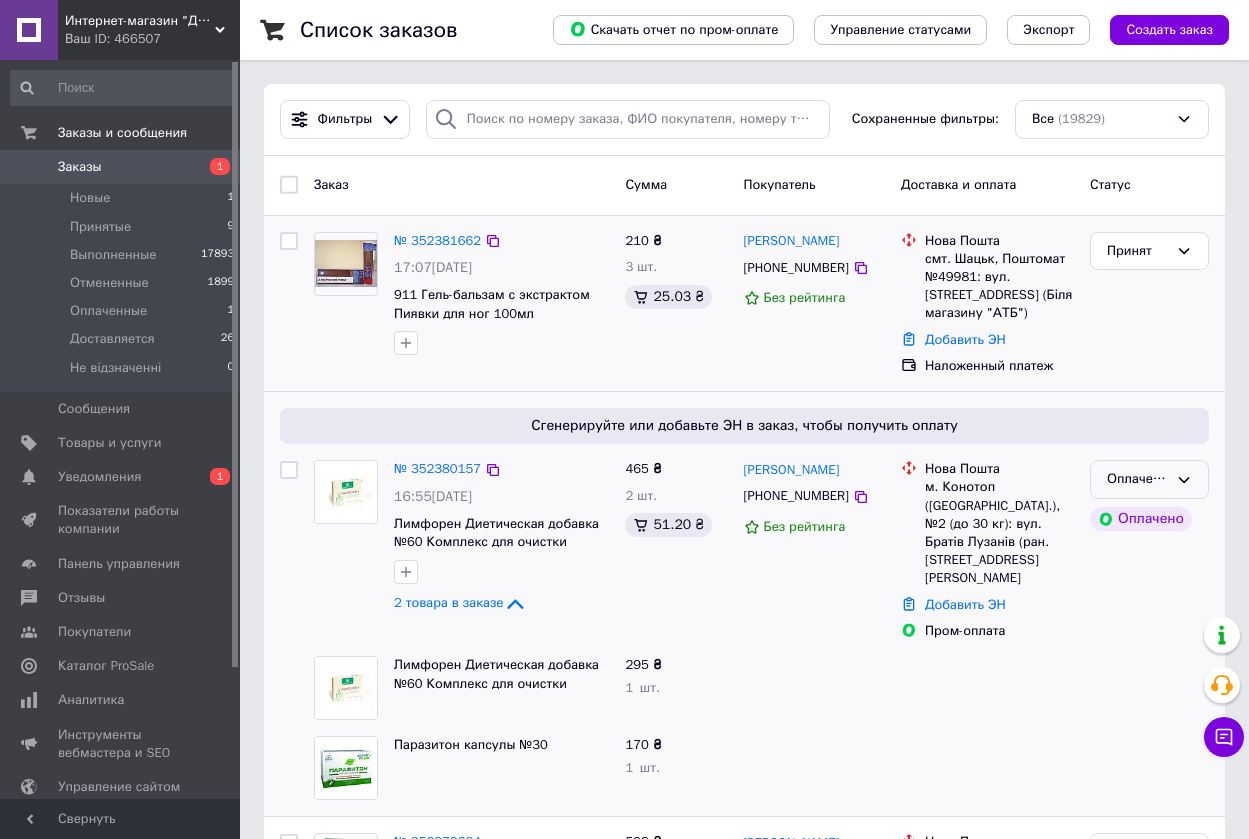 click on "Оплаченный" at bounding box center (1149, 479) 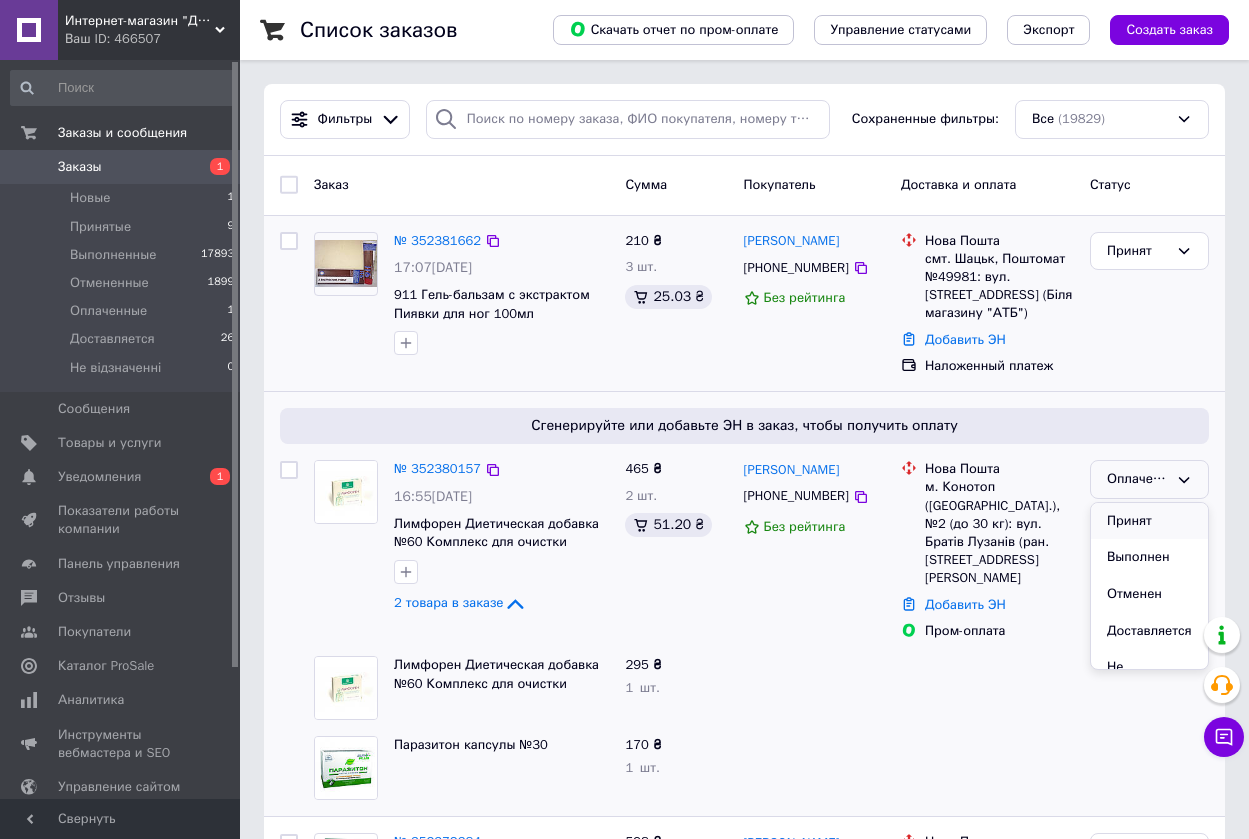 click on "Принят" at bounding box center [1149, 521] 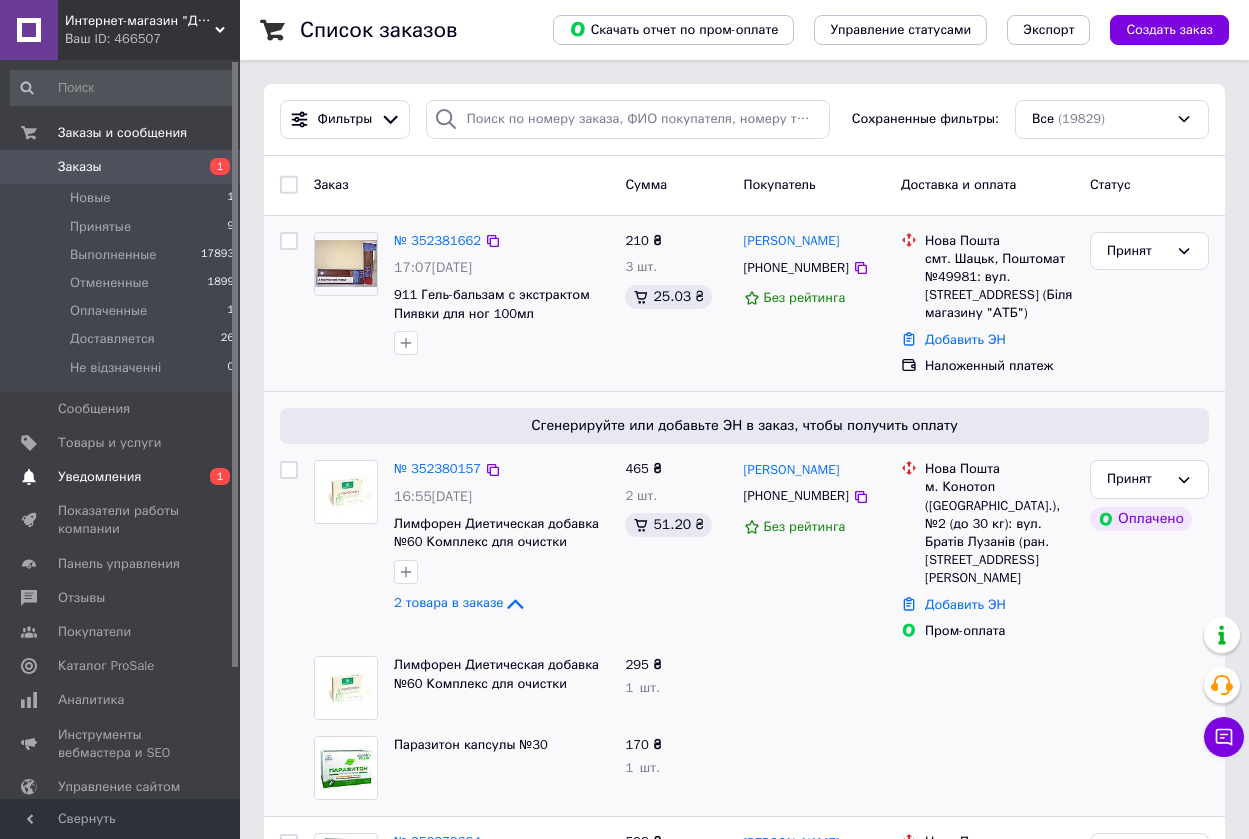 click on "Уведомления" at bounding box center [99, 477] 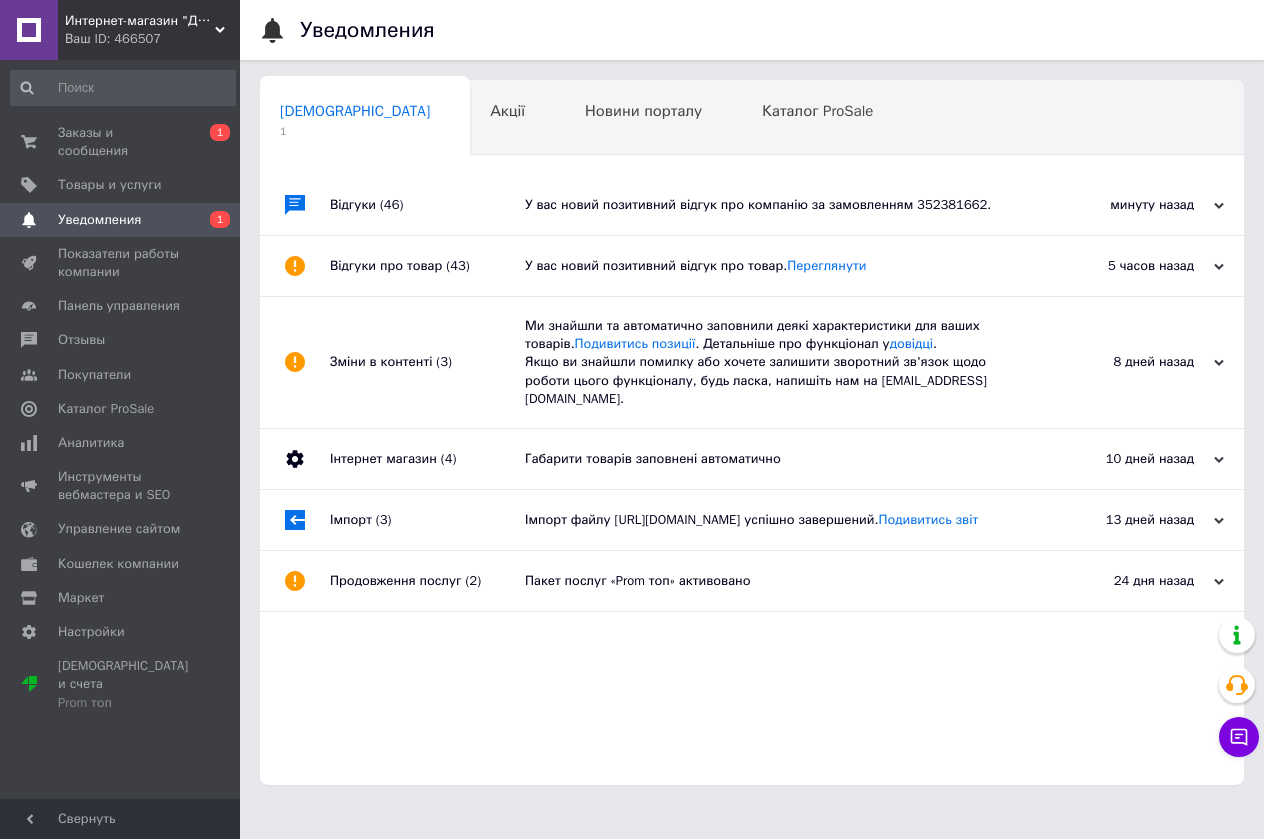 click on "У вас новий позитивний відгук про компанію за замовленням 352381662." at bounding box center (774, 205) 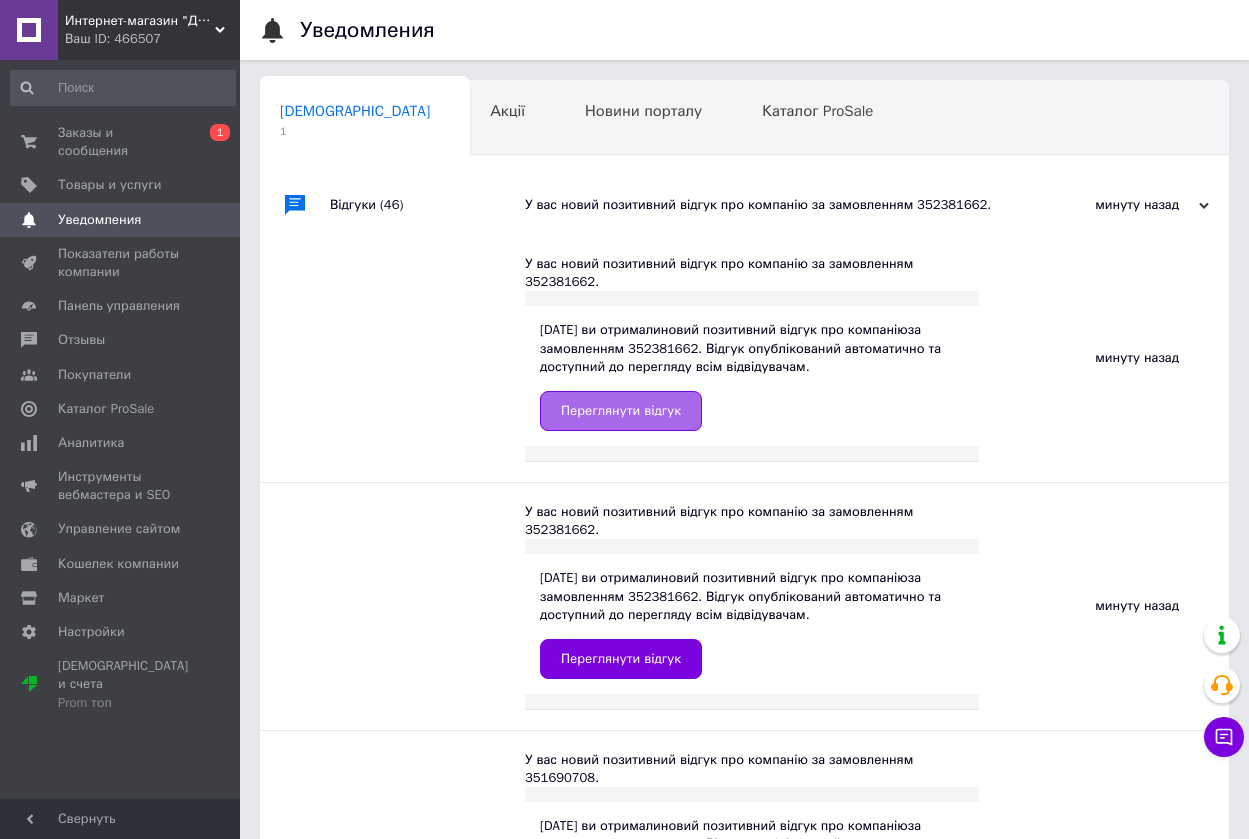 click on "Переглянути відгук" at bounding box center [621, 411] 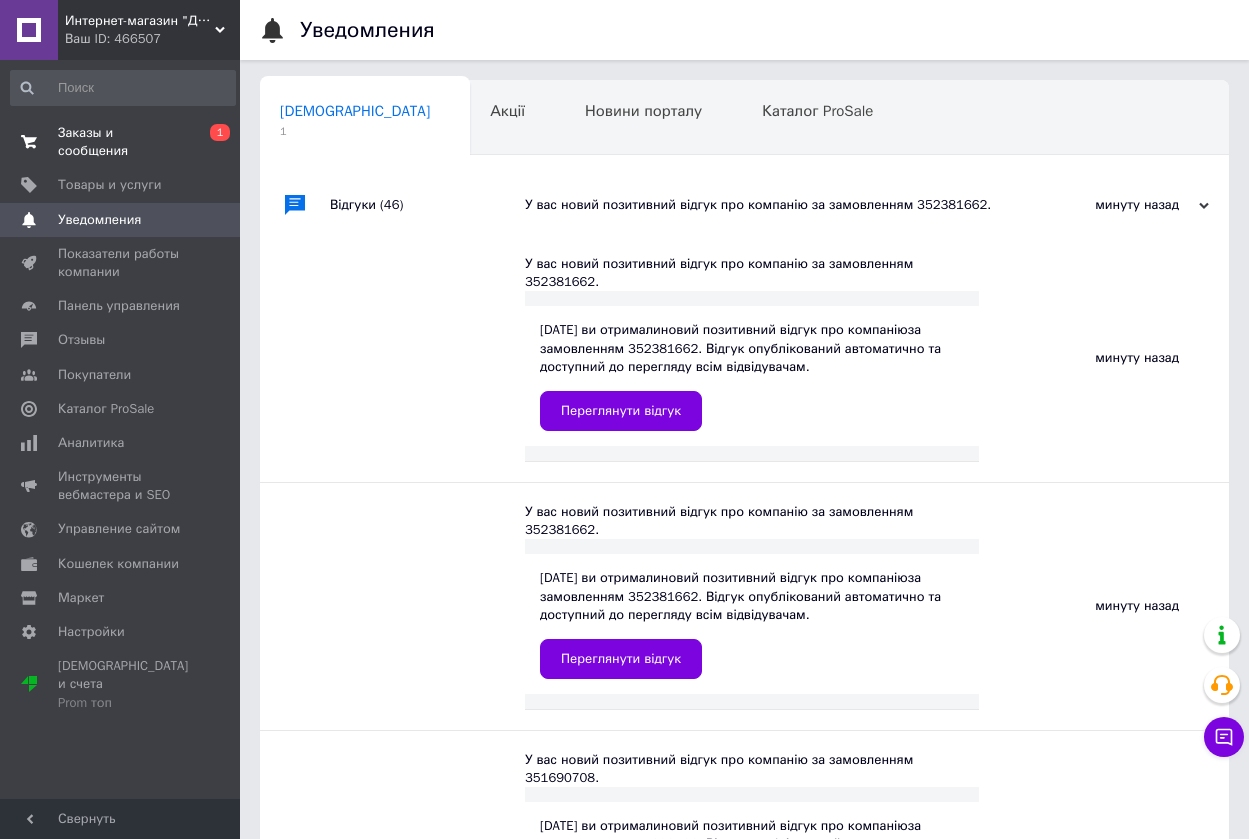 click on "Заказы и сообщения" at bounding box center (121, 142) 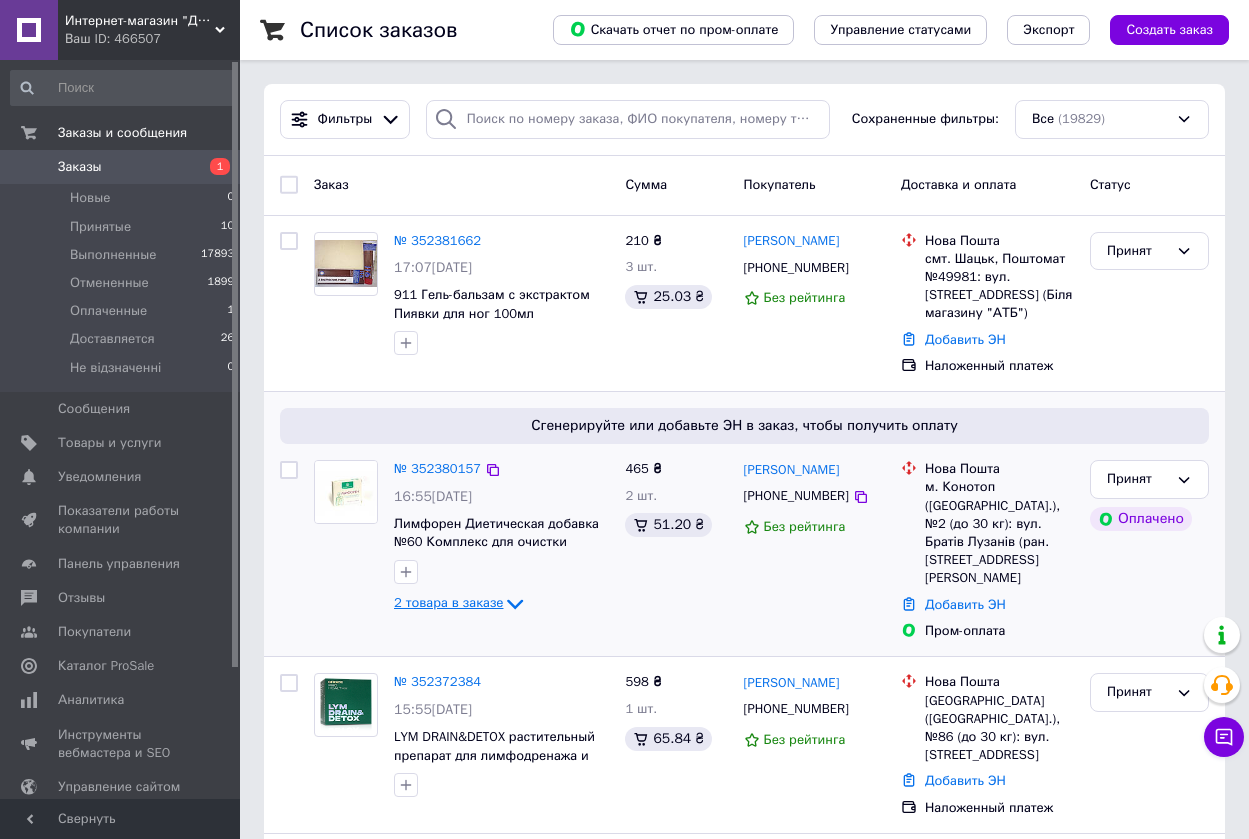 click on "2 товара в заказе" at bounding box center [448, 603] 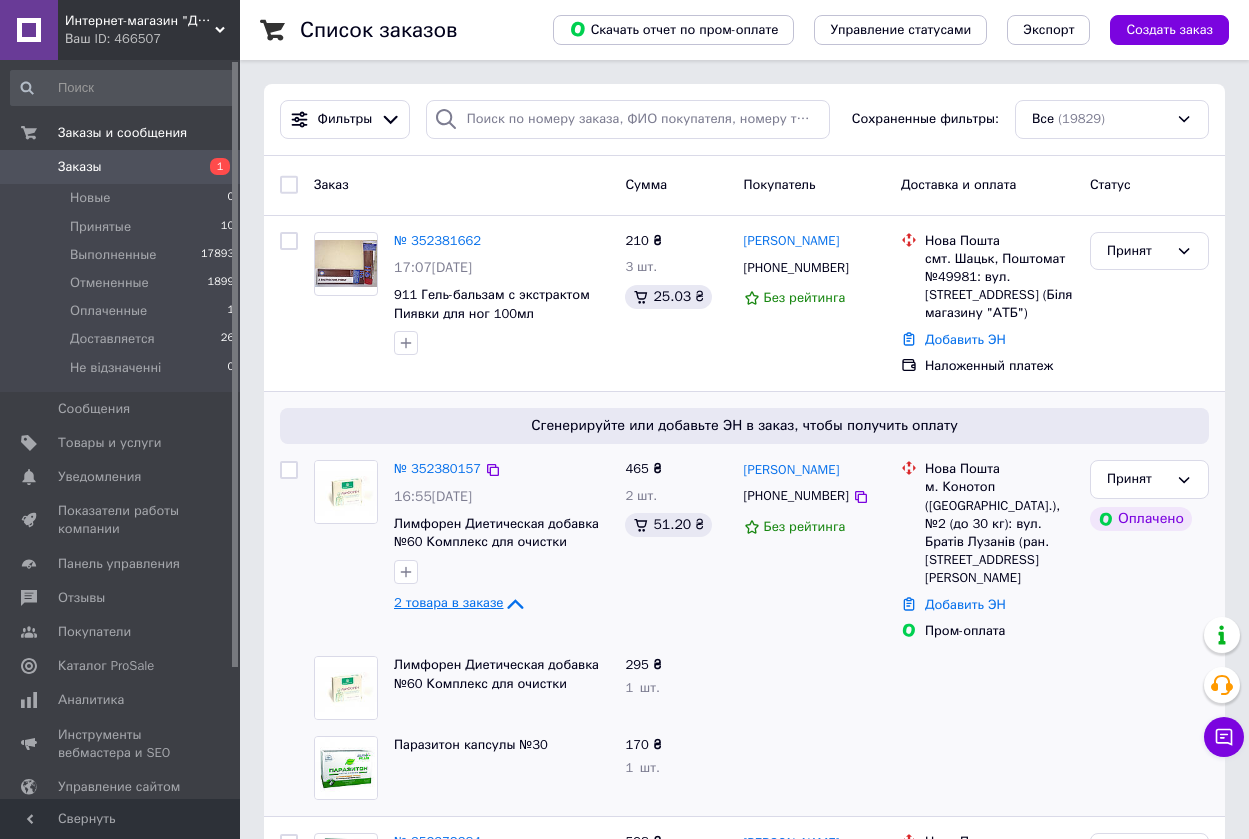 click on "2 товара в заказе" at bounding box center (448, 603) 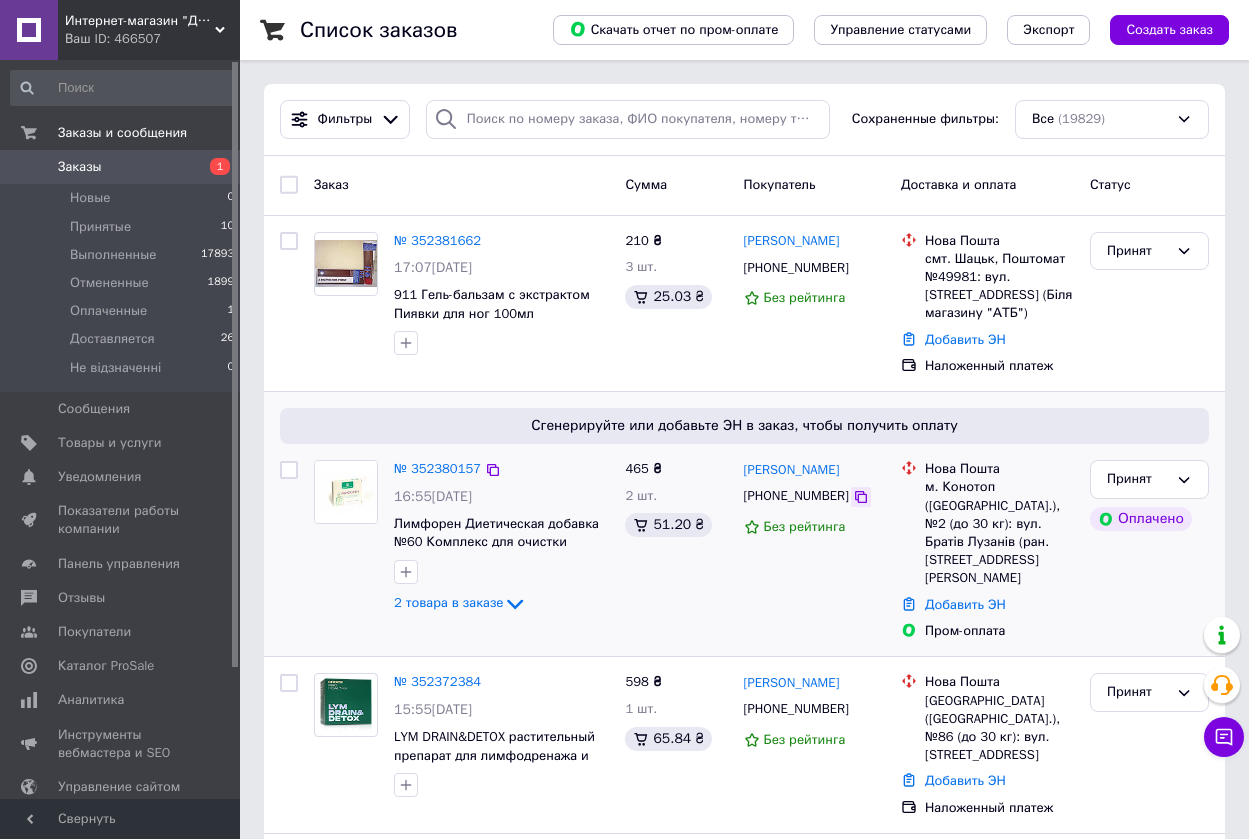 click 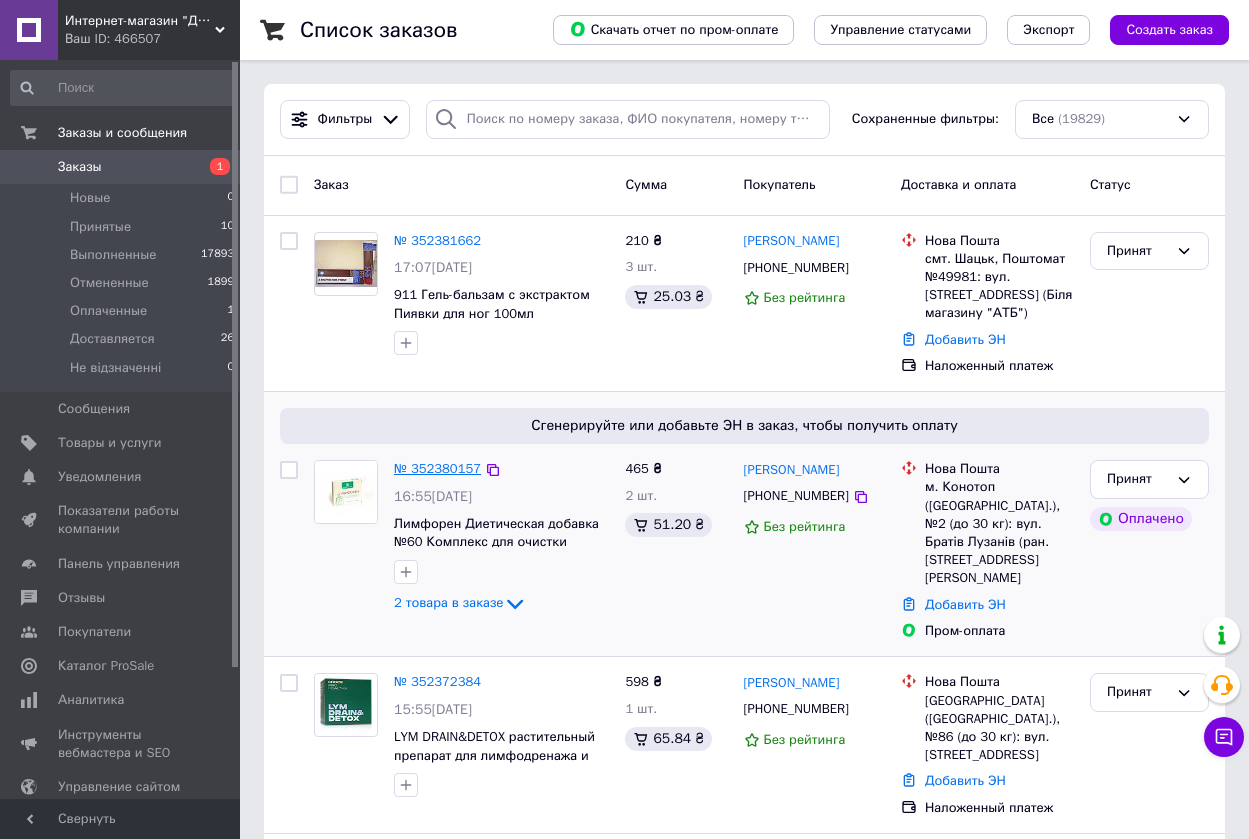 click on "№ 352380157" at bounding box center [437, 468] 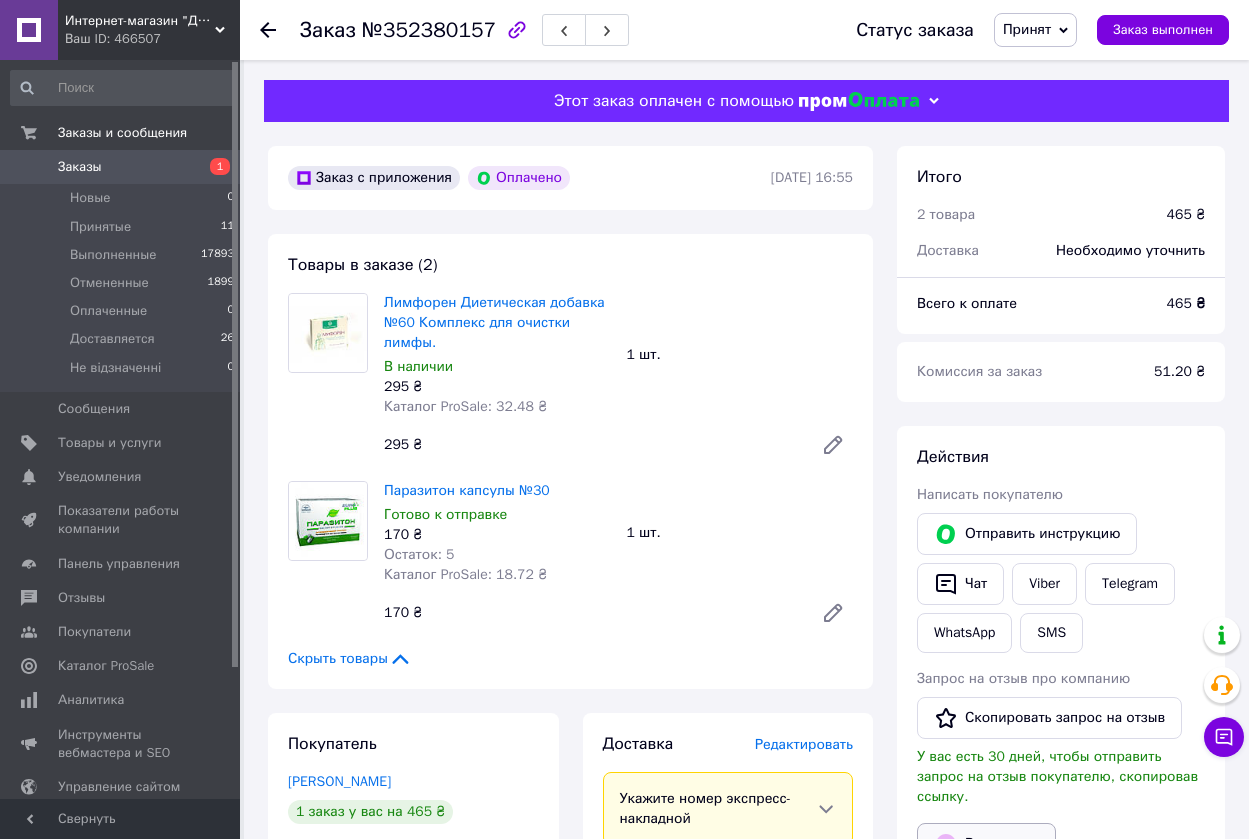 click on "Выдать чек" at bounding box center (986, 844) 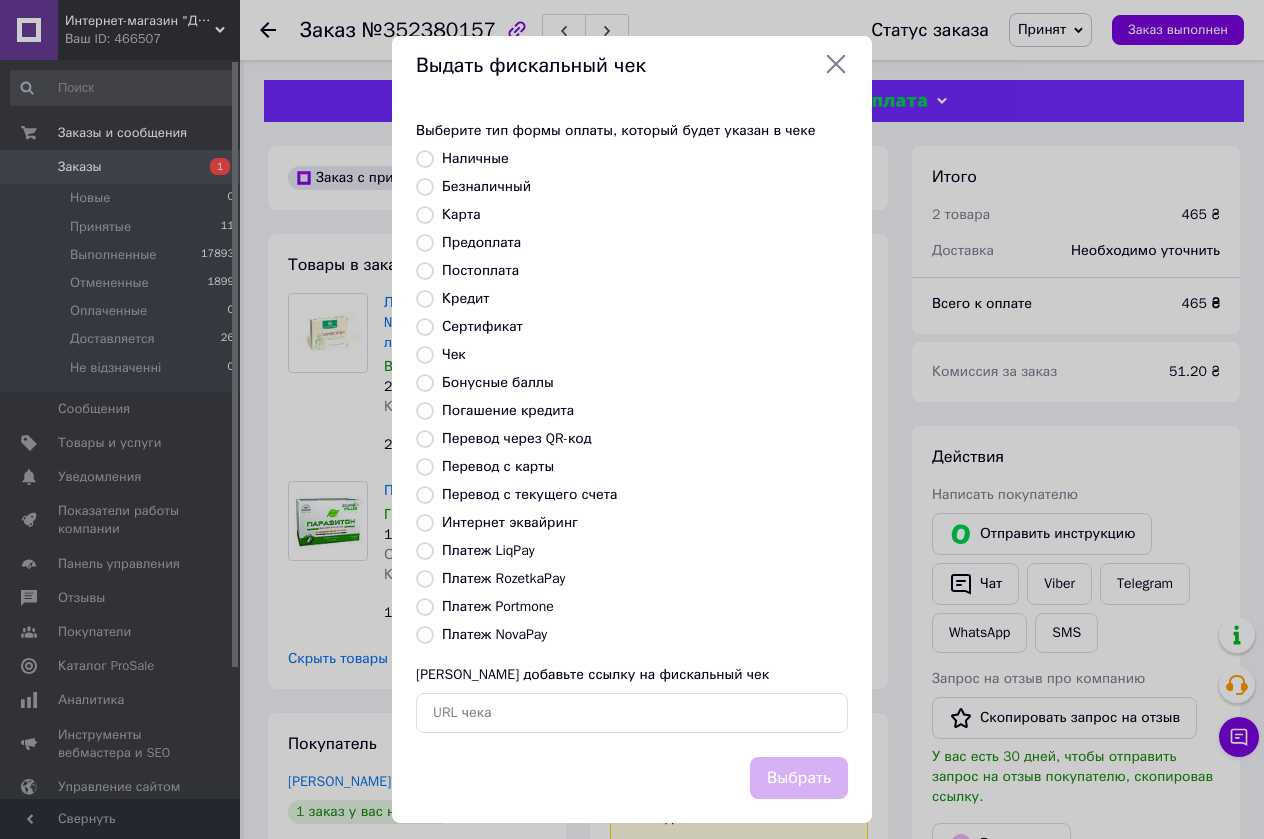 click on "Платеж RozetkaPay" at bounding box center (425, 579) 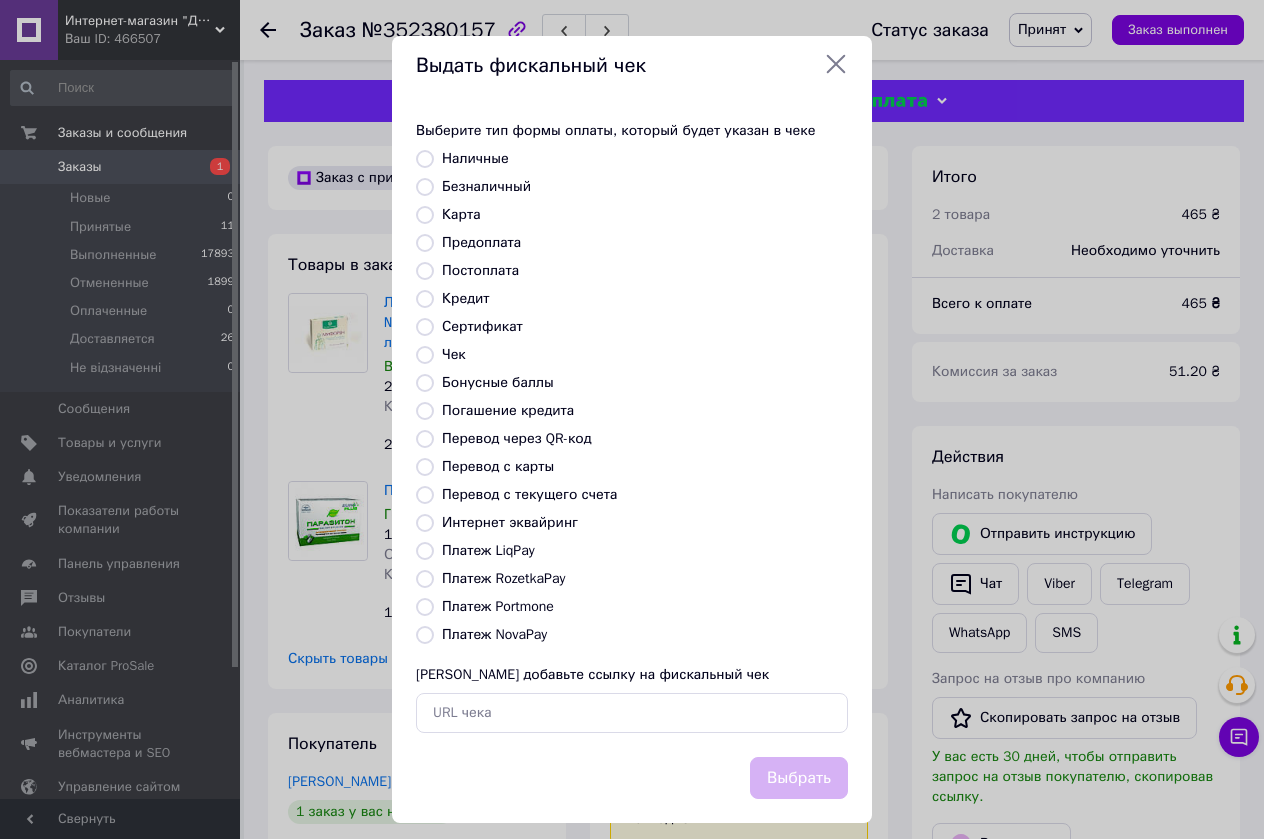 radio on "true" 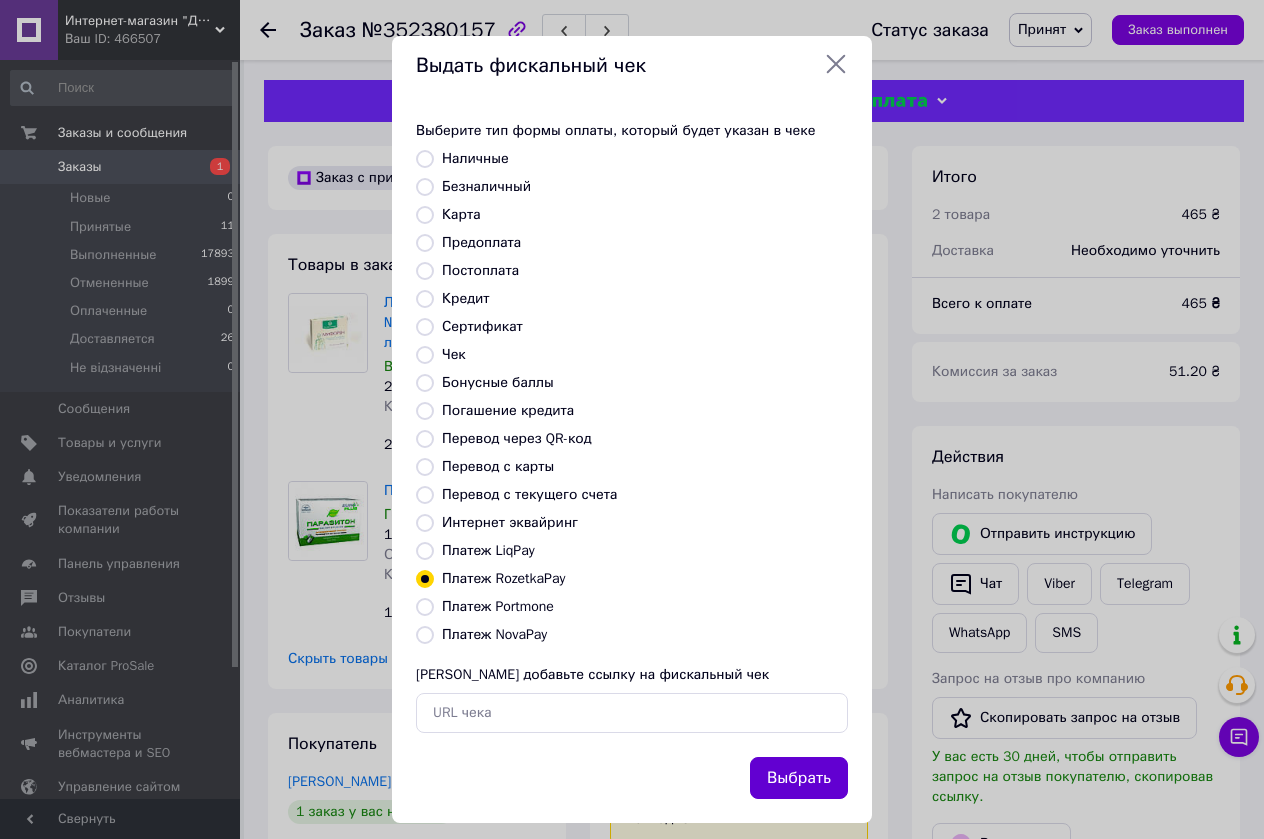 click on "Выбрать" at bounding box center [799, 778] 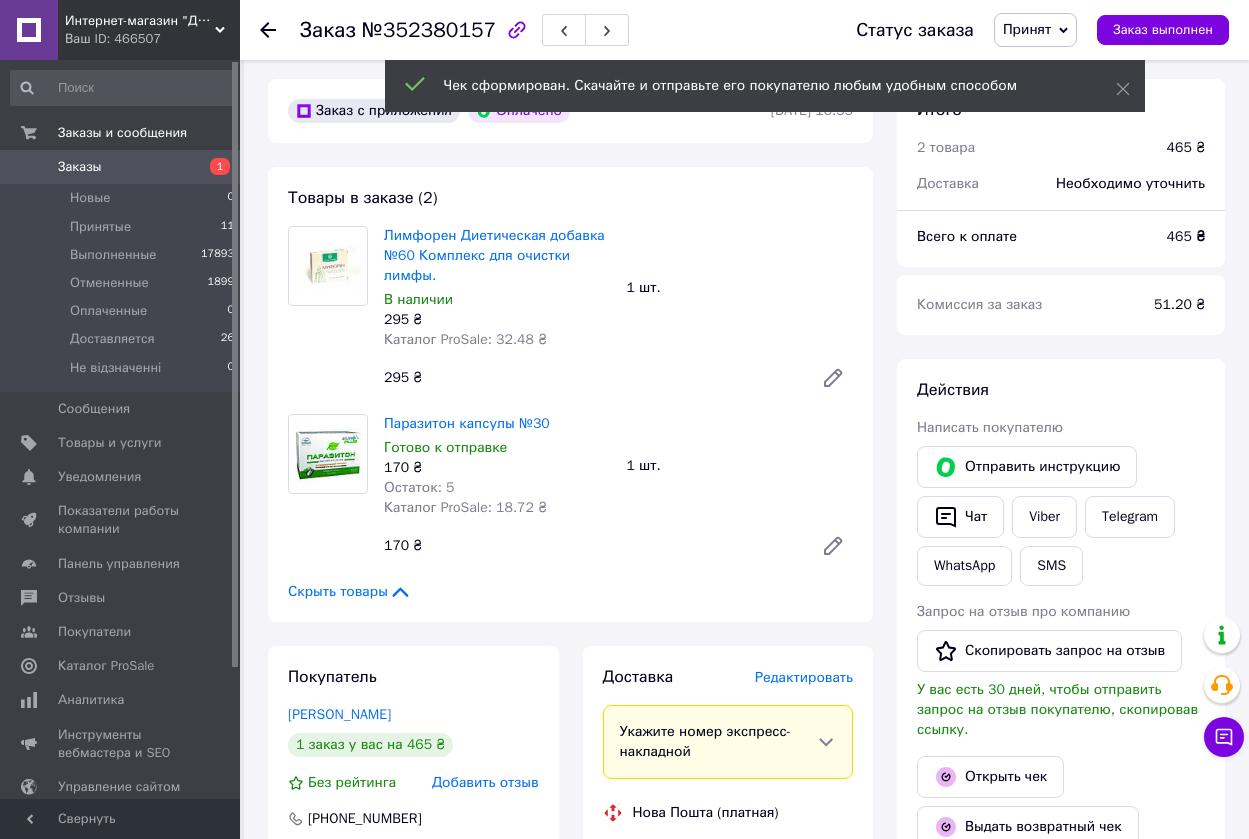 scroll, scrollTop: 200, scrollLeft: 0, axis: vertical 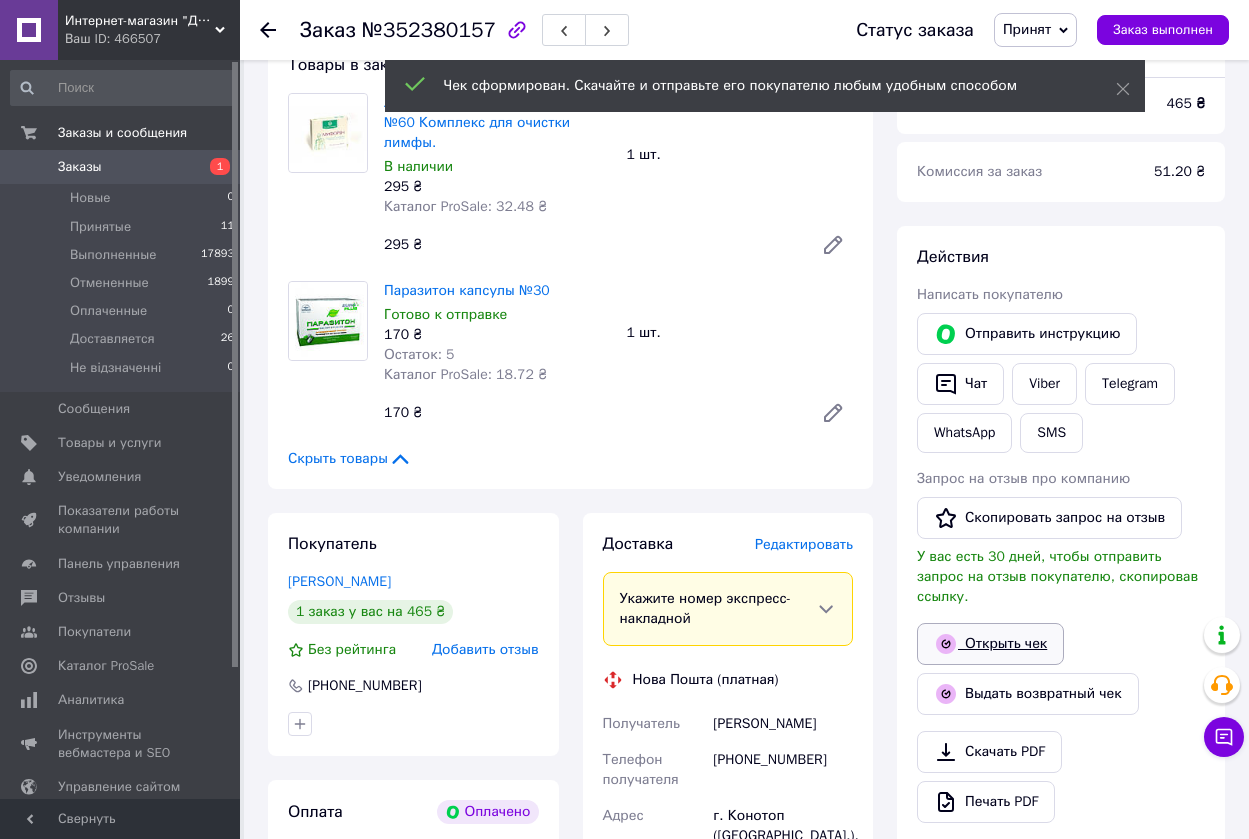 click on "Открыть чек" at bounding box center (990, 644) 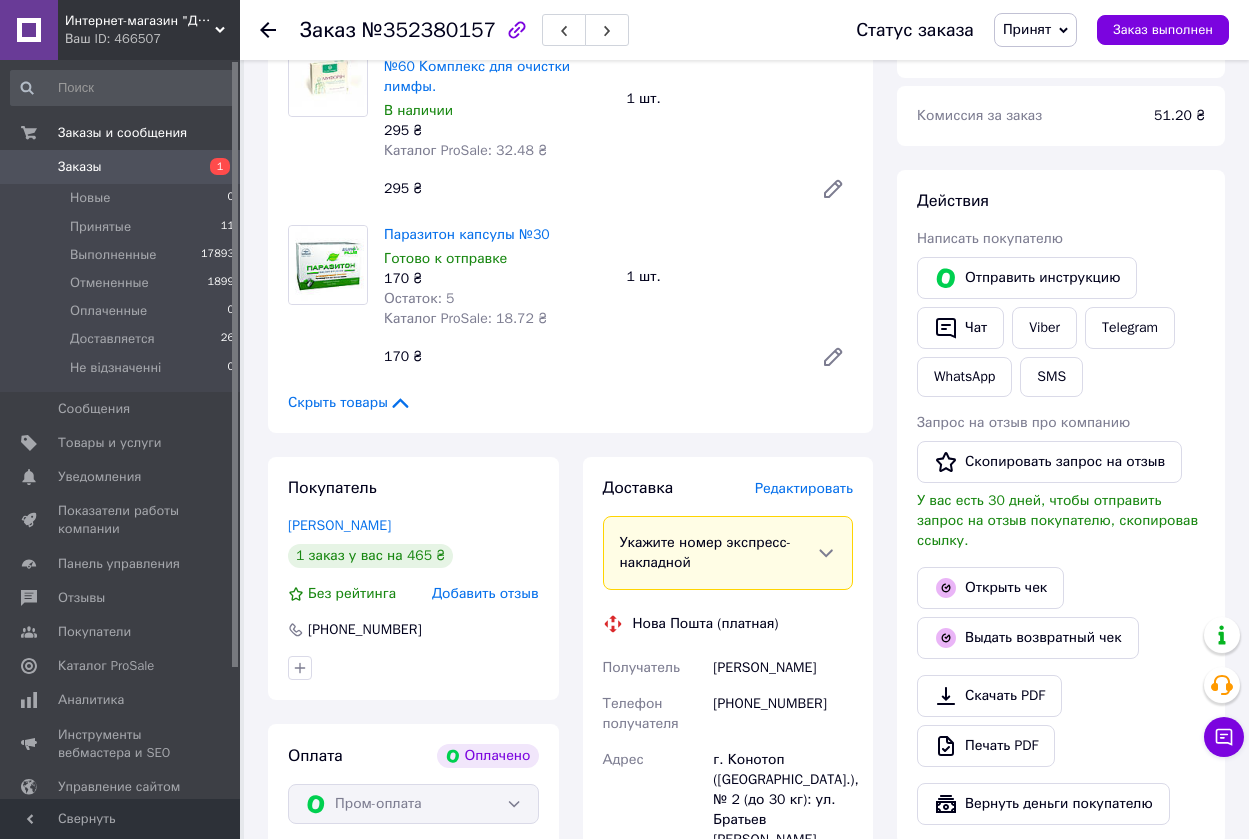 scroll, scrollTop: 300, scrollLeft: 0, axis: vertical 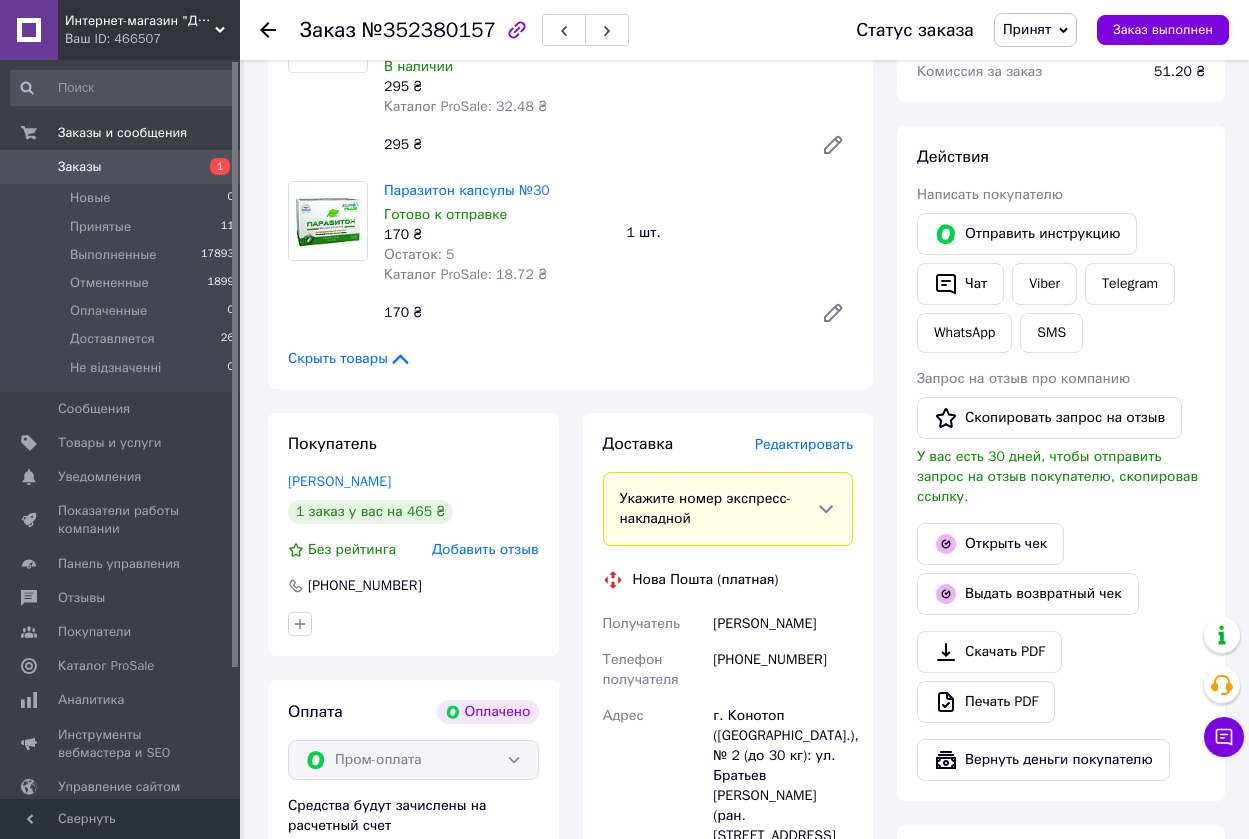 click on "Заказы" at bounding box center [80, 167] 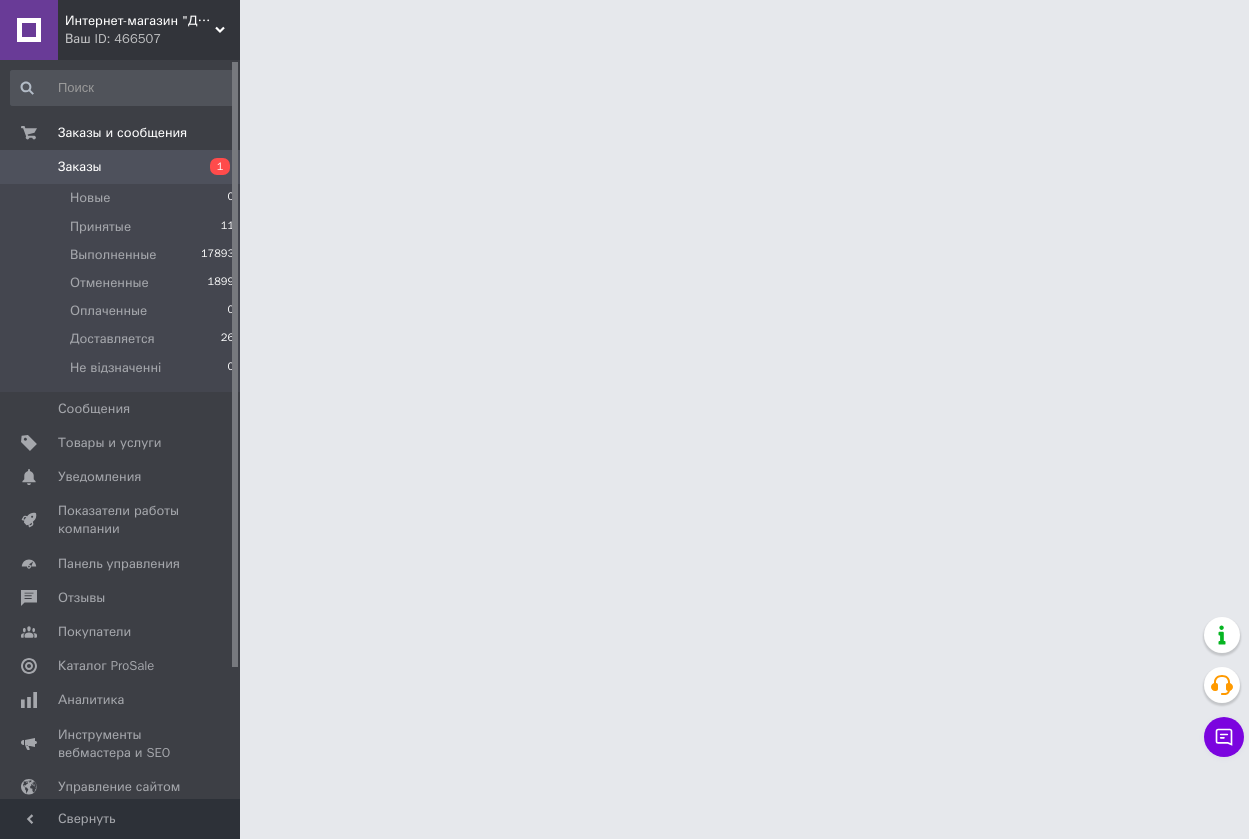 scroll, scrollTop: 0, scrollLeft: 0, axis: both 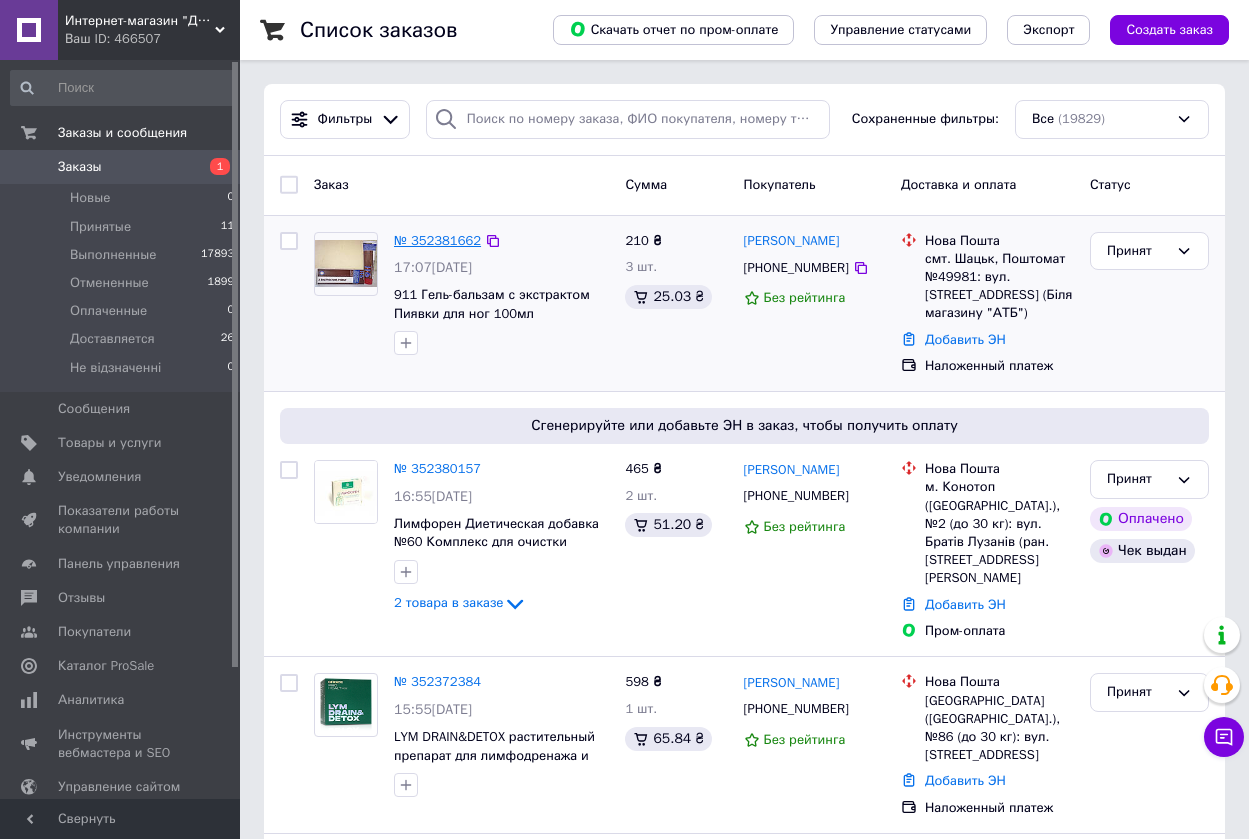 click on "№ 352381662" at bounding box center [437, 240] 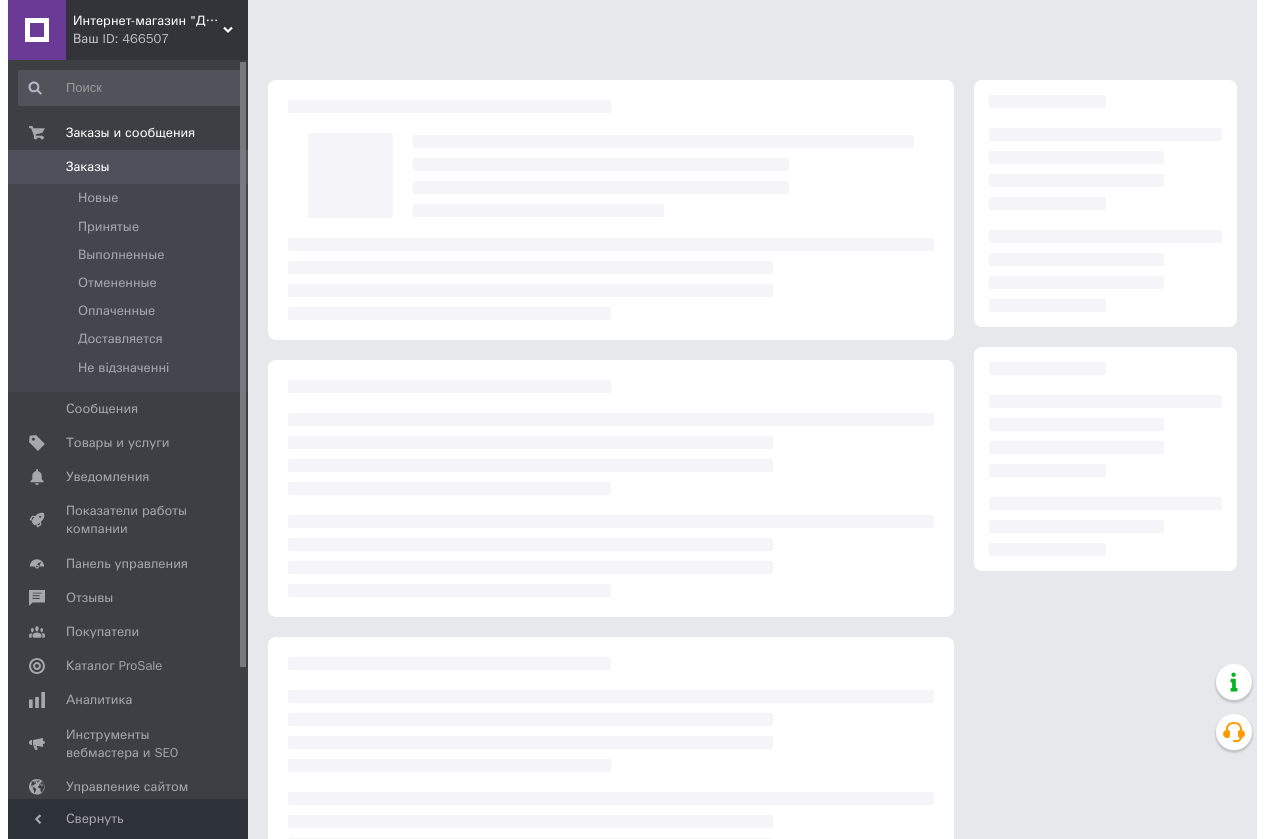 scroll, scrollTop: 0, scrollLeft: 0, axis: both 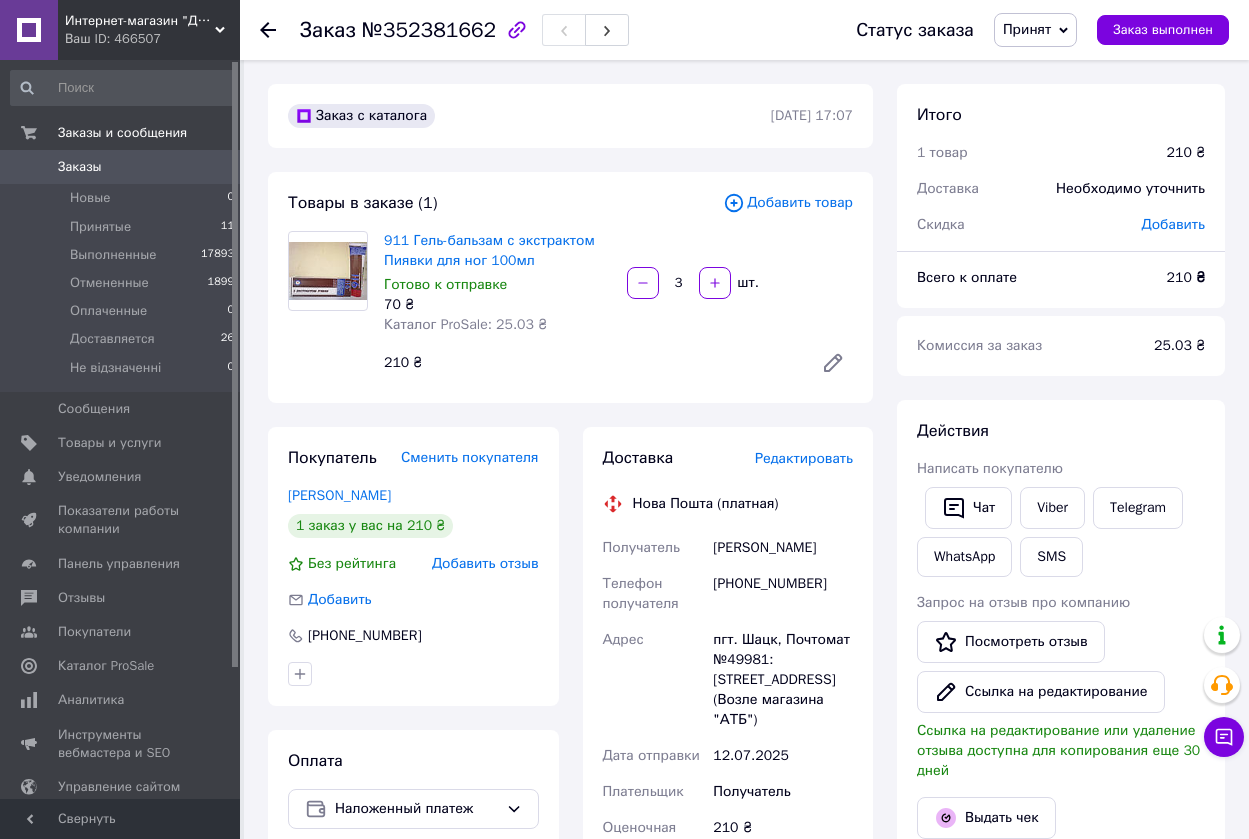 click on "Редактировать" at bounding box center [804, 458] 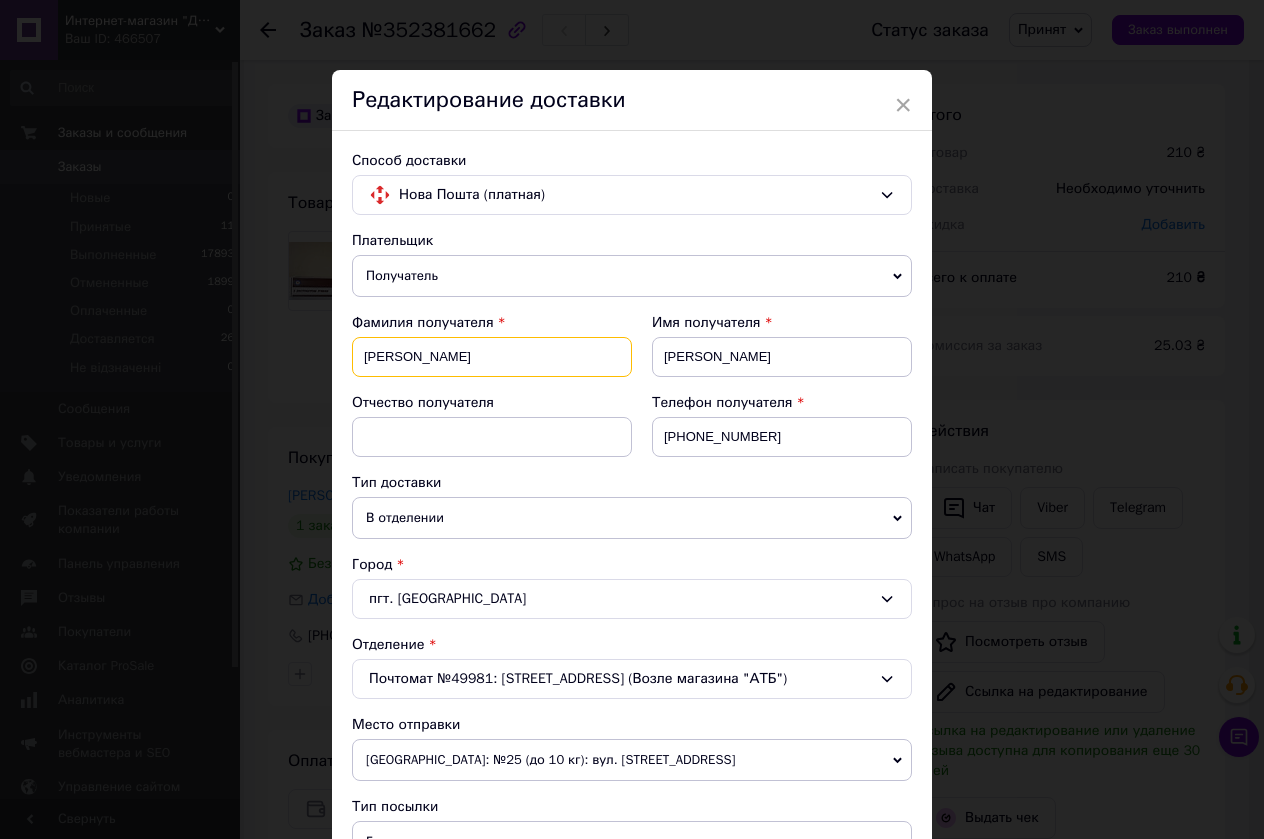 drag, startPoint x: 426, startPoint y: 357, endPoint x: 374, endPoint y: 358, distance: 52.009613 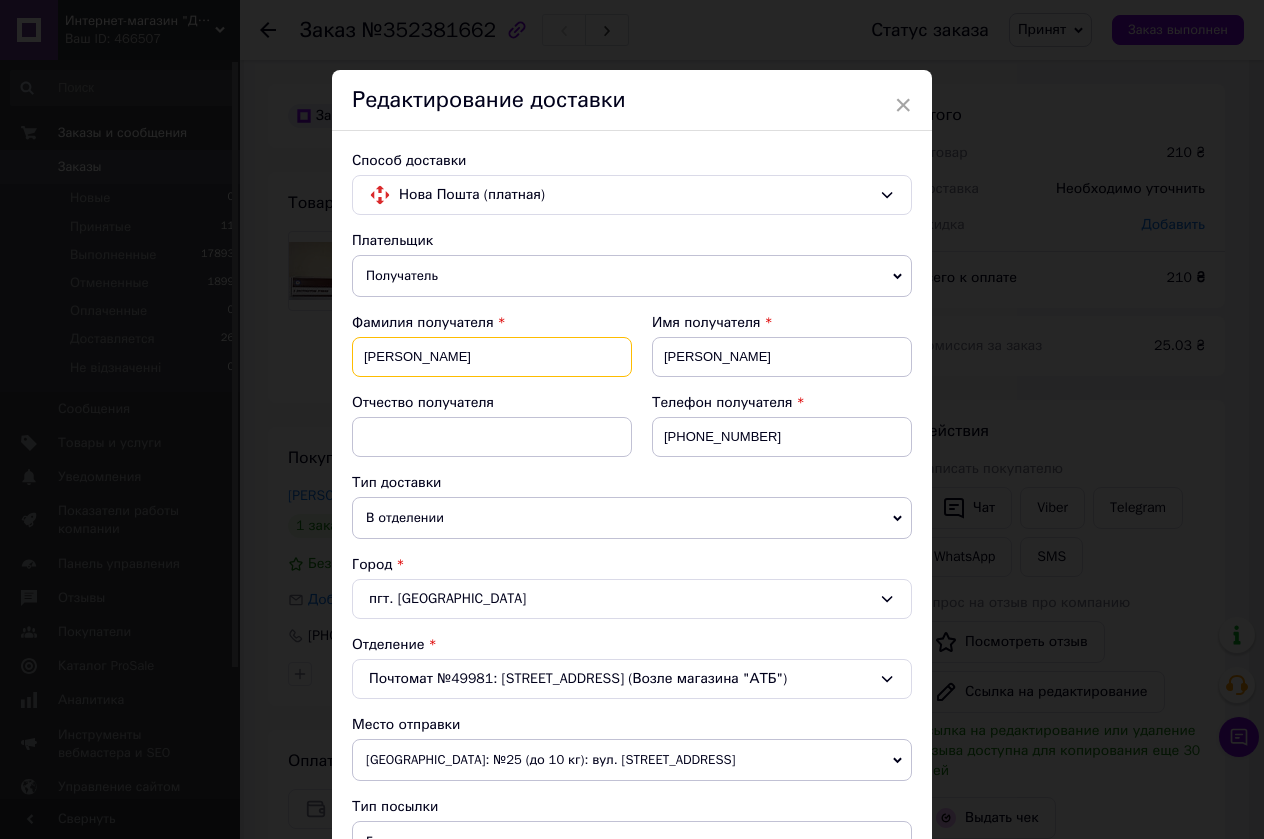 type on "[PERSON_NAME]" 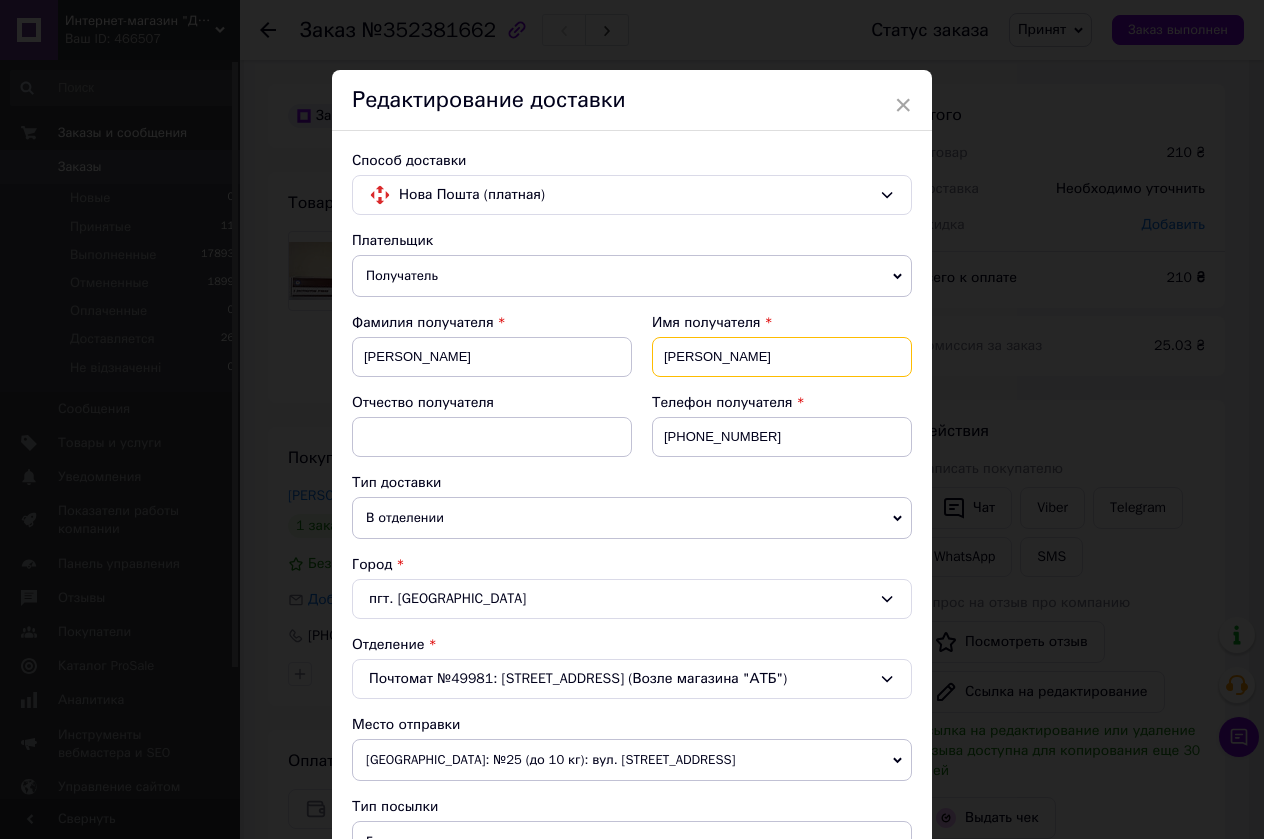 drag, startPoint x: 714, startPoint y: 357, endPoint x: 670, endPoint y: 352, distance: 44.28318 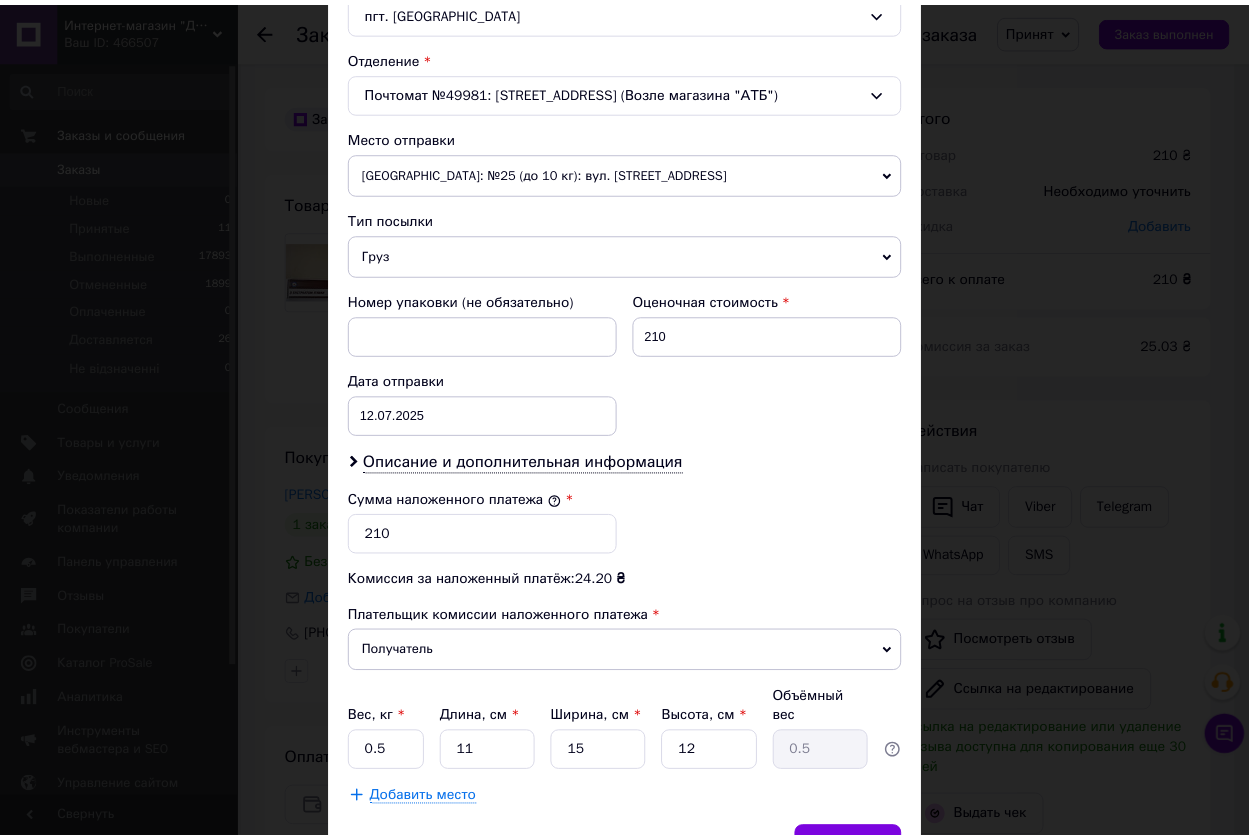 scroll, scrollTop: 687, scrollLeft: 0, axis: vertical 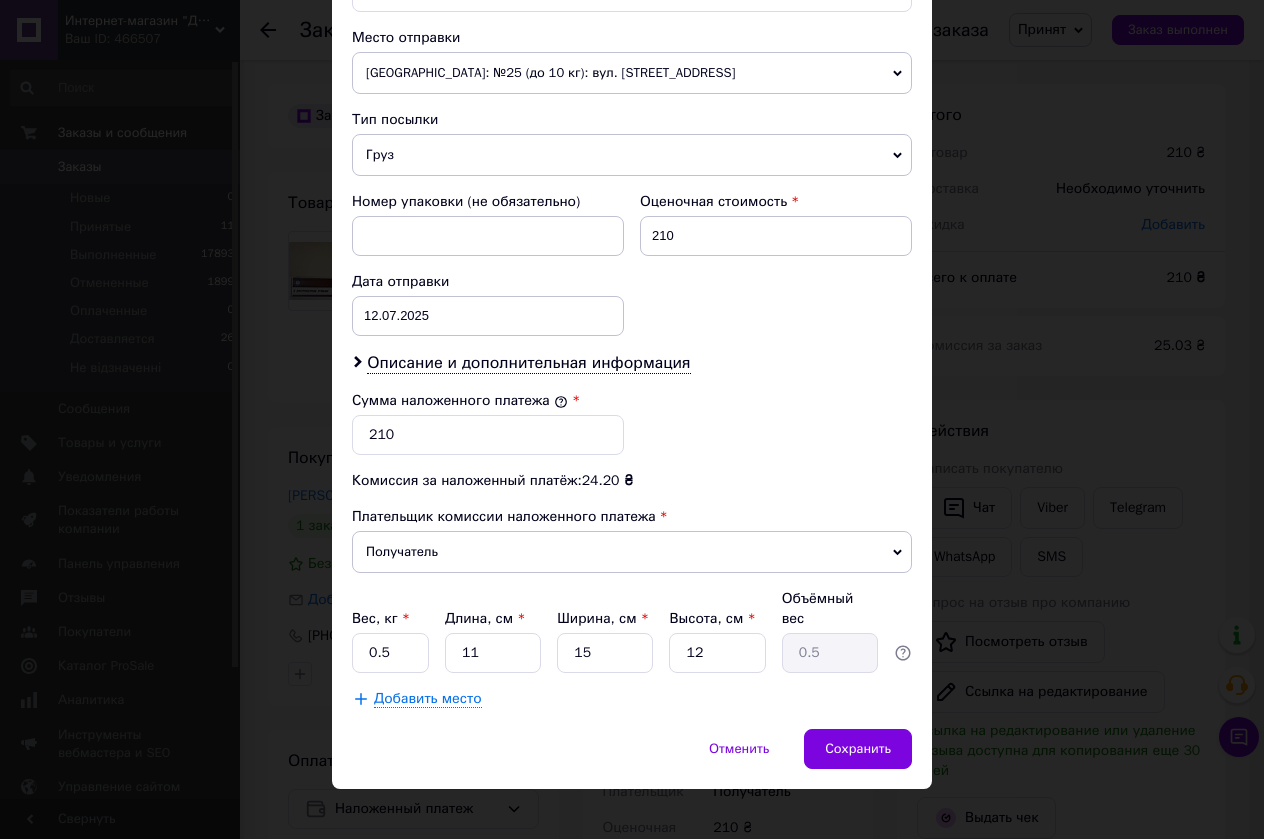 type on "[PERSON_NAME]" 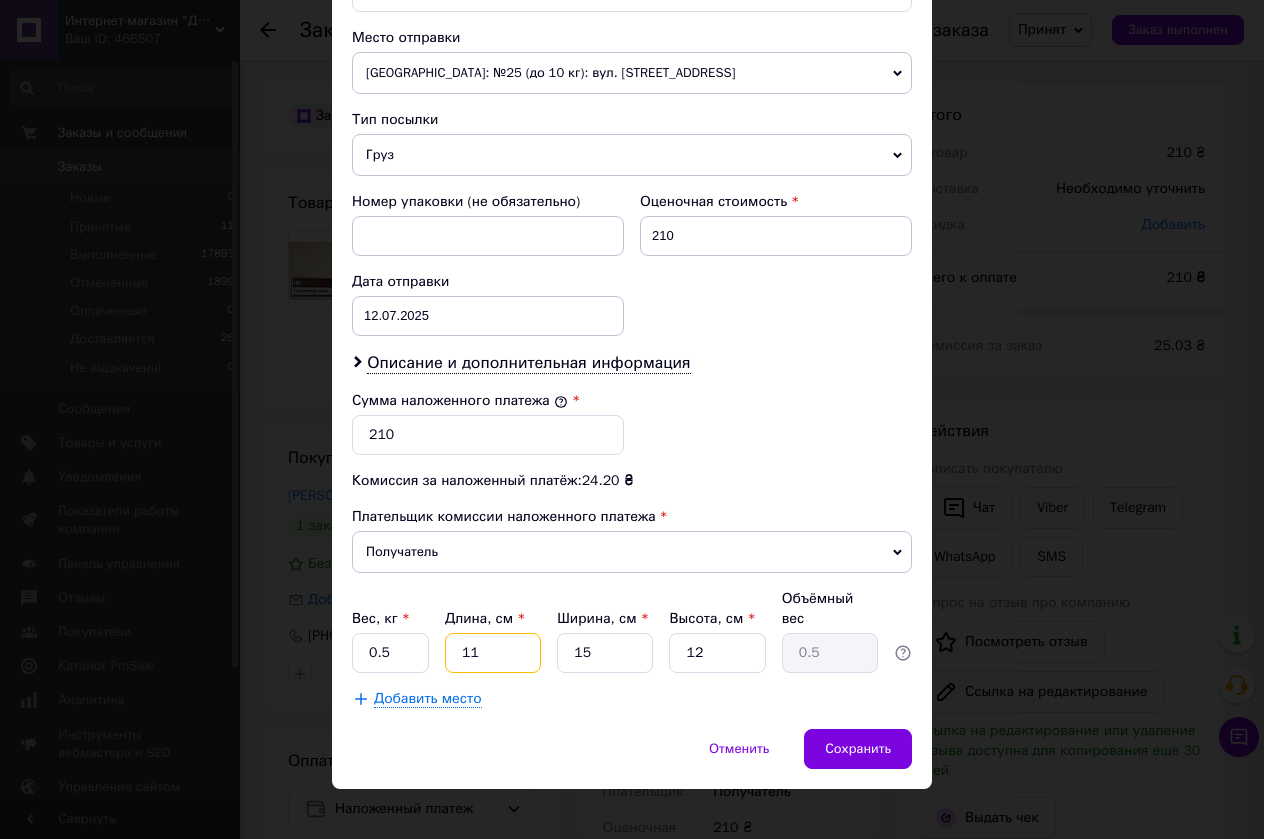 drag, startPoint x: 500, startPoint y: 633, endPoint x: 448, endPoint y: 638, distance: 52.23983 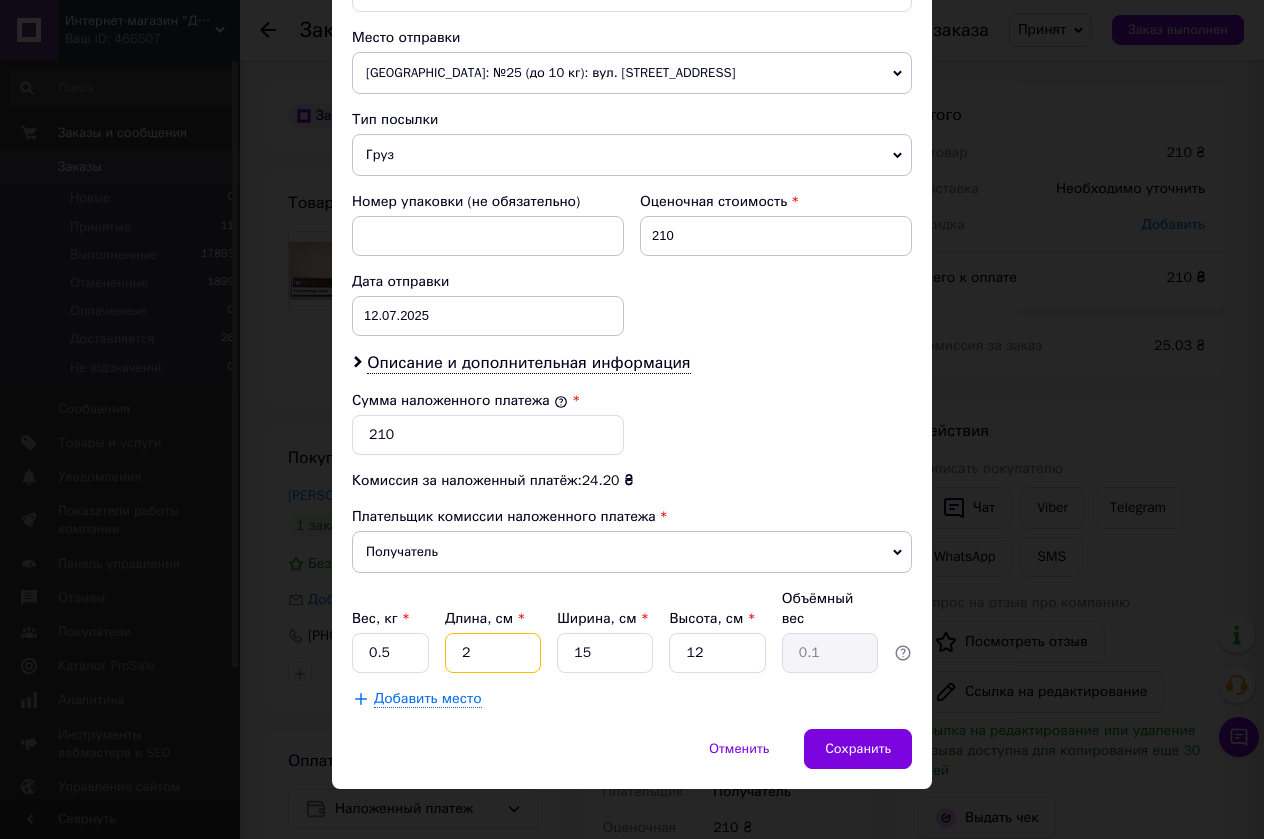 type on "23" 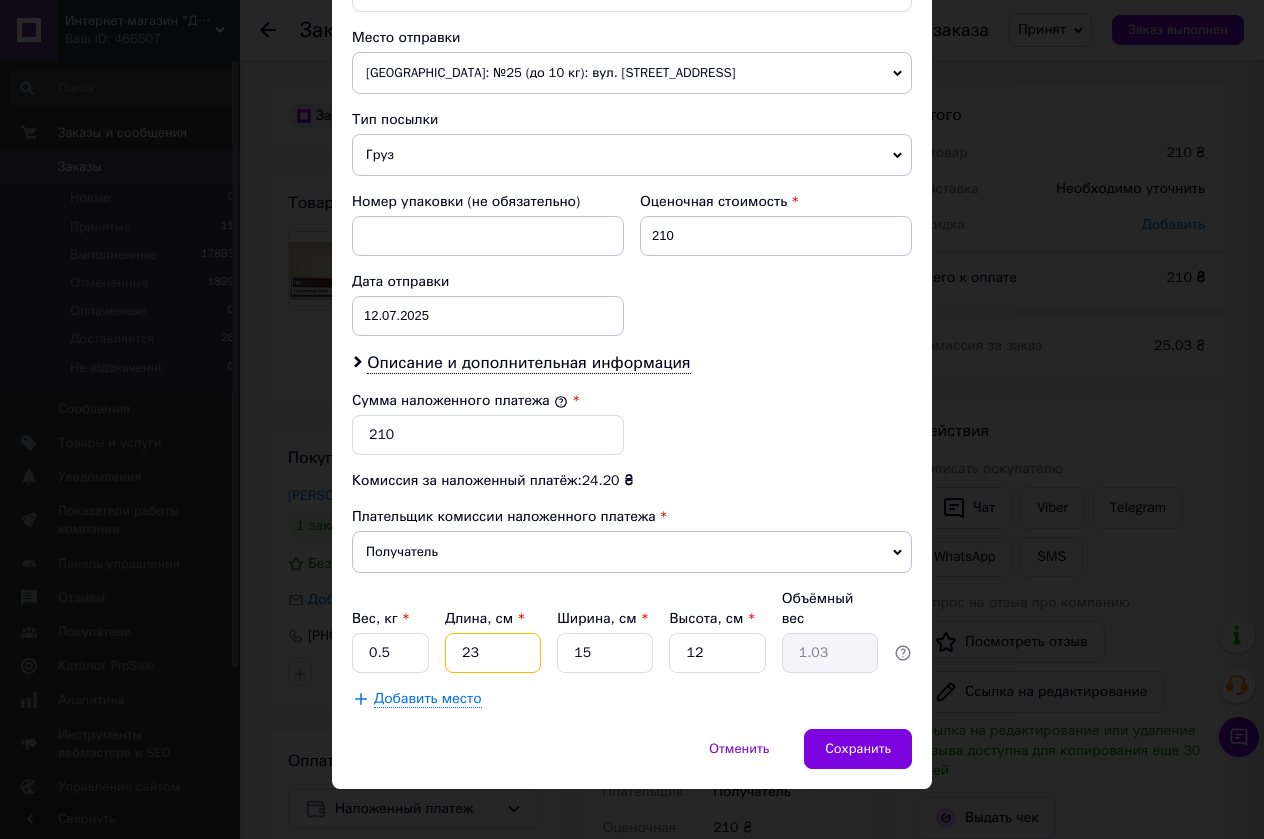 type on "23" 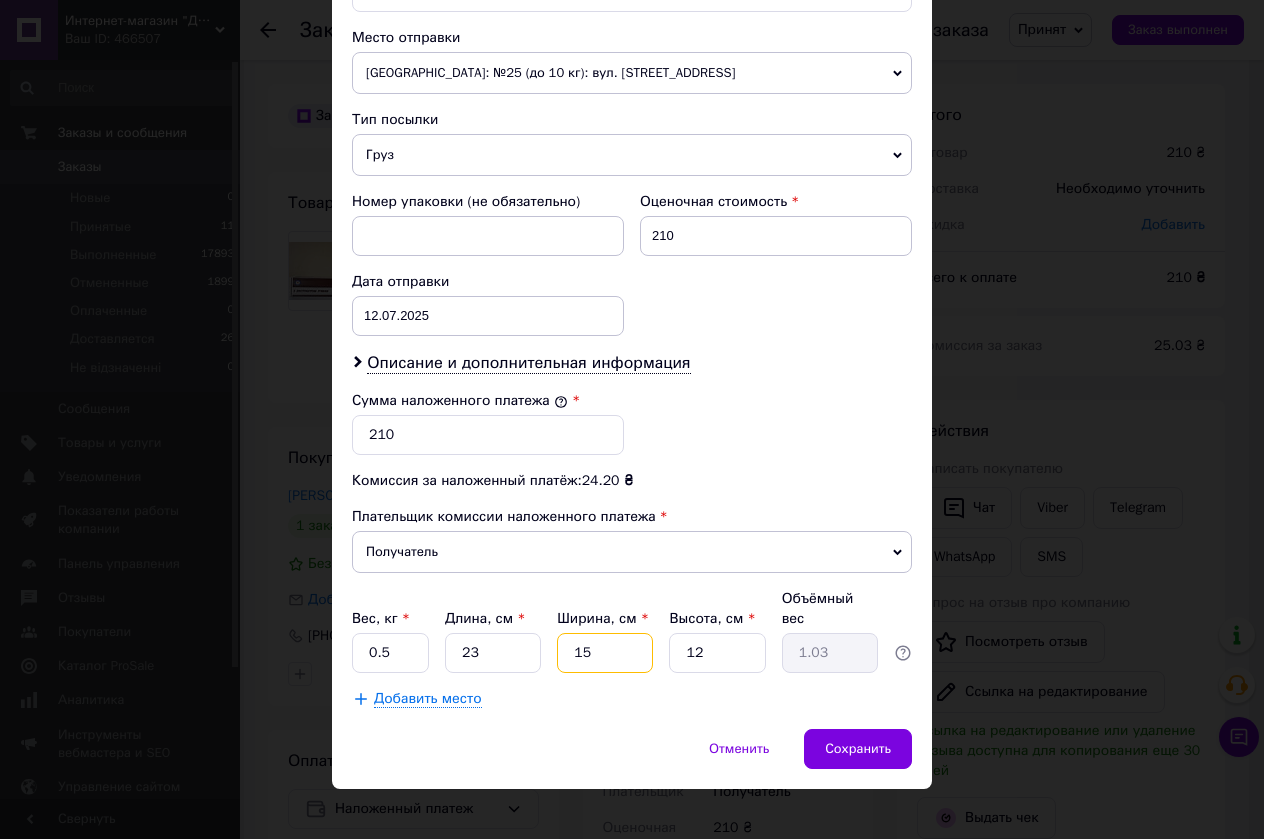 click on "15" at bounding box center [605, 653] 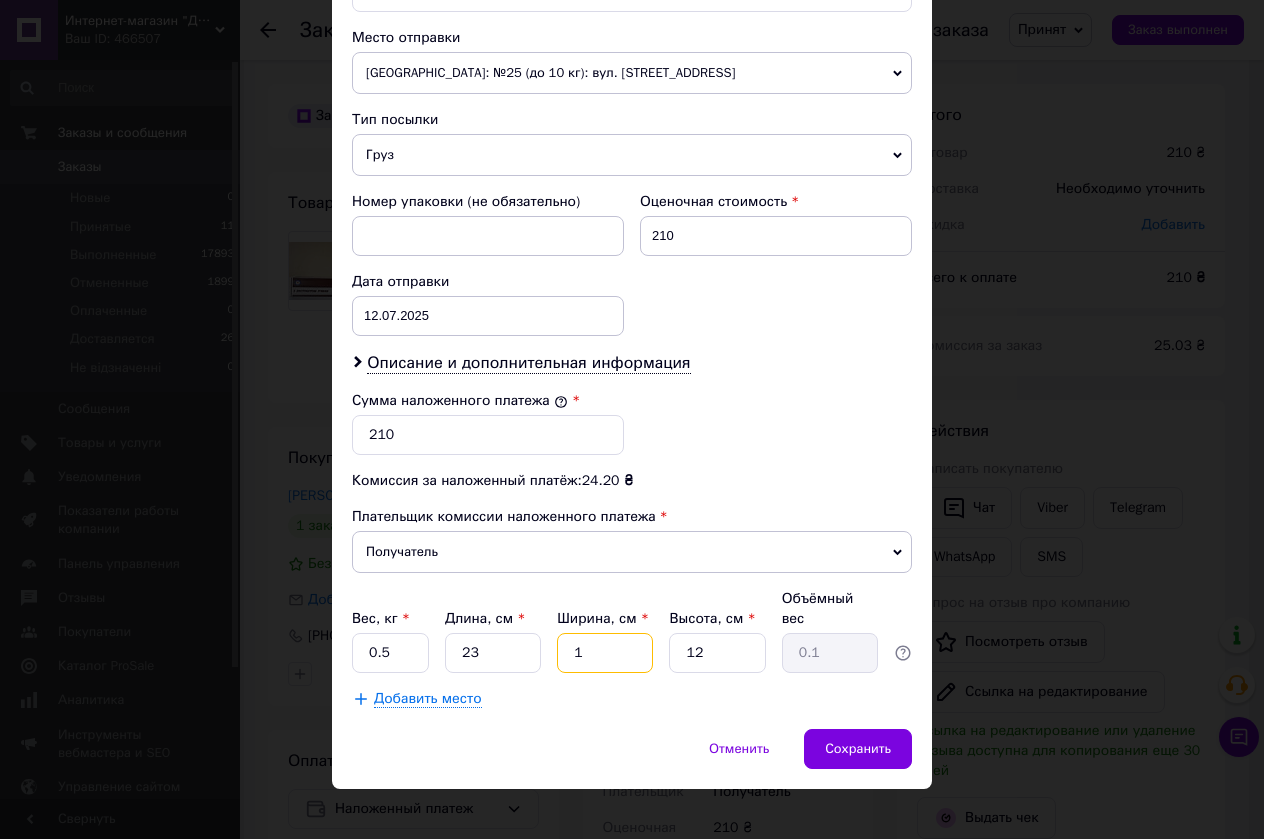 type on "16" 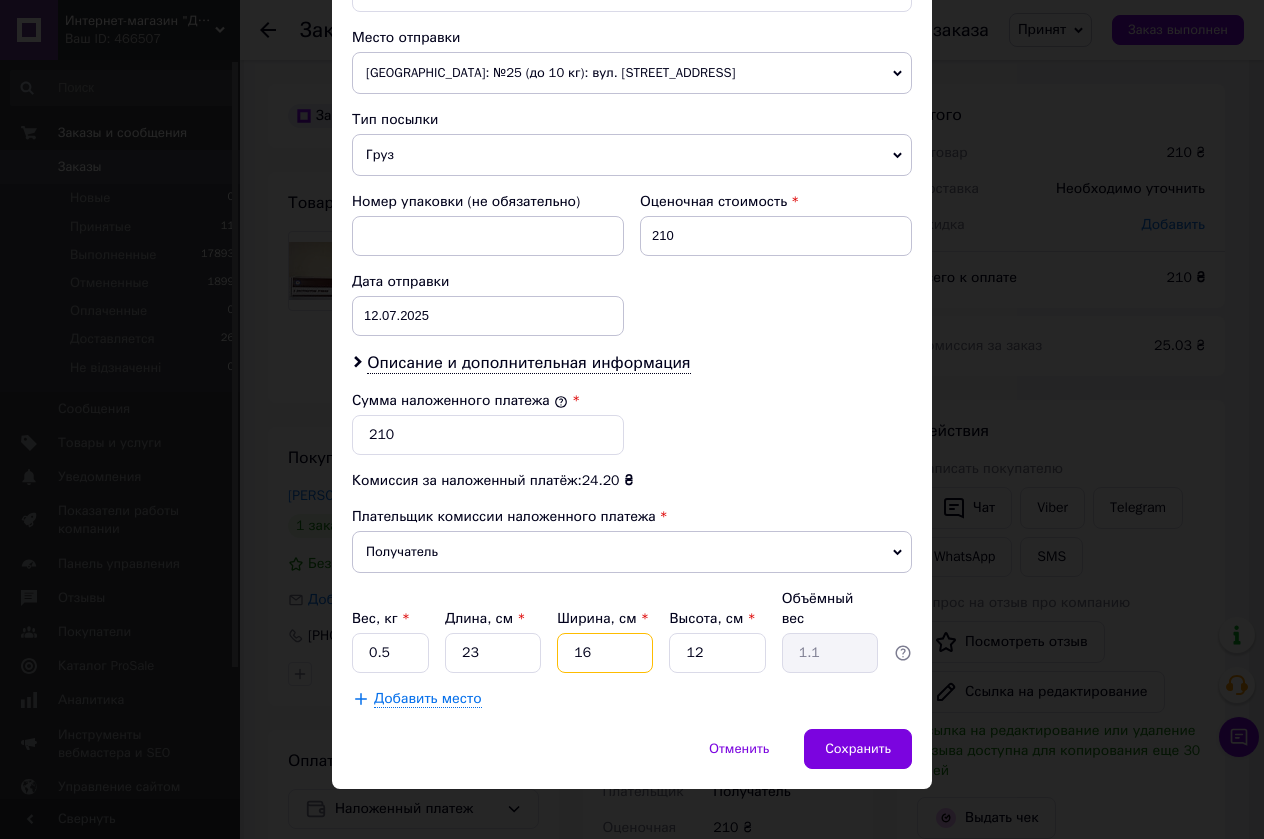 type on "1" 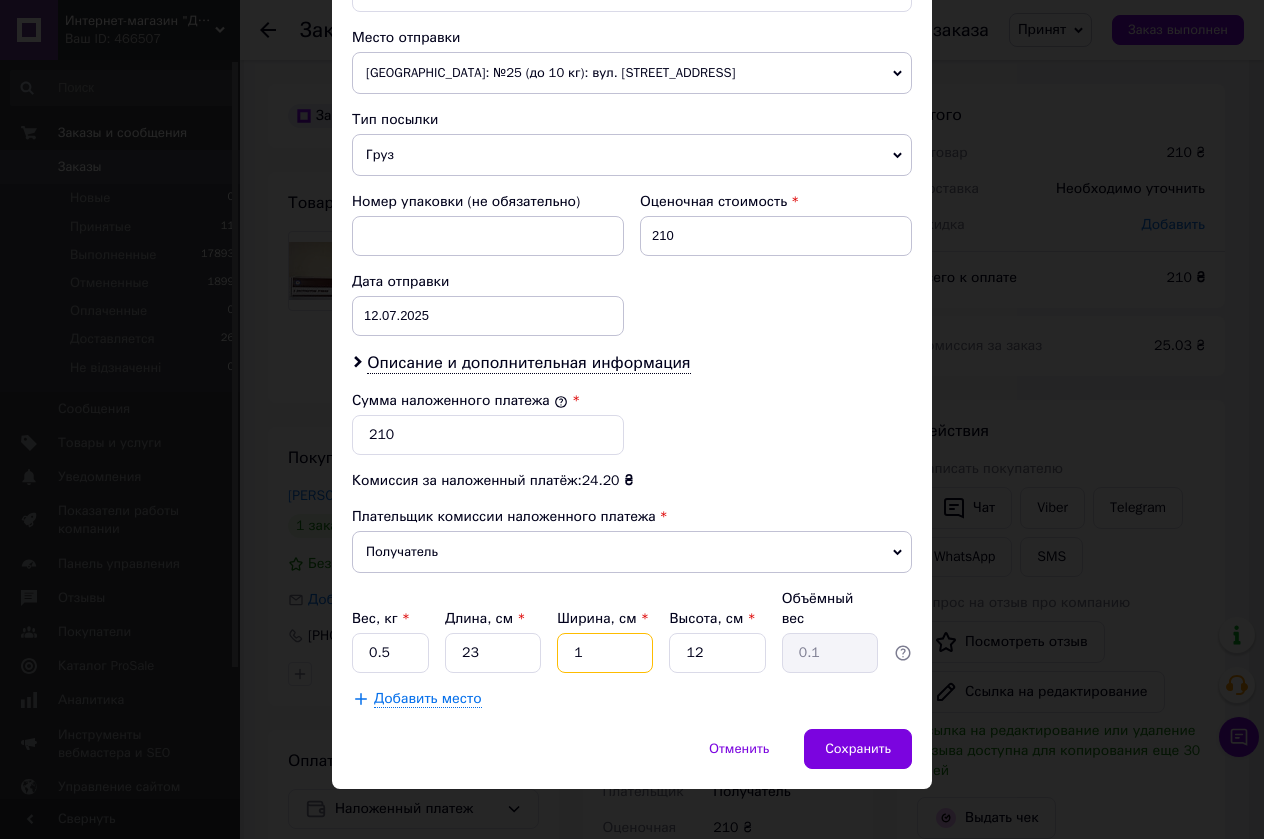 type on "17" 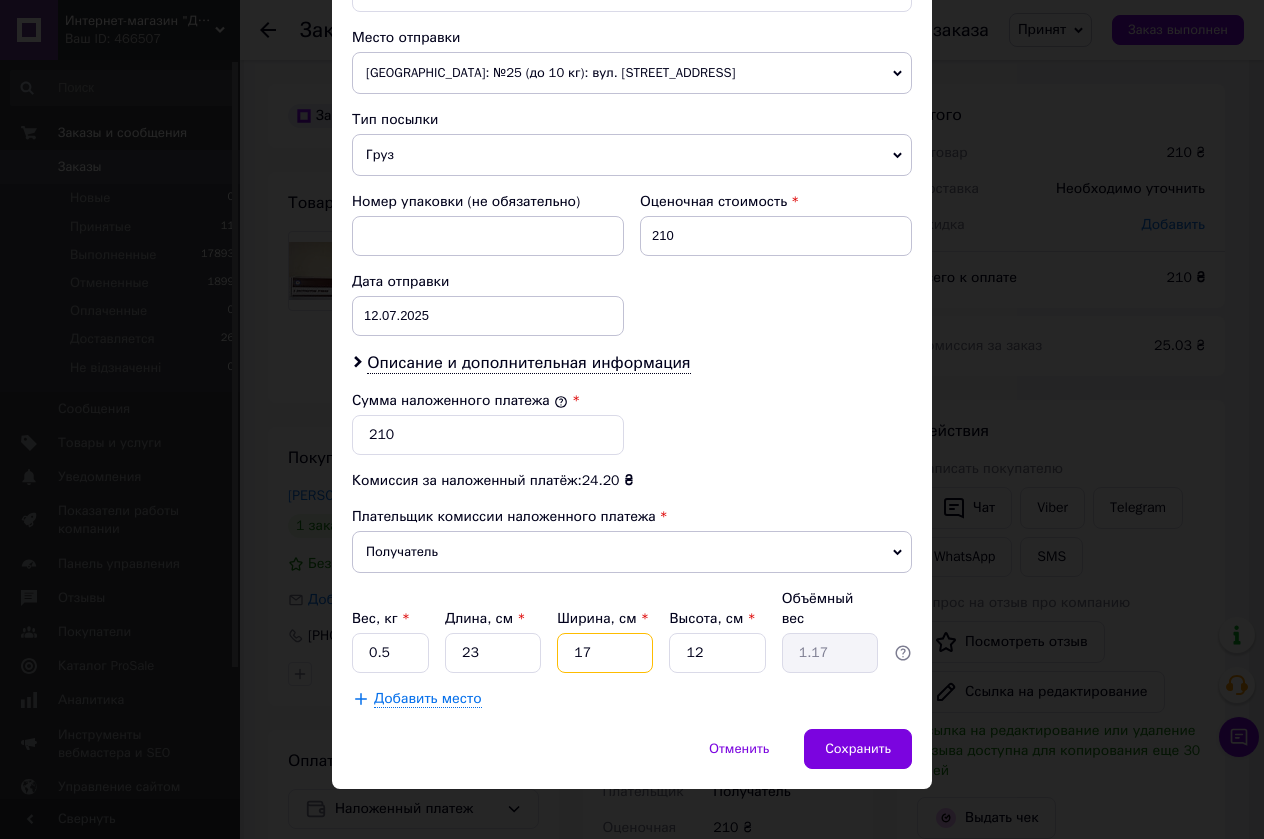 type on "17" 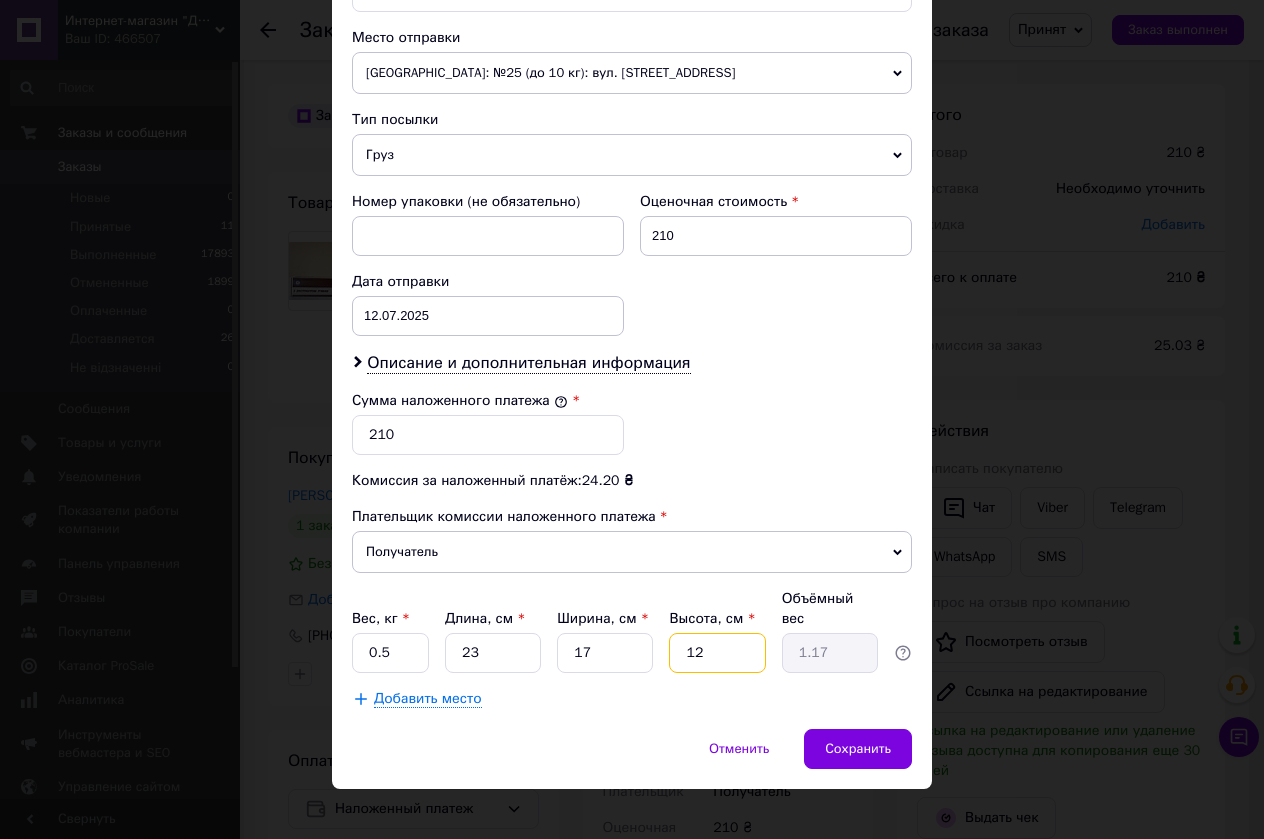 drag, startPoint x: 718, startPoint y: 640, endPoint x: 670, endPoint y: 645, distance: 48.259712 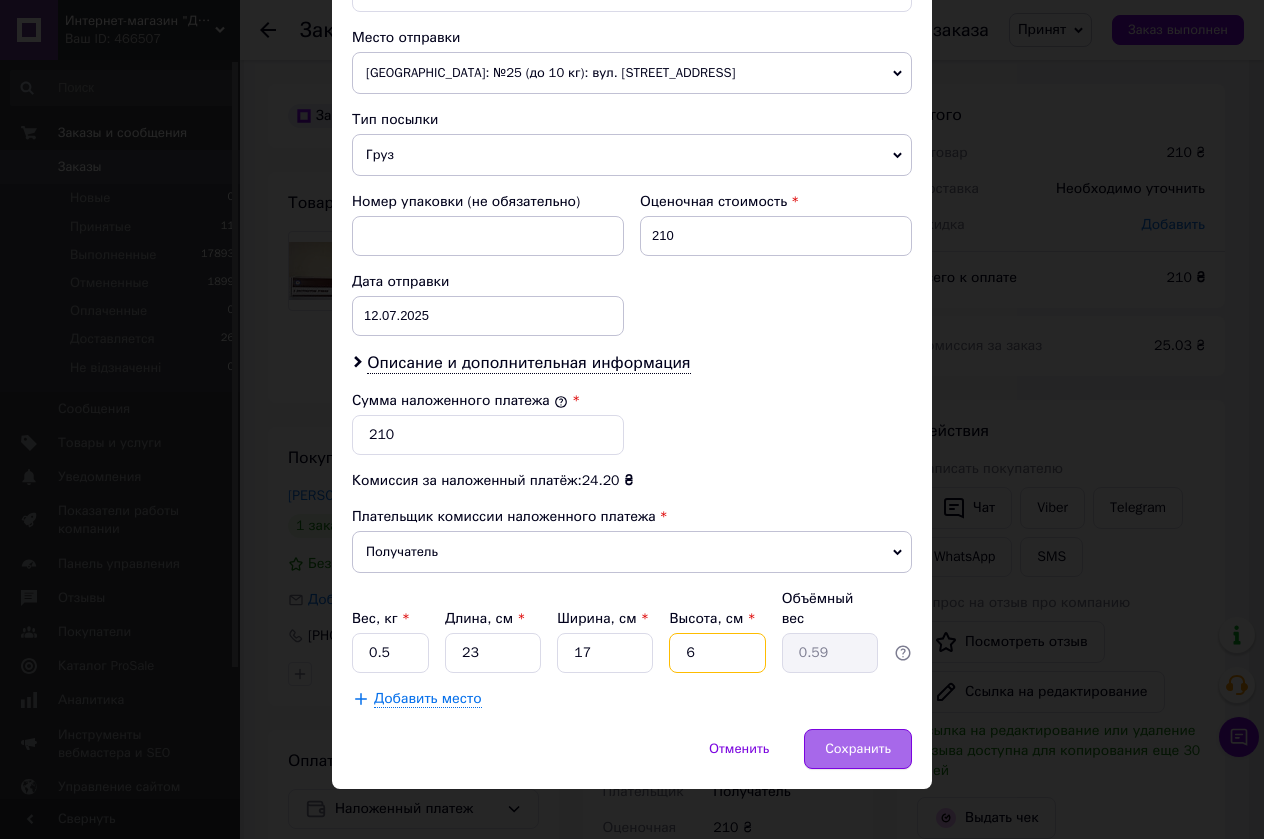 type on "6" 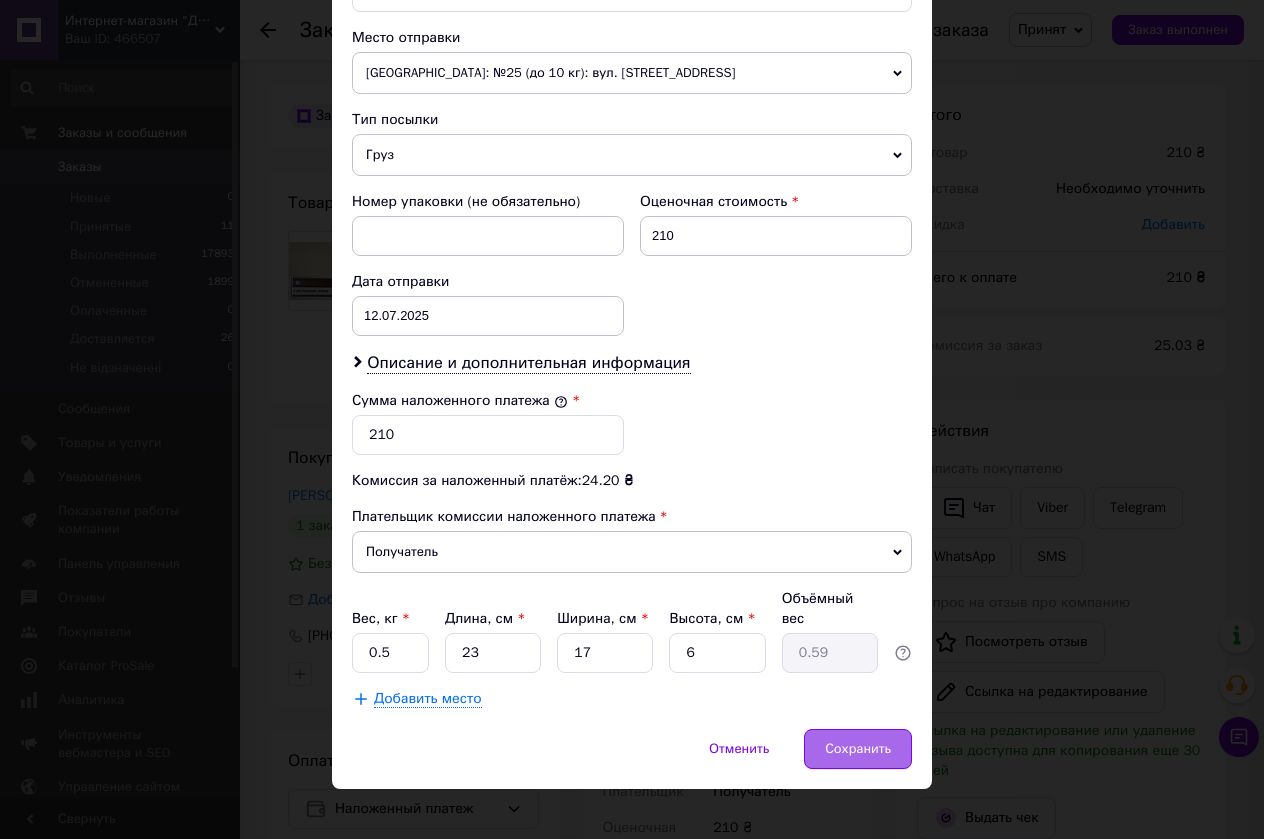 drag, startPoint x: 864, startPoint y: 735, endPoint x: 843, endPoint y: 731, distance: 21.377558 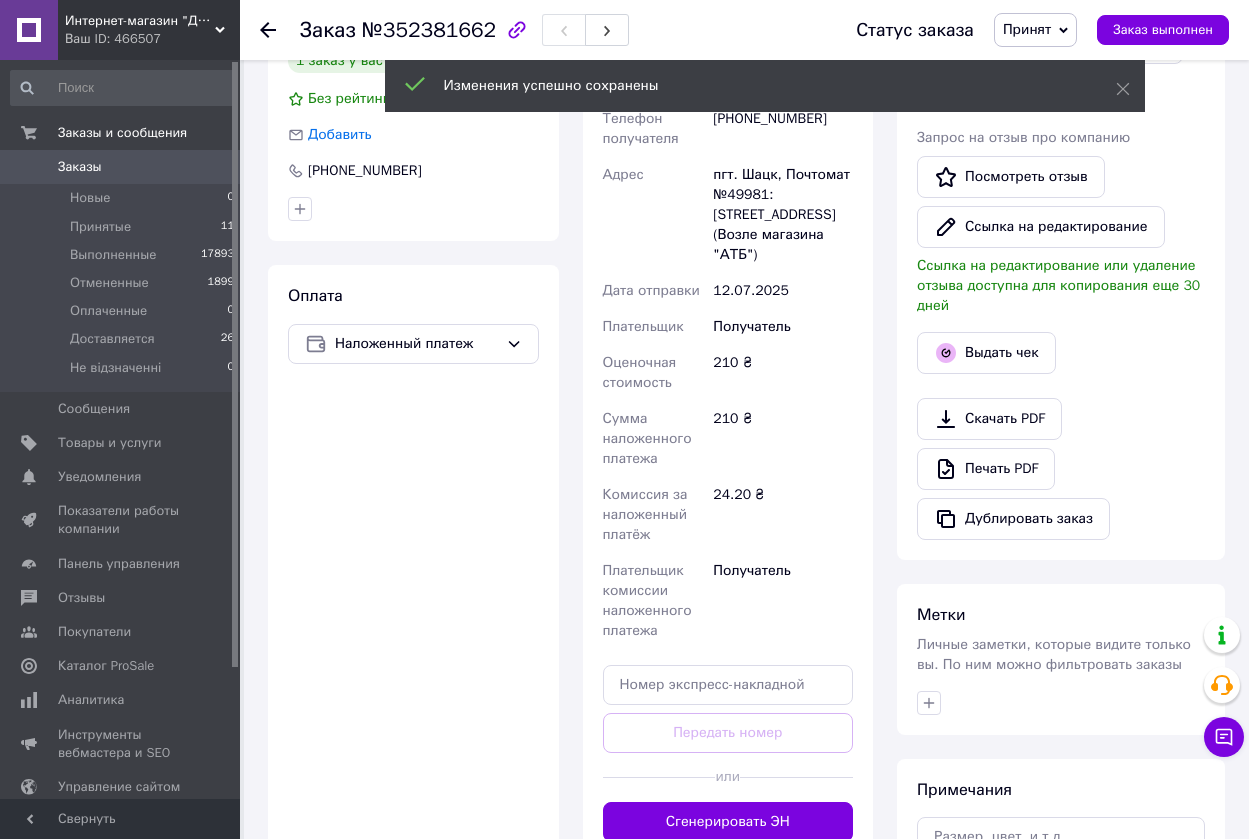 scroll, scrollTop: 500, scrollLeft: 0, axis: vertical 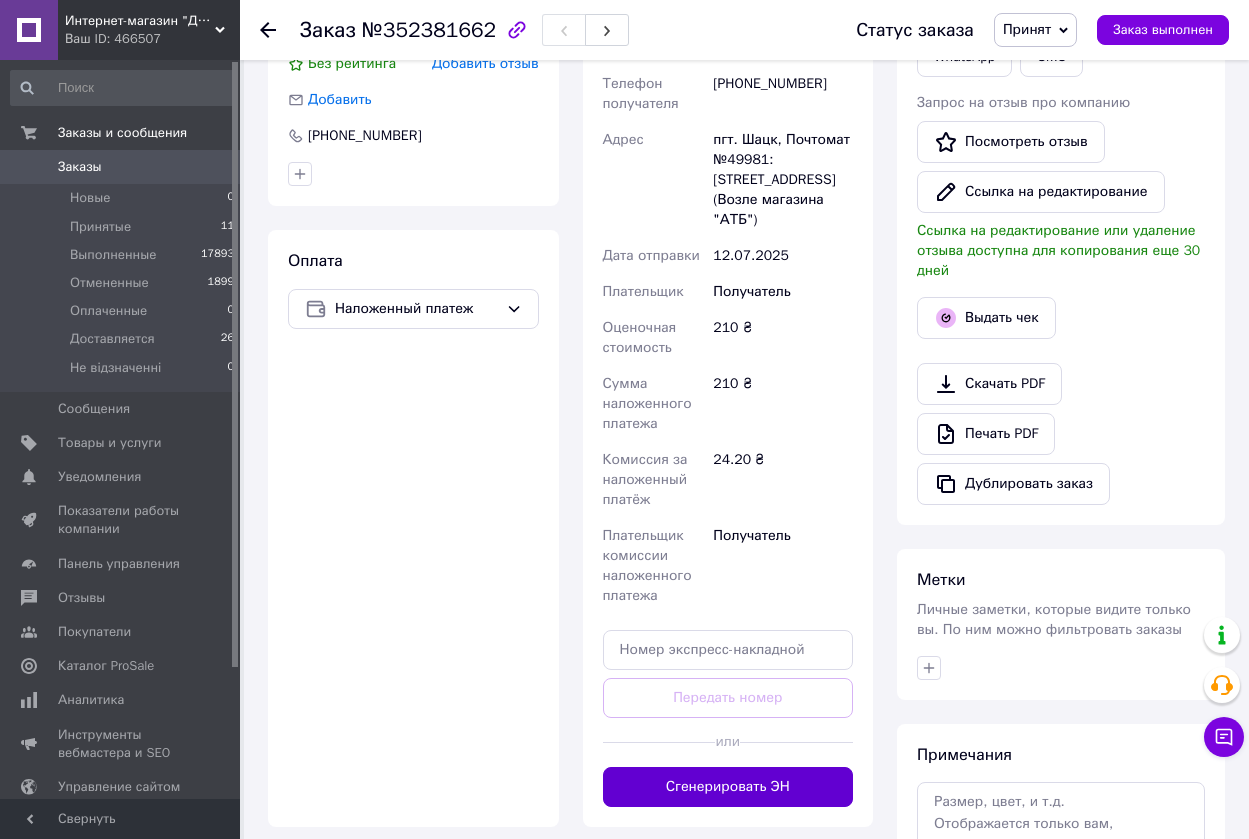 click on "Сгенерировать ЭН" at bounding box center (728, 787) 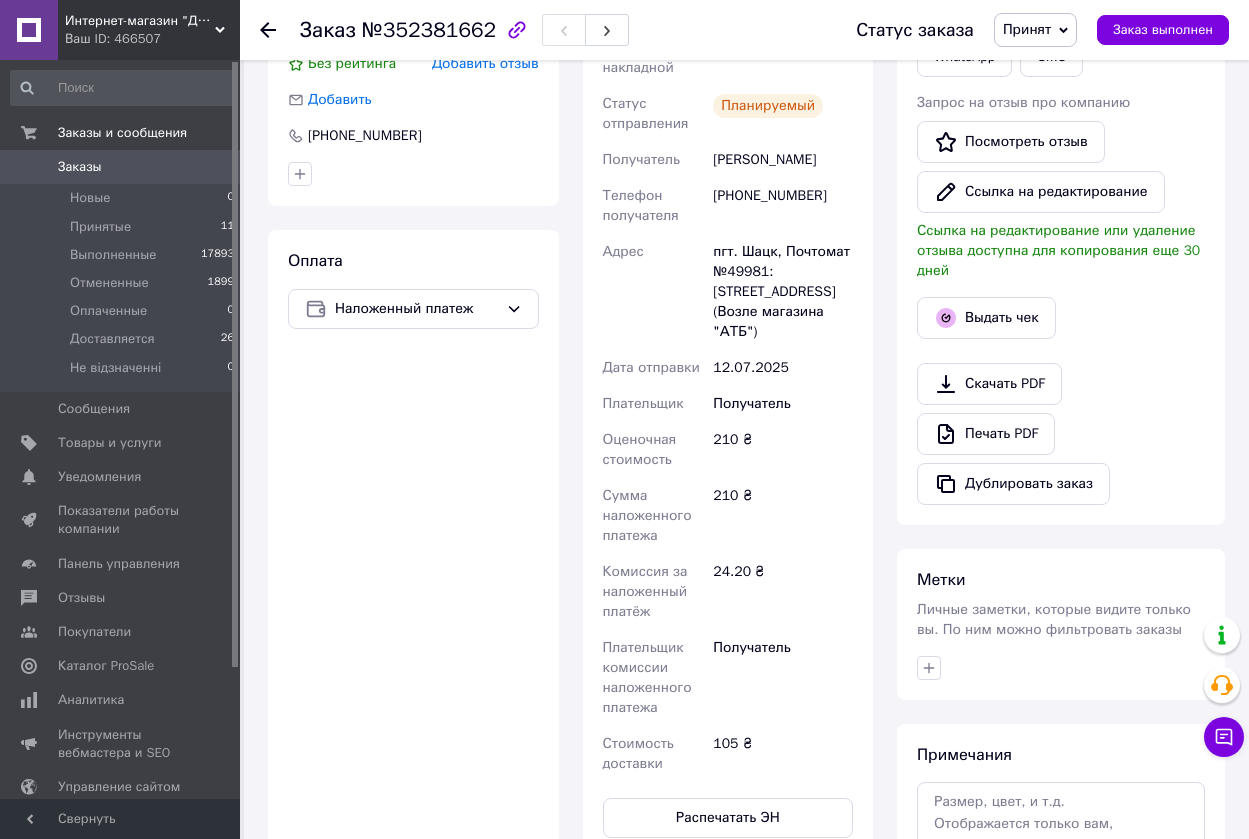 click on "Заказы" at bounding box center [80, 167] 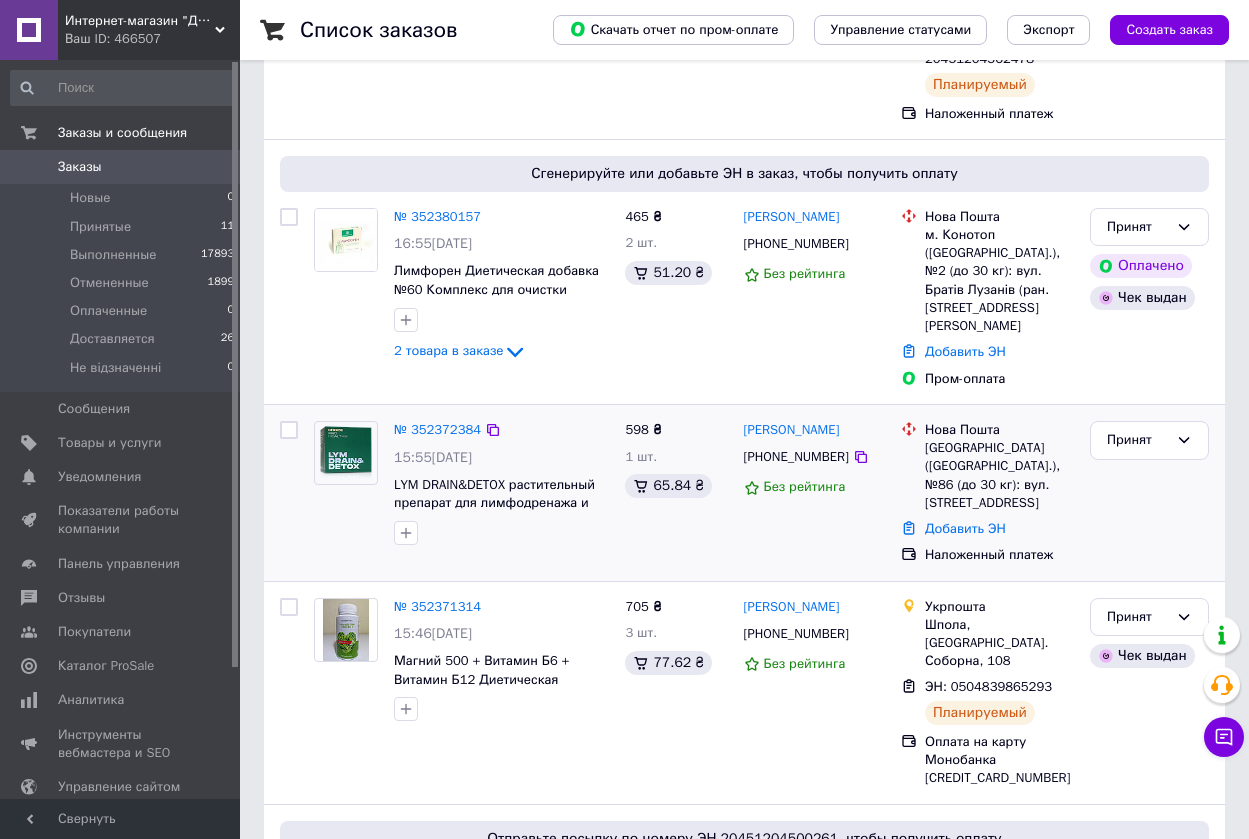 scroll, scrollTop: 300, scrollLeft: 0, axis: vertical 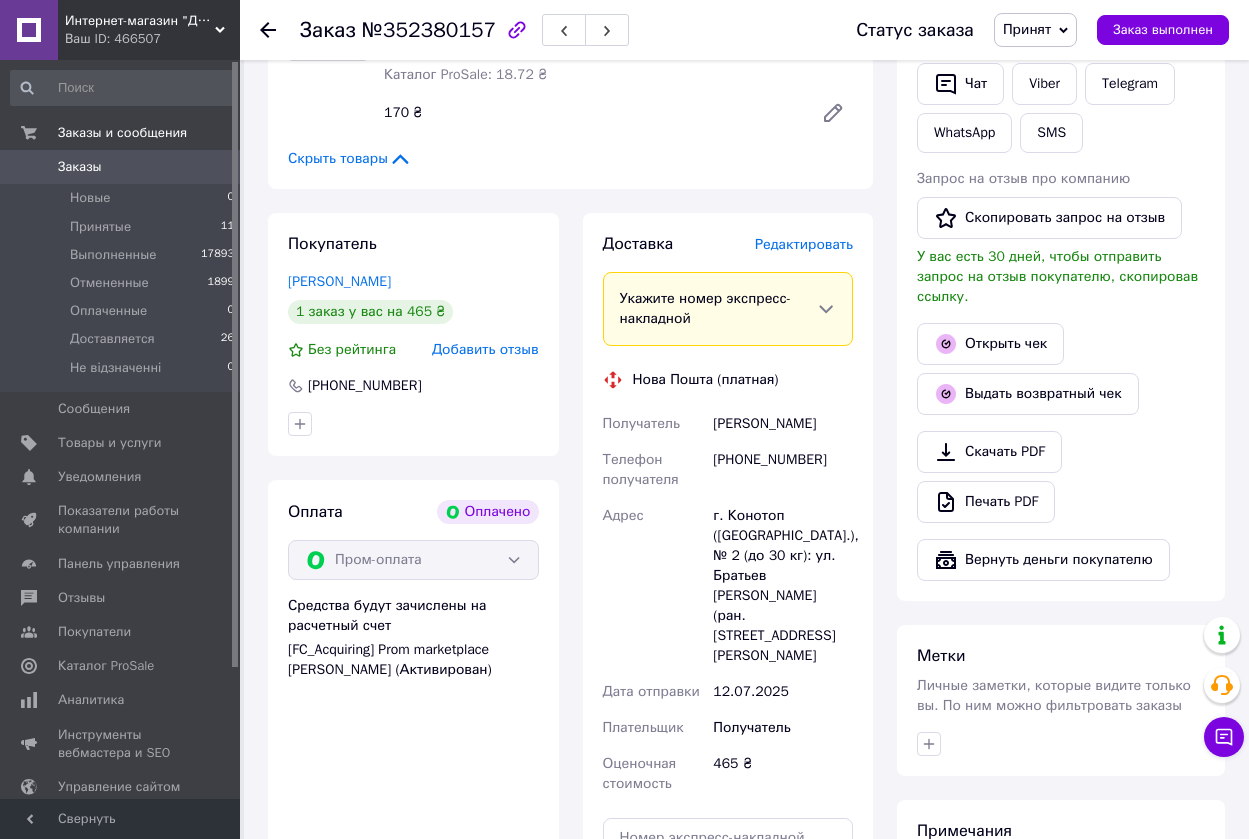 click on "Редактировать" at bounding box center [804, 244] 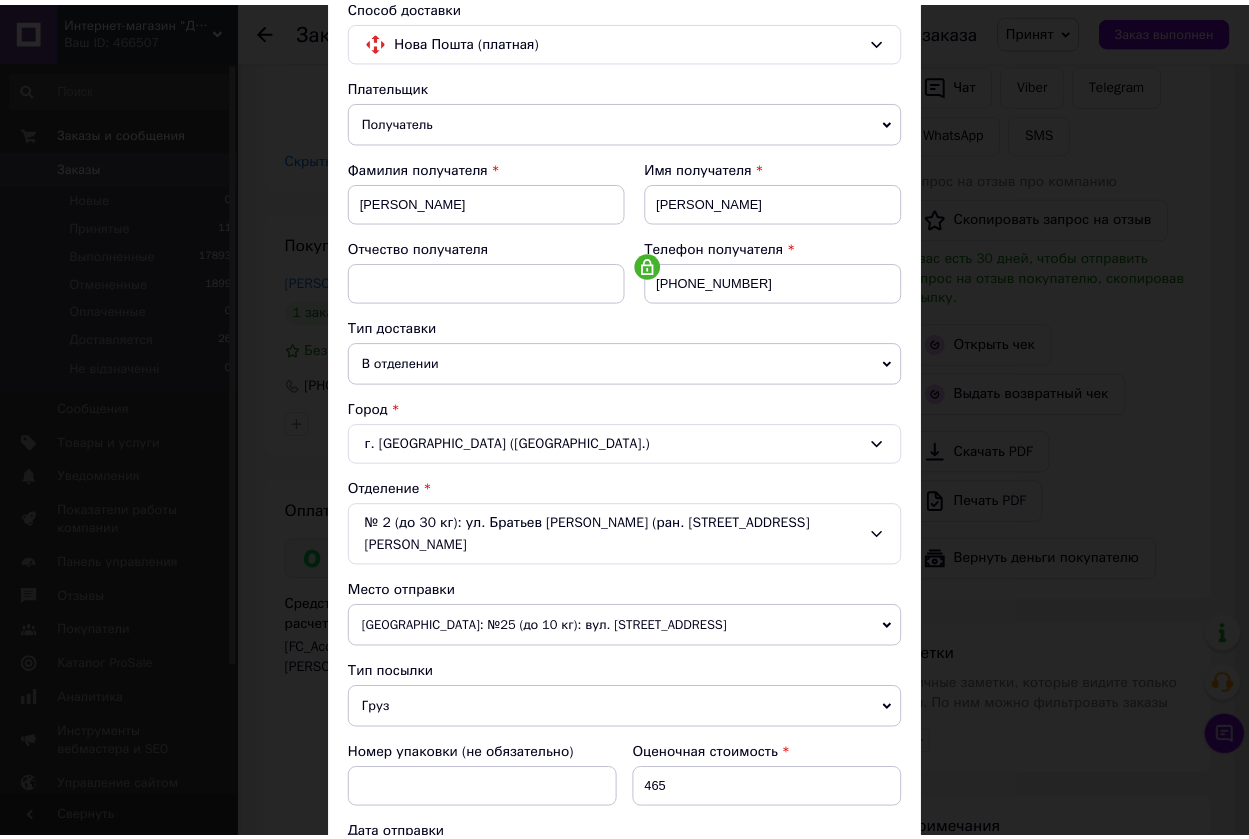scroll, scrollTop: 489, scrollLeft: 0, axis: vertical 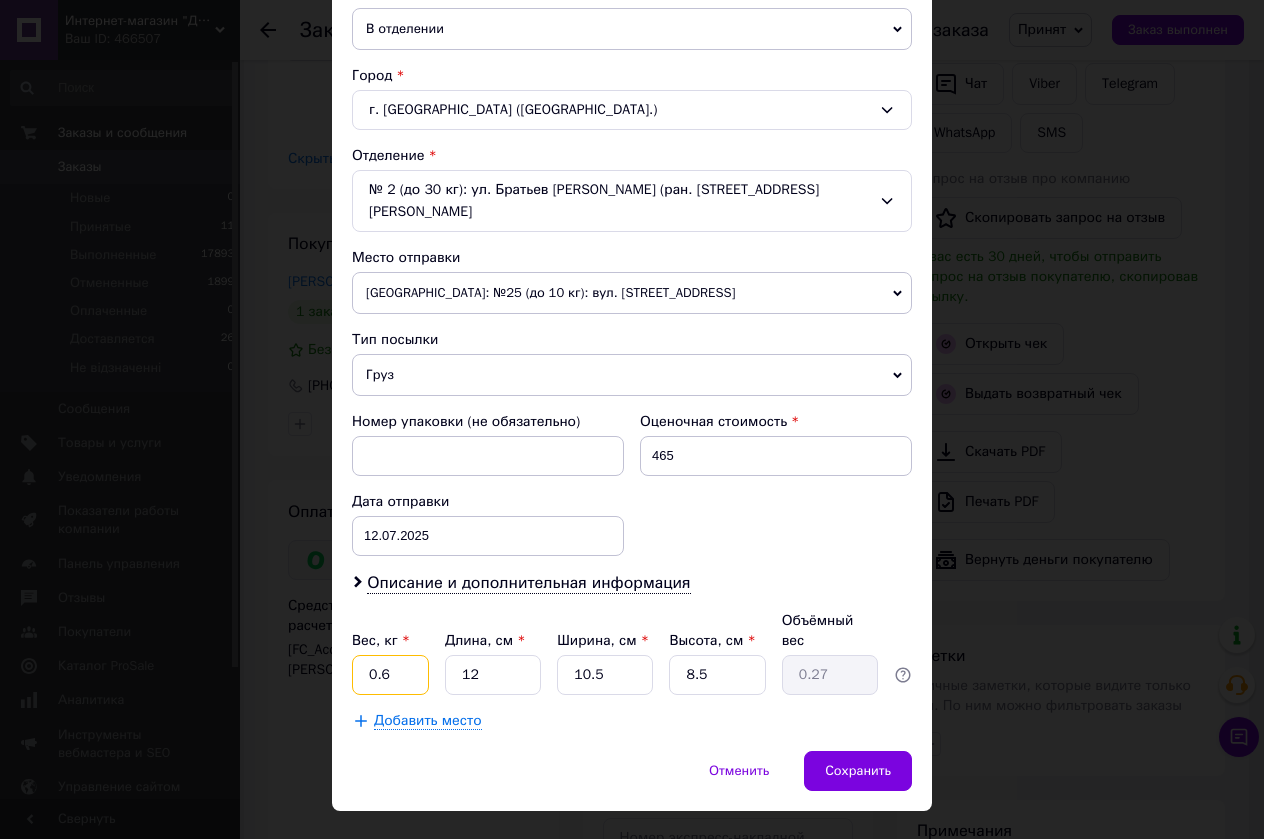 click on "0.6" at bounding box center (390, 675) 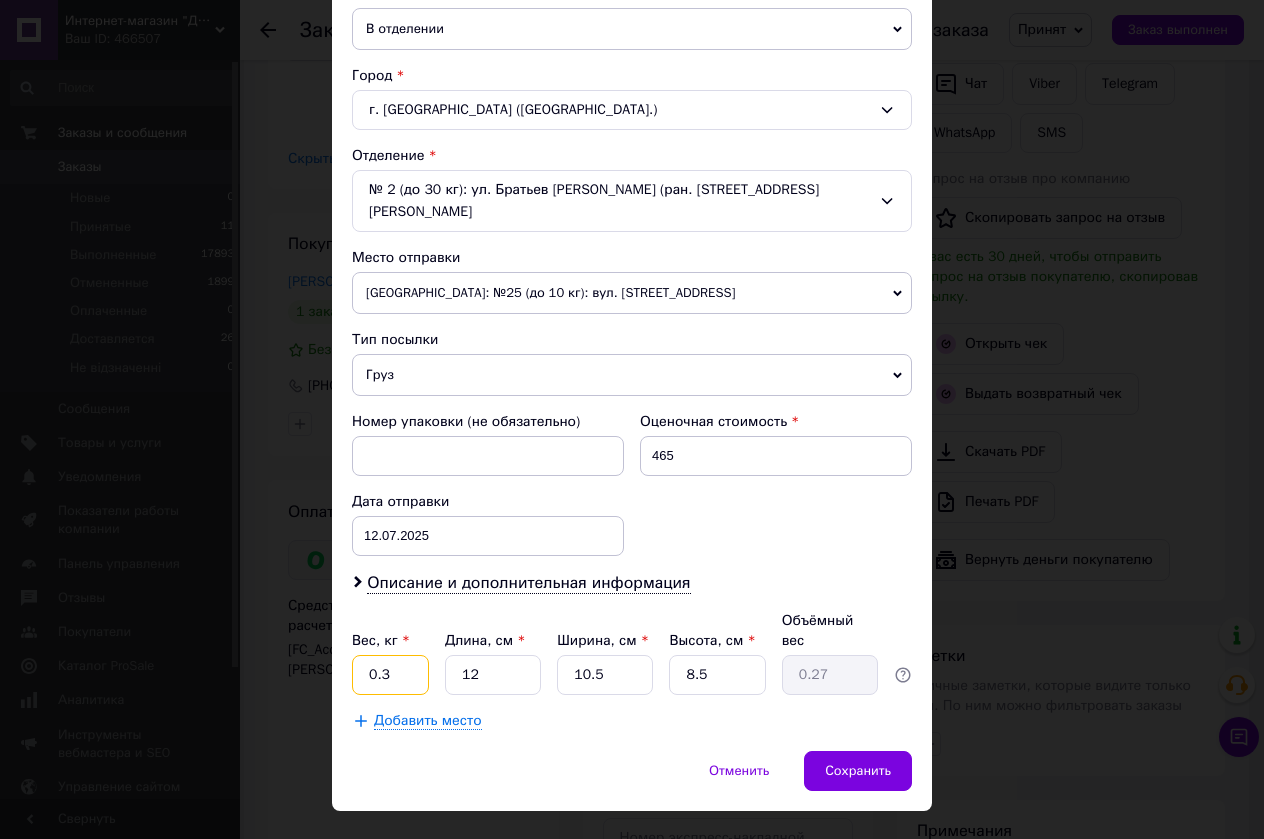 type on "0.3" 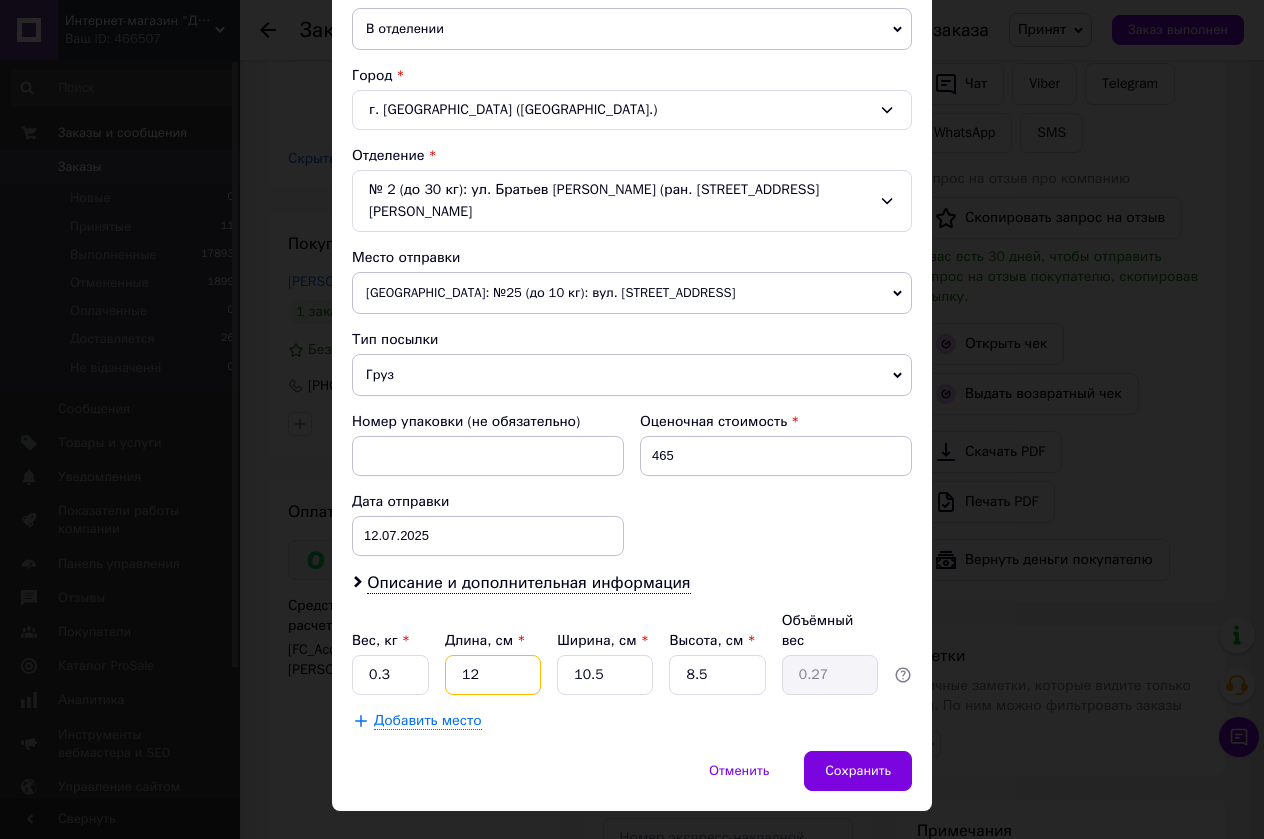 click on "12" at bounding box center (493, 675) 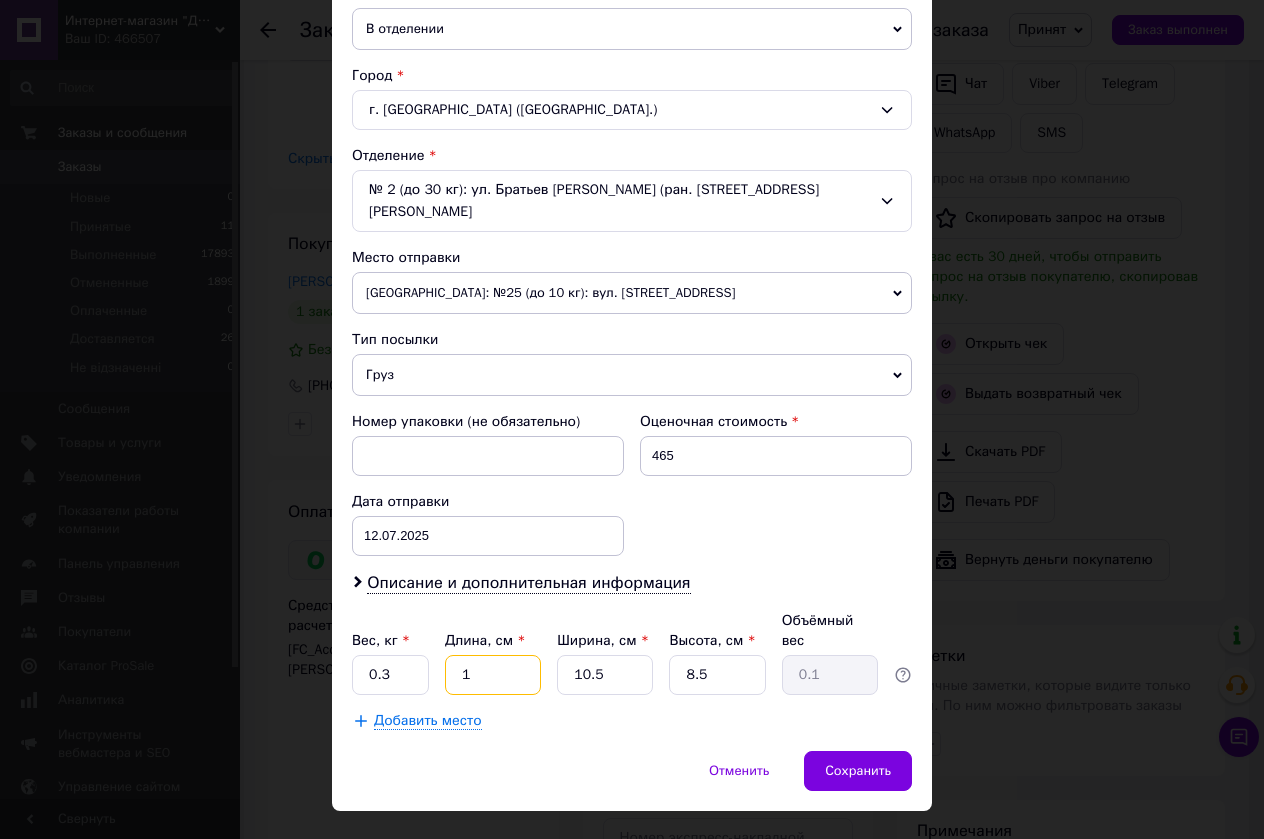 type on "16" 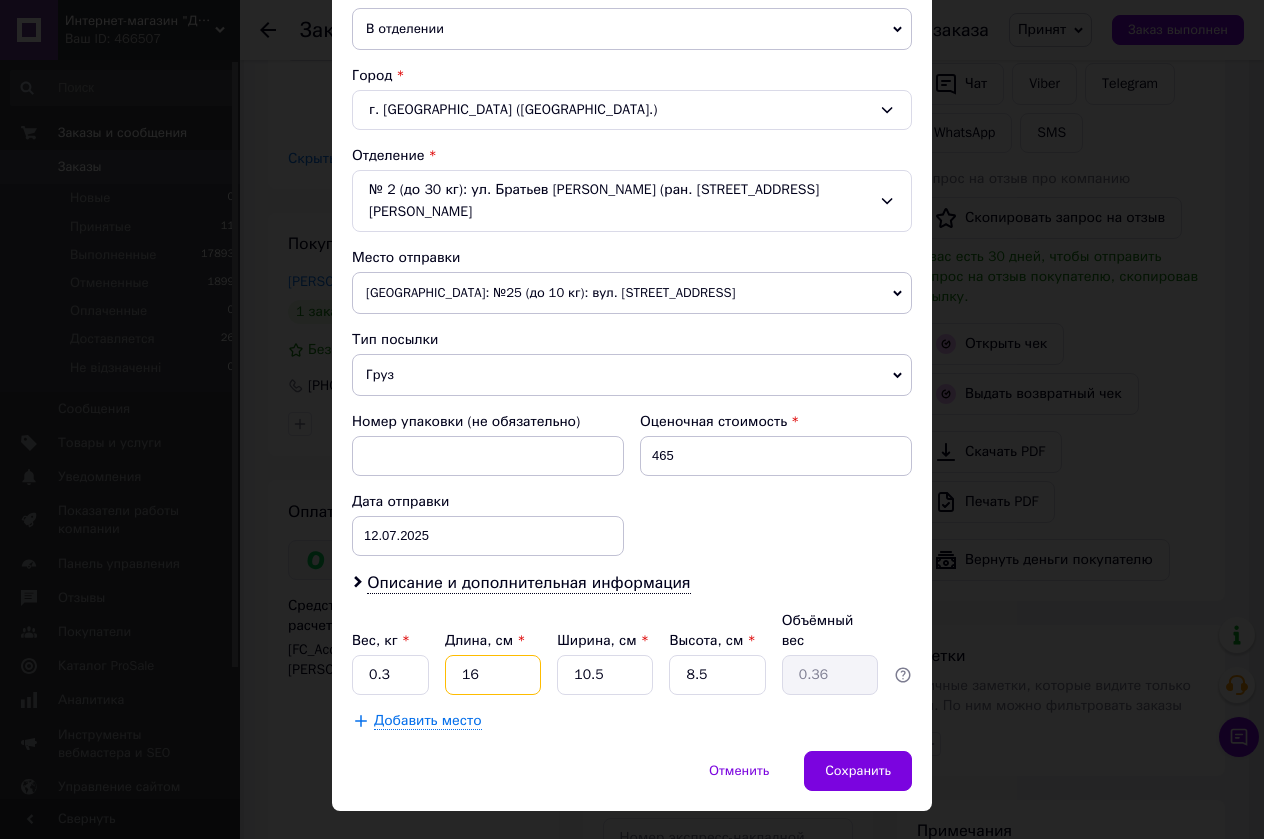 type on "16" 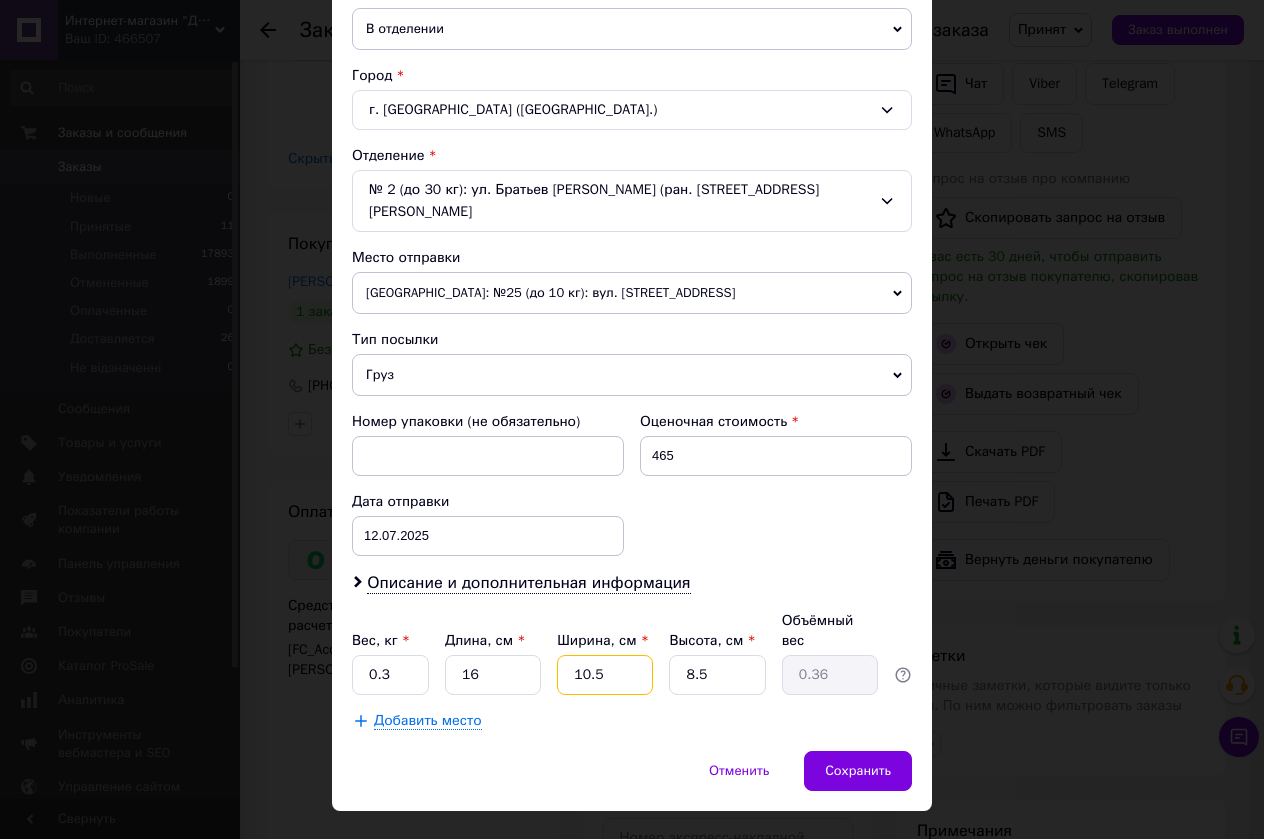 click on "10.5" at bounding box center [605, 675] 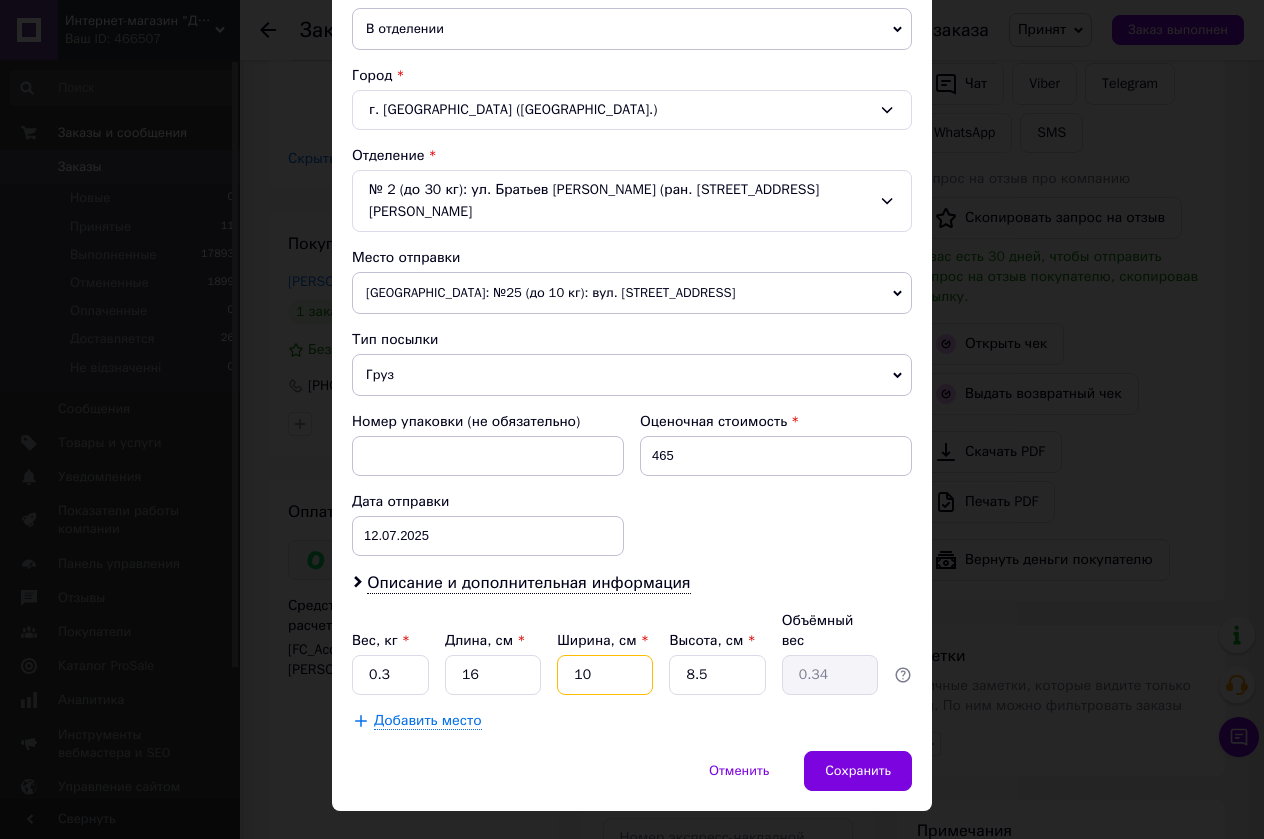 type on "10" 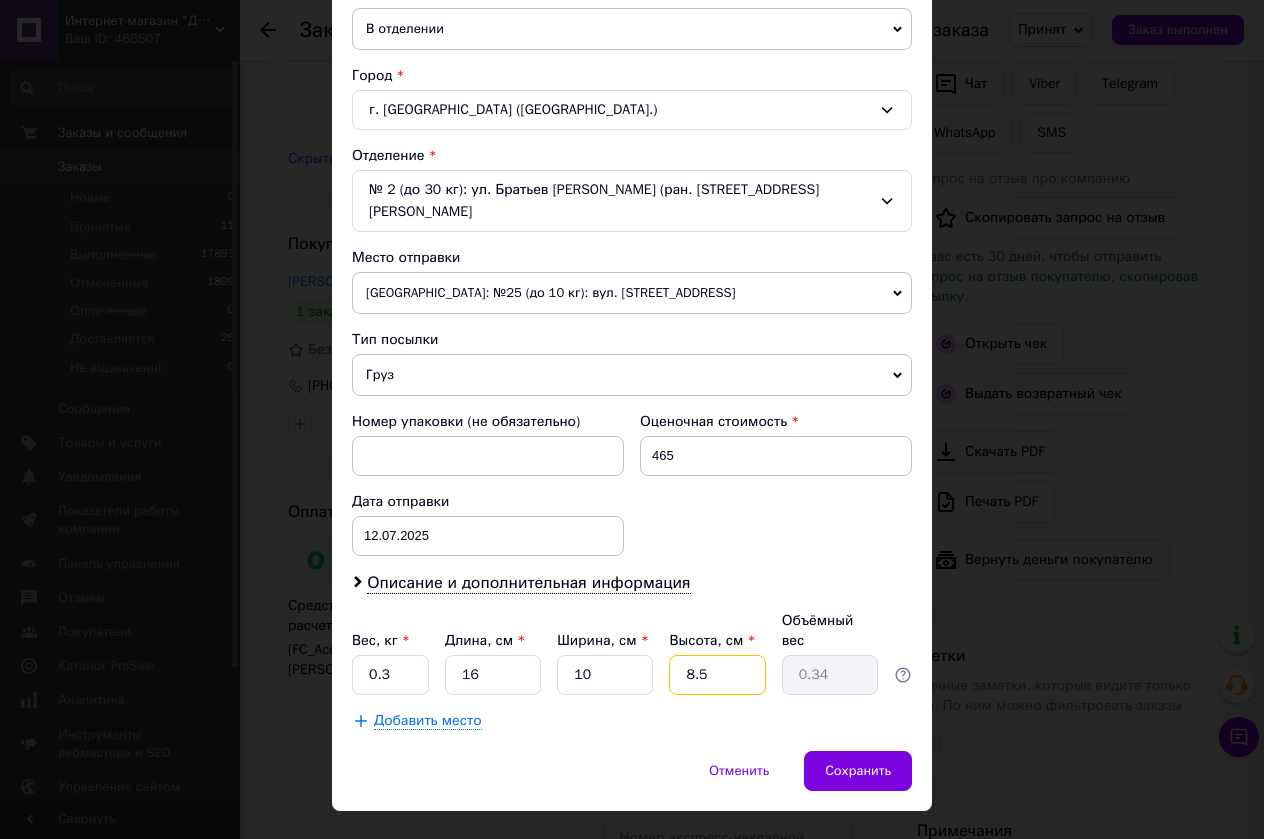click on "8.5" at bounding box center [717, 675] 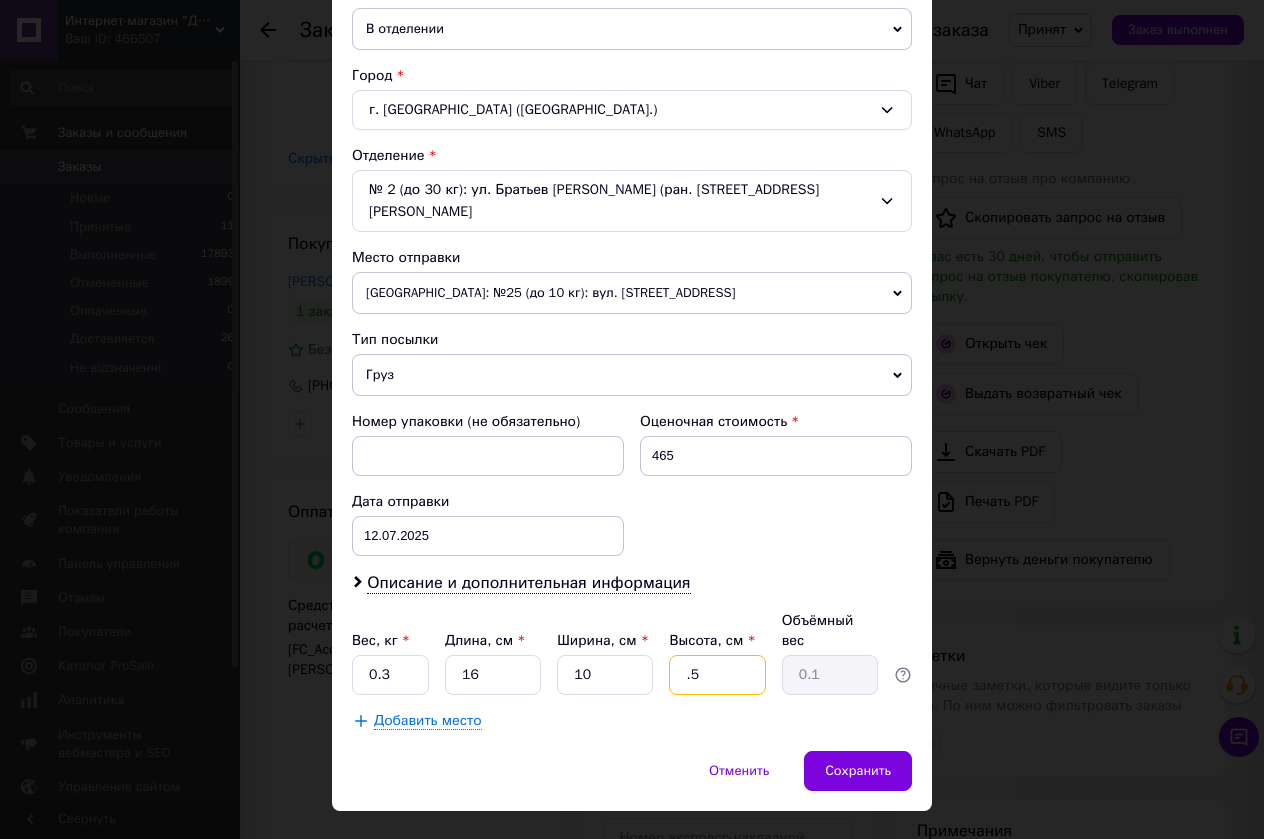 type on "6.5" 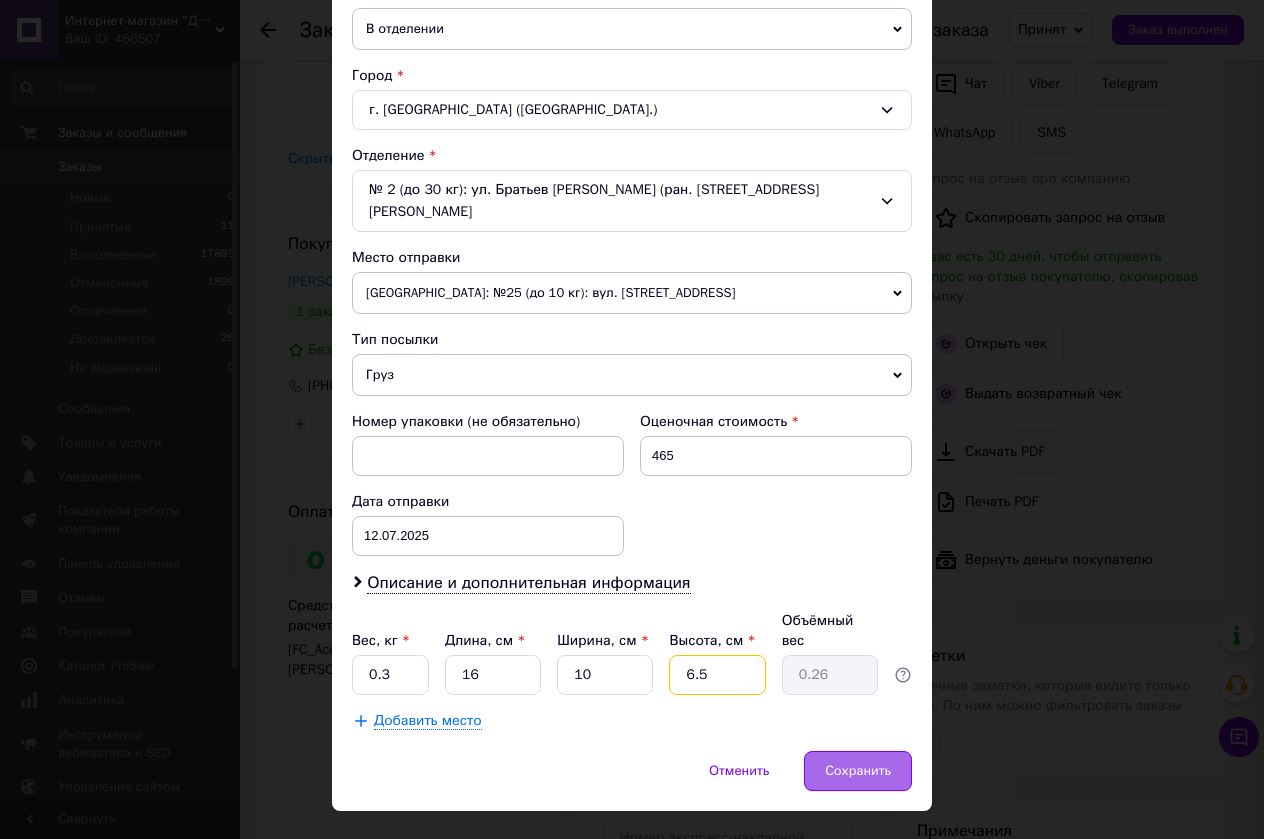 type on "6.5" 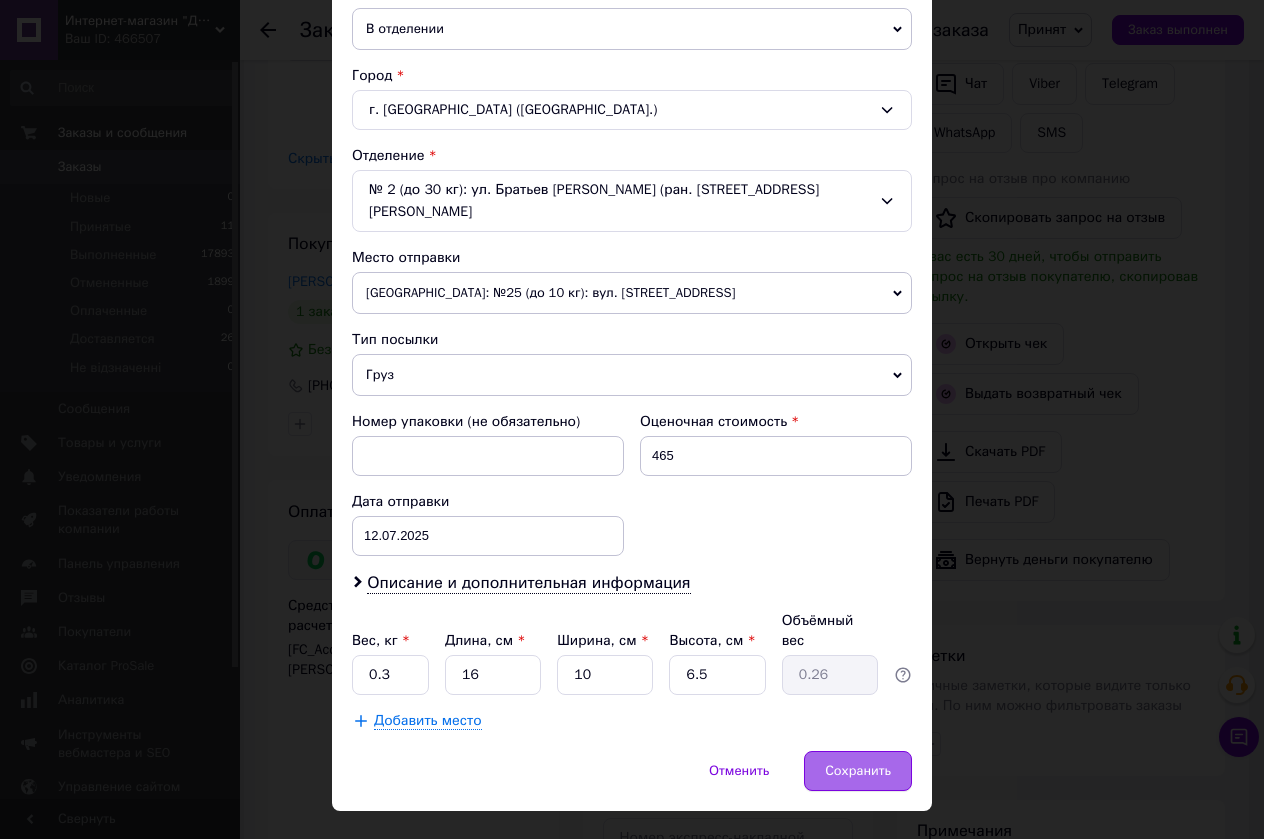 click on "Сохранить" at bounding box center (858, 771) 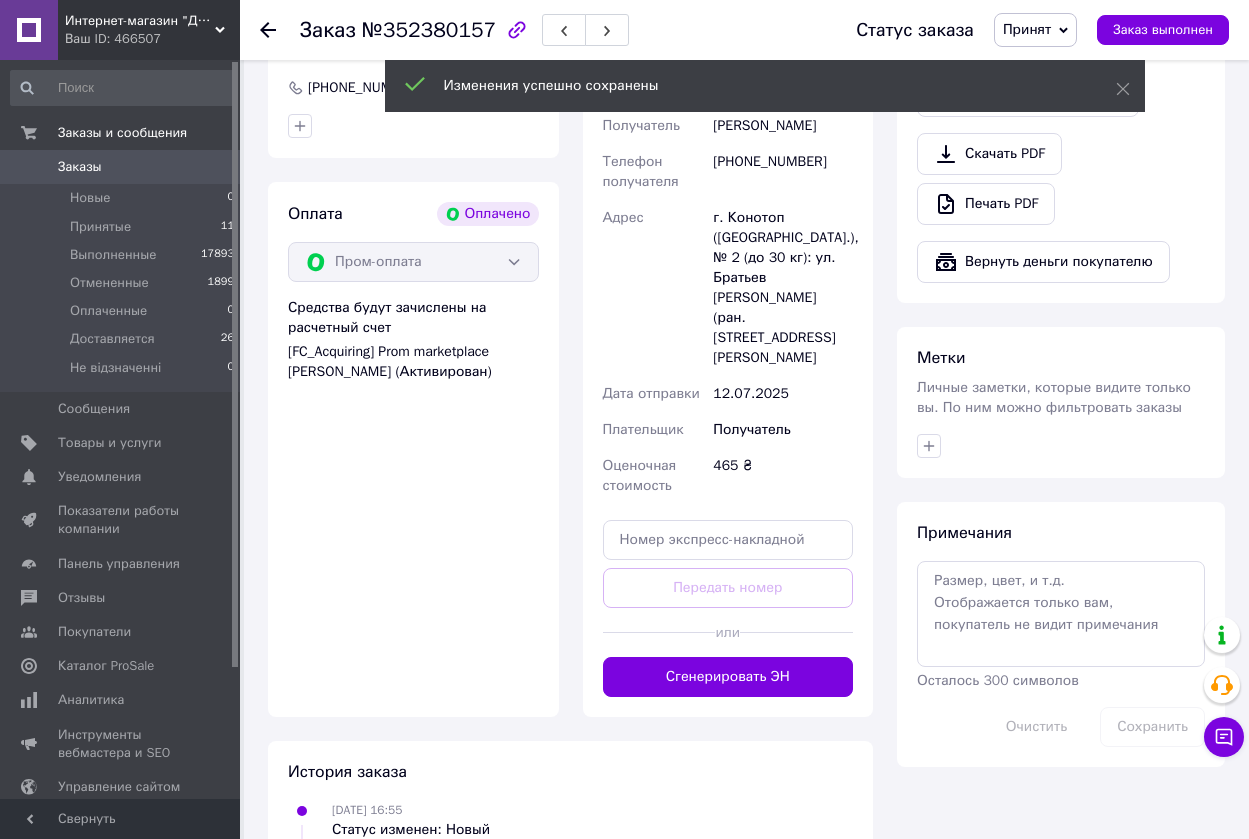 scroll, scrollTop: 800, scrollLeft: 0, axis: vertical 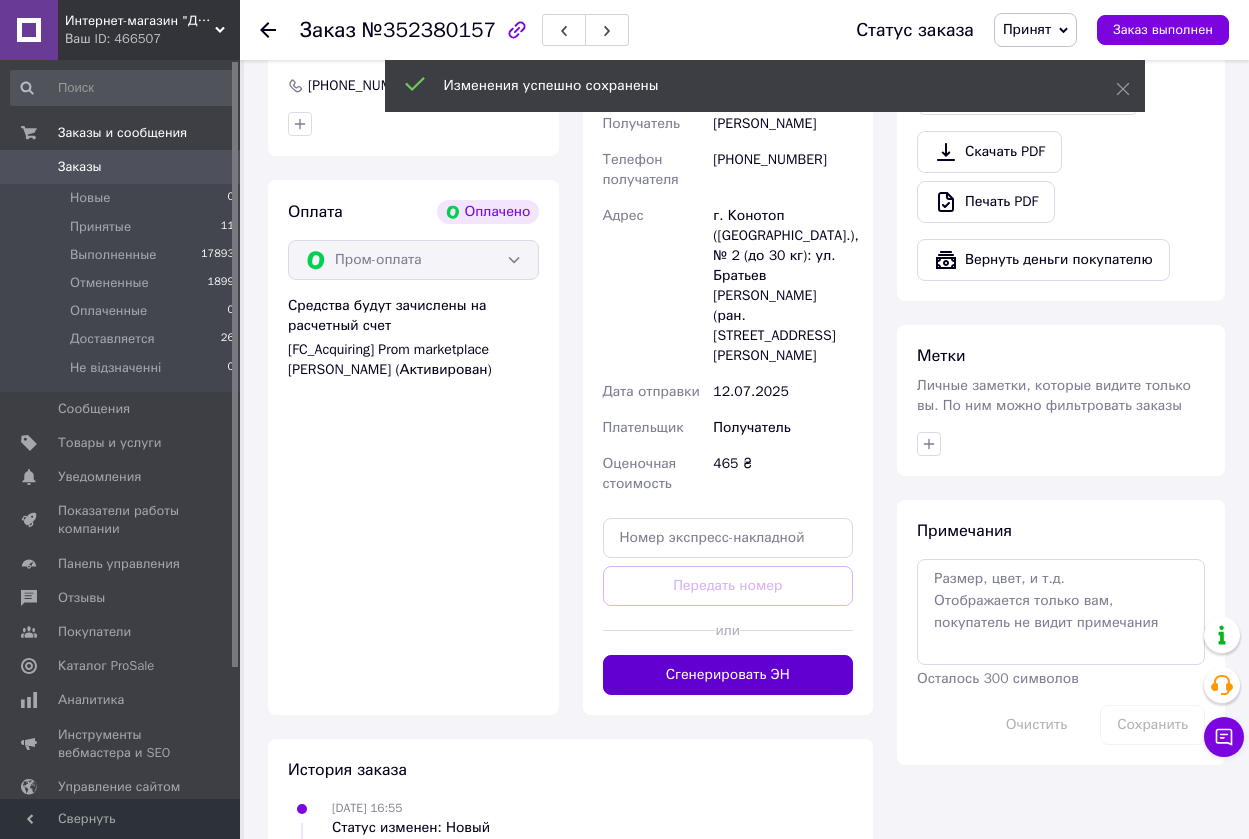 click on "Сгенерировать ЭН" at bounding box center (728, 675) 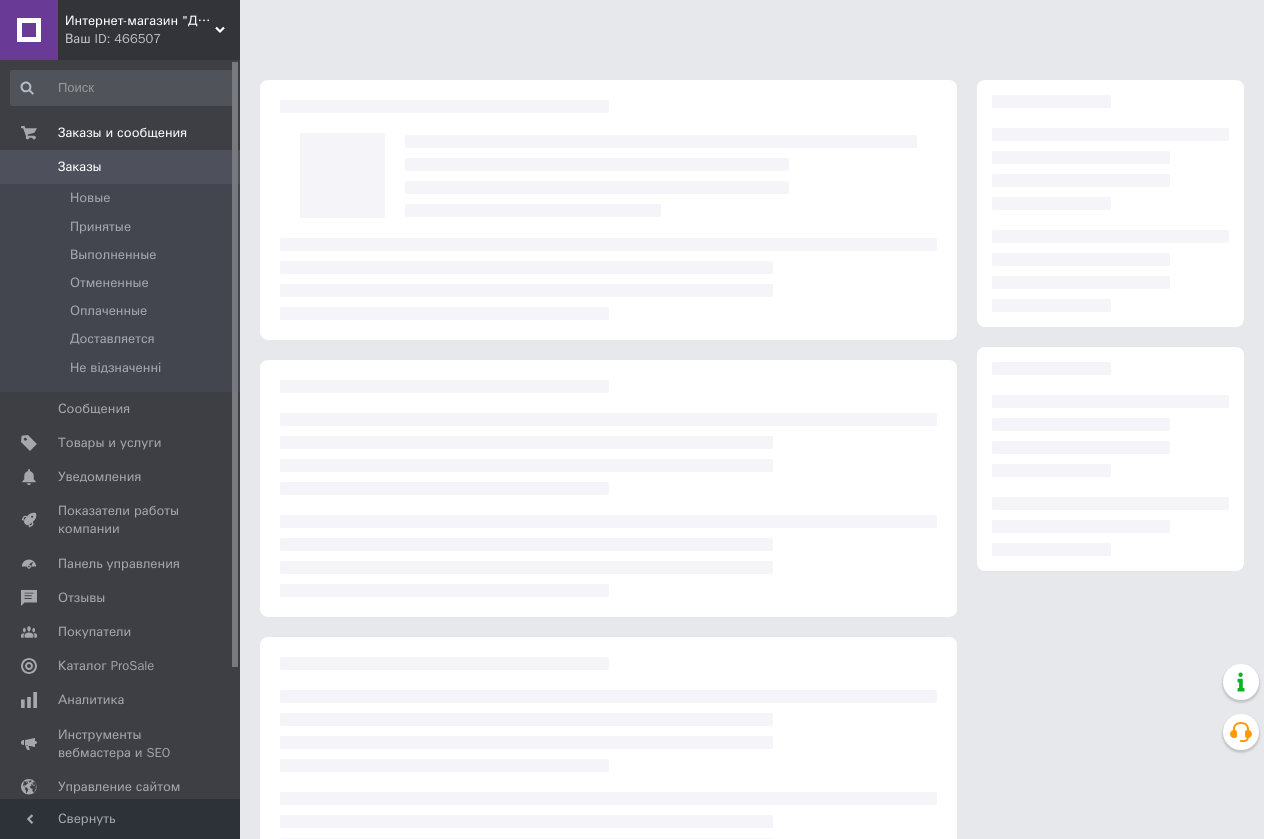scroll, scrollTop: 0, scrollLeft: 0, axis: both 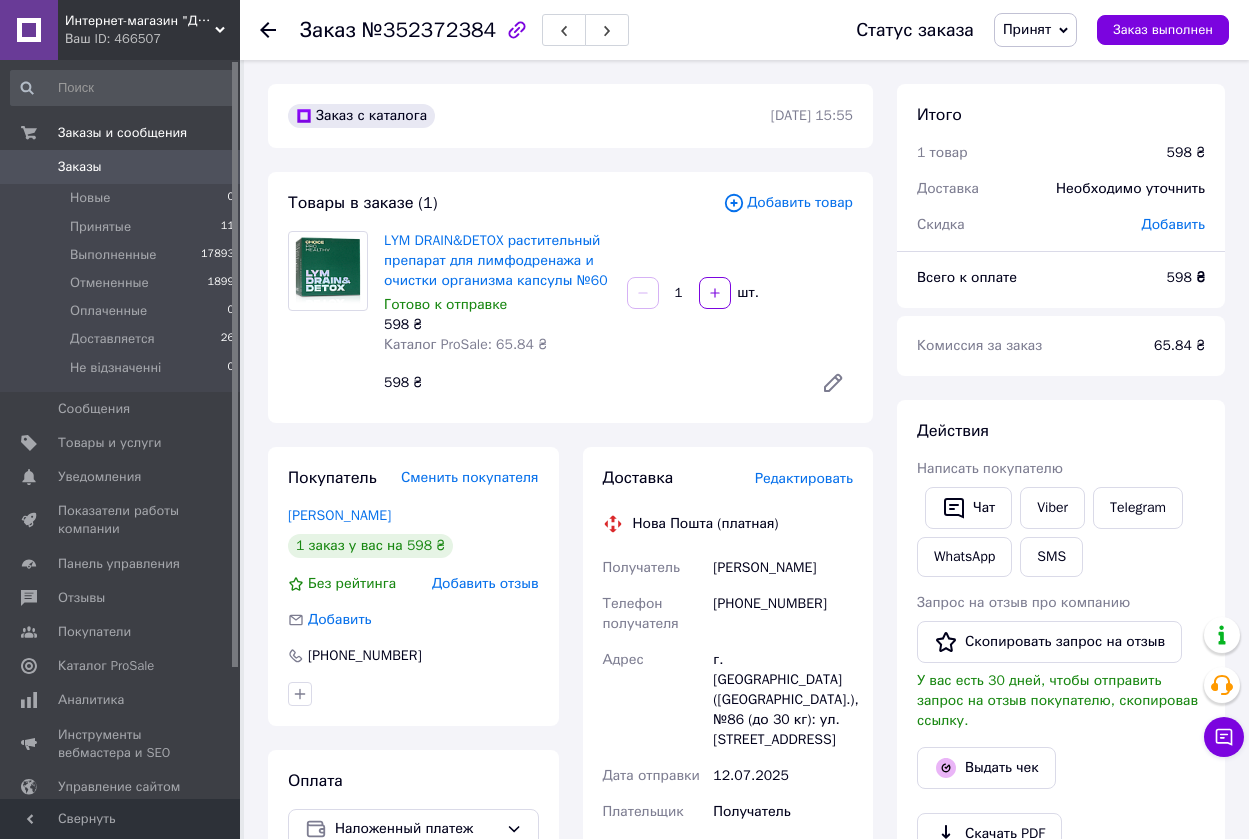click on "Редактировать" at bounding box center (804, 478) 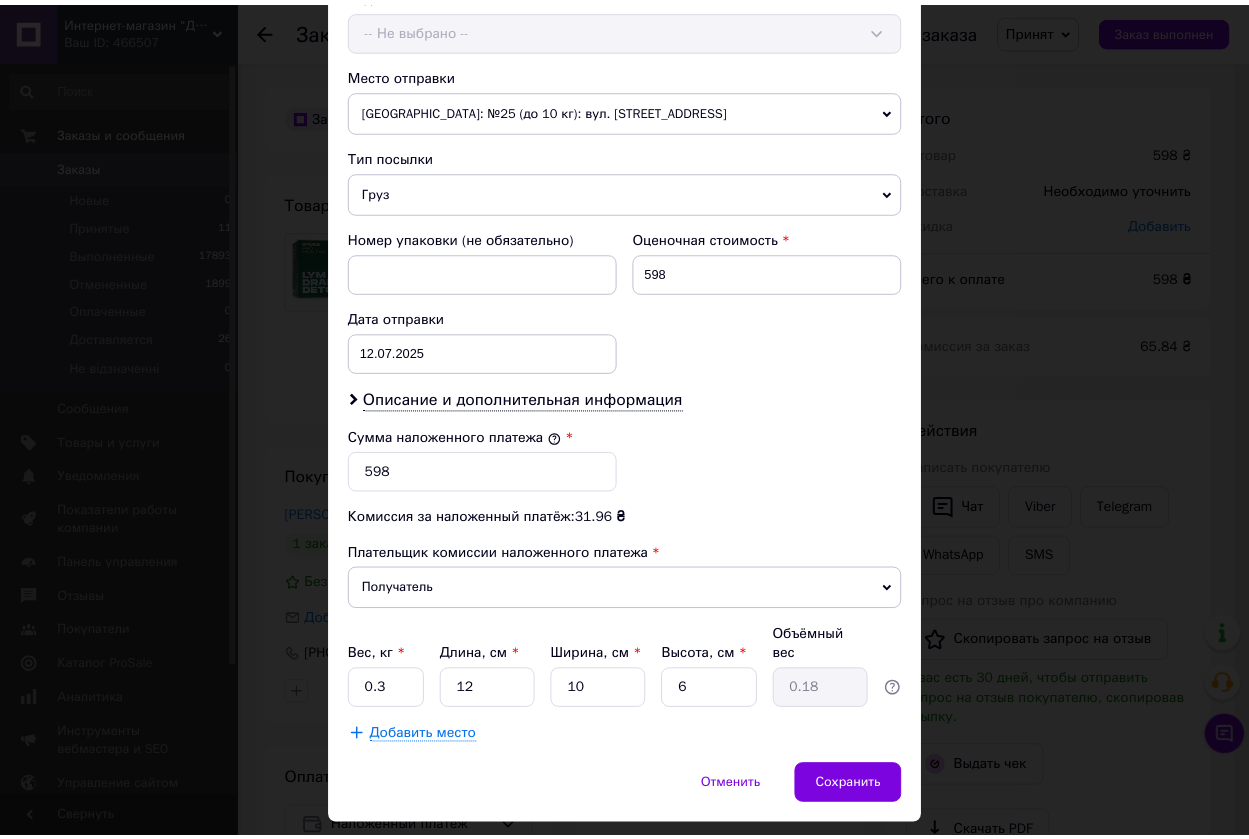 scroll, scrollTop: 687, scrollLeft: 0, axis: vertical 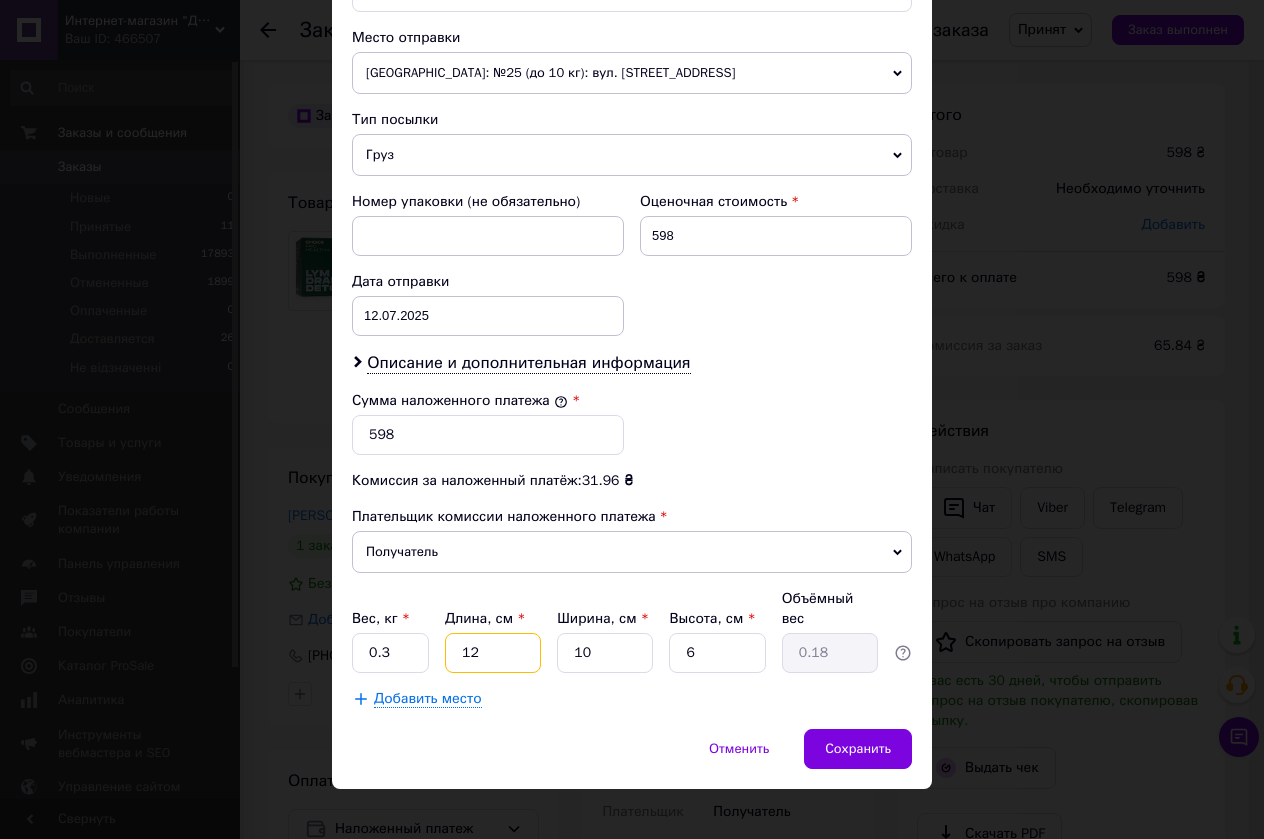 click on "12" at bounding box center (493, 653) 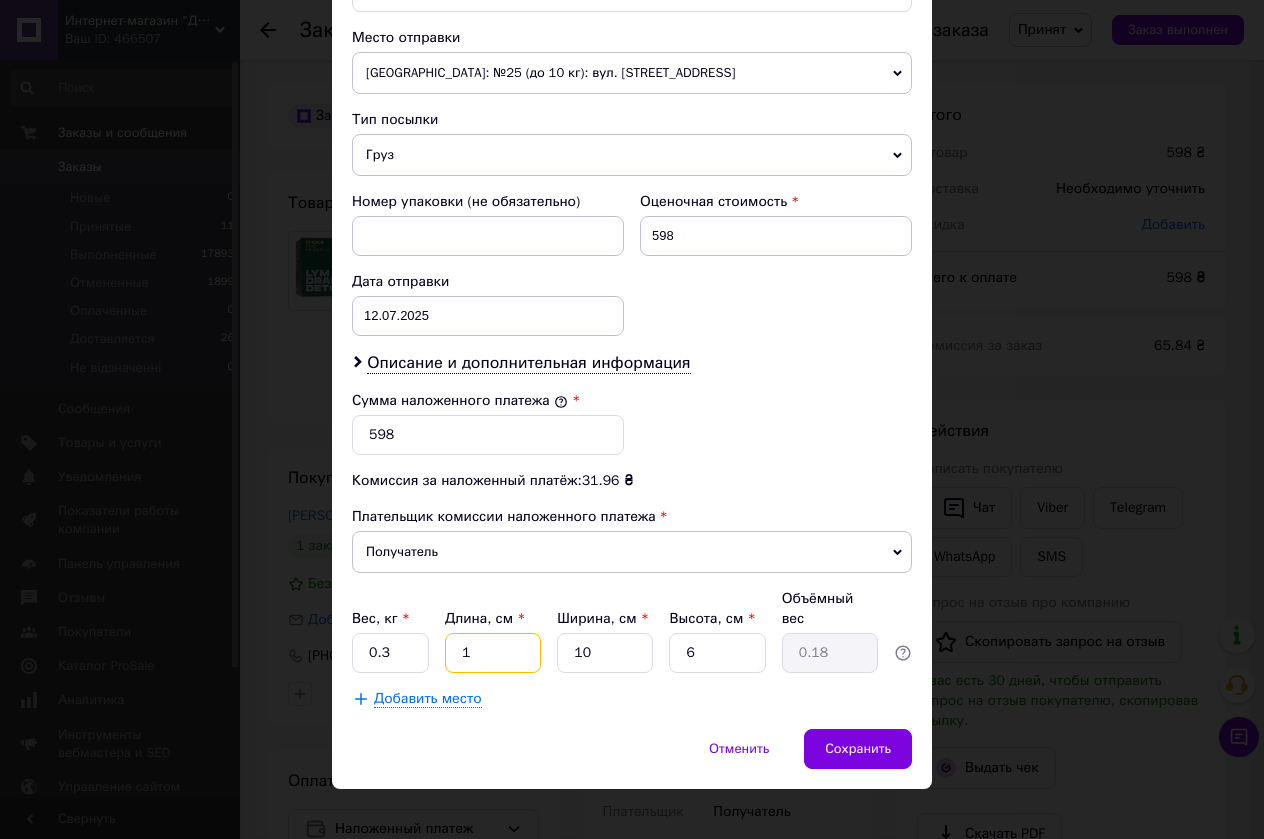 type on "0.1" 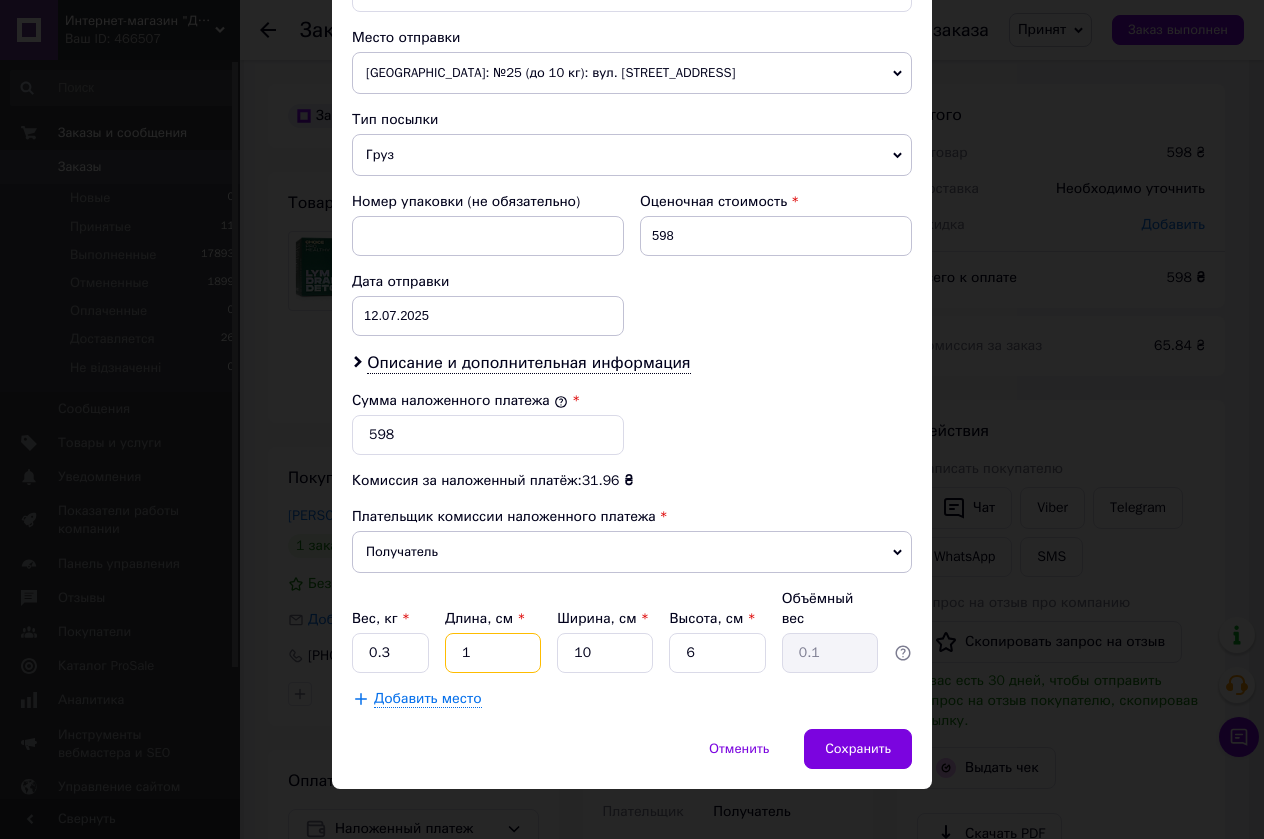 type on "13" 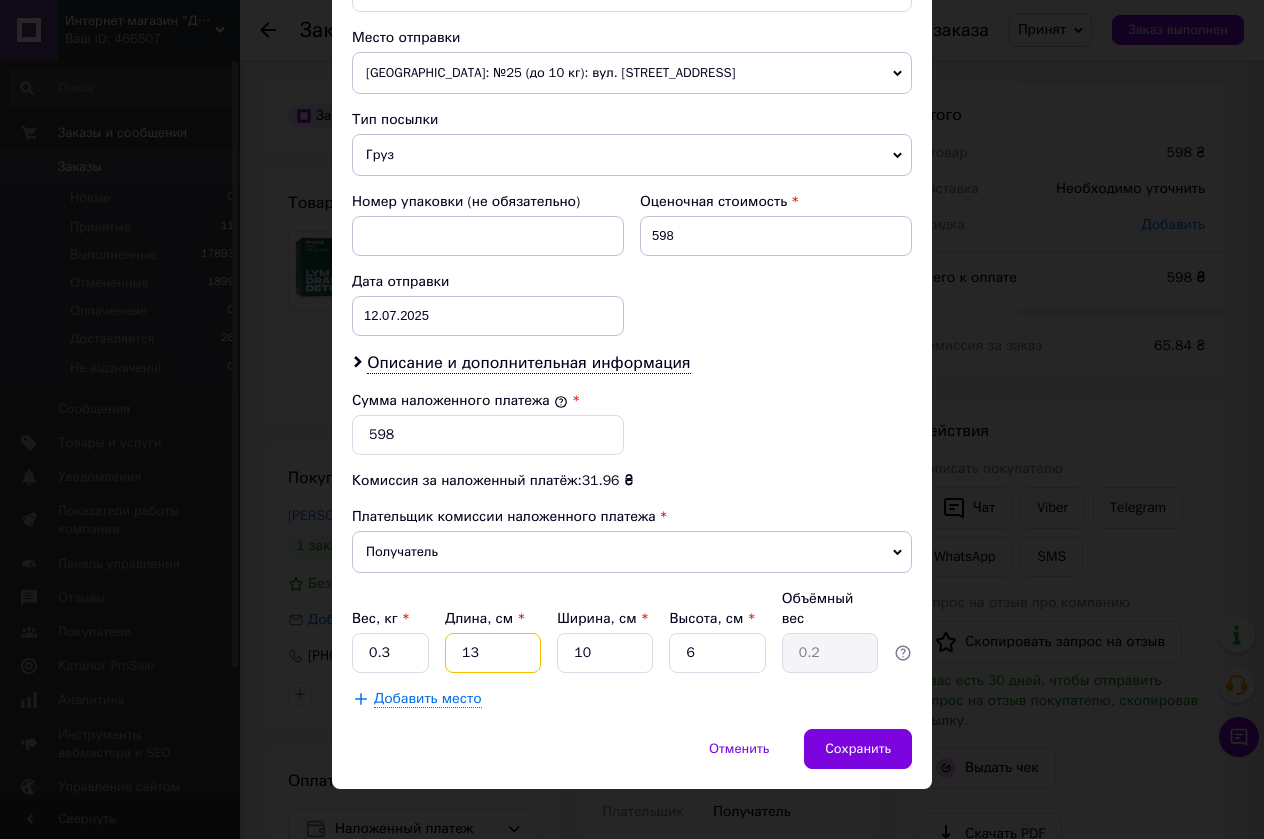 type on "13" 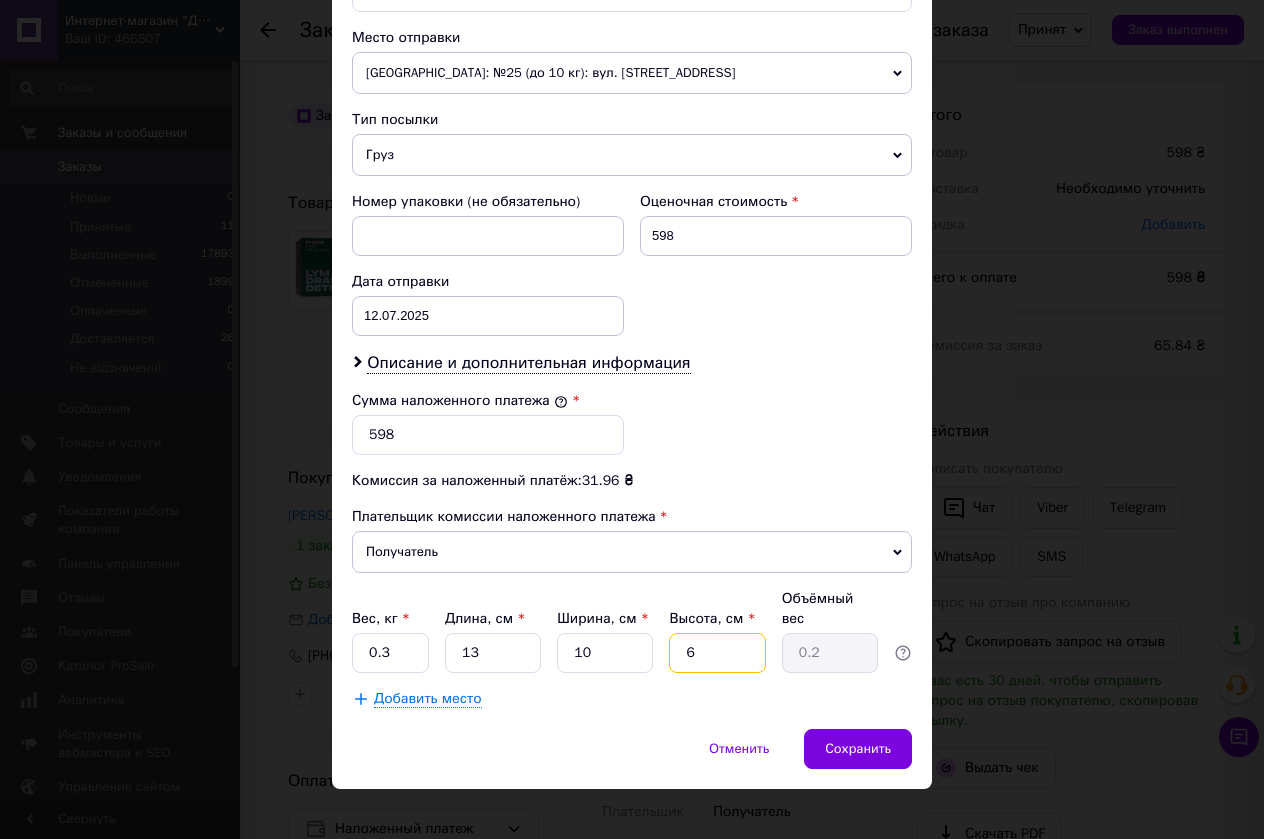 click on "6" at bounding box center (717, 653) 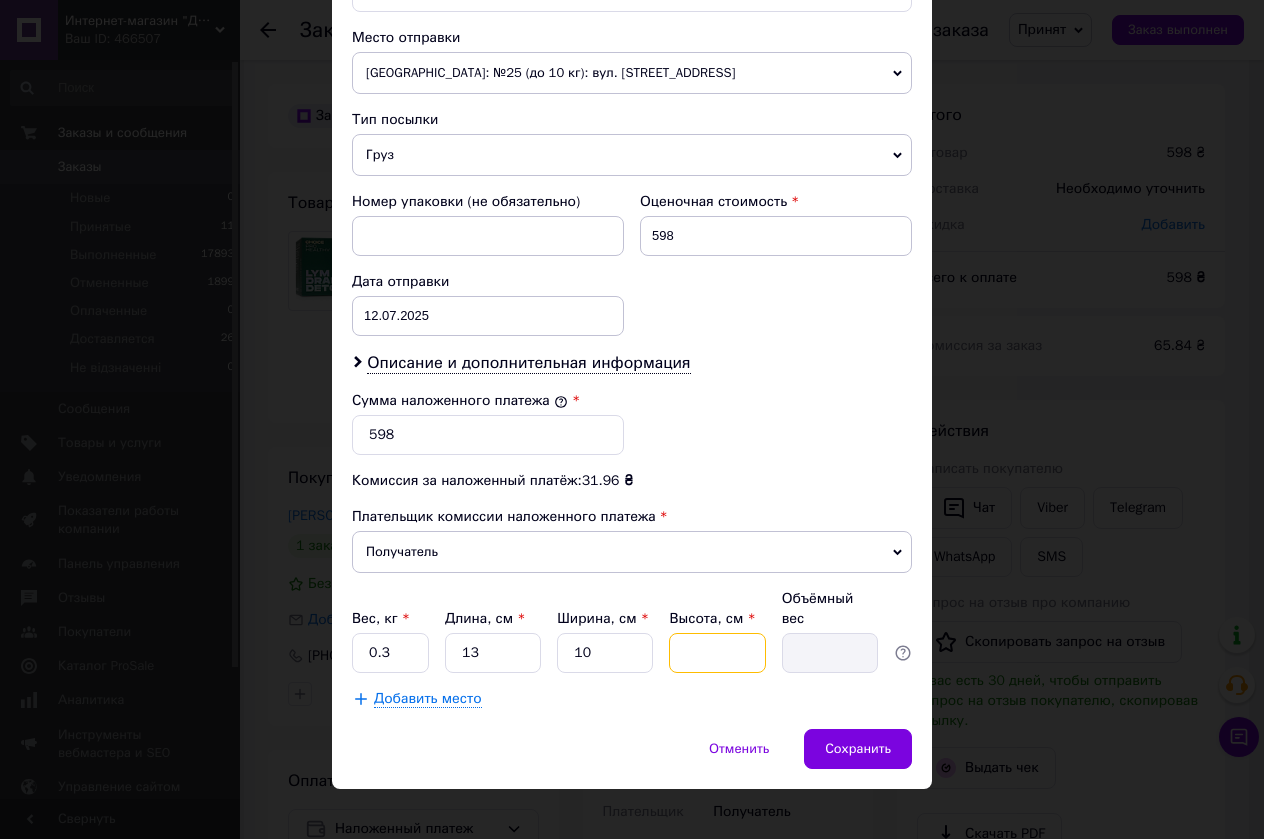 type on "8" 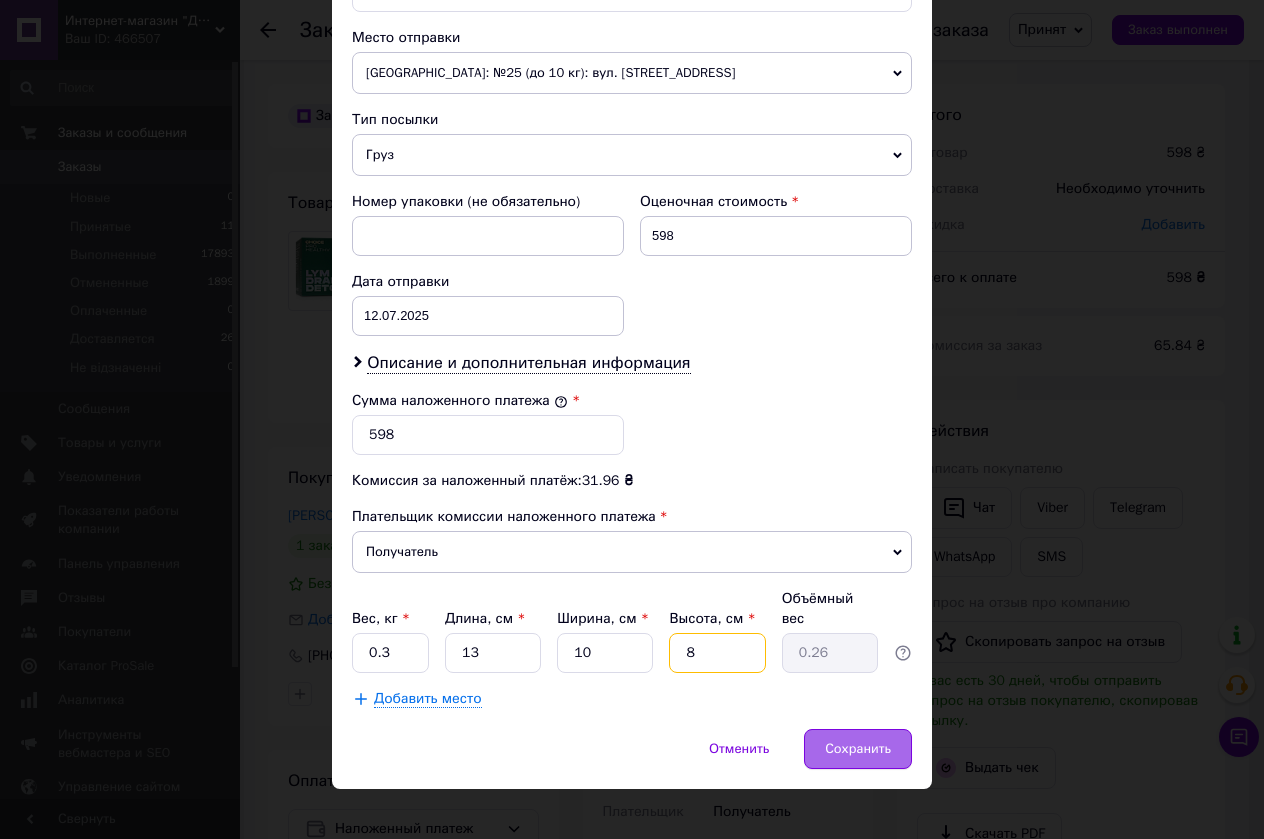 type on "8" 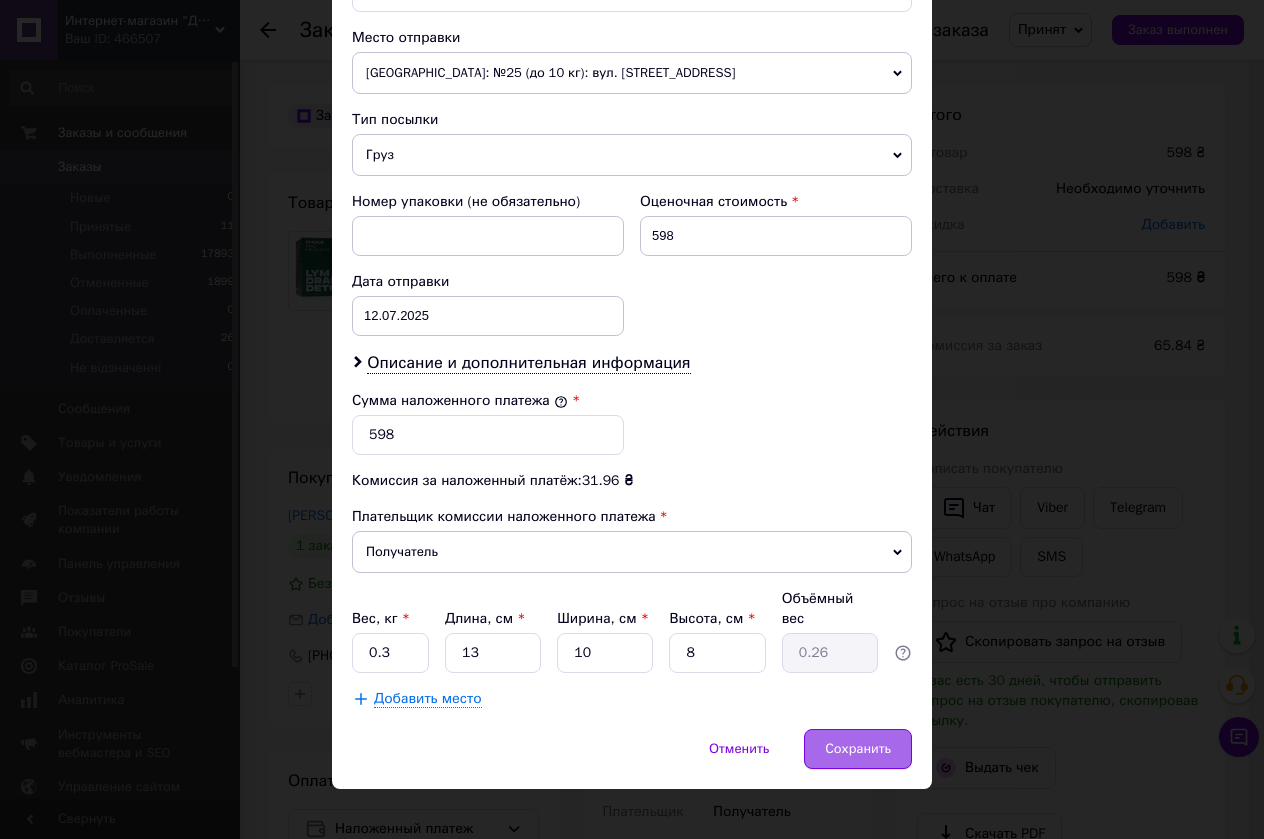 click on "Сохранить" at bounding box center (858, 749) 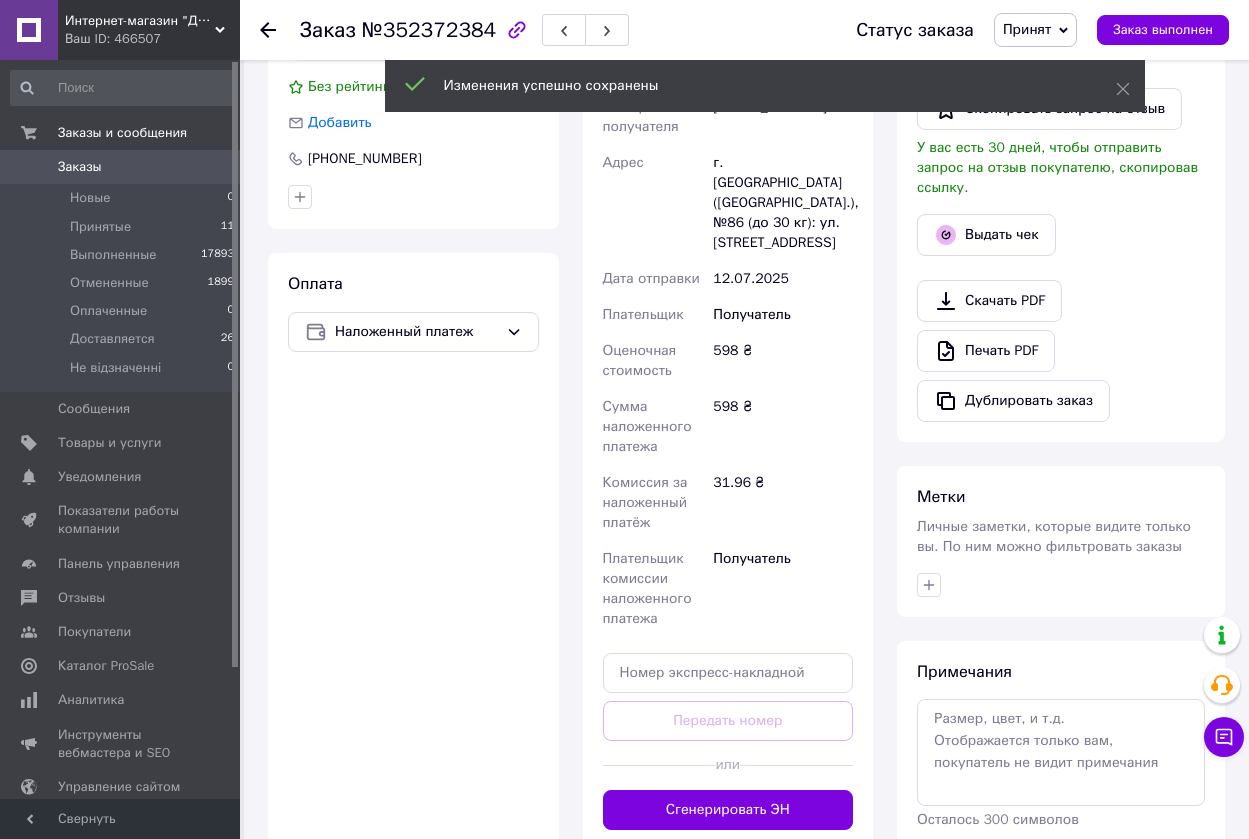 scroll, scrollTop: 500, scrollLeft: 0, axis: vertical 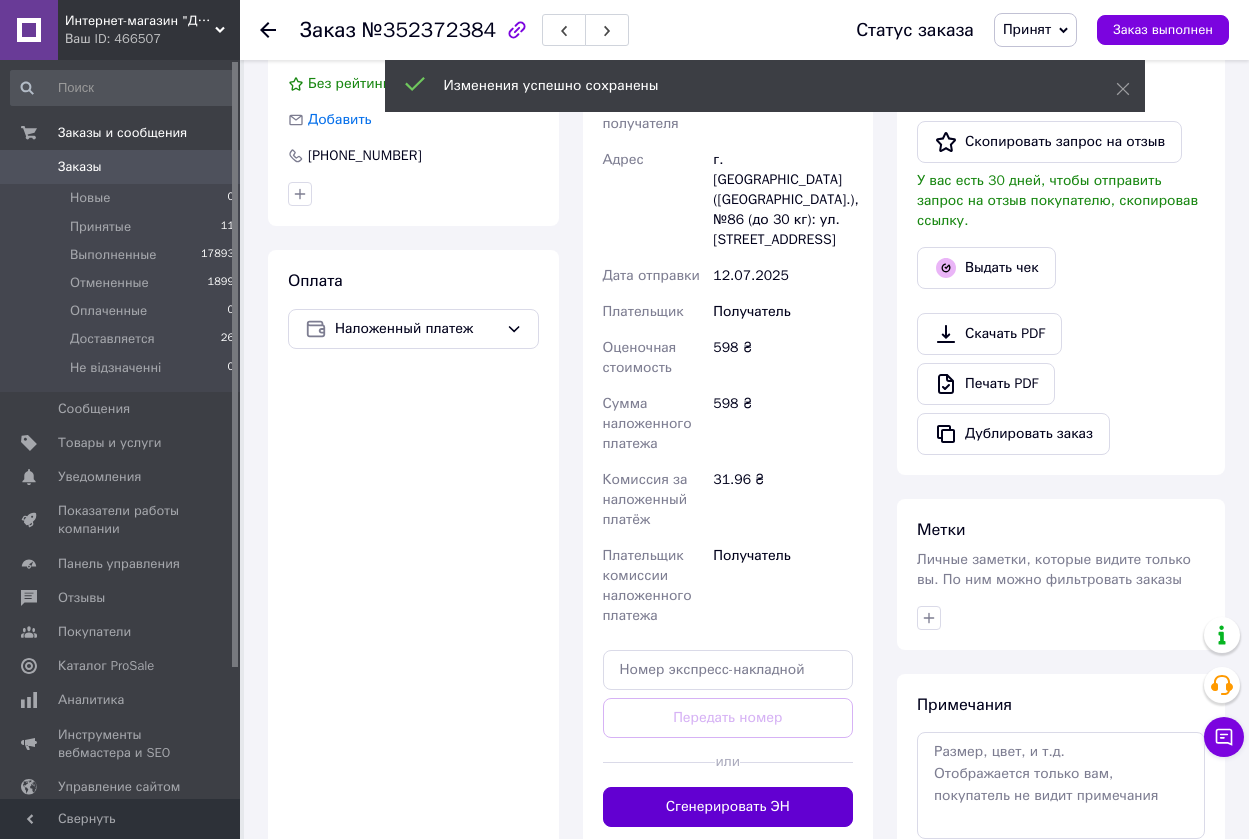 click on "Сгенерировать ЭН" at bounding box center (728, 807) 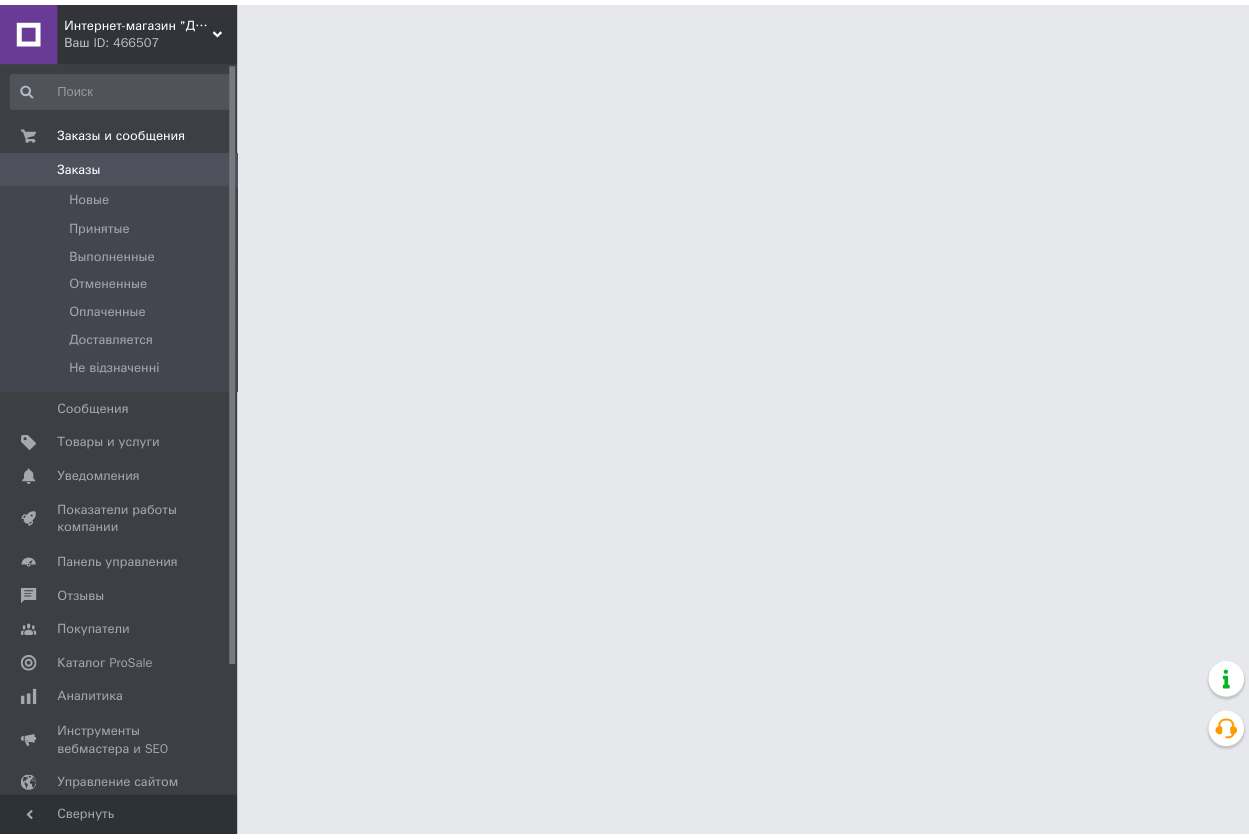 scroll, scrollTop: 0, scrollLeft: 0, axis: both 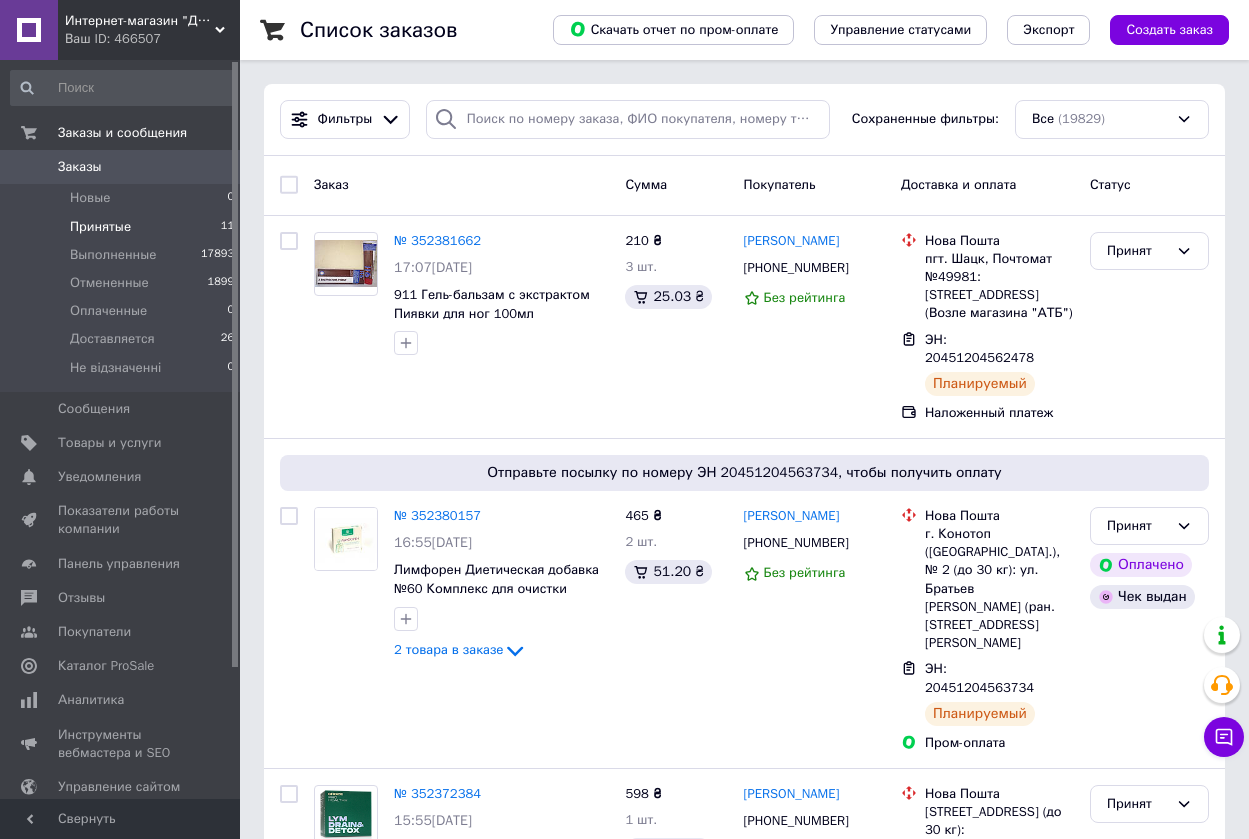 click on "Принятые" at bounding box center [100, 227] 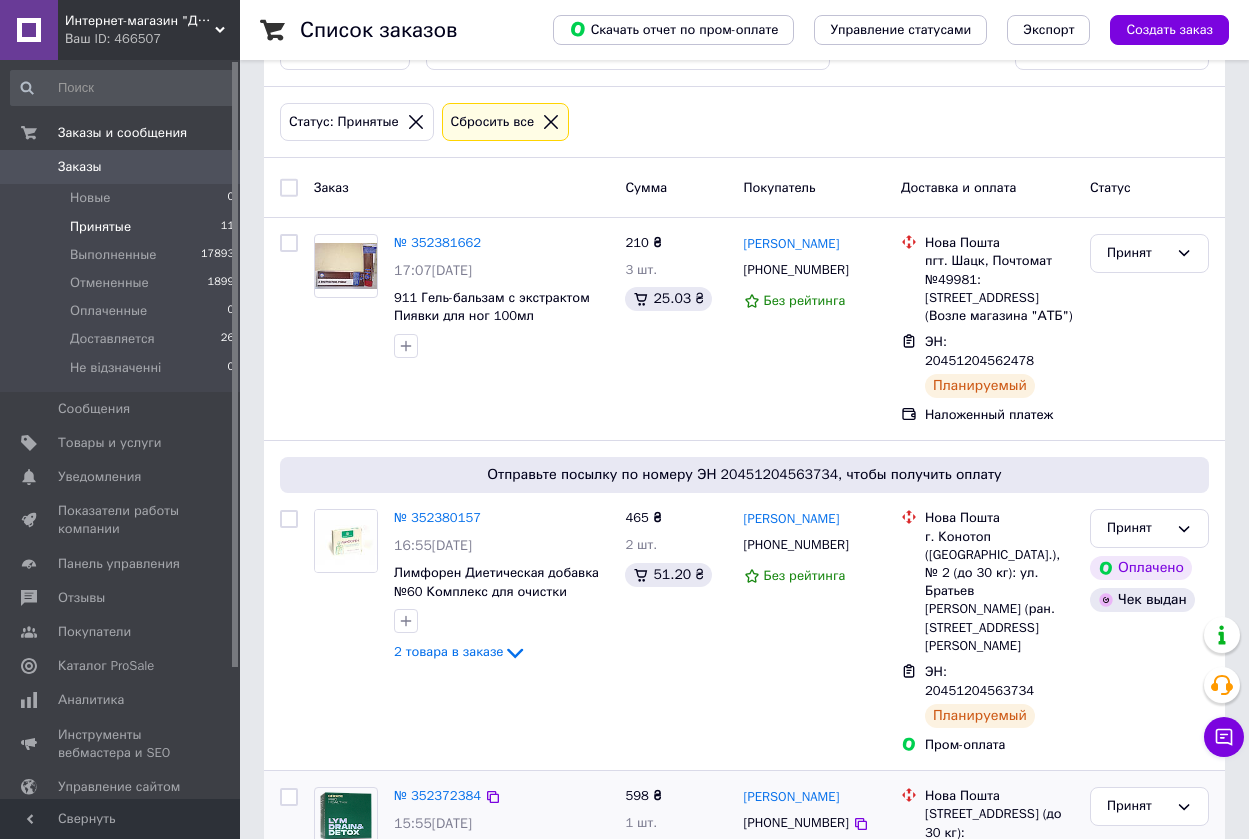 scroll, scrollTop: 100, scrollLeft: 0, axis: vertical 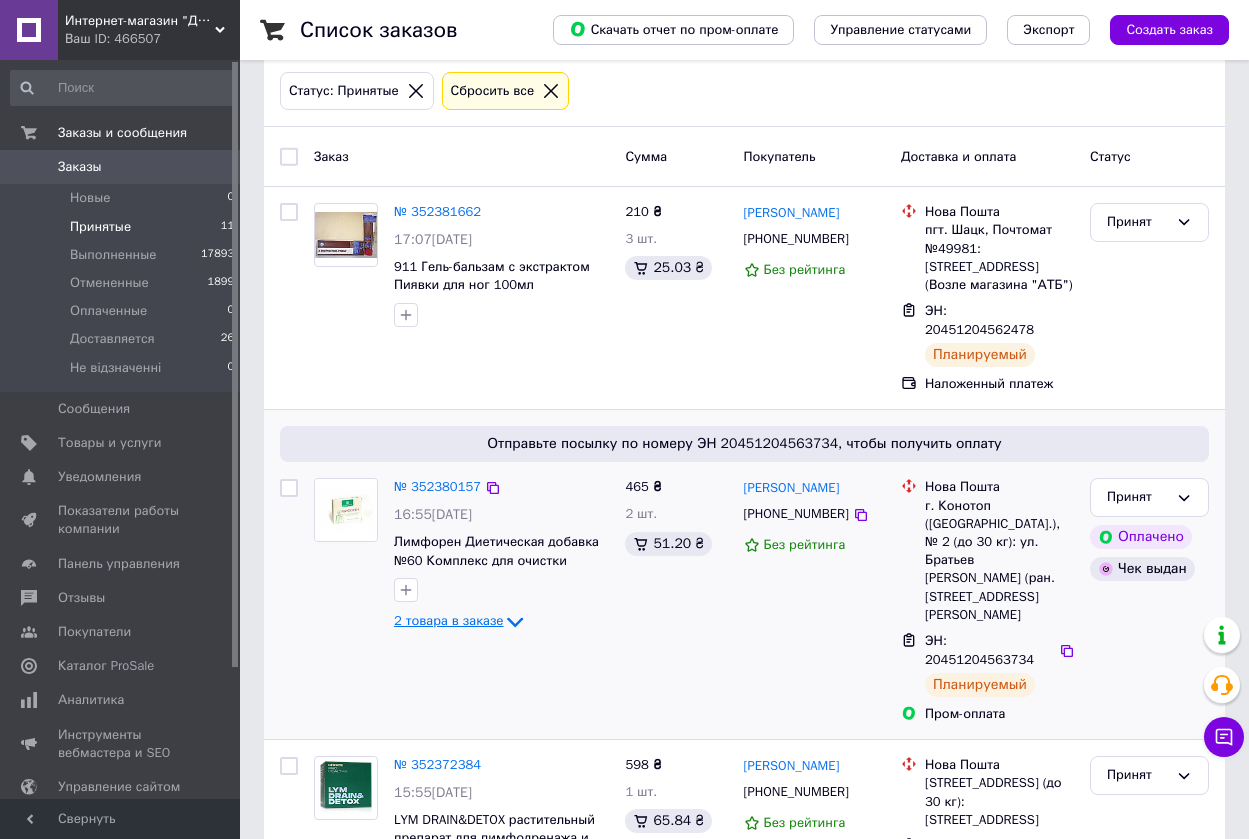 click on "2 товара в заказе" at bounding box center (448, 621) 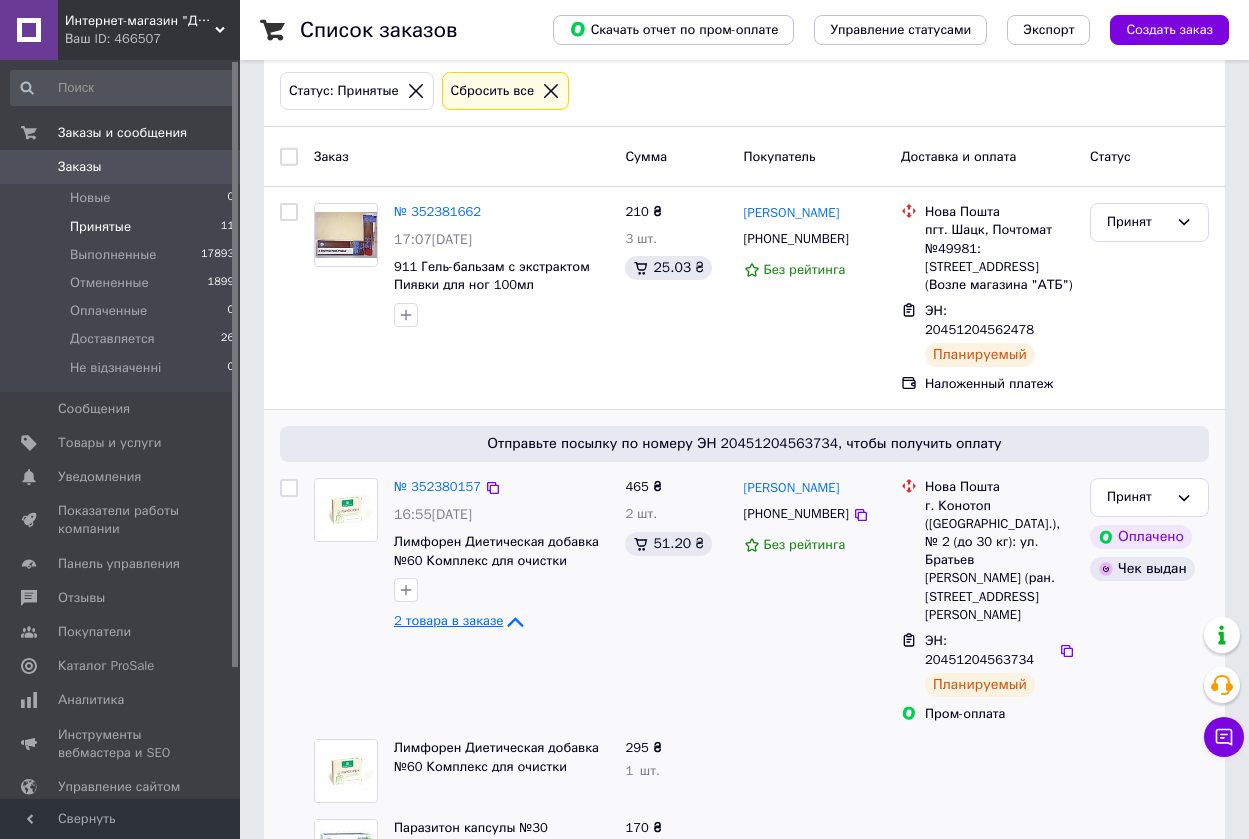 click on "2 товара в заказе" at bounding box center [448, 621] 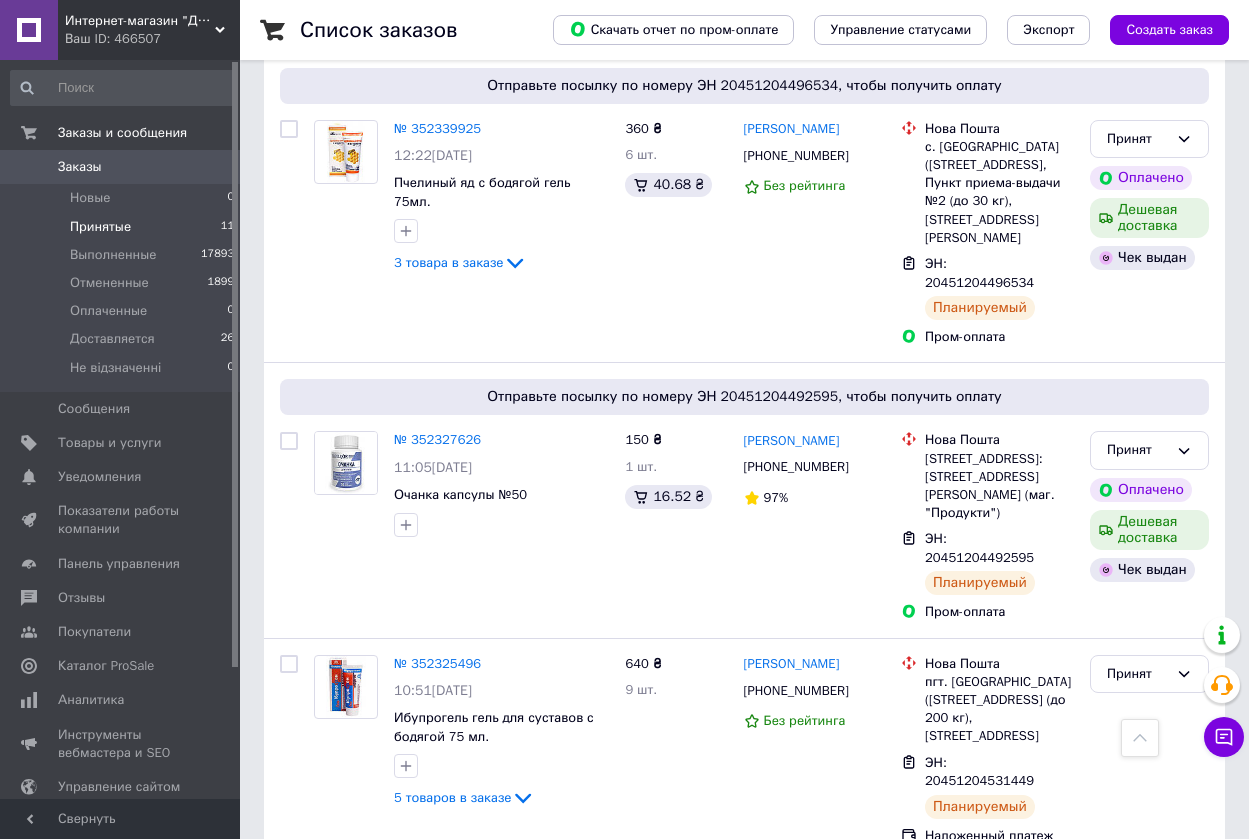 scroll, scrollTop: 1993, scrollLeft: 0, axis: vertical 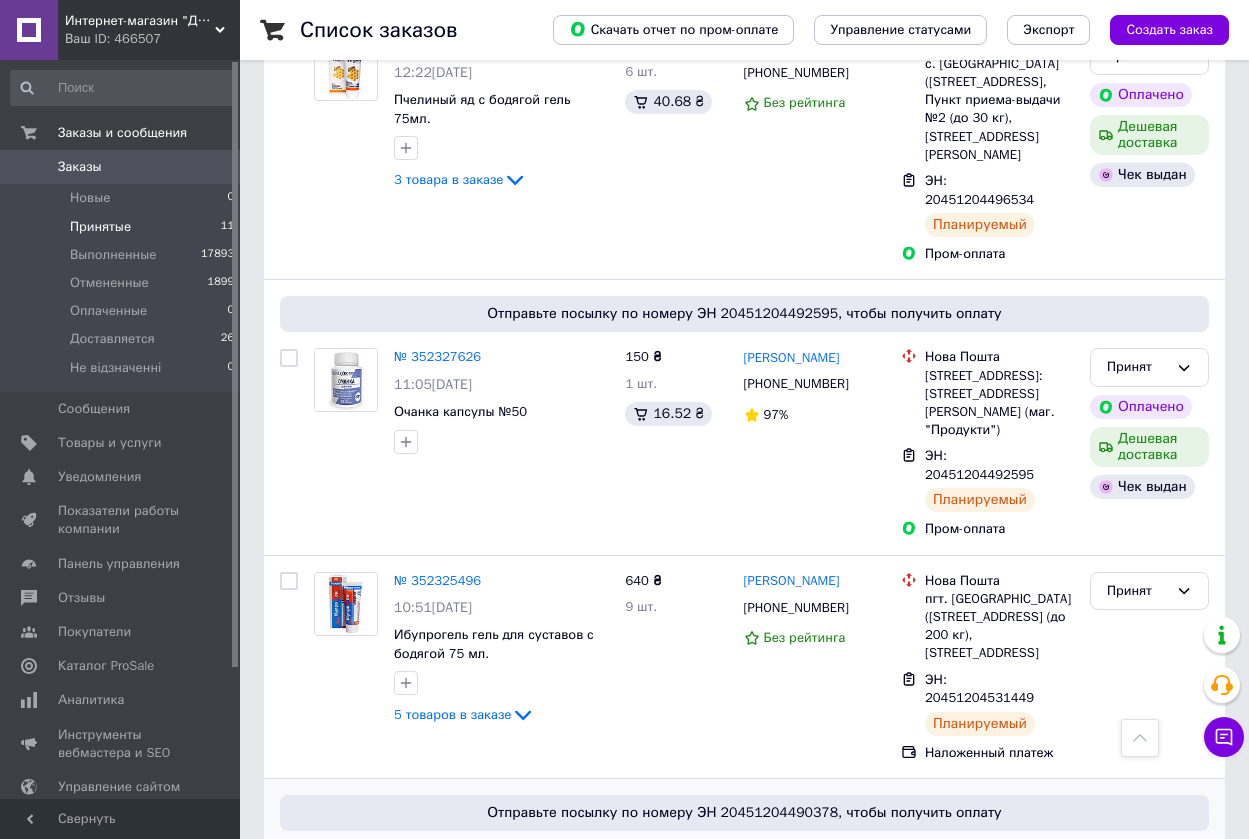 click 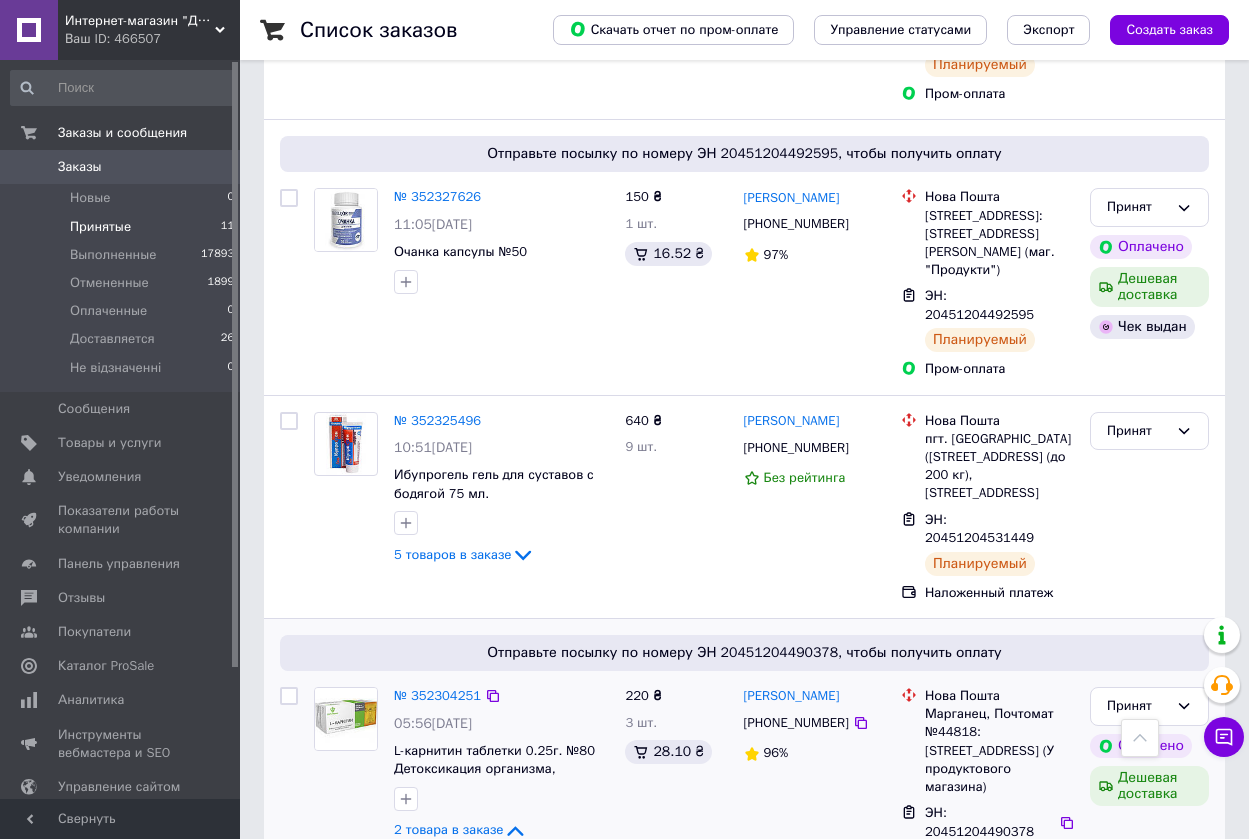 scroll, scrollTop: 2154, scrollLeft: 0, axis: vertical 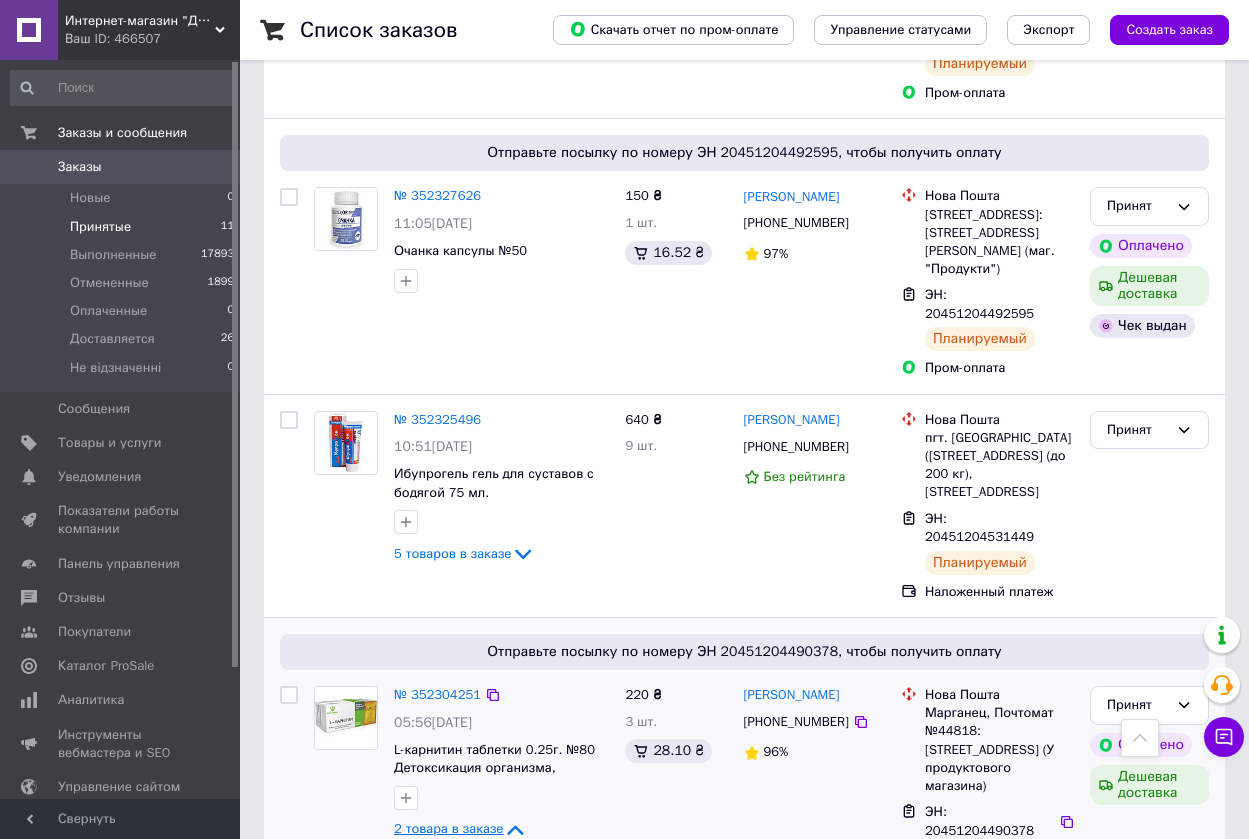 click on "2 товара в заказе" at bounding box center (448, 828) 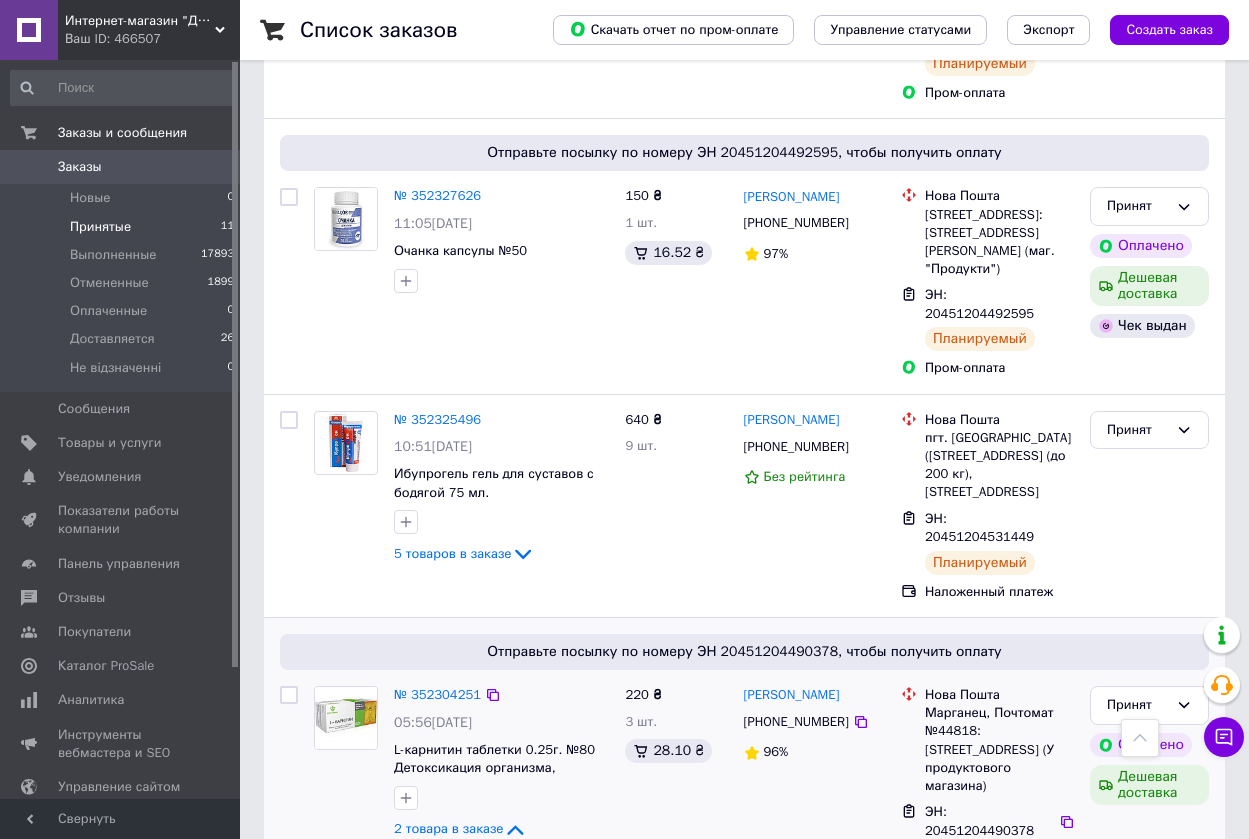 scroll, scrollTop: 1993, scrollLeft: 0, axis: vertical 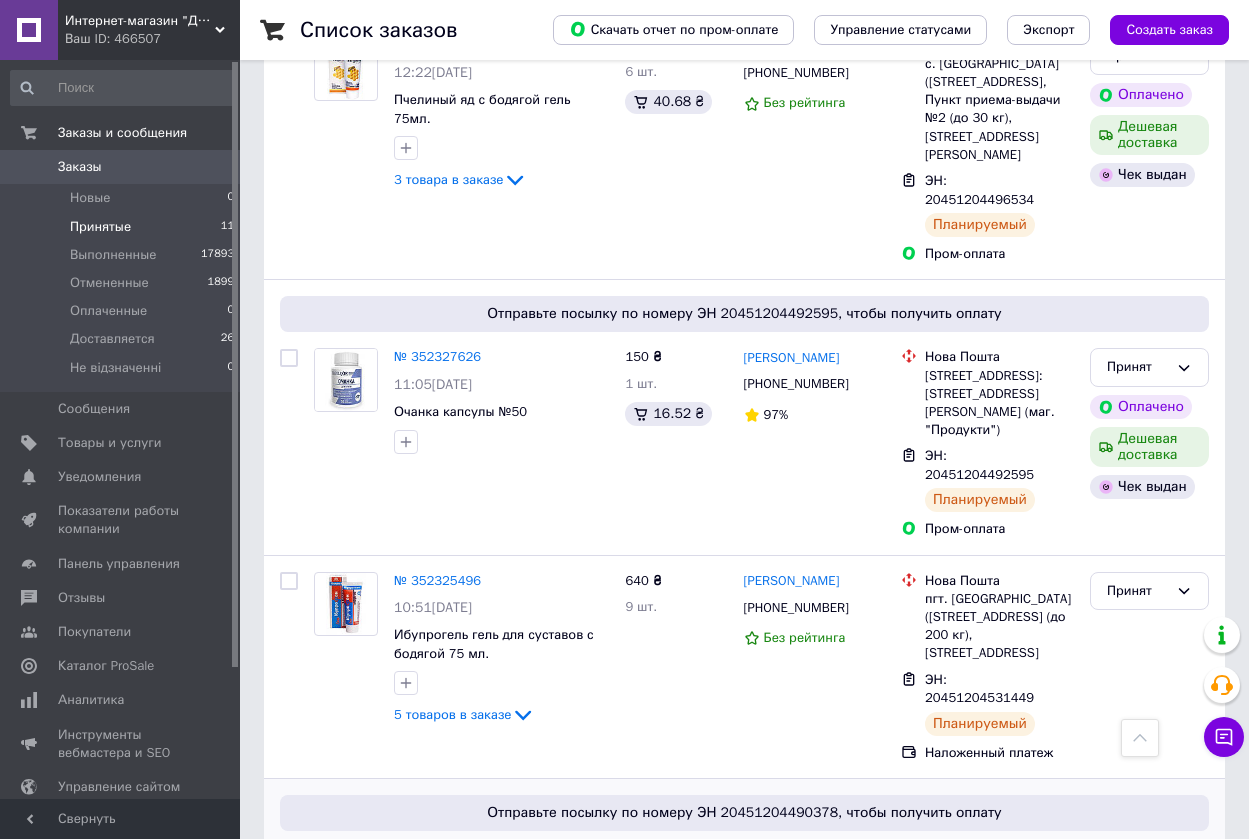 click on "Принят" at bounding box center [1149, 866] 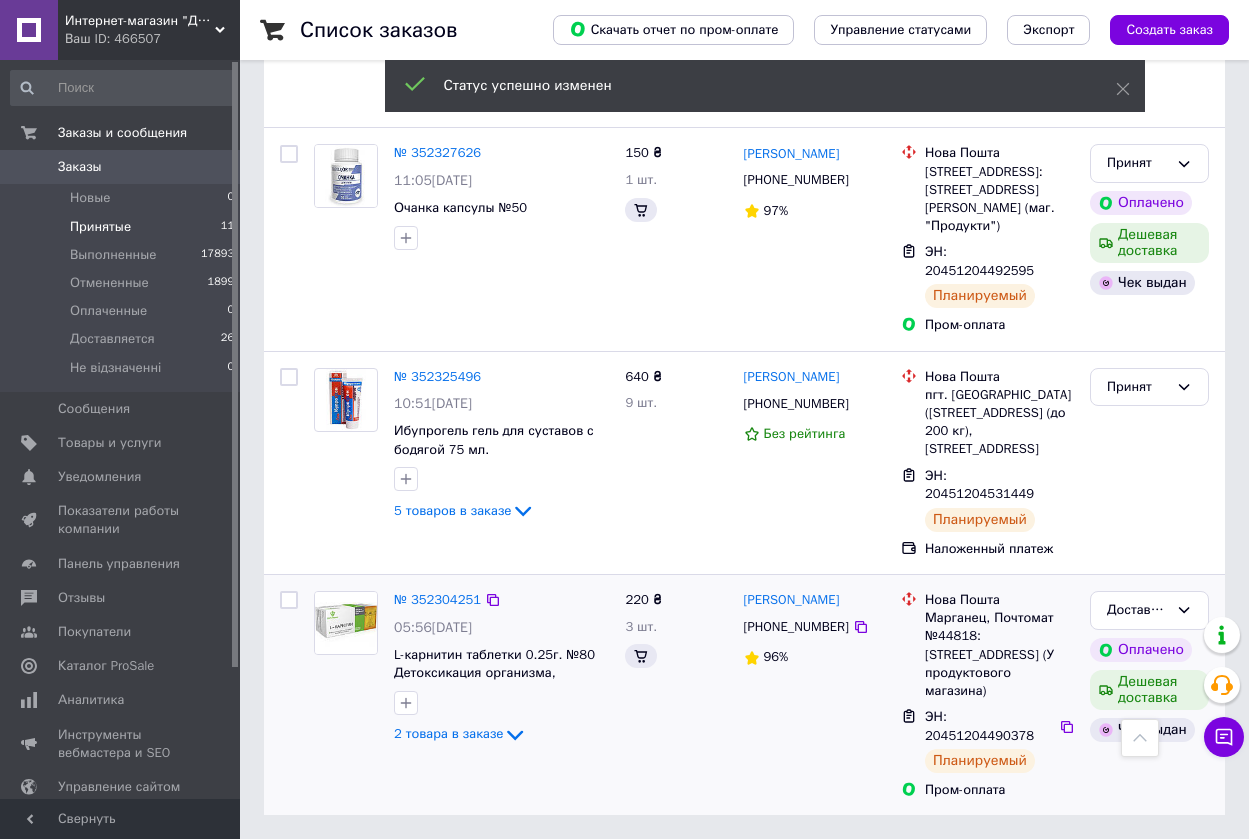 scroll, scrollTop: 1993, scrollLeft: 0, axis: vertical 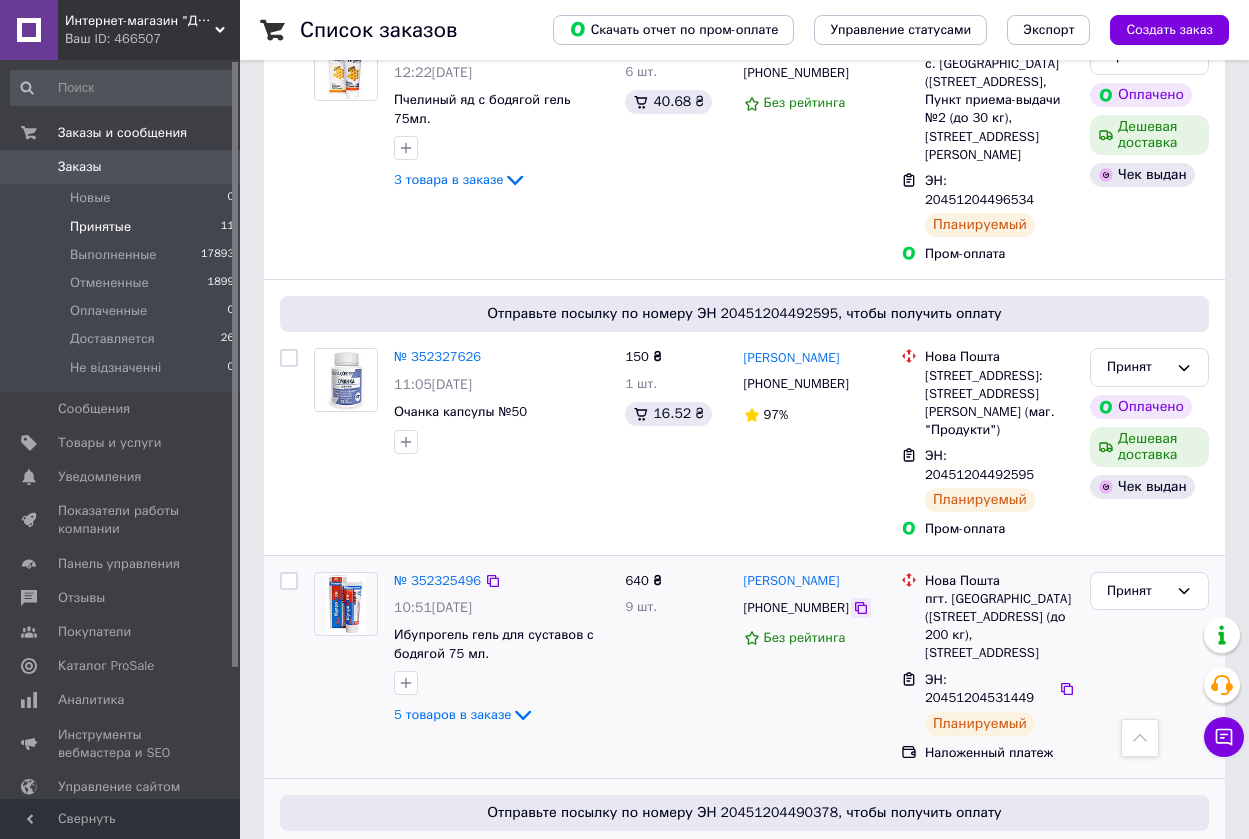 click 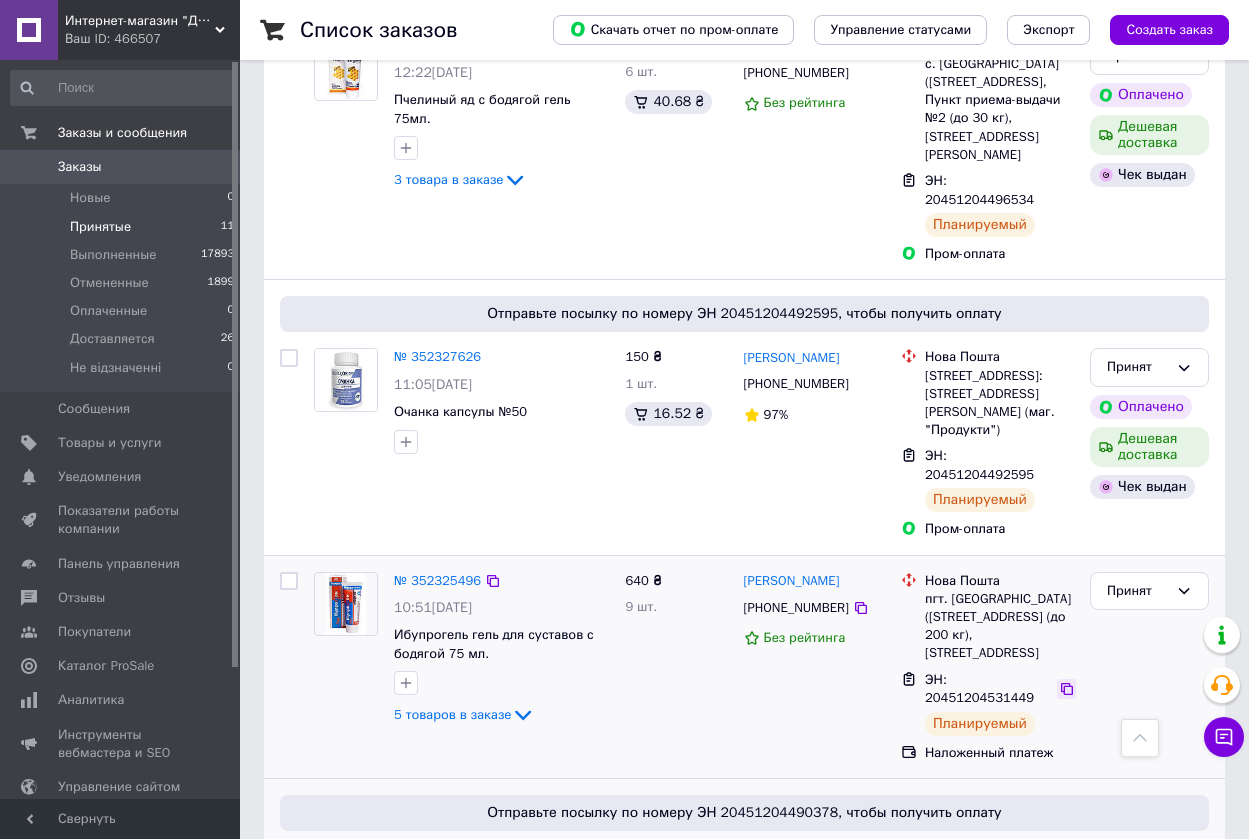 click 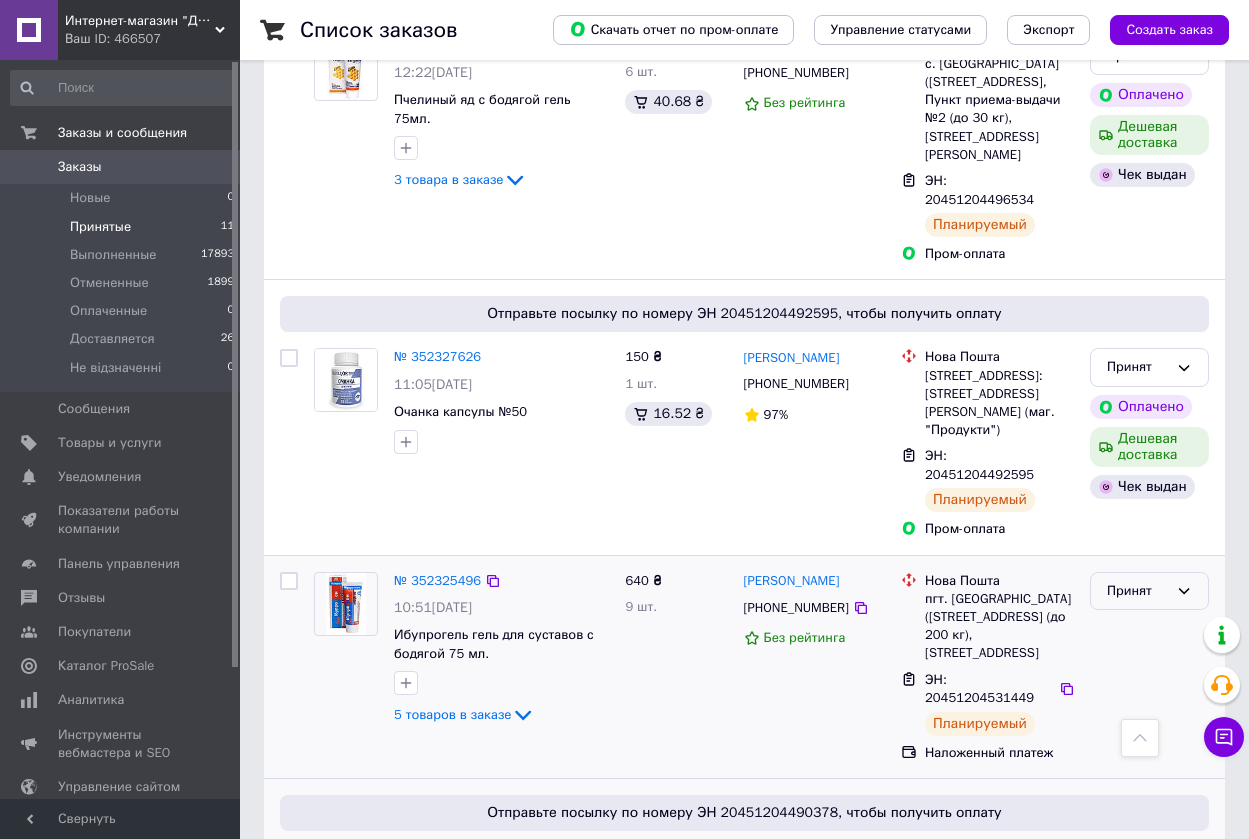 click 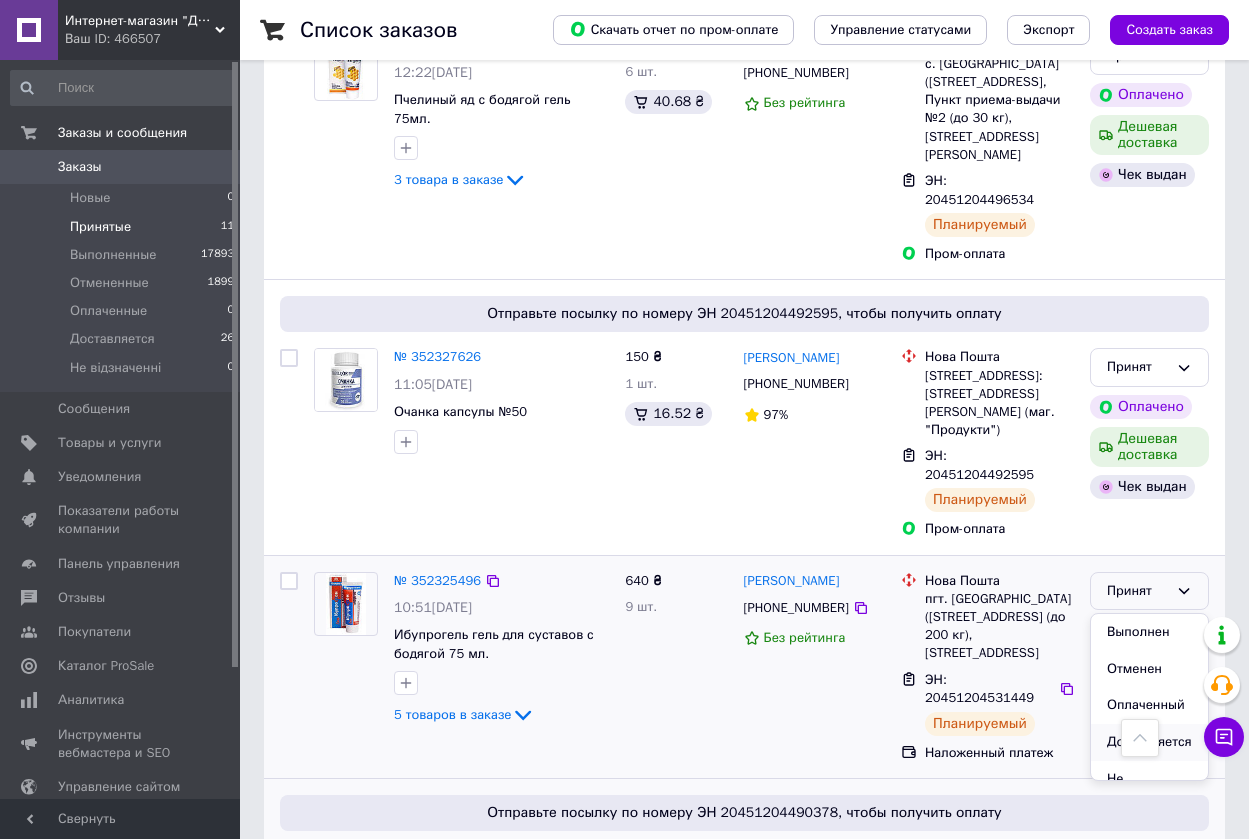 click on "Доставляется" at bounding box center [1149, 742] 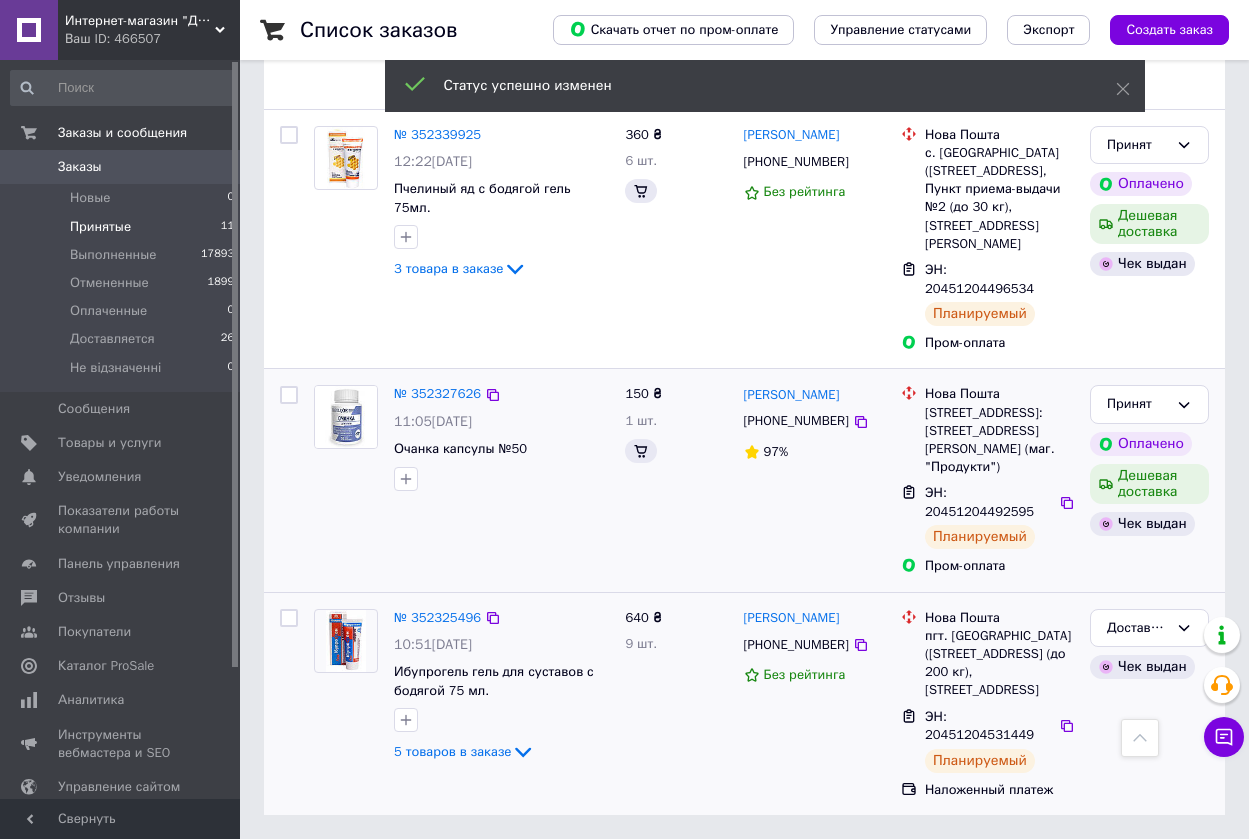 scroll, scrollTop: 1737, scrollLeft: 0, axis: vertical 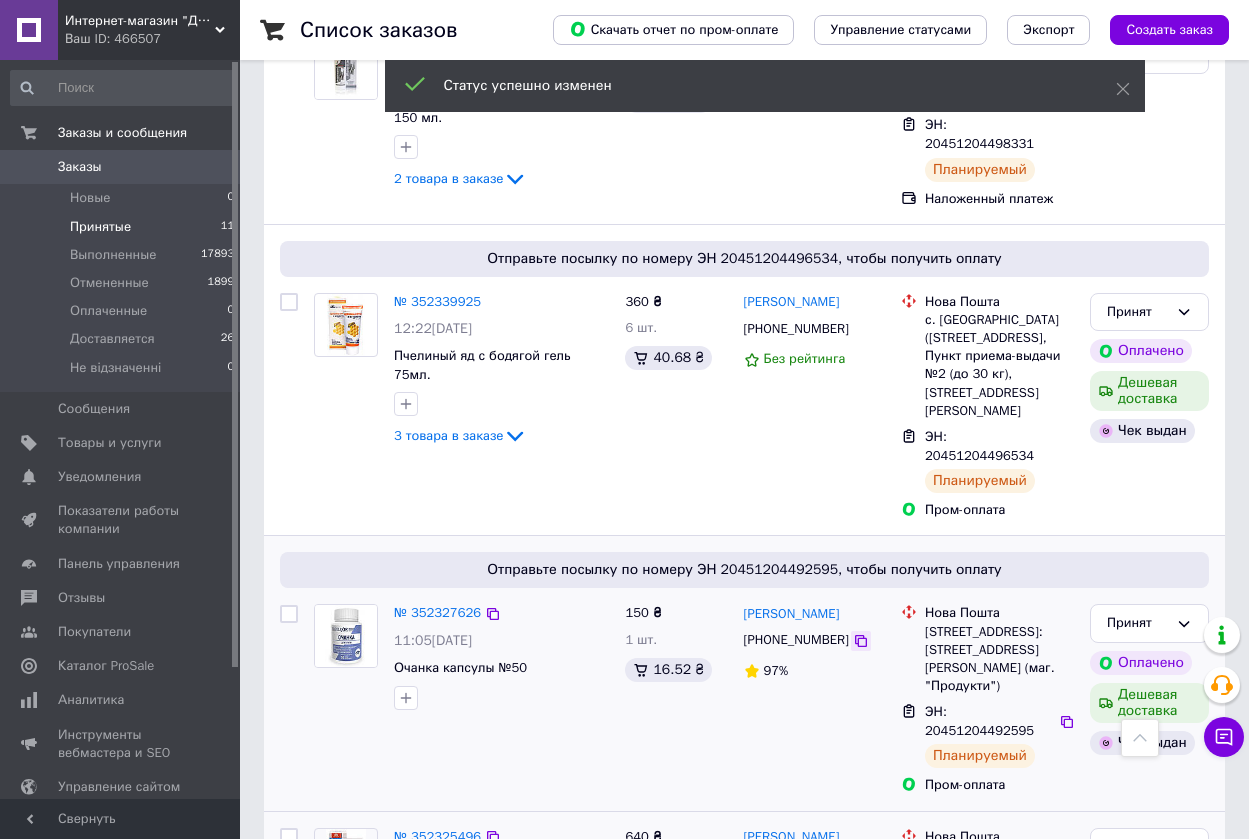 click 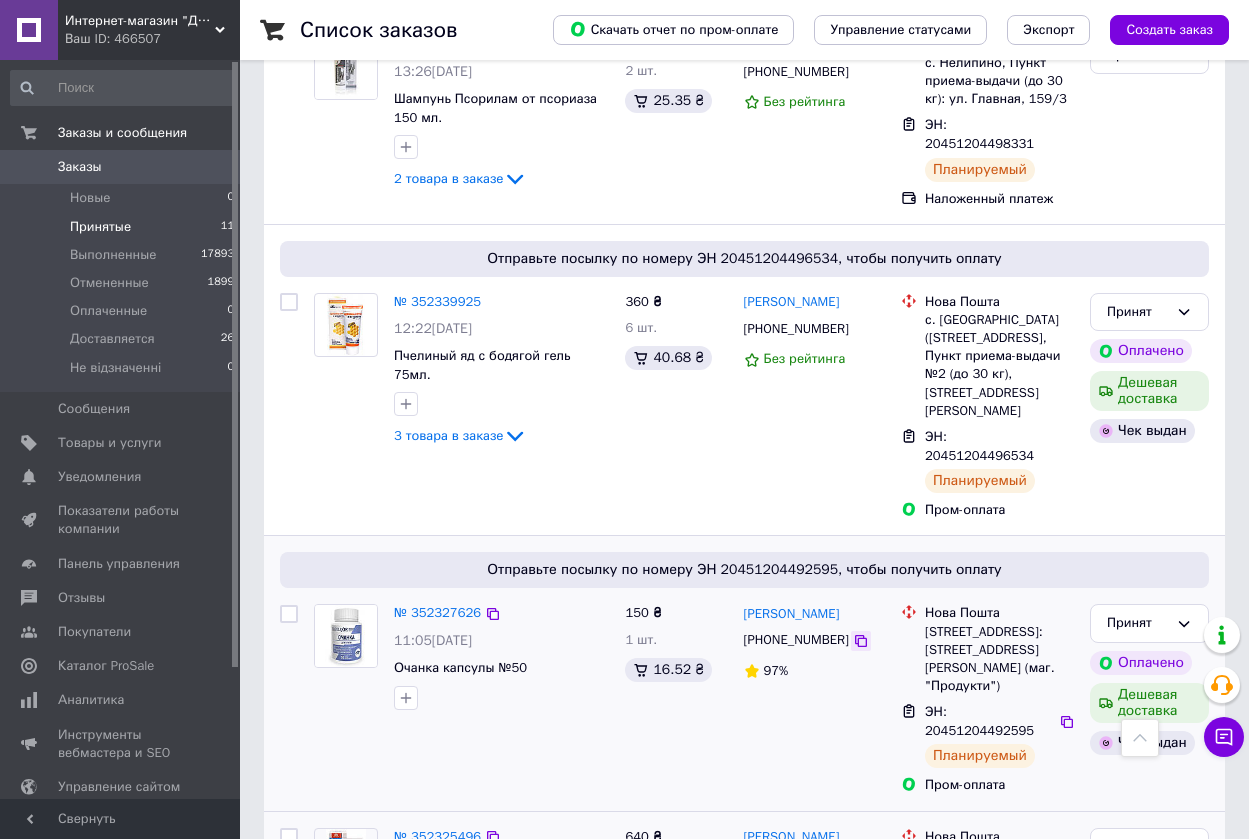 click 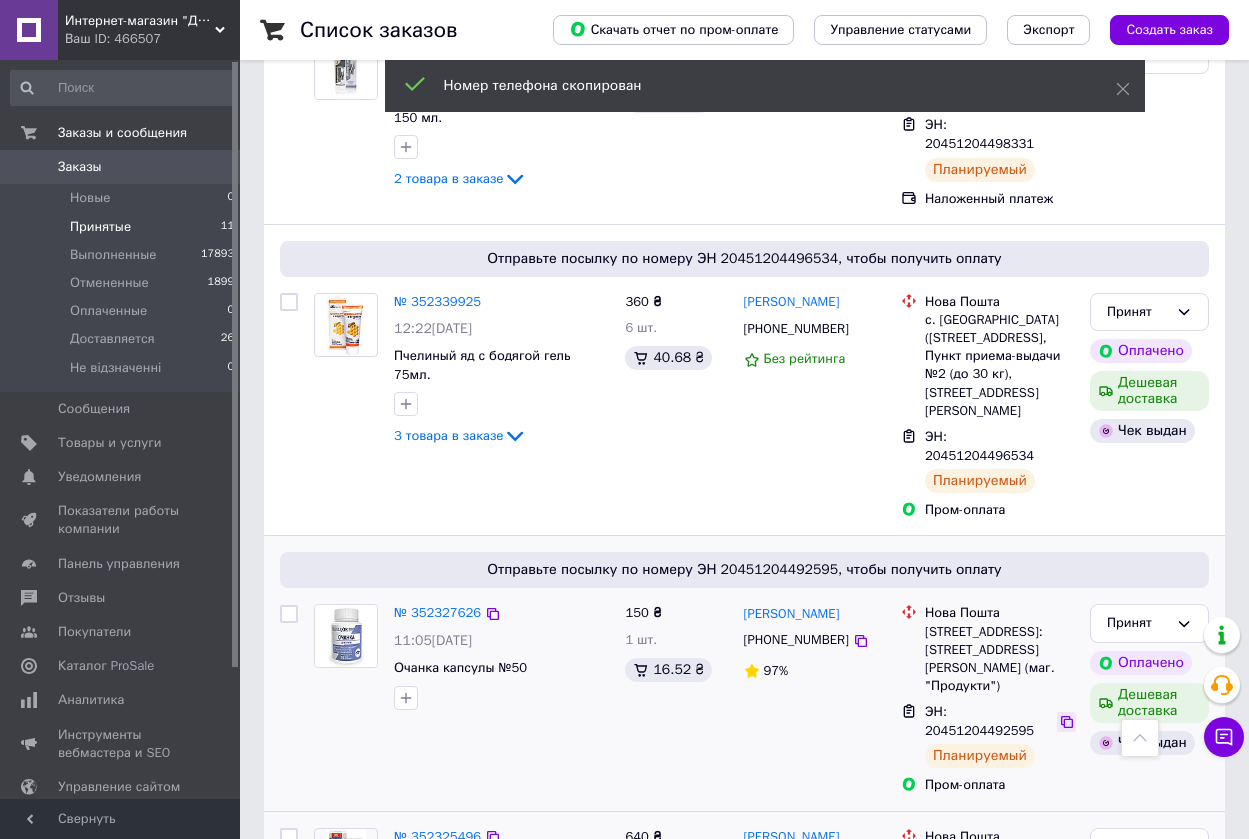 click 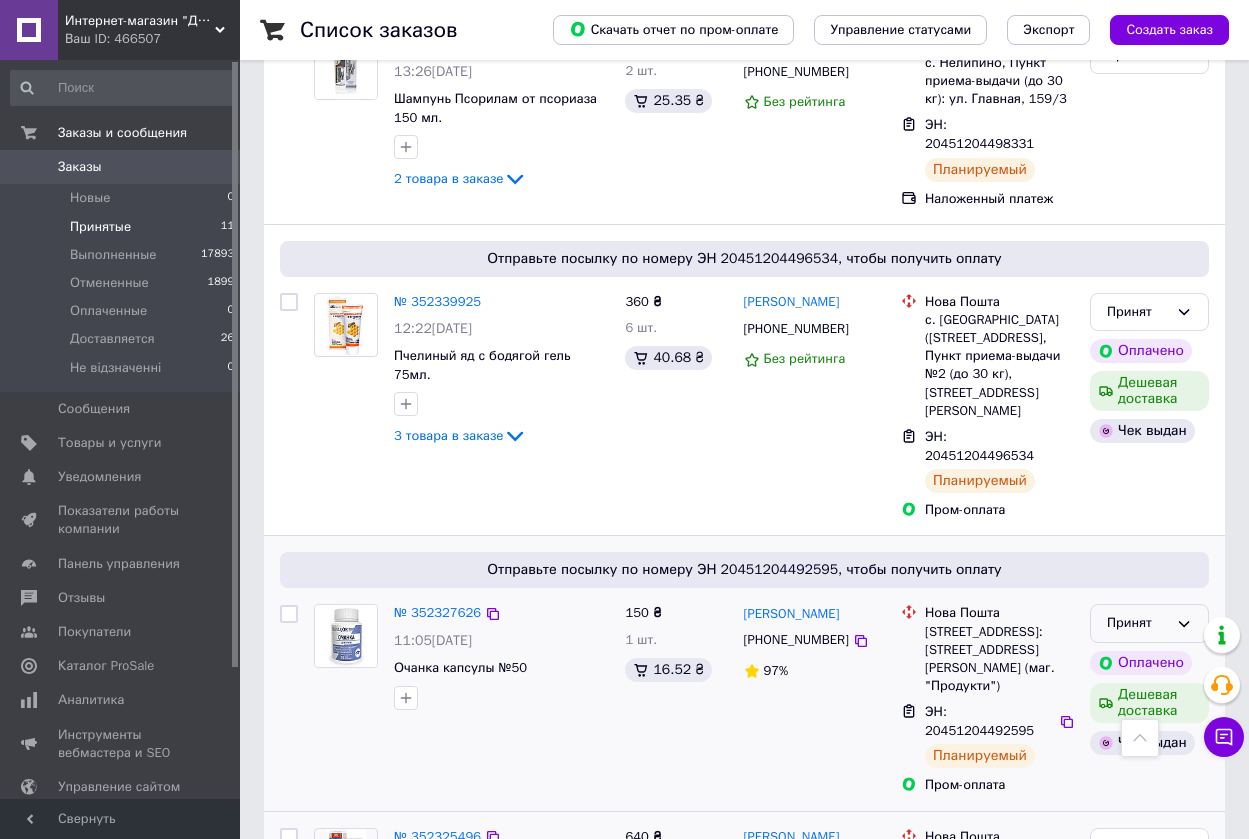click on "Принят" at bounding box center (1149, 623) 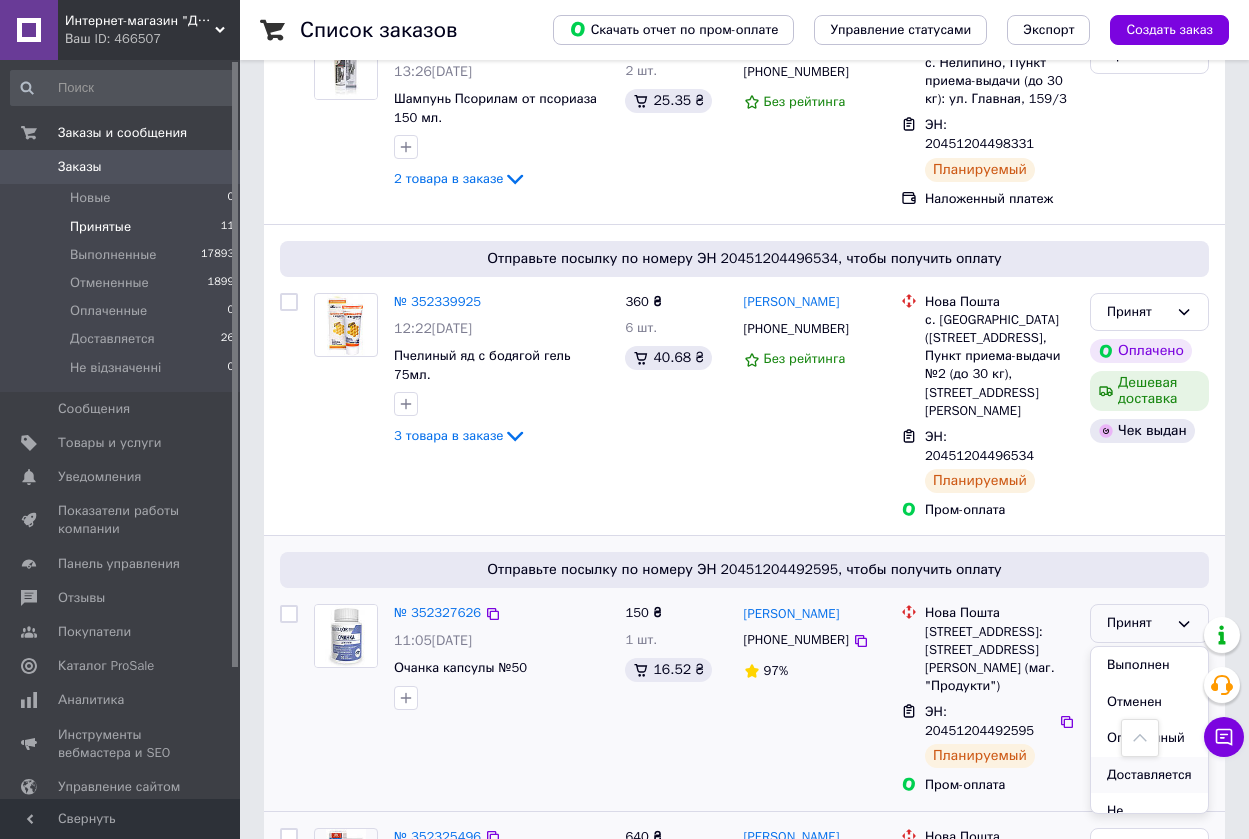 click on "Доставляется" at bounding box center [1149, 775] 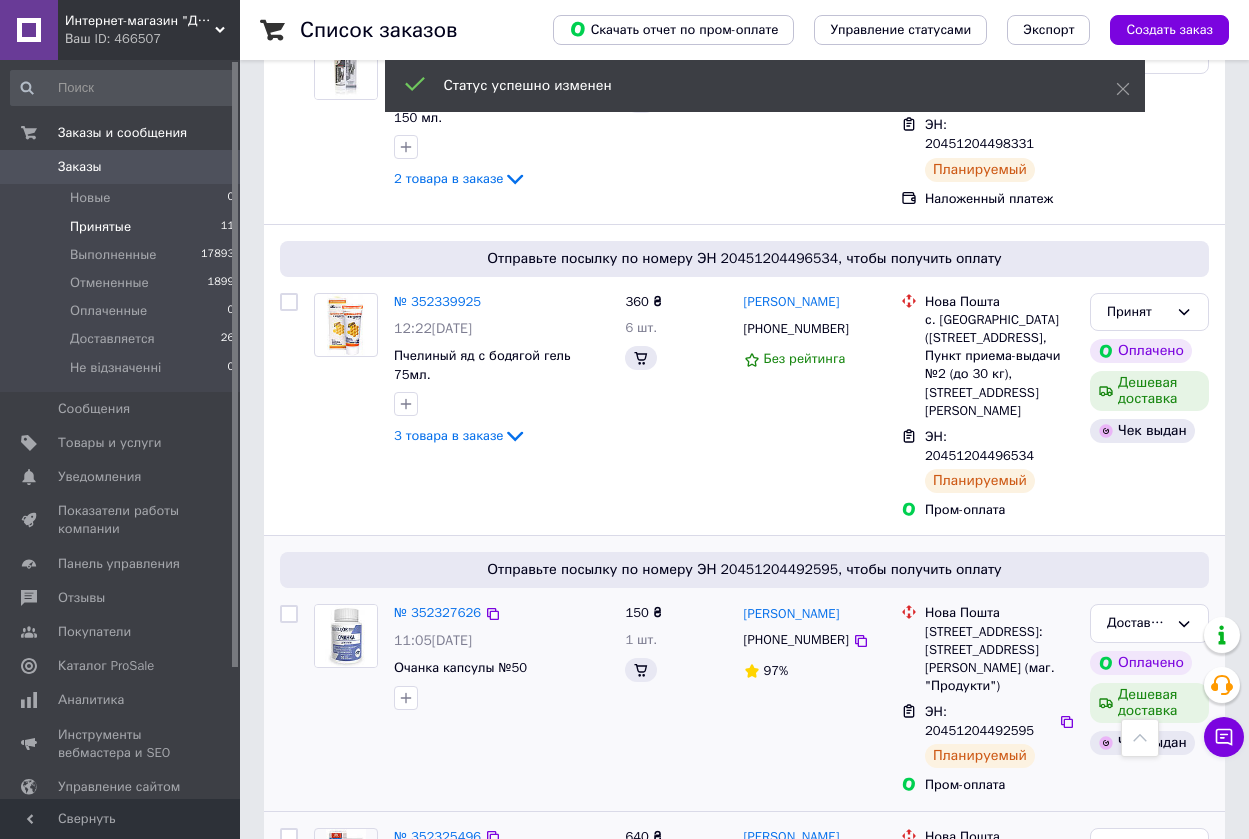 scroll, scrollTop: 1434, scrollLeft: 0, axis: vertical 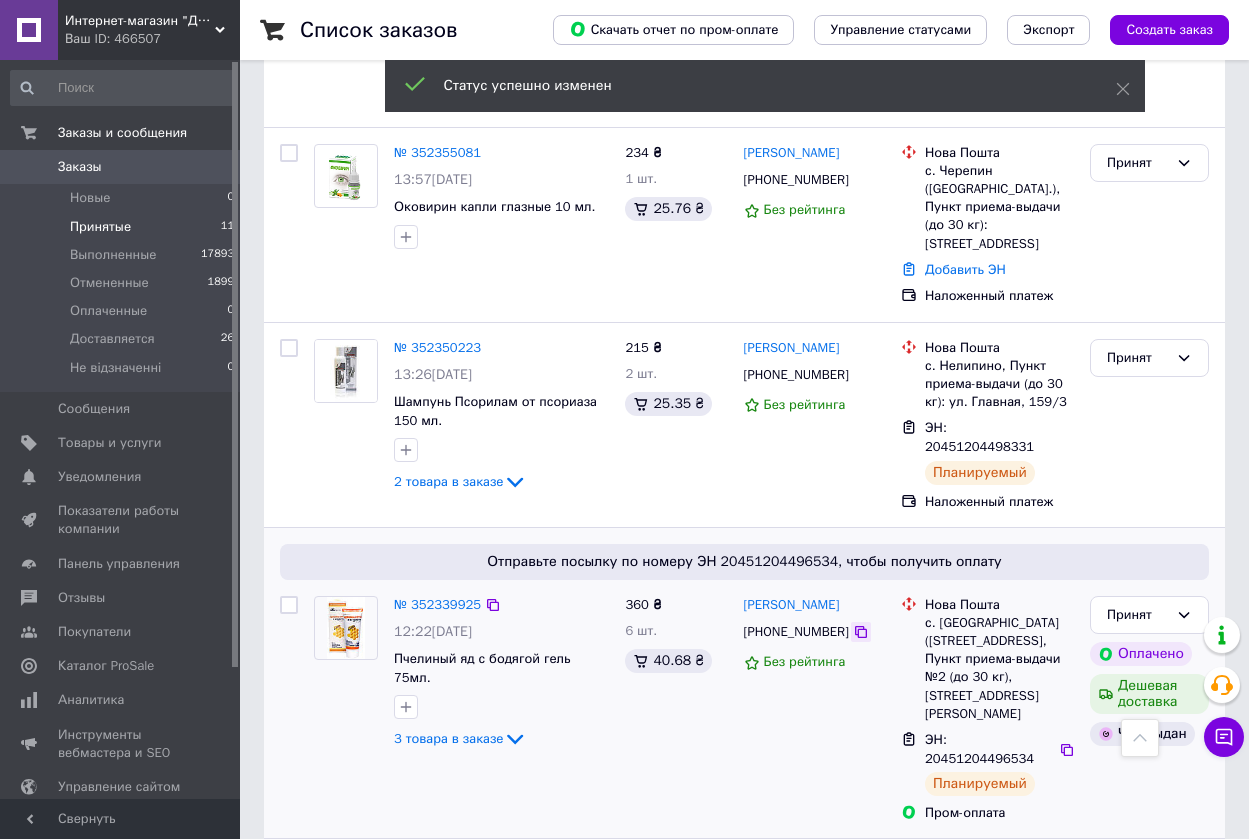 click 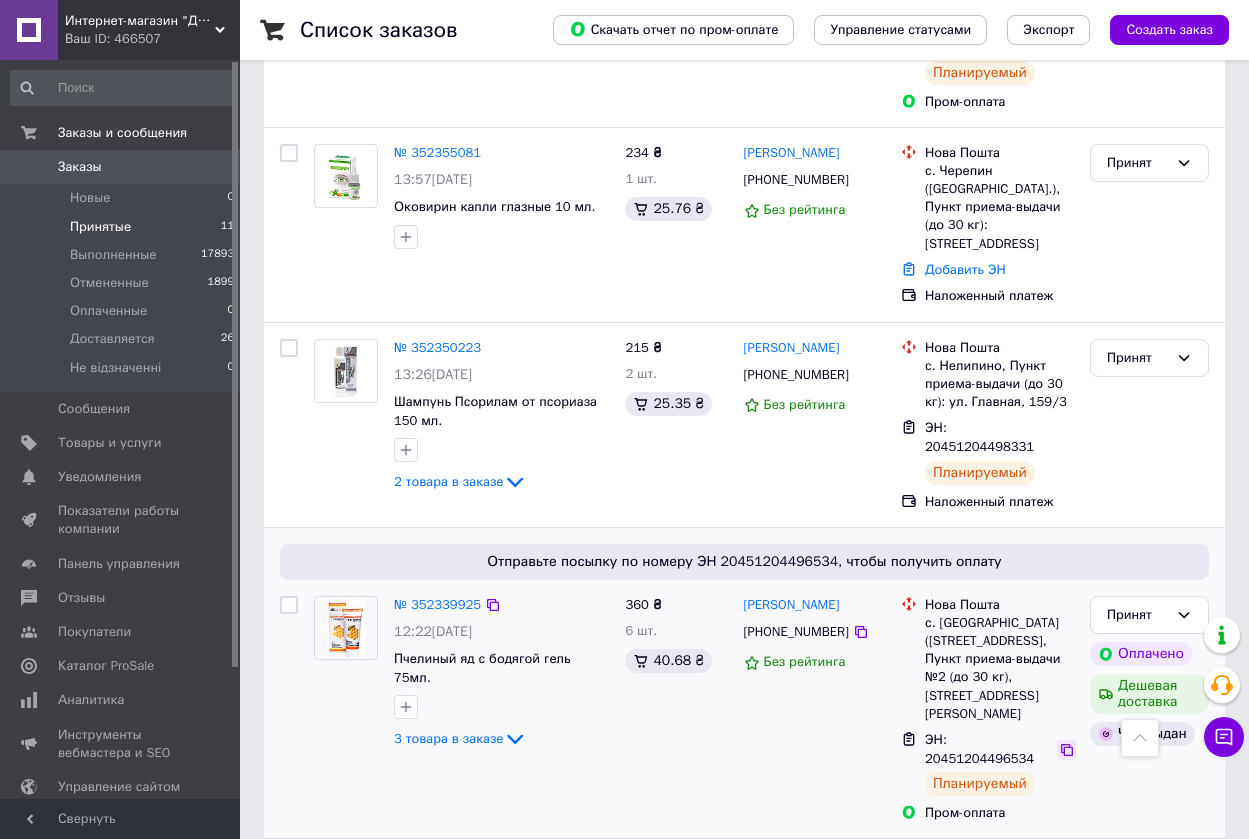 click 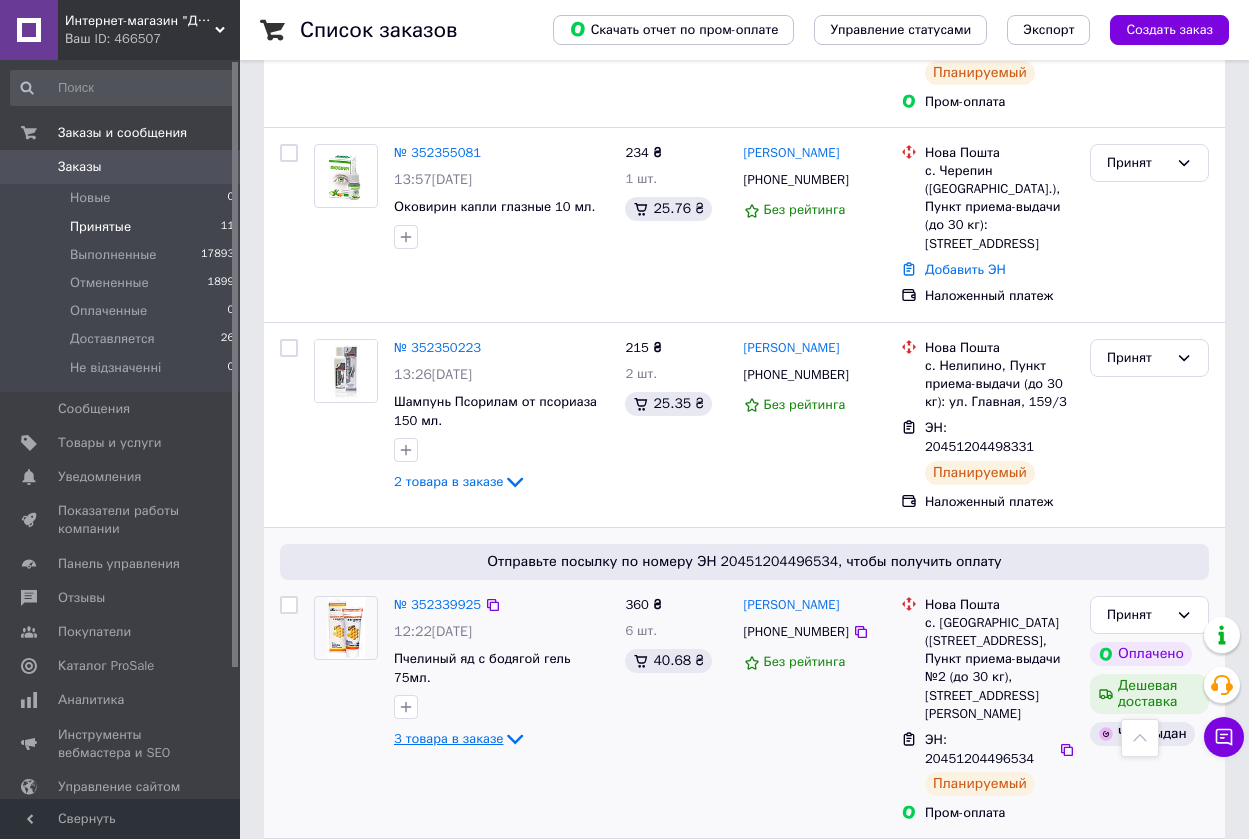 click on "3 товара в заказе" at bounding box center [448, 738] 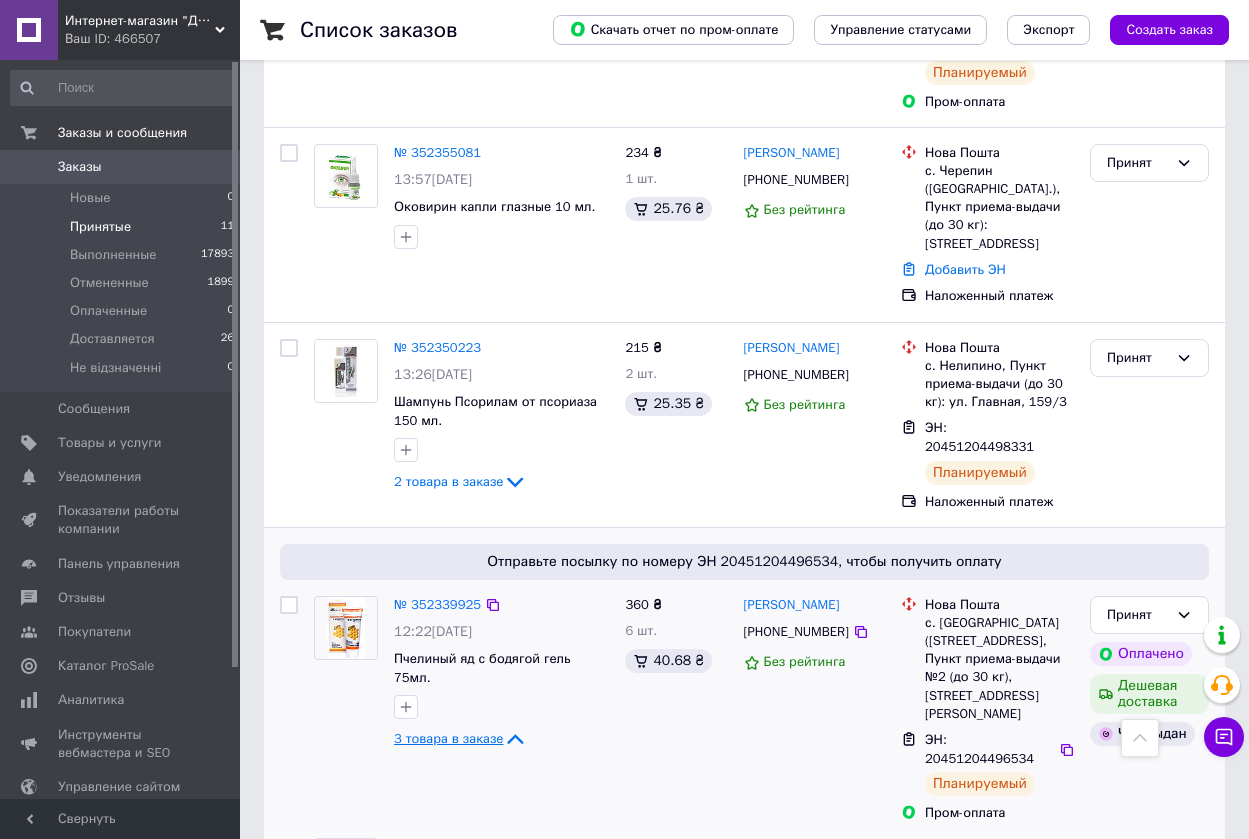 click on "3 товара в заказе" at bounding box center (448, 738) 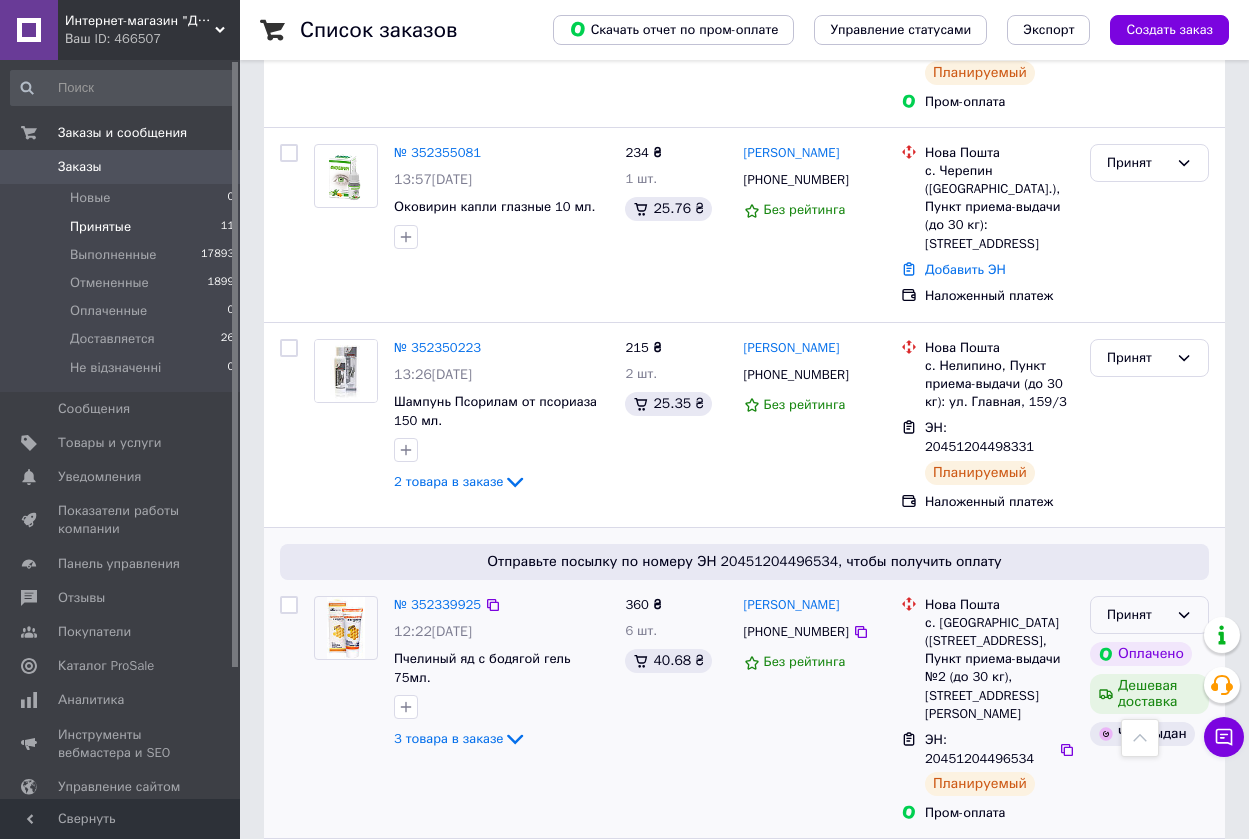 click on "Принят" at bounding box center [1149, 615] 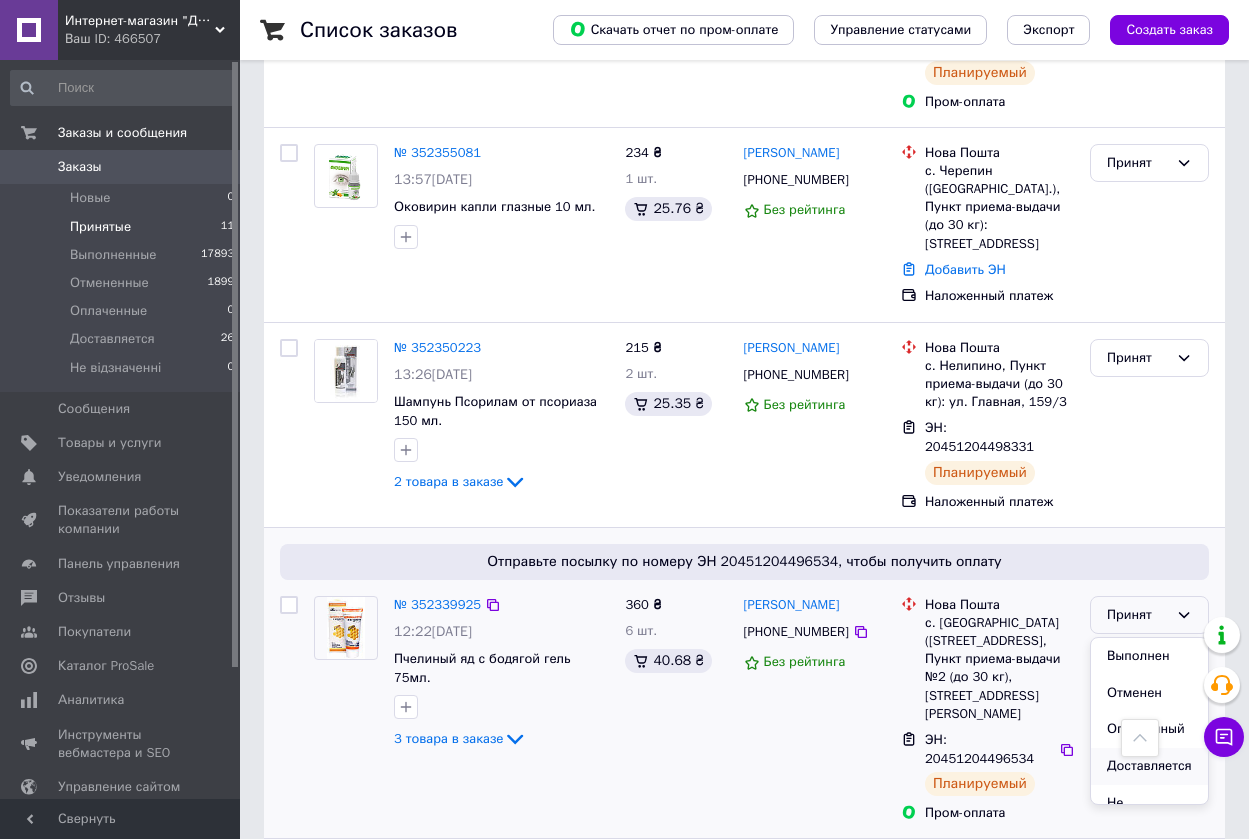 click on "Доставляется" at bounding box center (1149, 766) 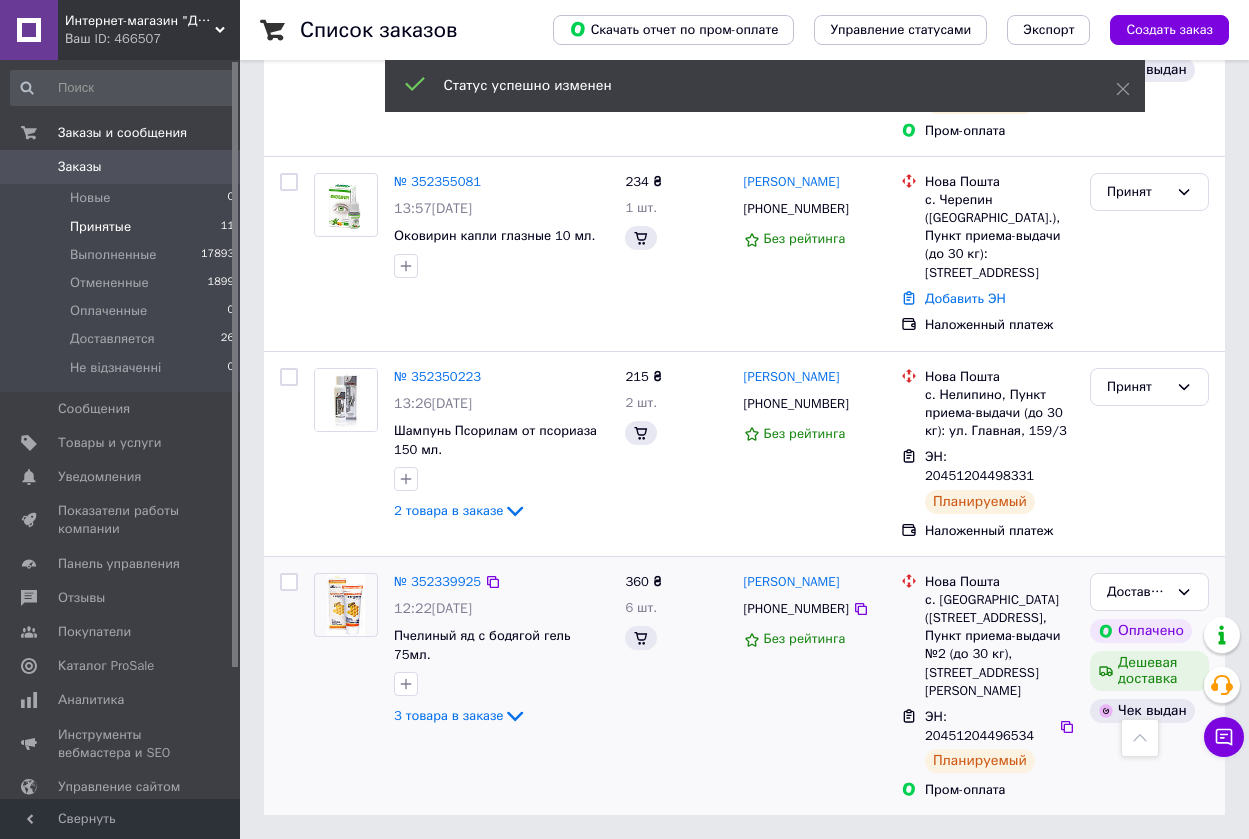 scroll, scrollTop: 1239, scrollLeft: 0, axis: vertical 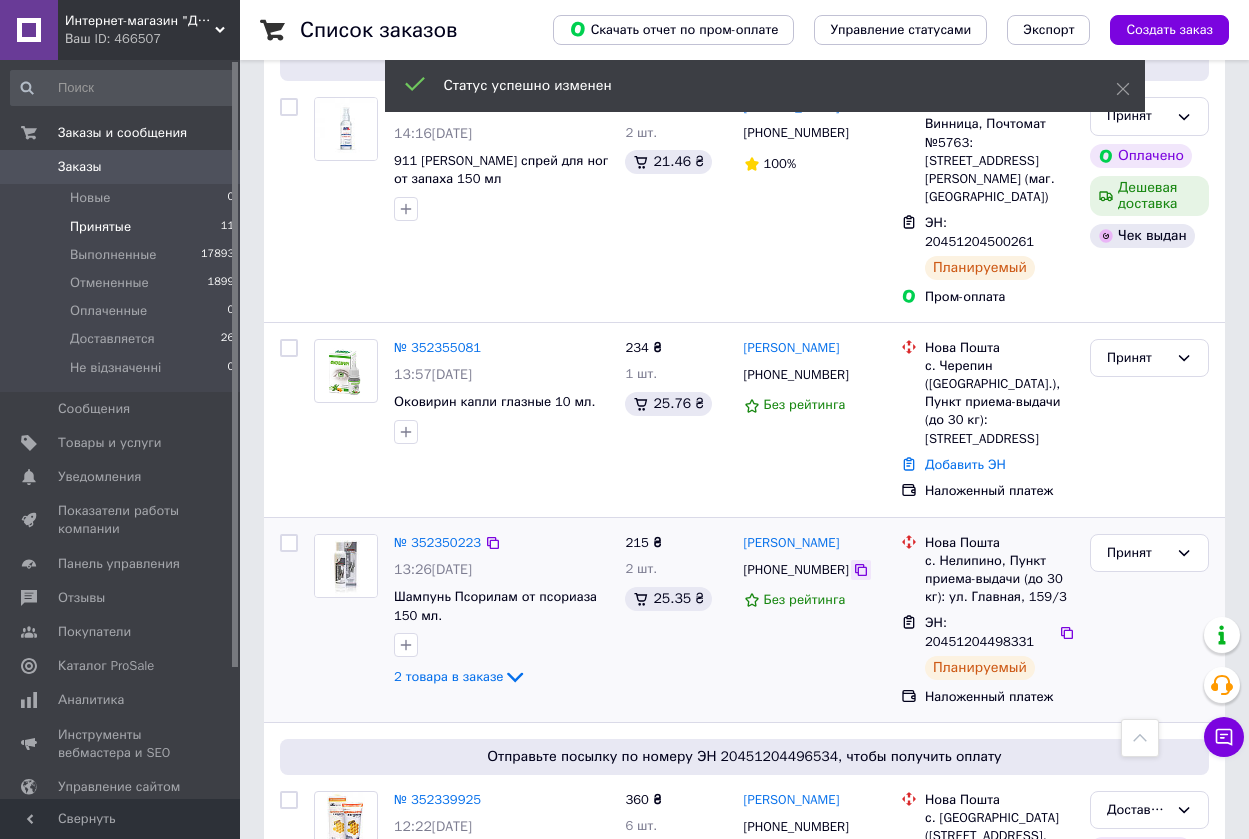 click 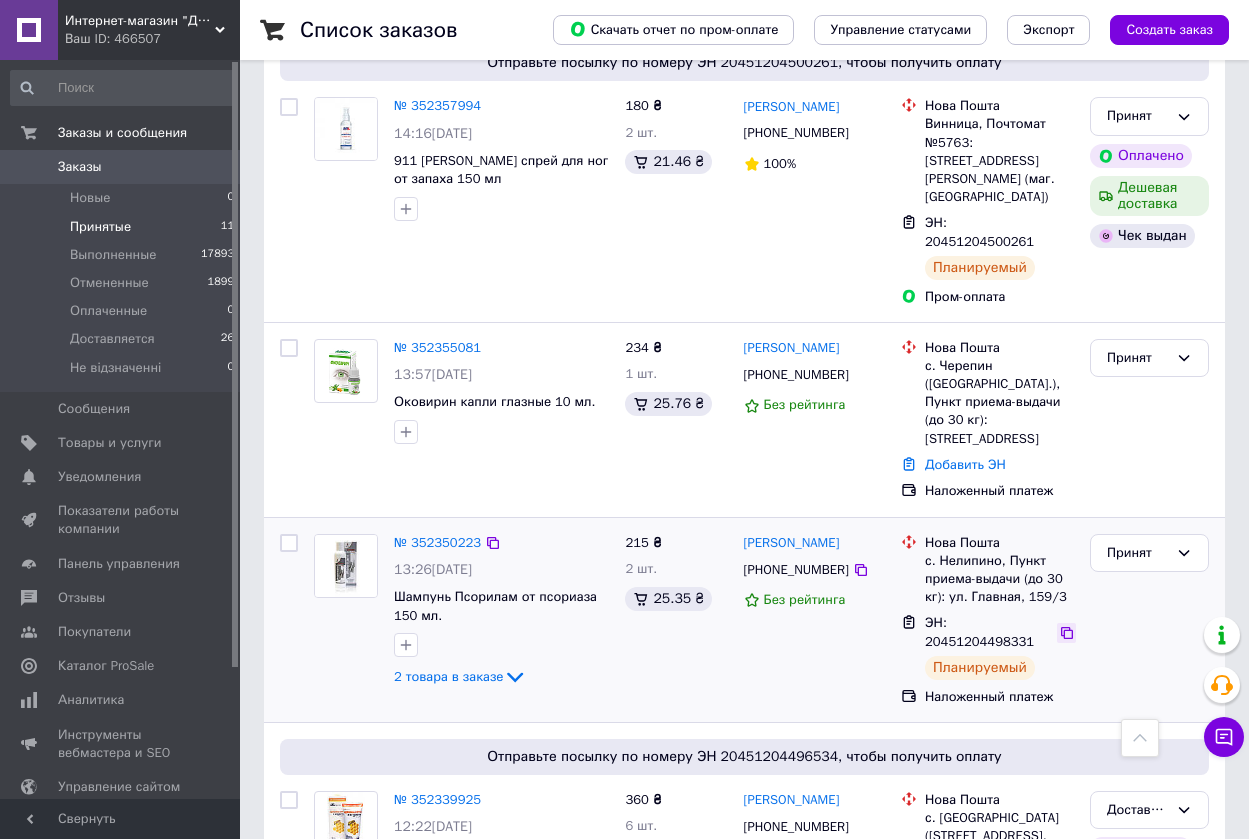 click 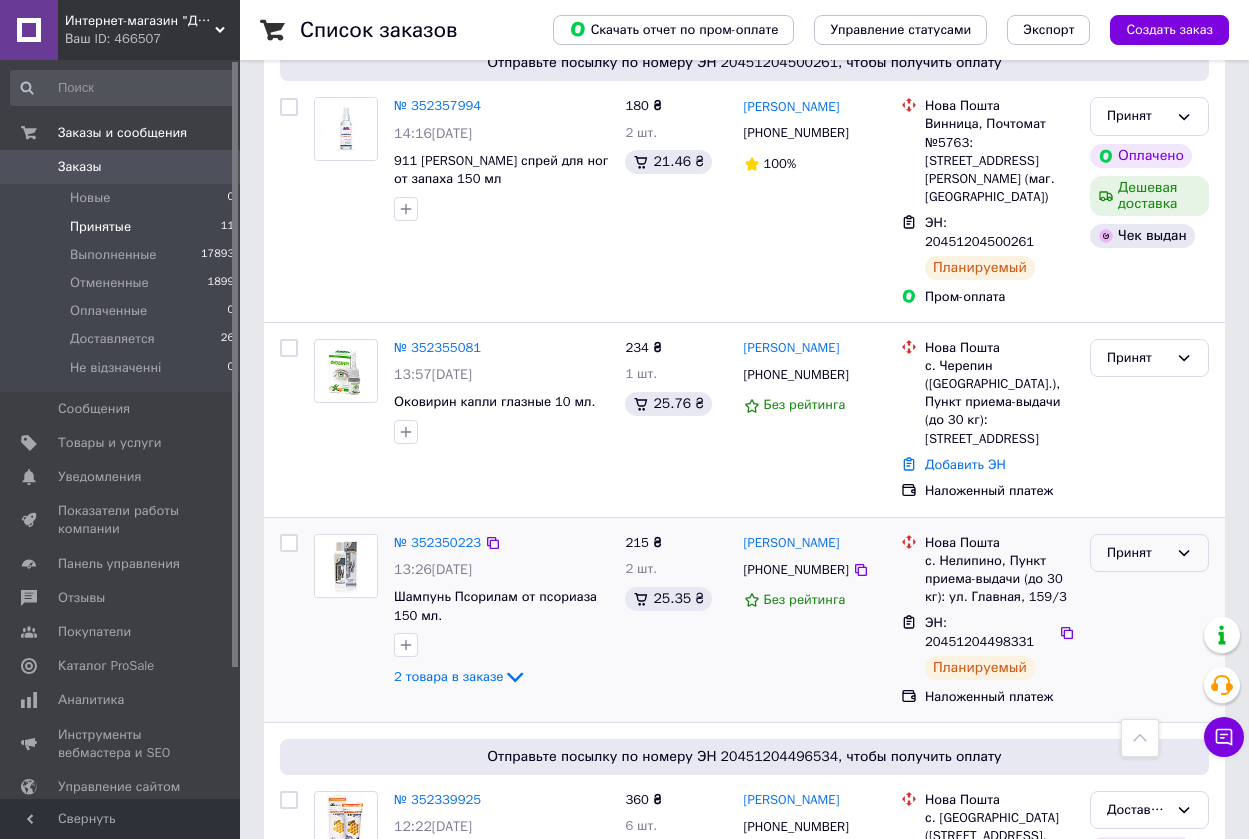 click on "Принят" at bounding box center (1137, 553) 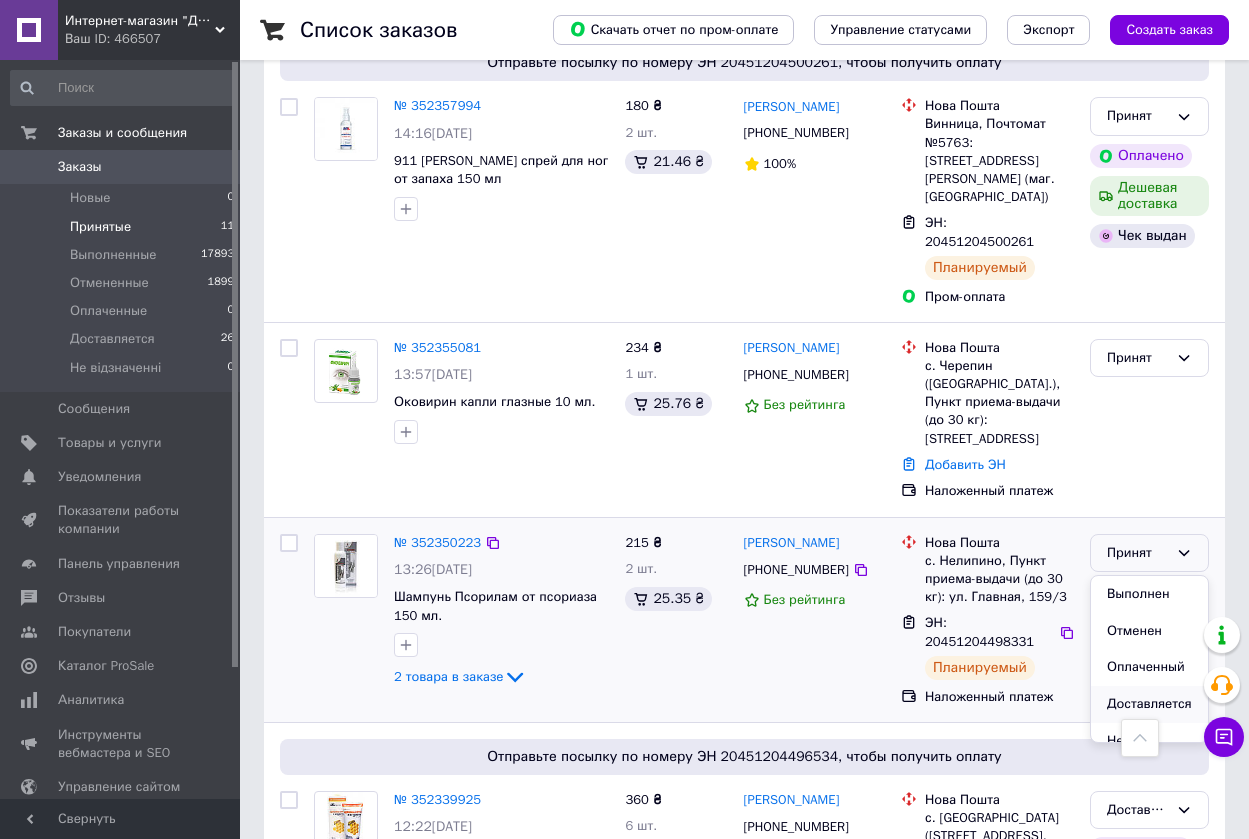 click on "Доставляется" at bounding box center [1149, 704] 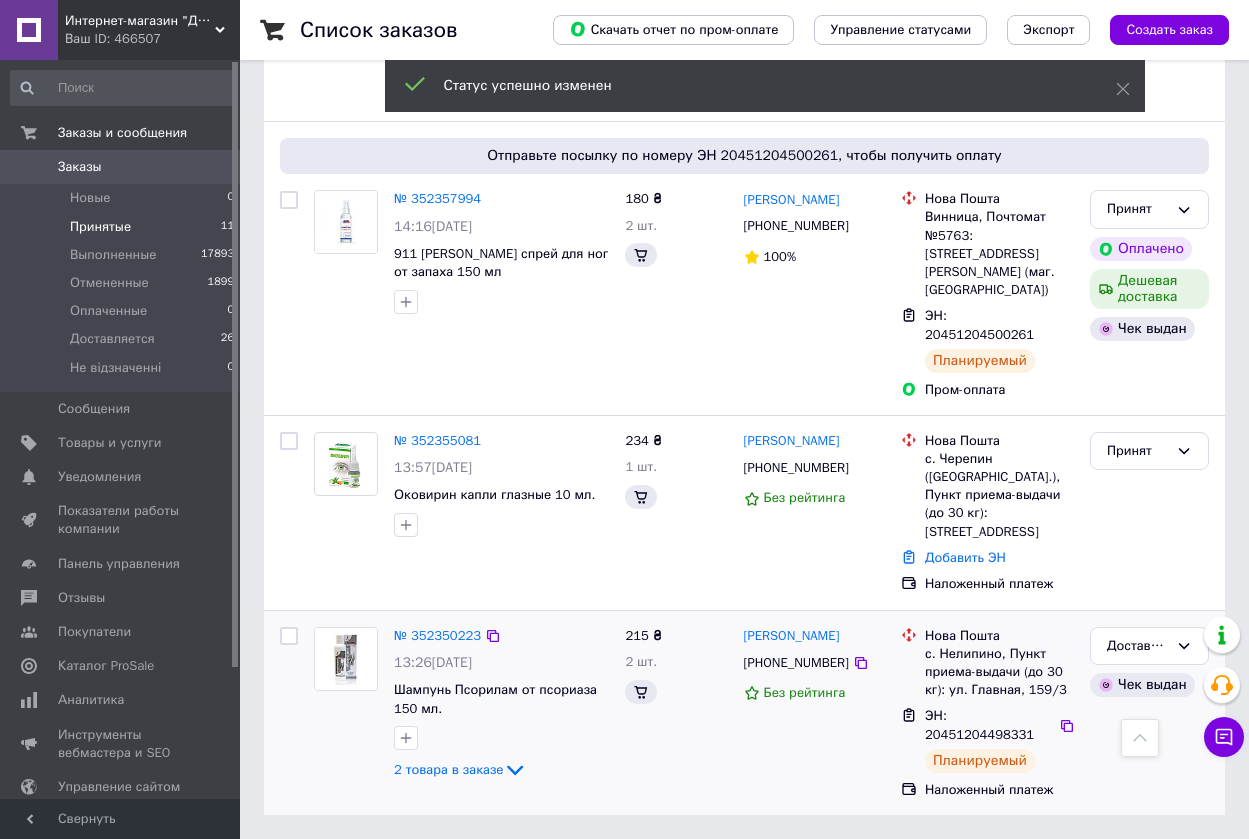 scroll, scrollTop: 964, scrollLeft: 0, axis: vertical 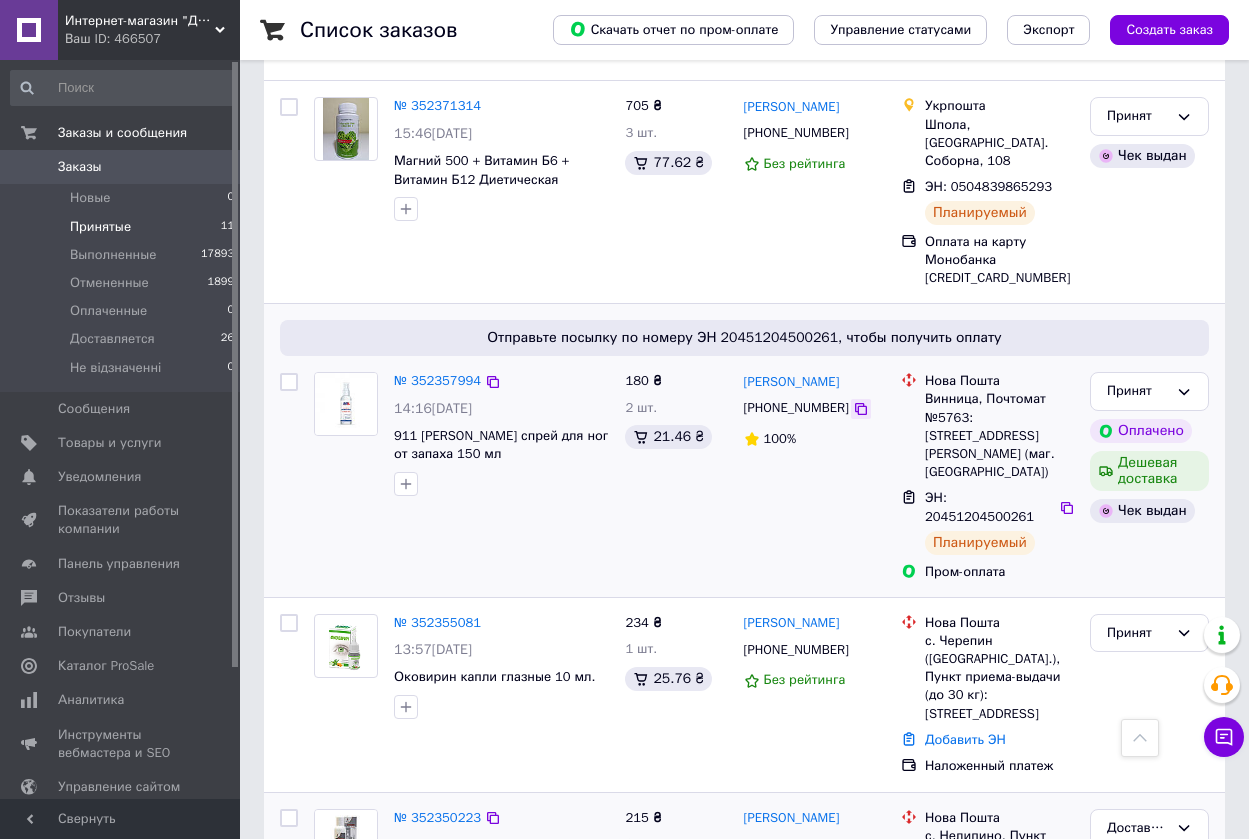 click 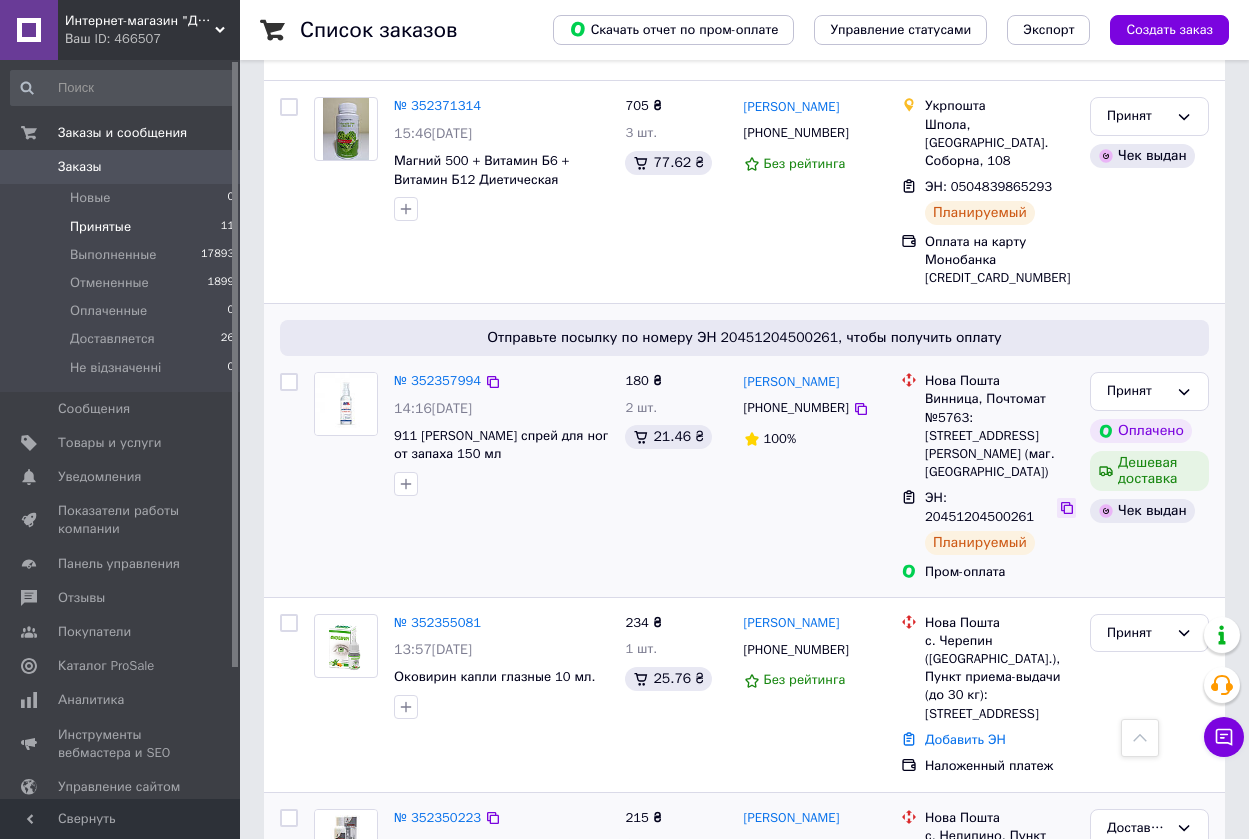 click 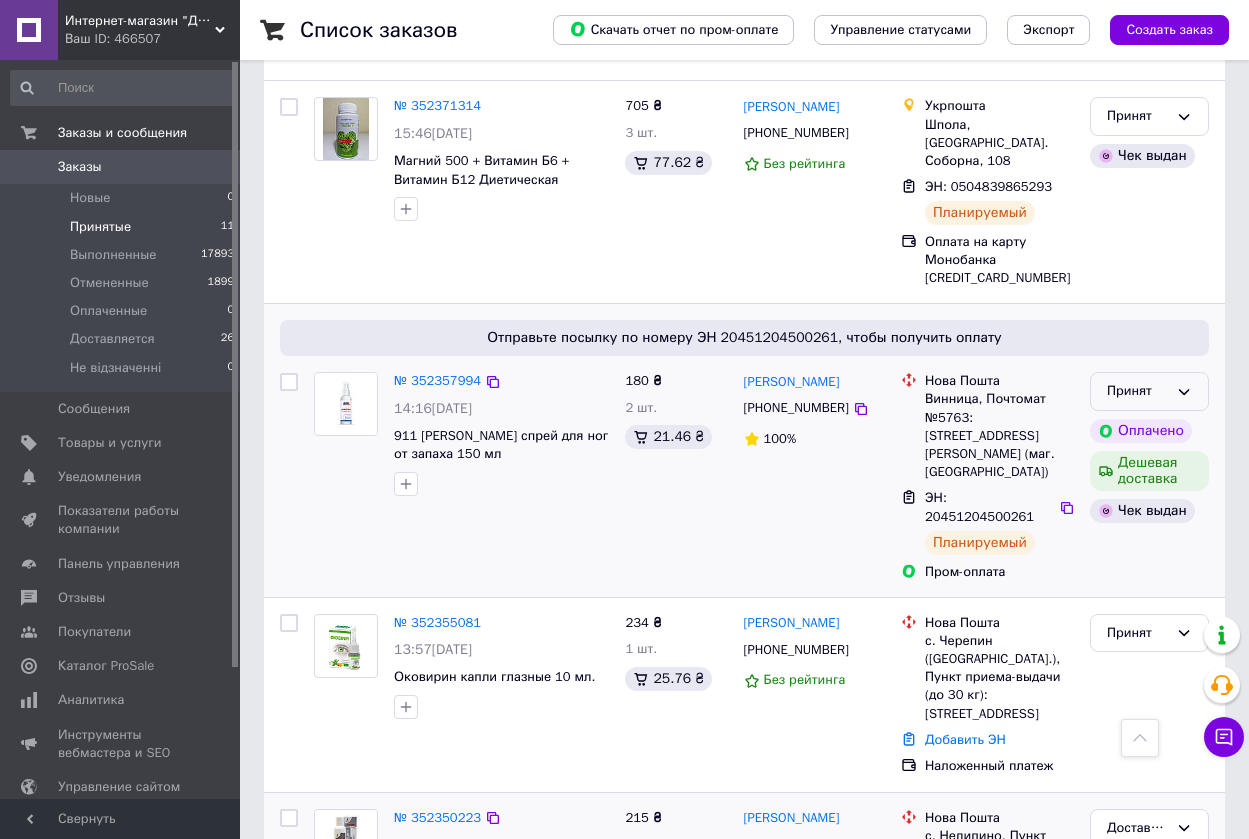 click on "Принят" at bounding box center (1149, 391) 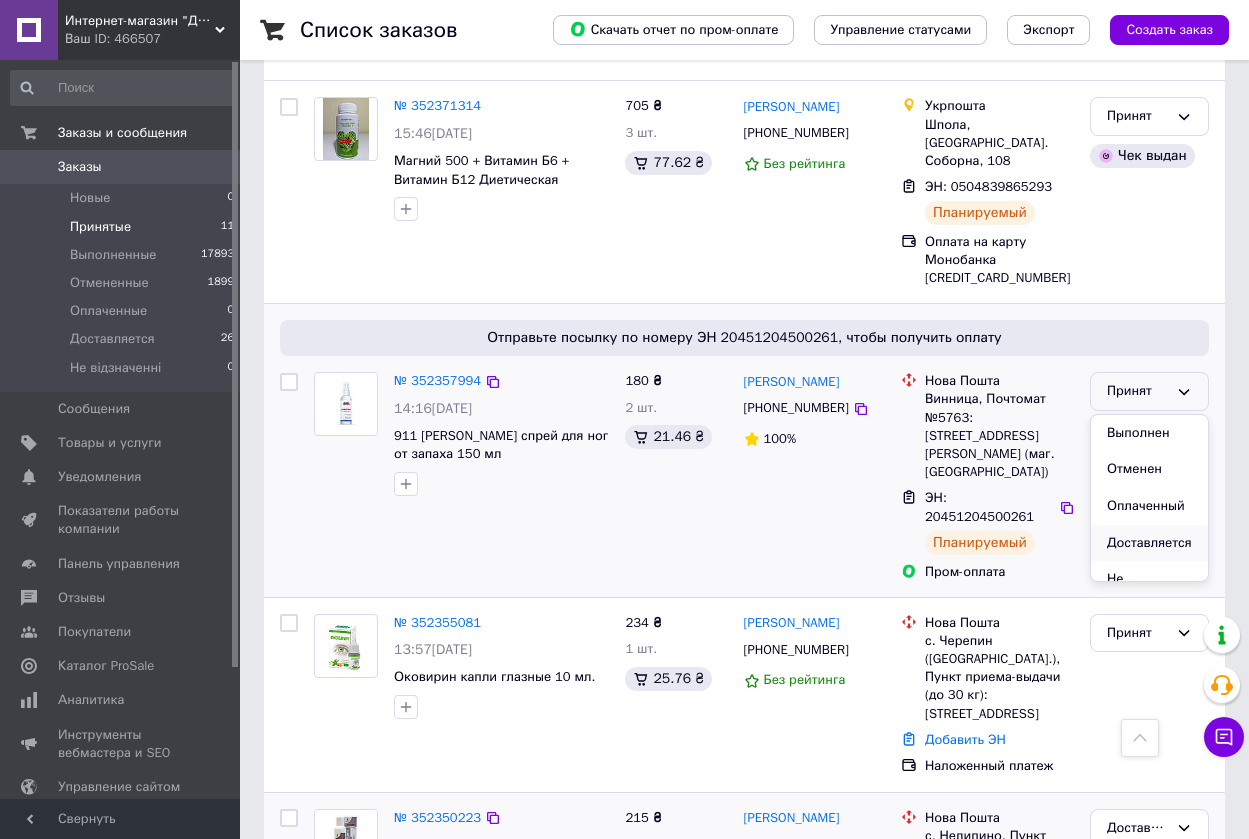 click on "Доставляется" at bounding box center (1149, 543) 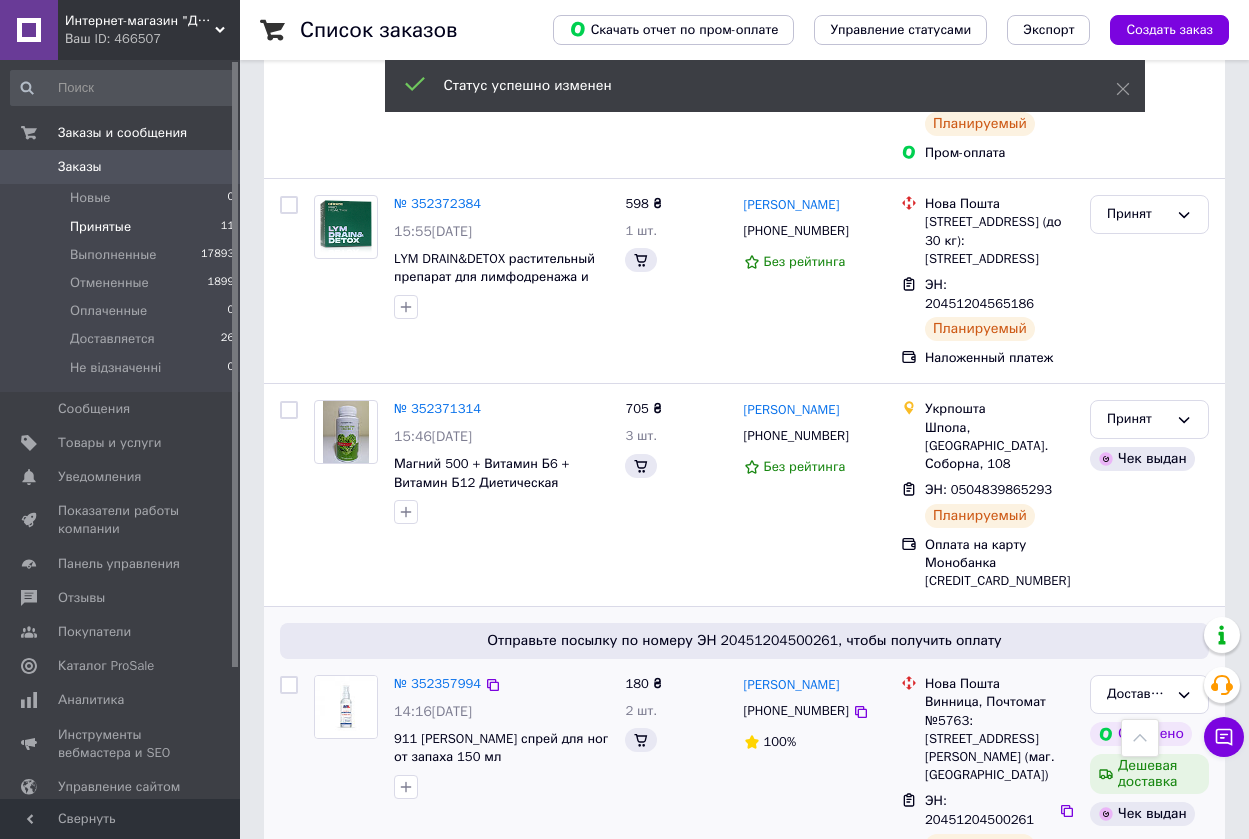 scroll, scrollTop: 664, scrollLeft: 0, axis: vertical 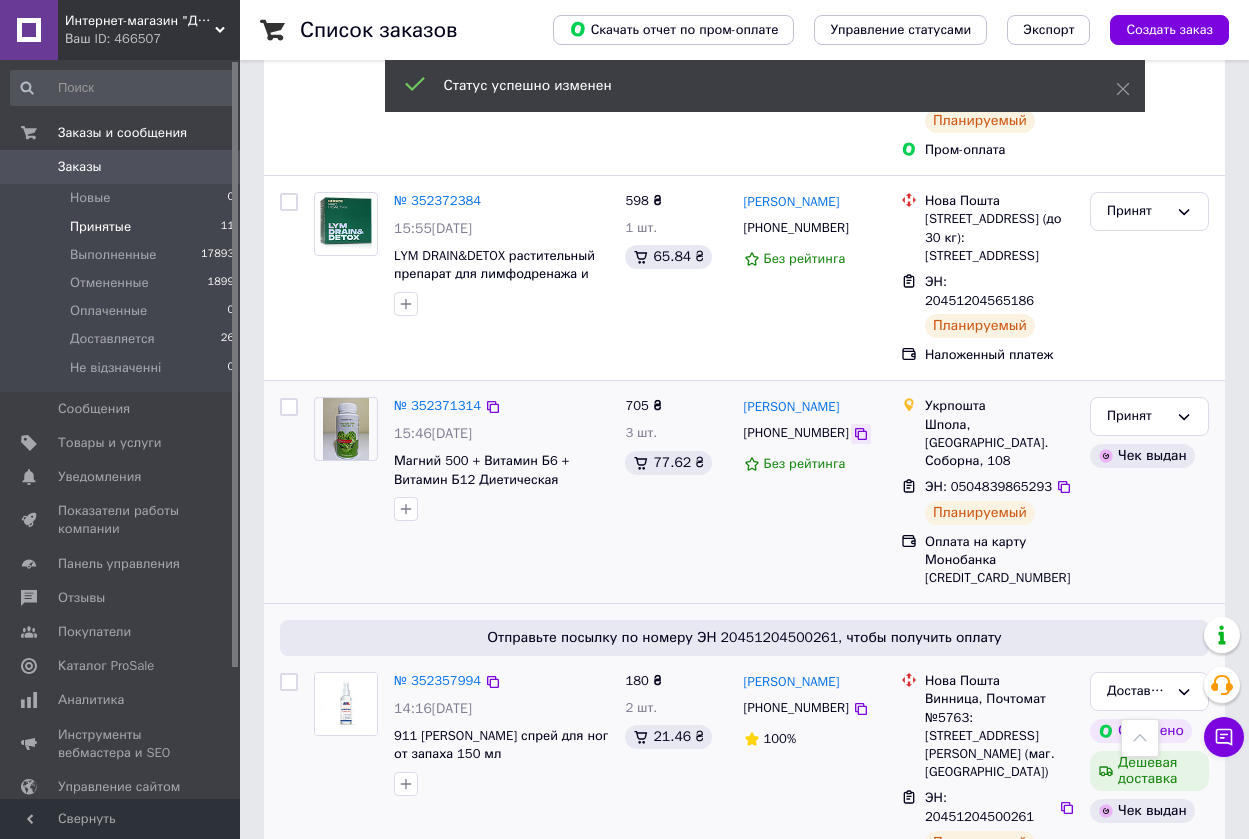 click 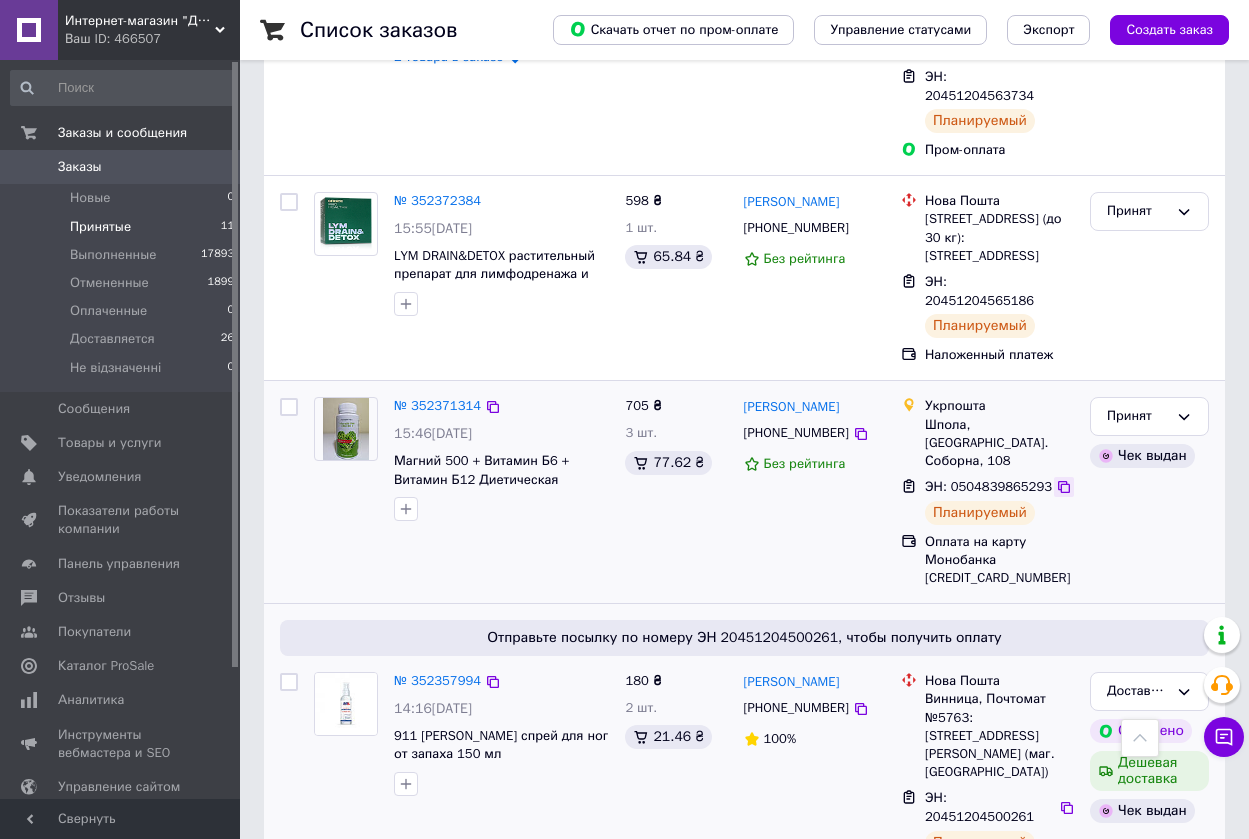 click 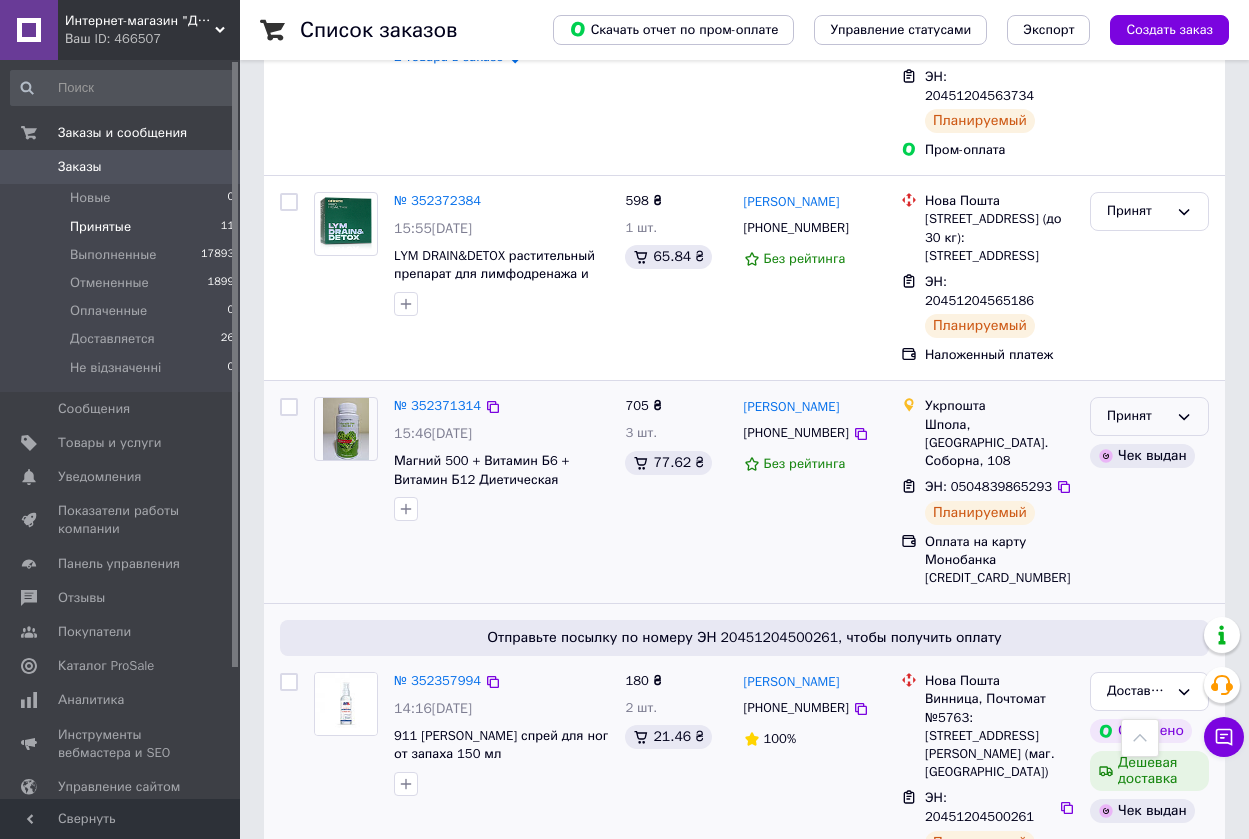 click on "Принят" at bounding box center [1149, 416] 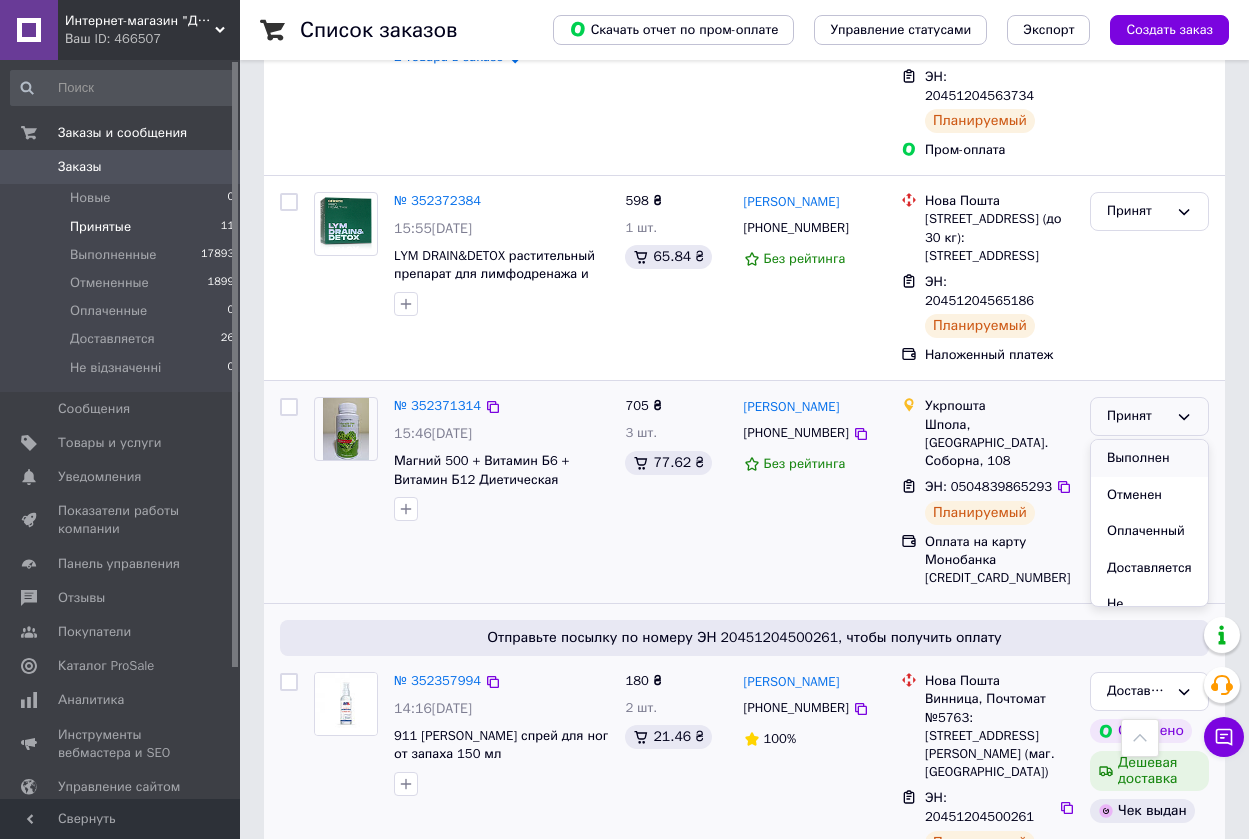 click on "Выполнен" at bounding box center (1149, 458) 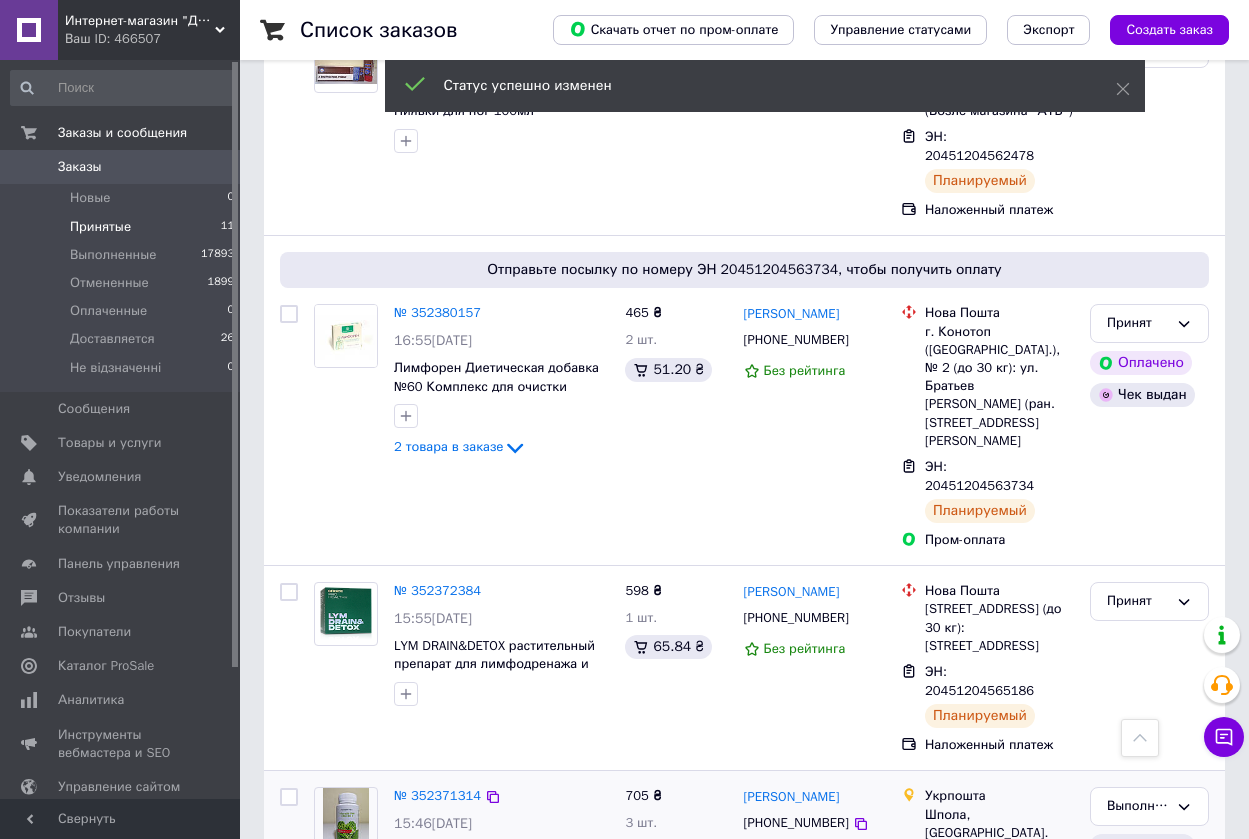 scroll, scrollTop: 269, scrollLeft: 0, axis: vertical 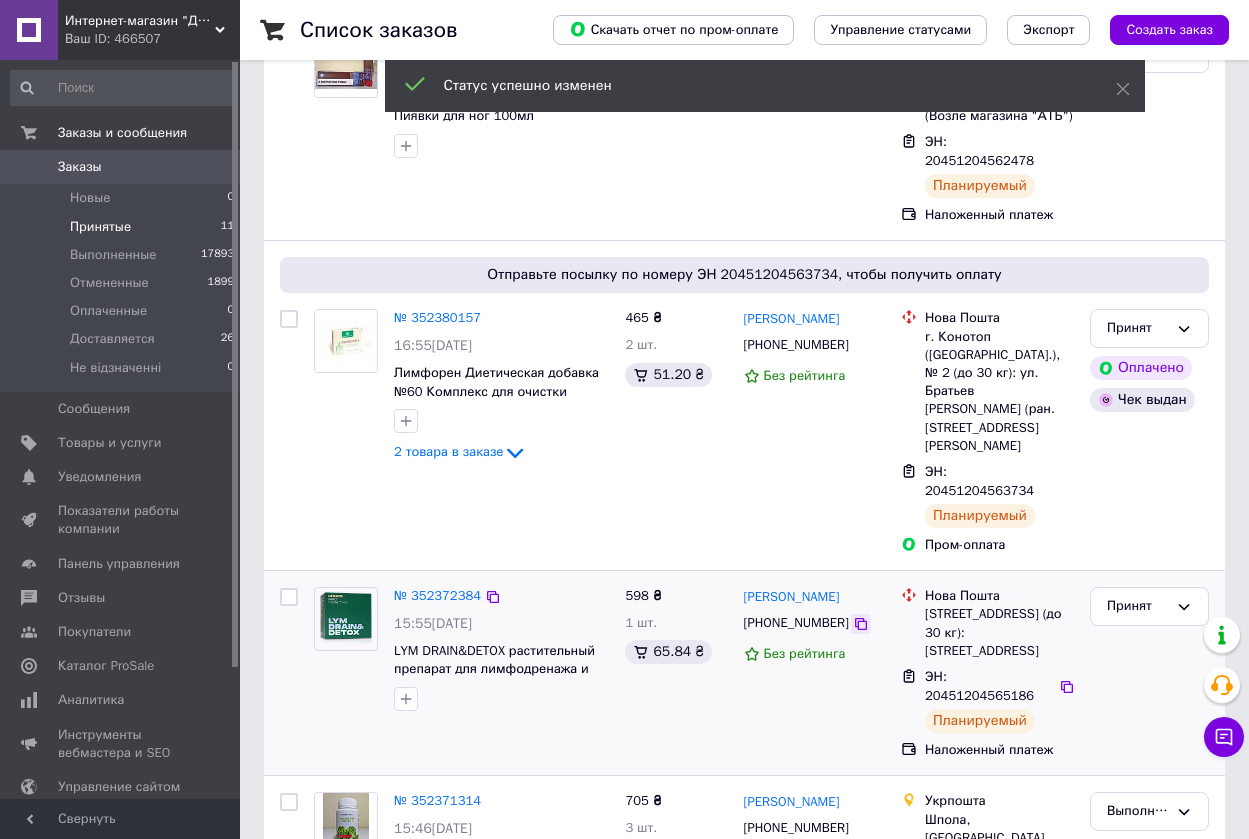 click 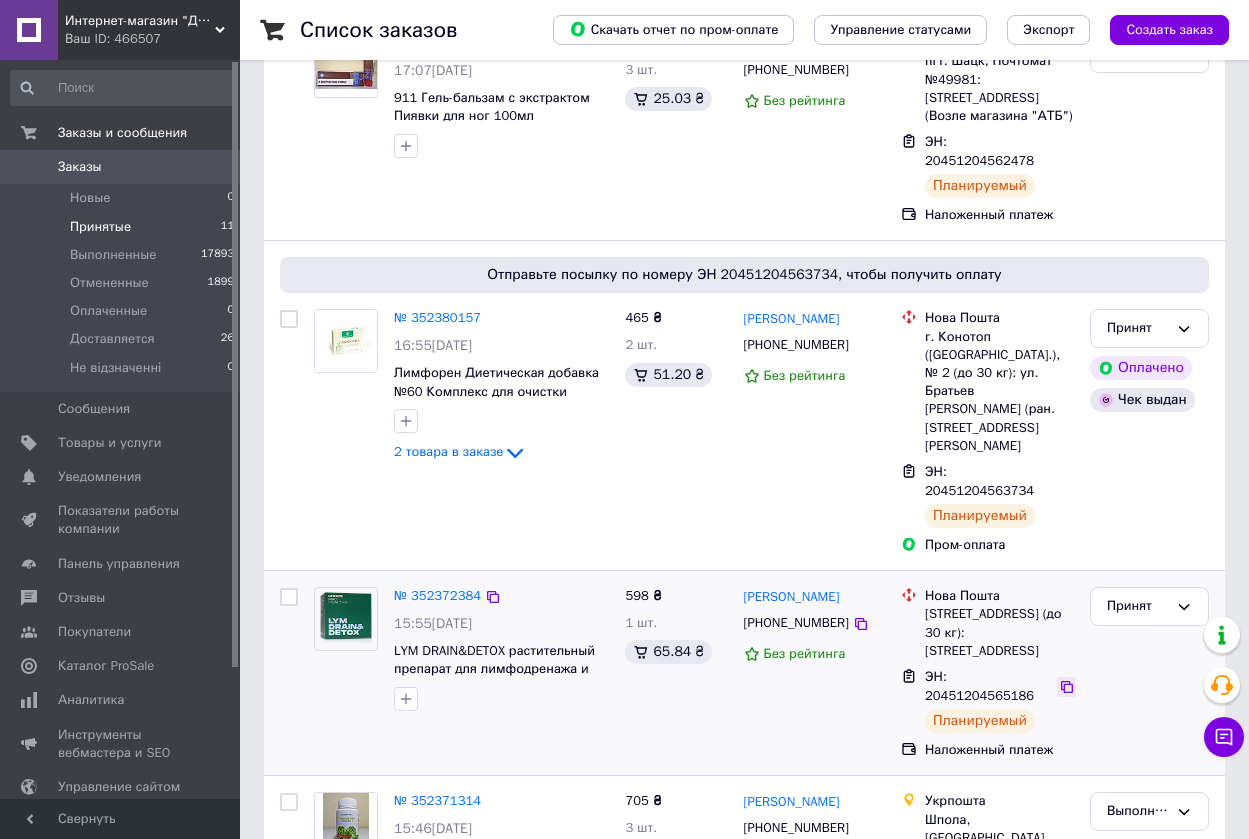 click 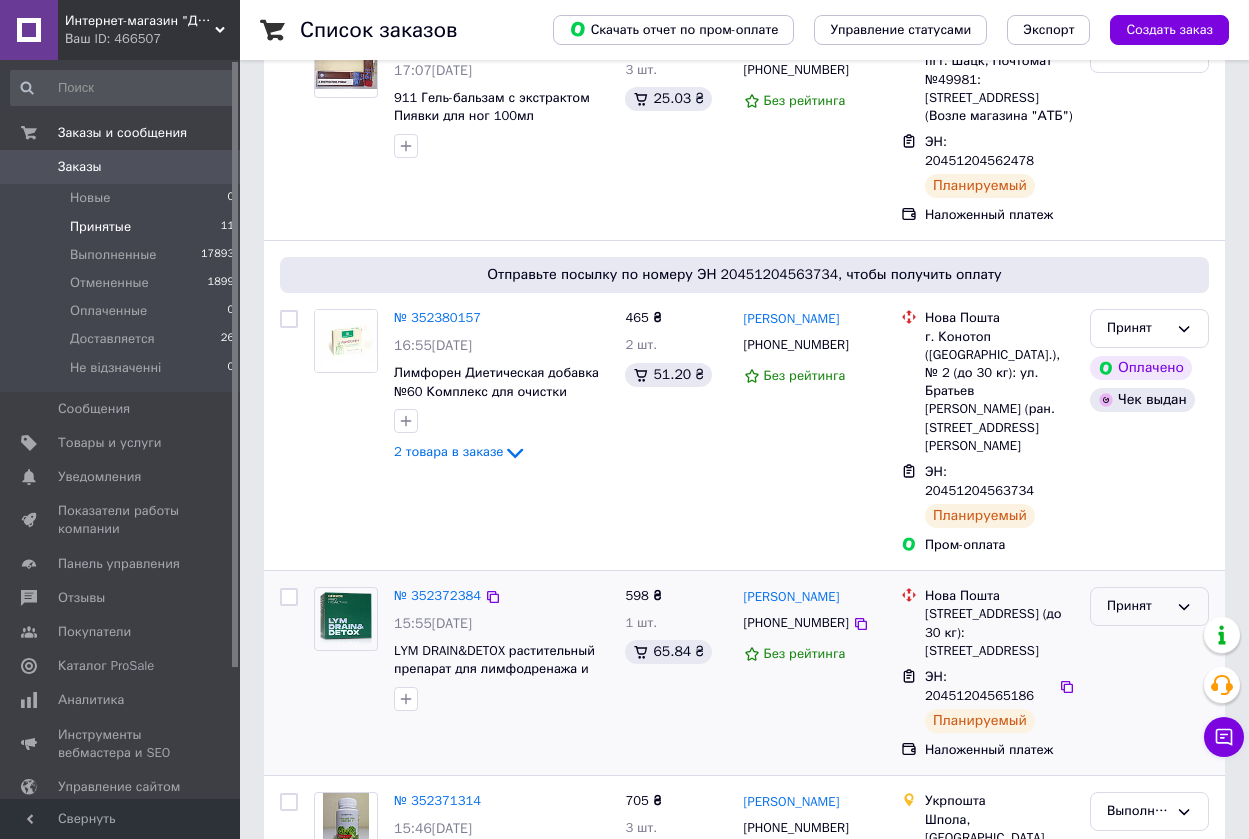 click on "Принят" at bounding box center [1137, 606] 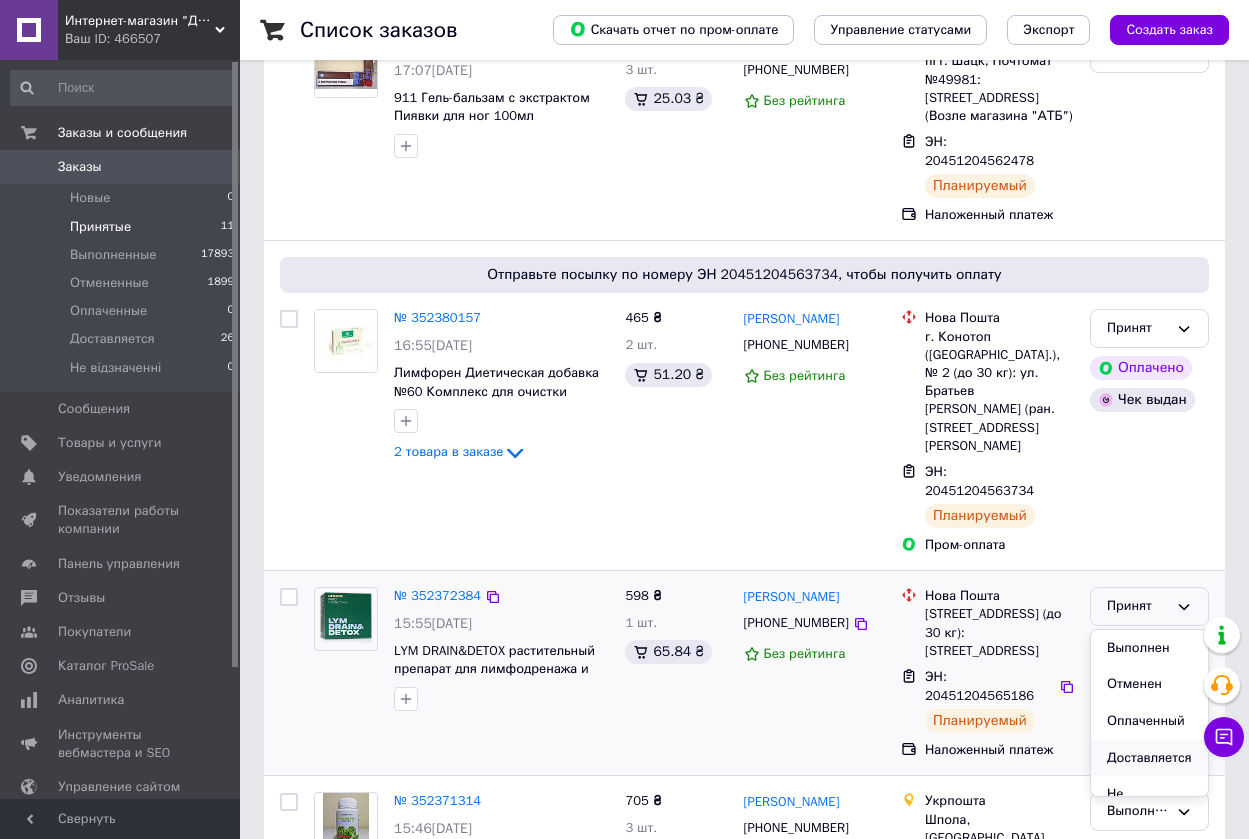click on "Доставляется" at bounding box center (1149, 758) 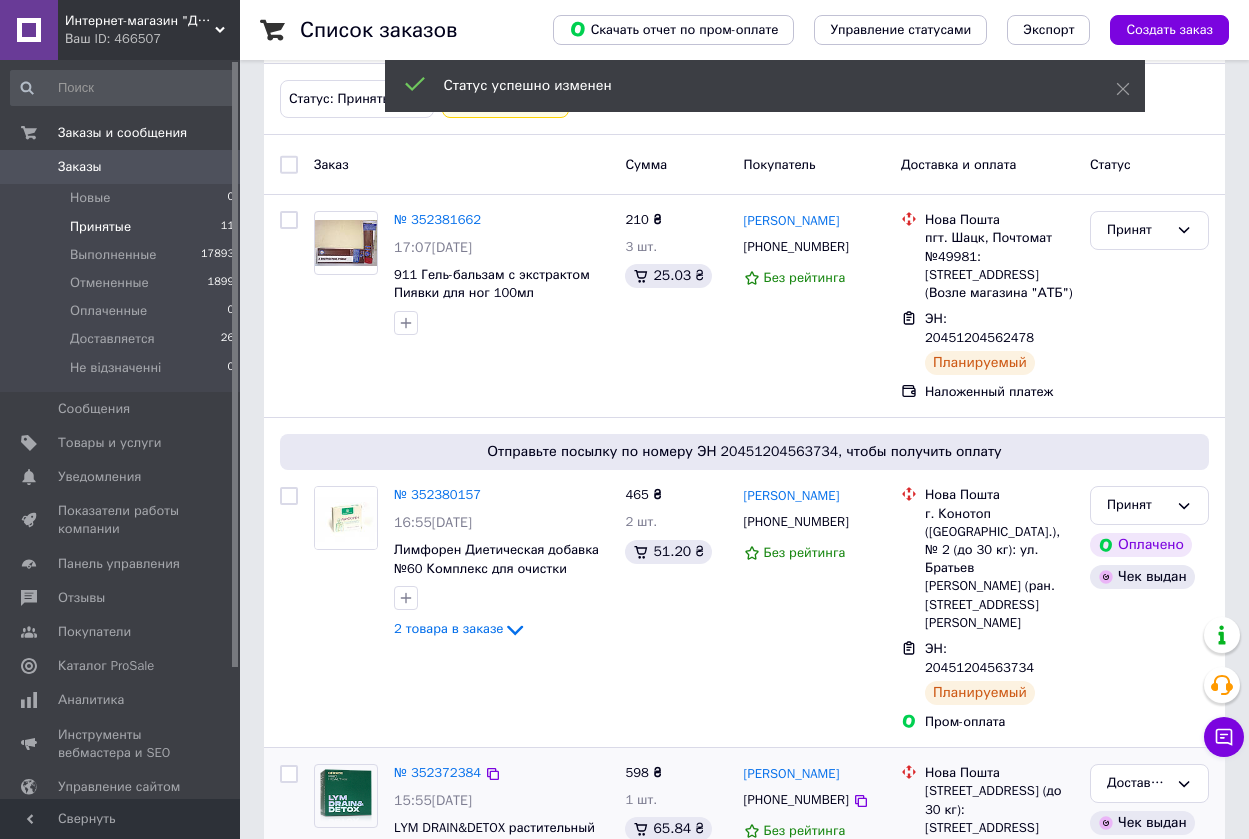 scroll, scrollTop: 69, scrollLeft: 0, axis: vertical 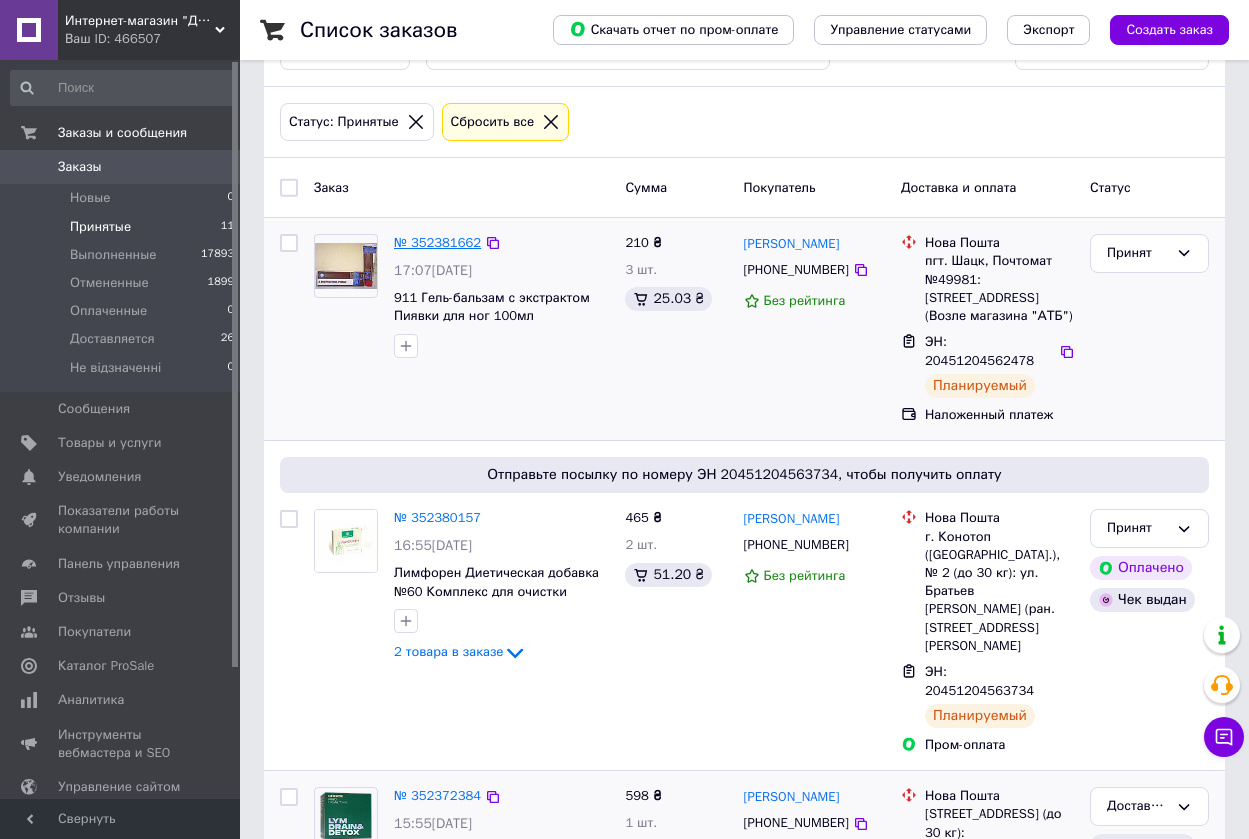 click on "№ 352381662" at bounding box center (437, 242) 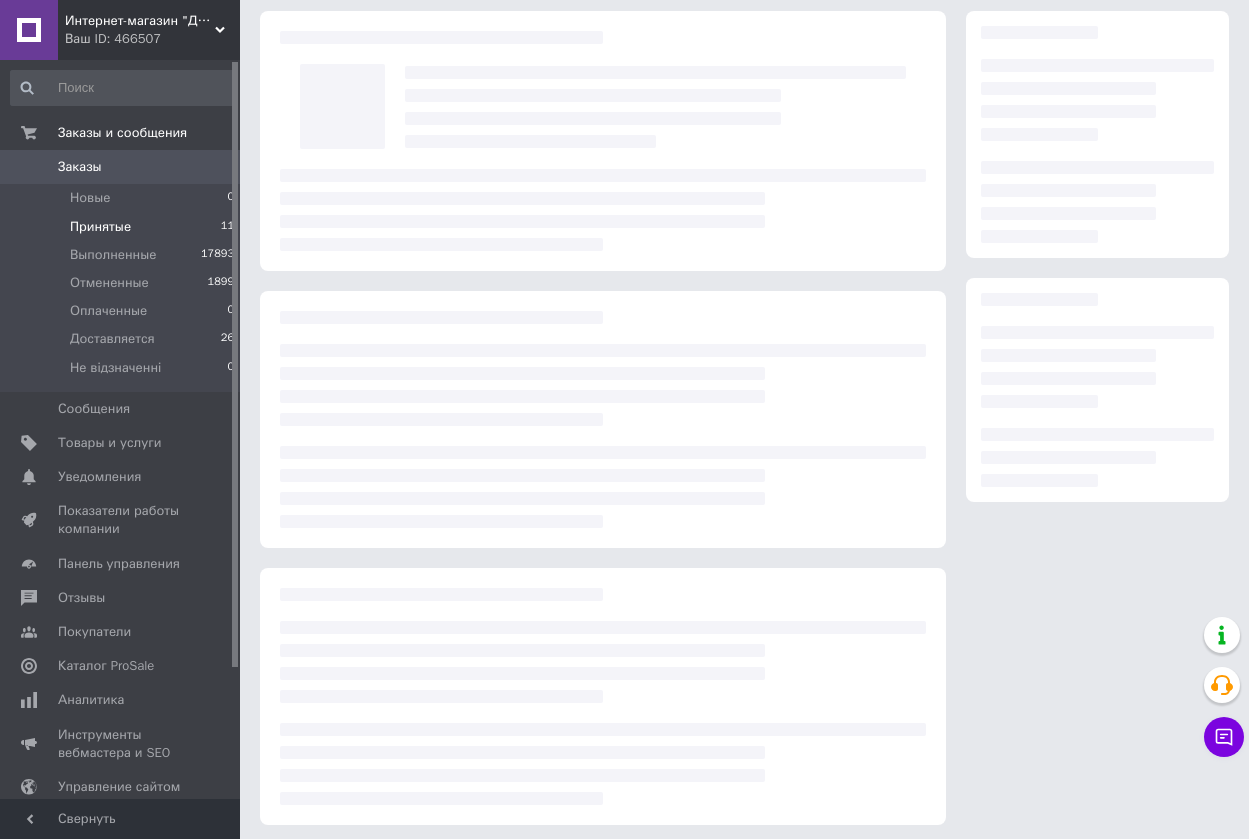 scroll, scrollTop: 0, scrollLeft: 0, axis: both 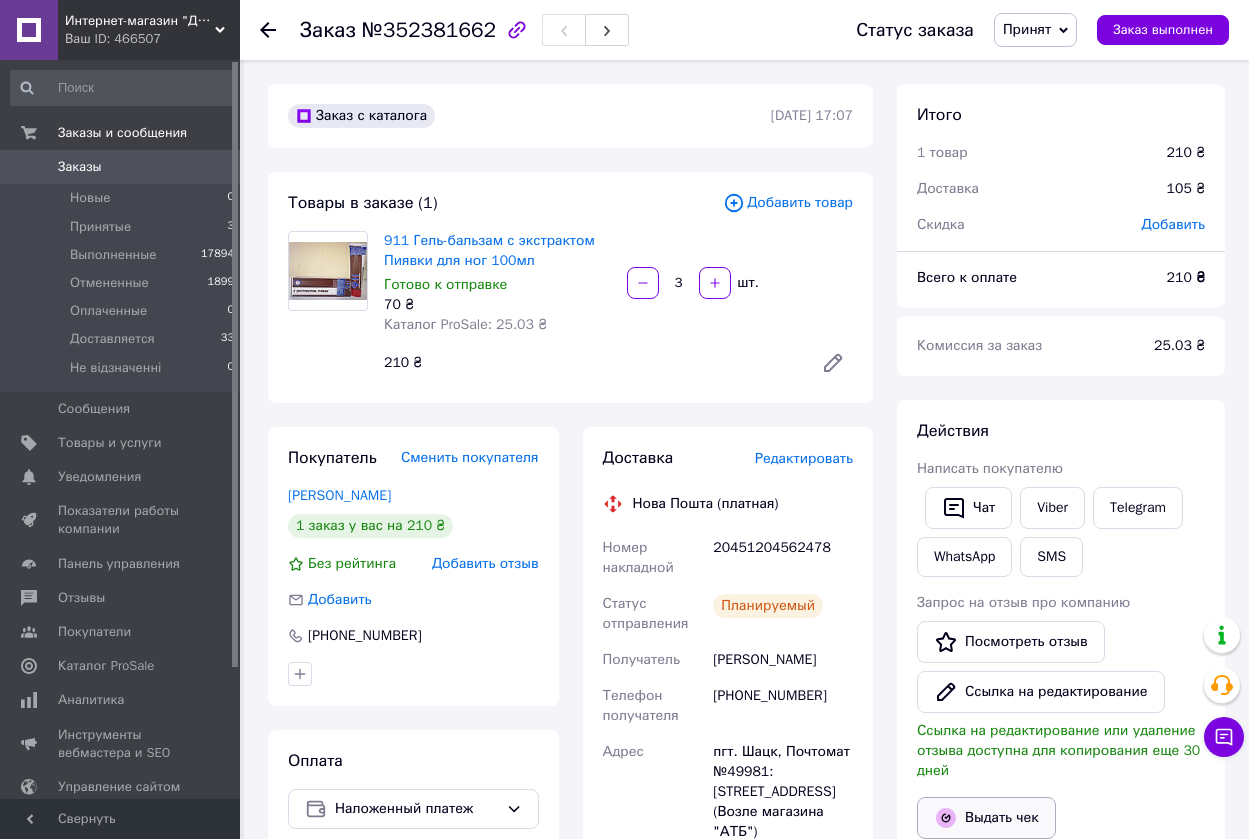 click on "Выдать чек" at bounding box center [986, 818] 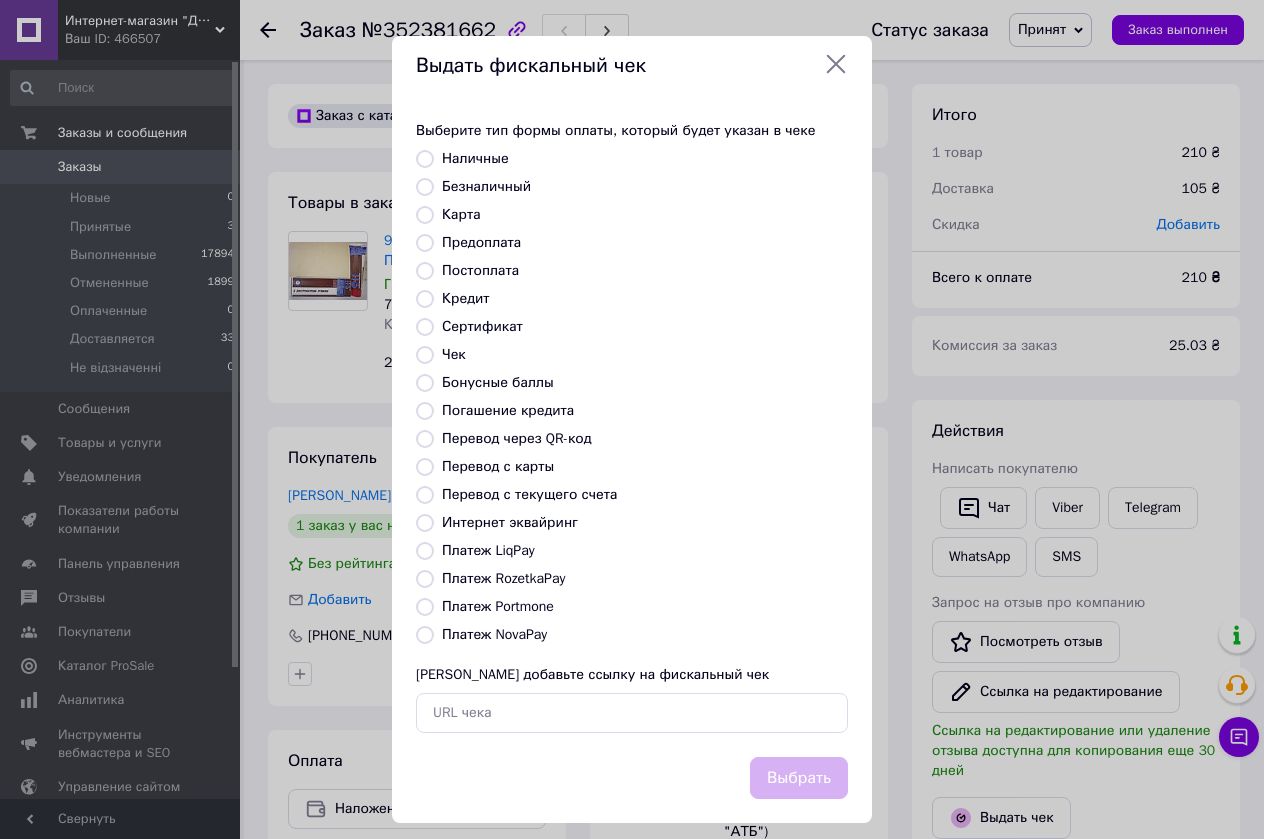 click on "Платеж NovaPay" at bounding box center (425, 635) 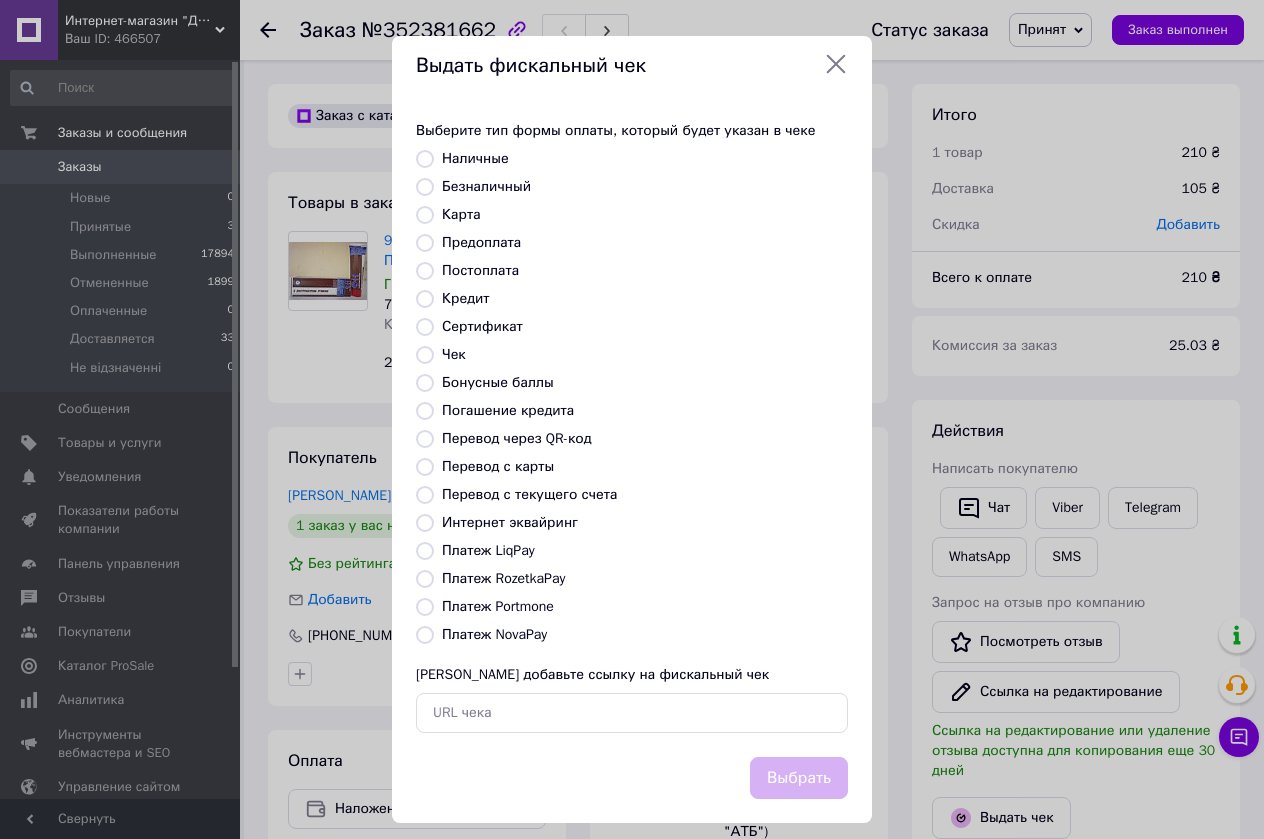 radio on "true" 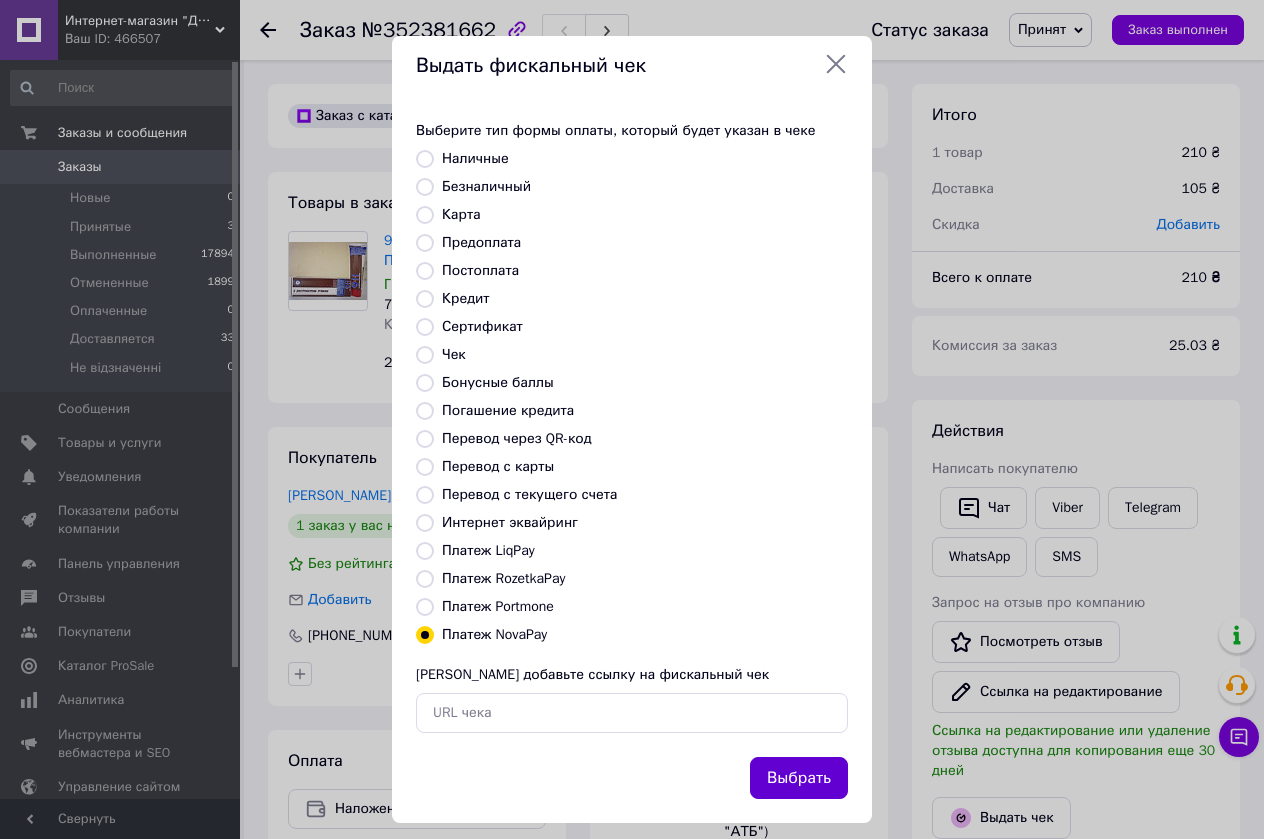 click on "Выбрать" at bounding box center [799, 778] 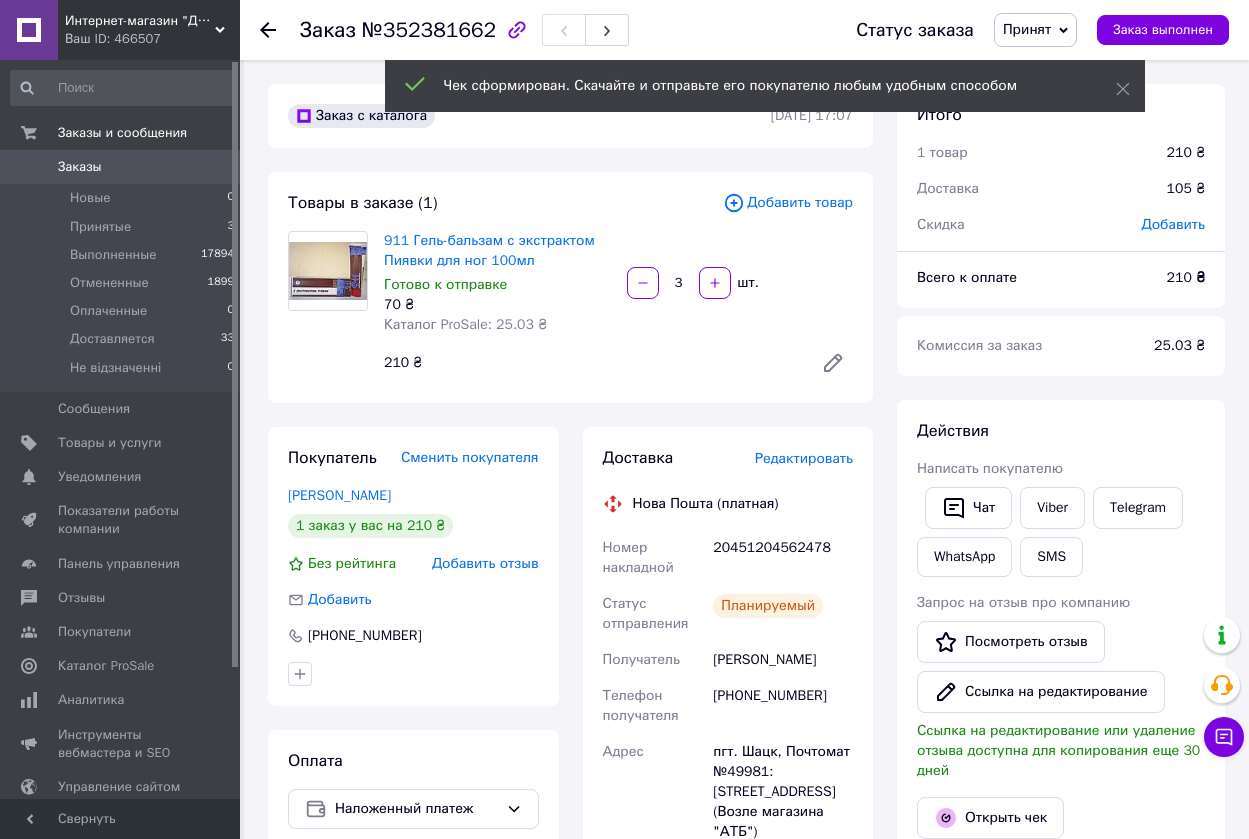 click on "Заказы" at bounding box center [80, 167] 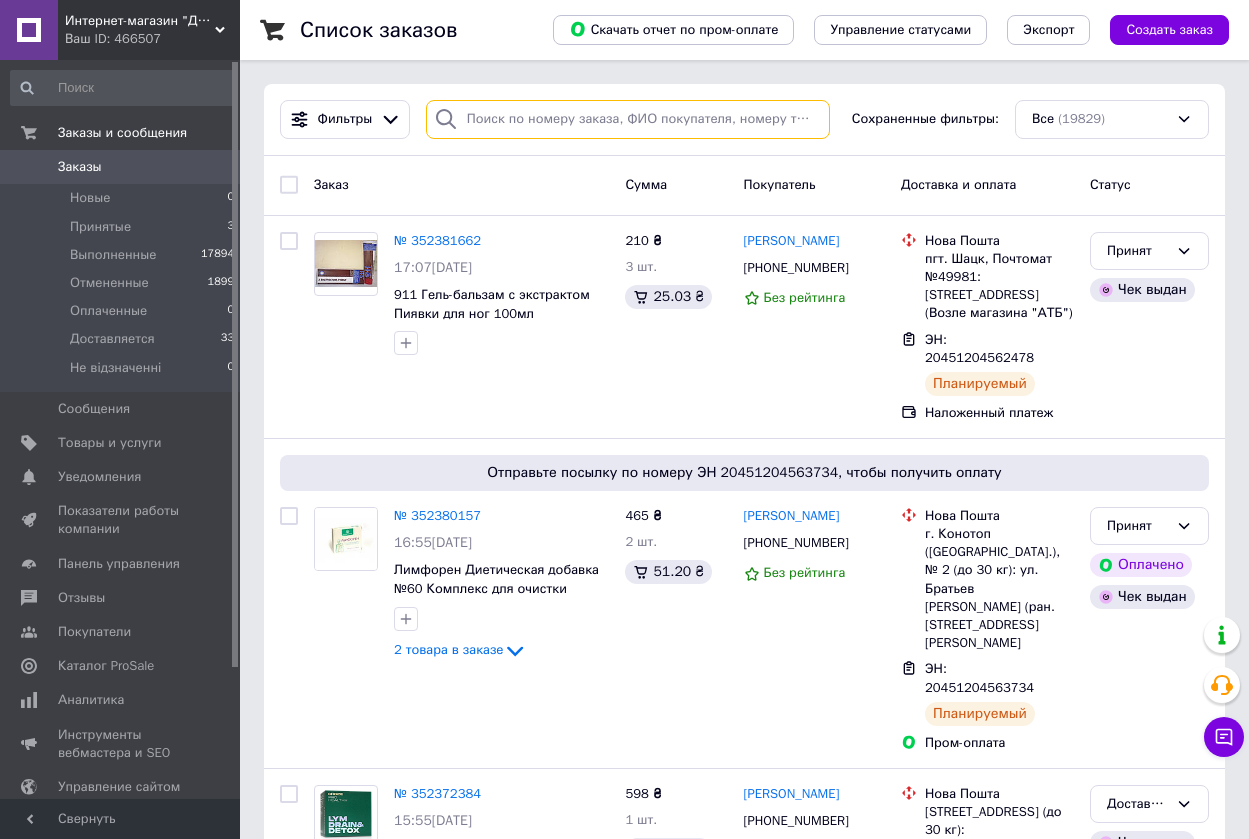 click at bounding box center [628, 119] 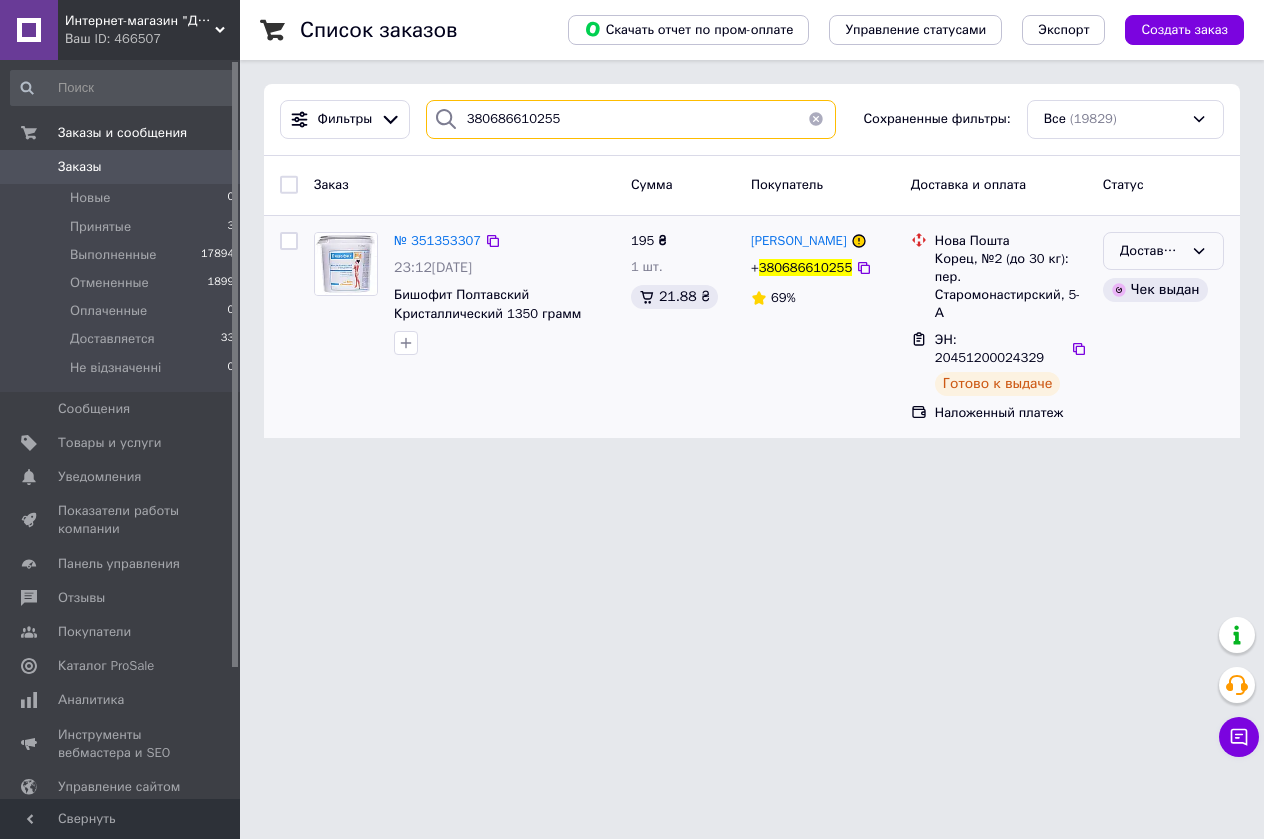 type on "380686610255" 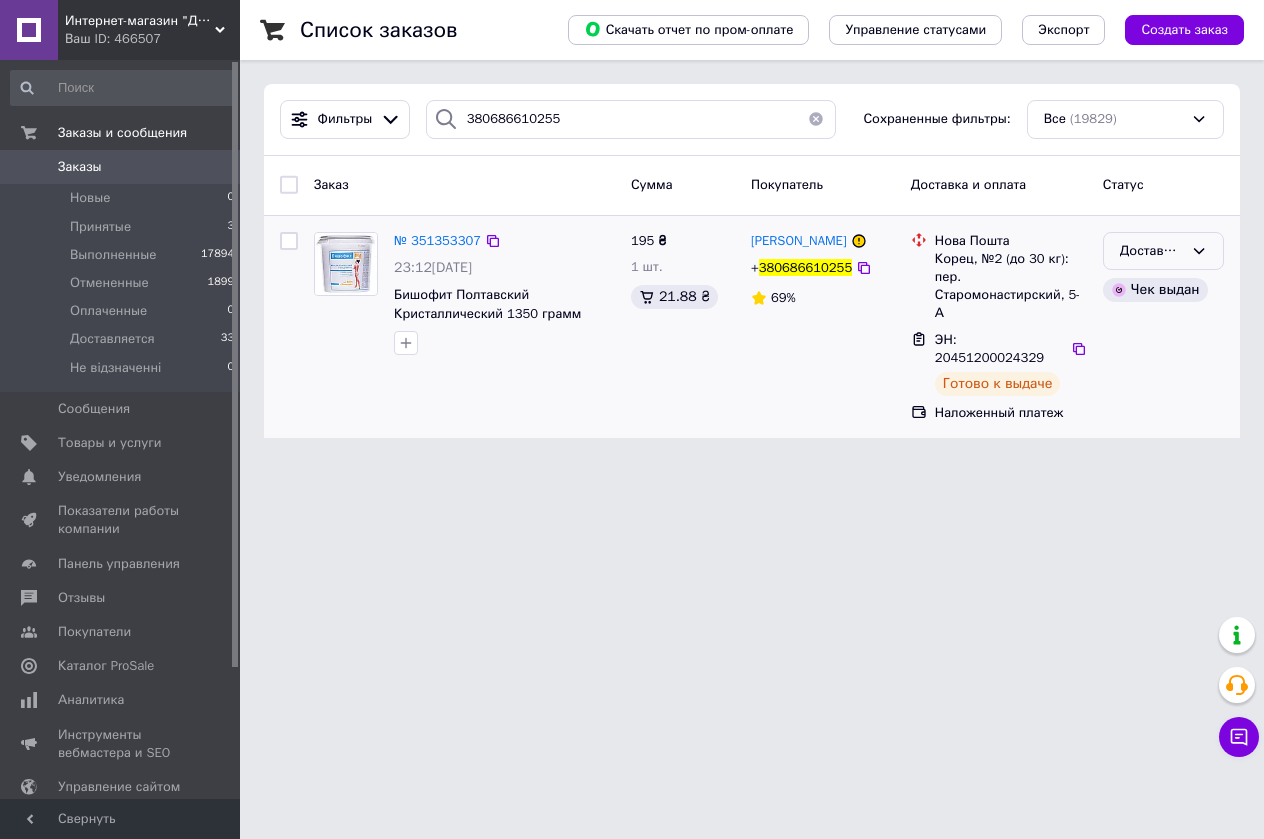 click on "Доставляется" at bounding box center (1151, 251) 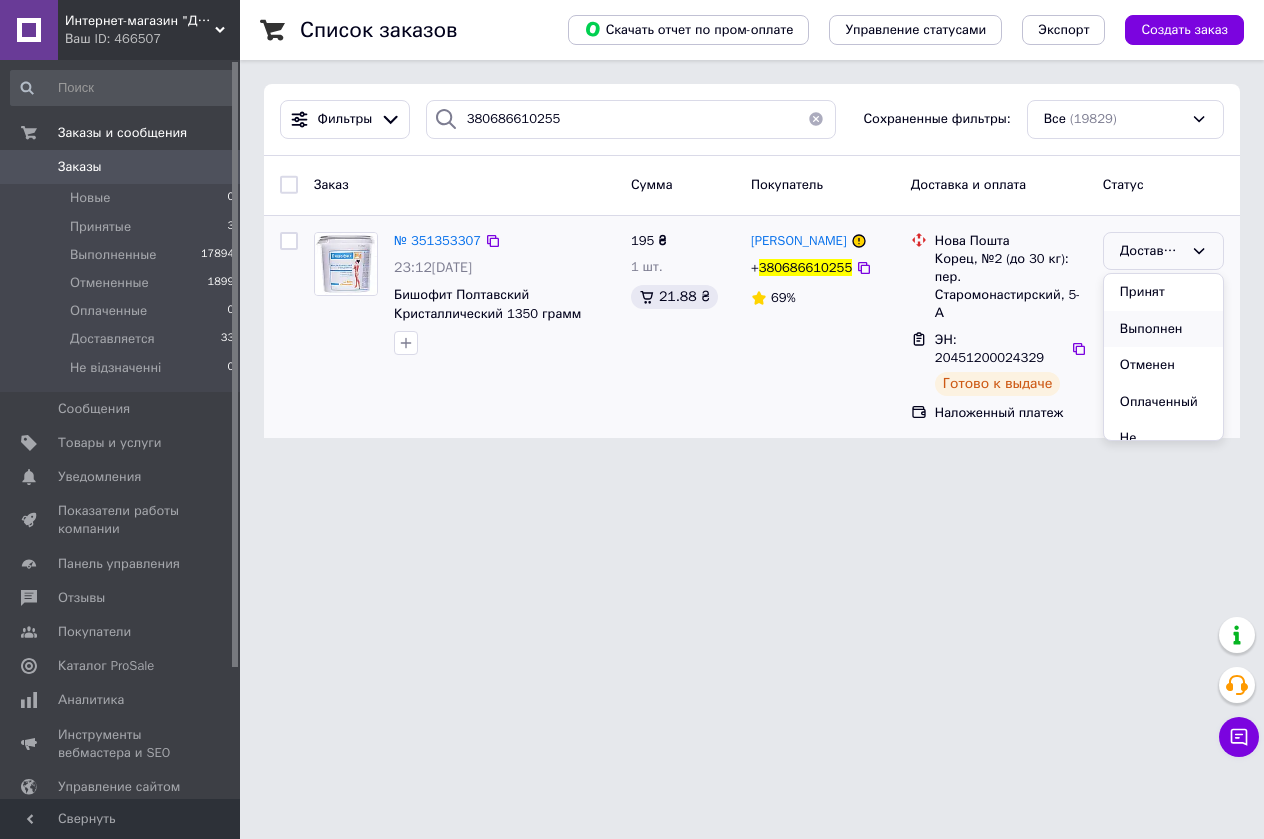 click on "Выполнен" at bounding box center [1163, 329] 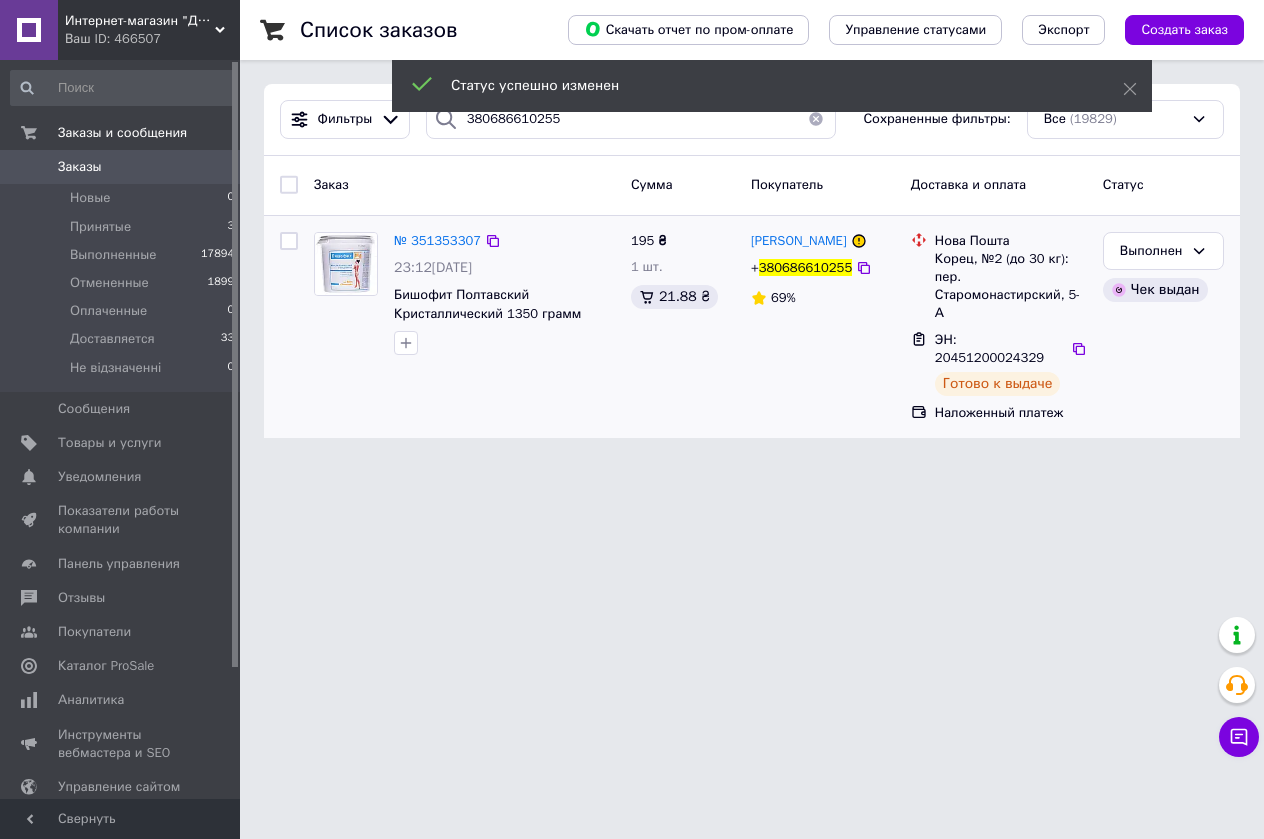 click at bounding box center (816, 119) 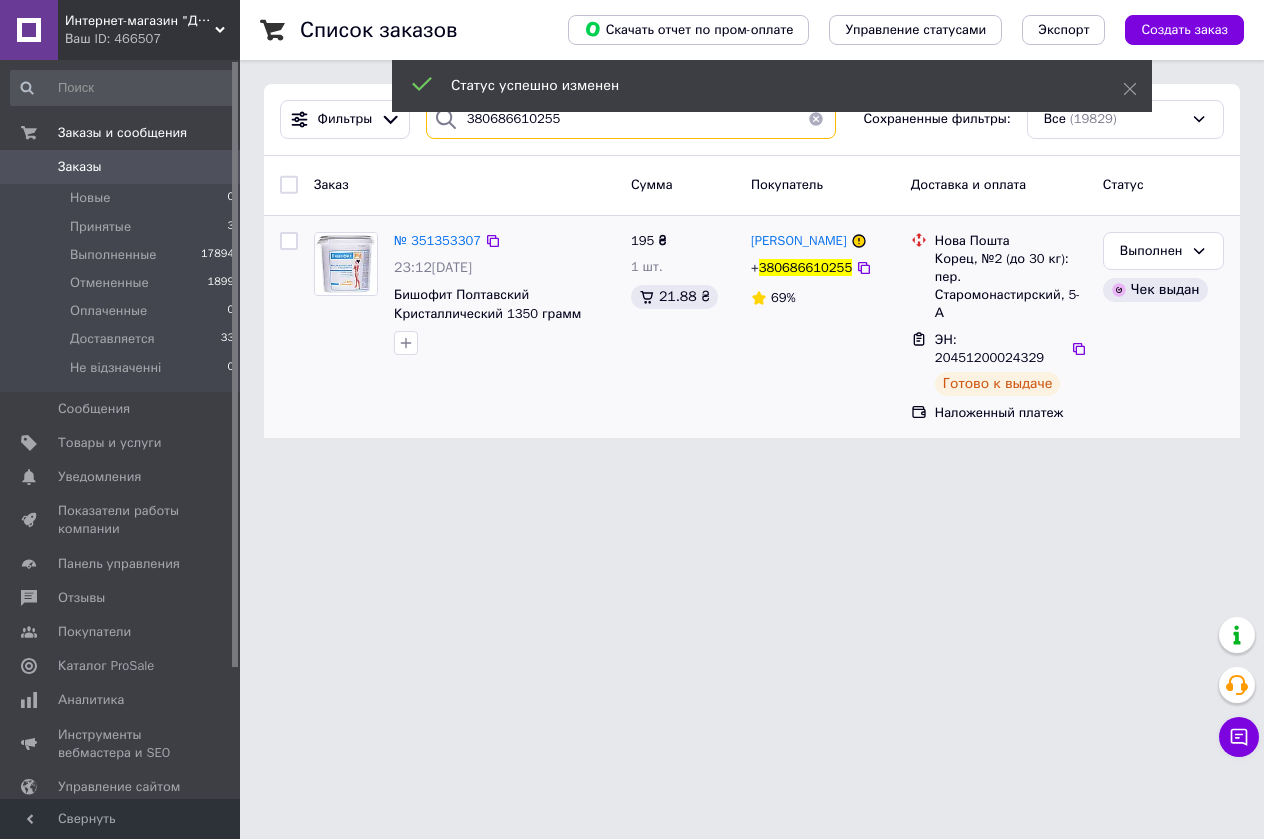 type 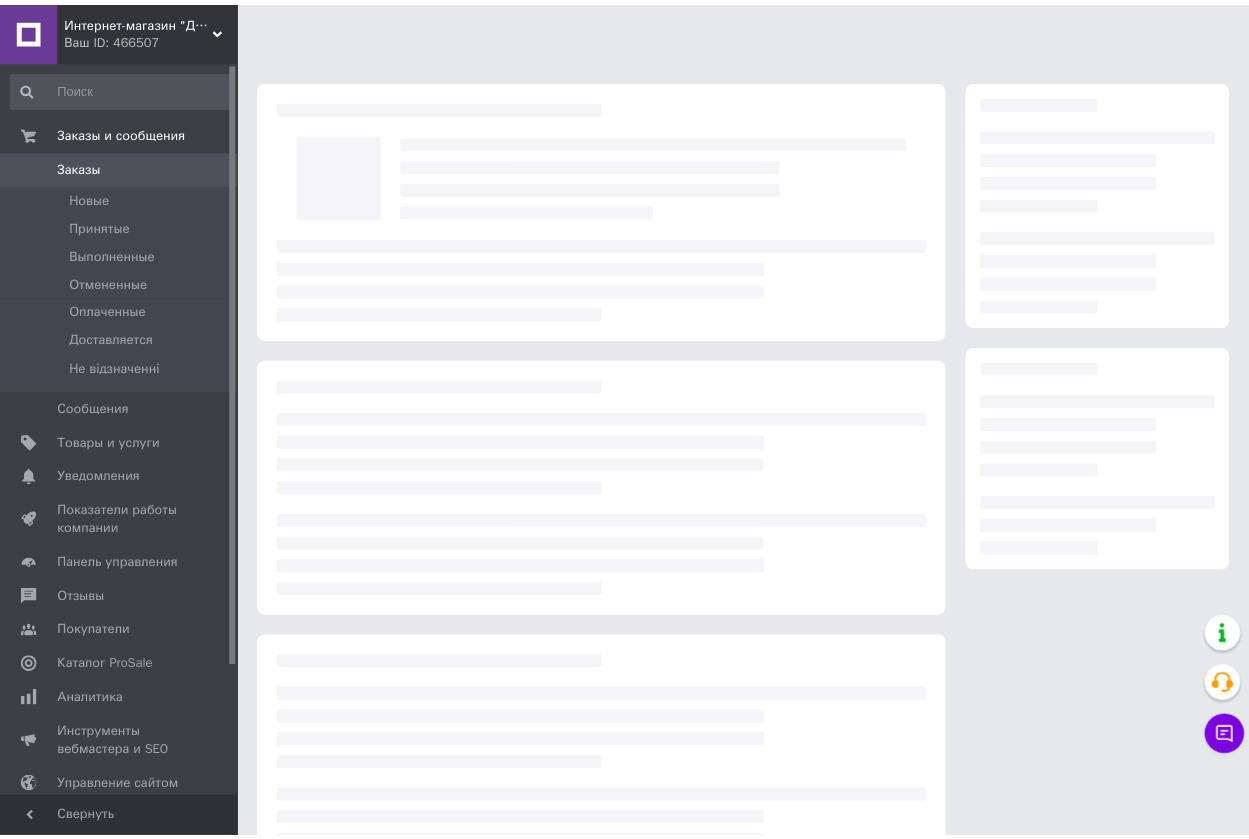 scroll, scrollTop: 0, scrollLeft: 0, axis: both 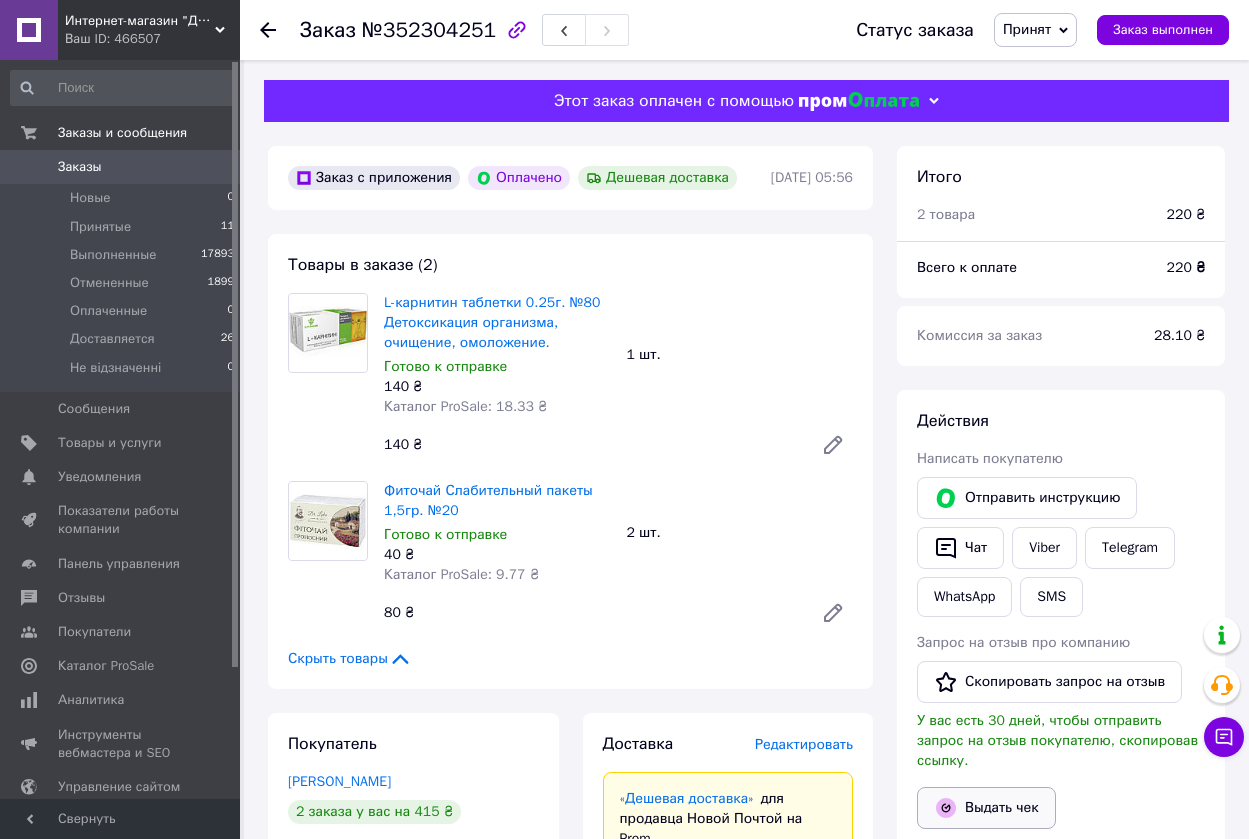 click on "Выдать чек" at bounding box center [986, 808] 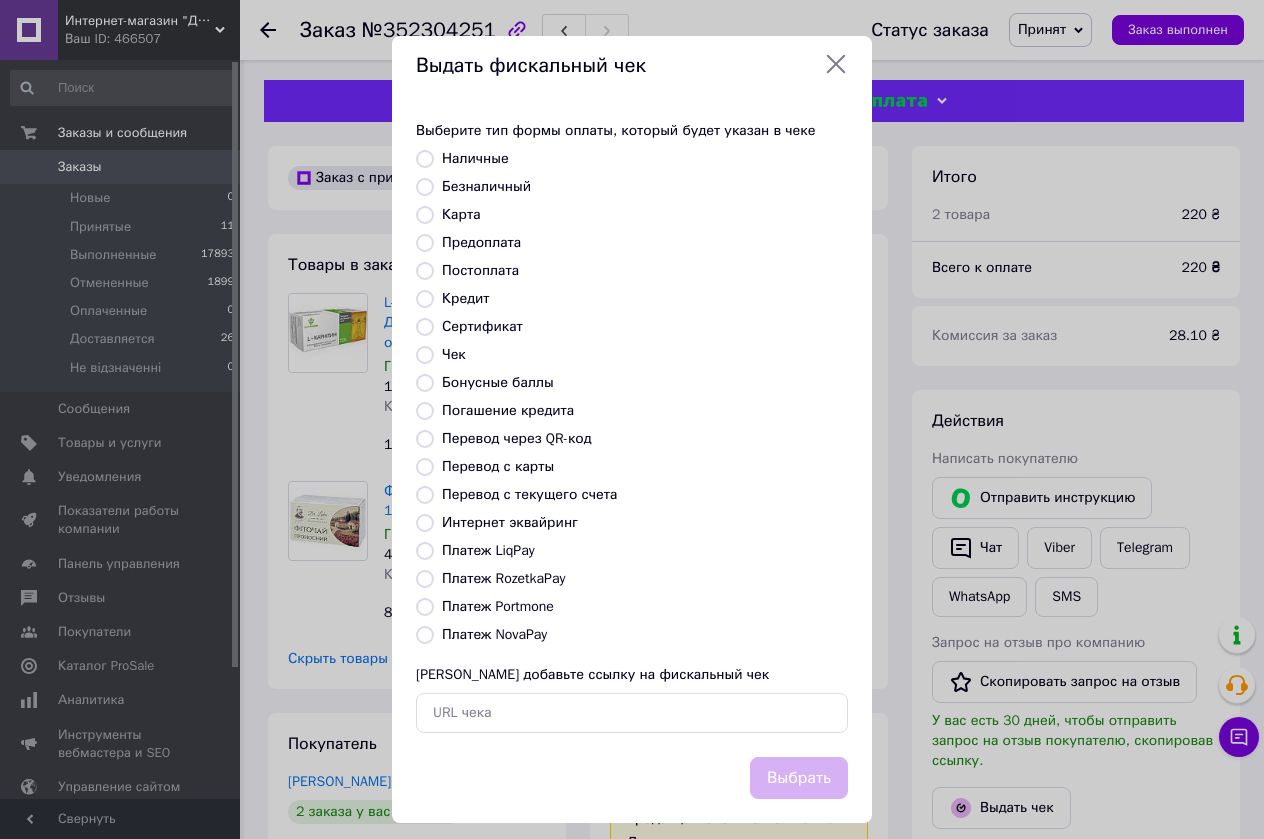 click on "Платеж RozetkaPay" at bounding box center [425, 579] 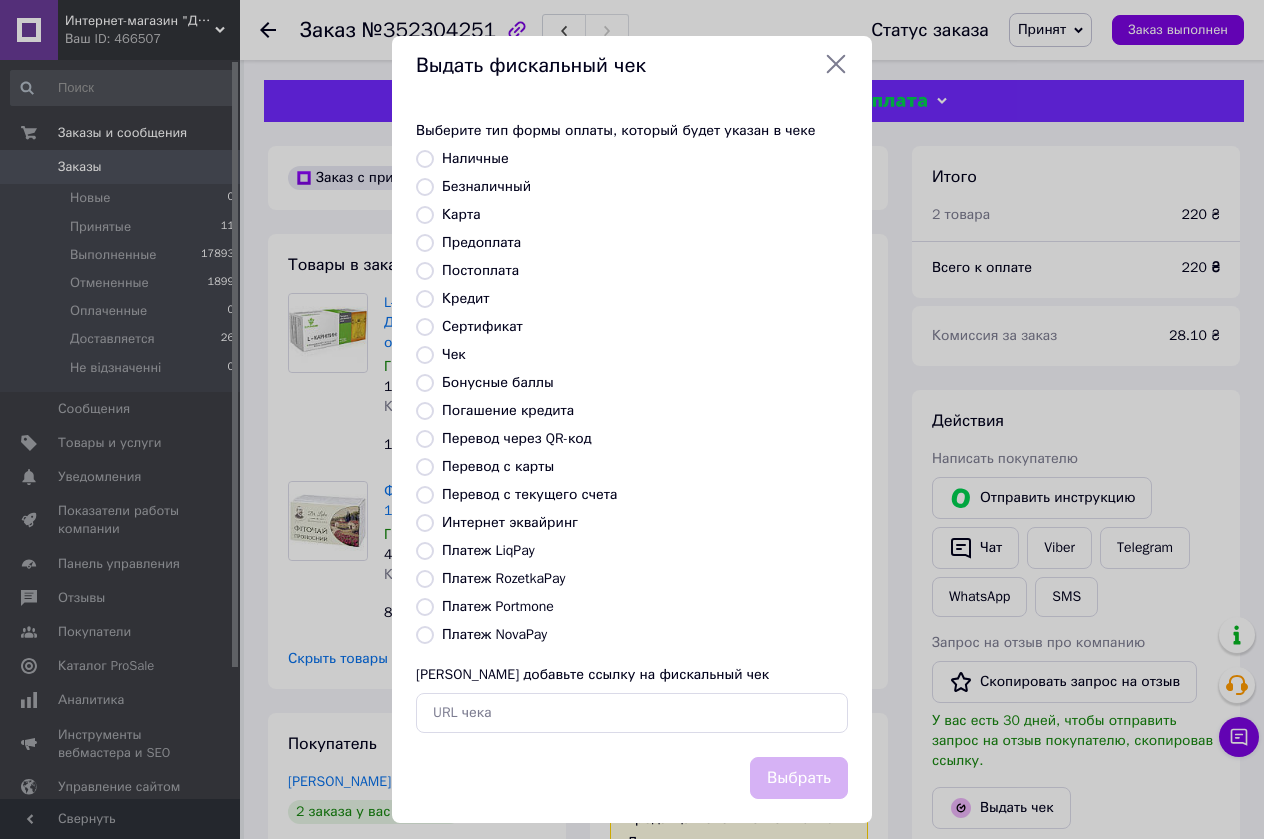 radio on "true" 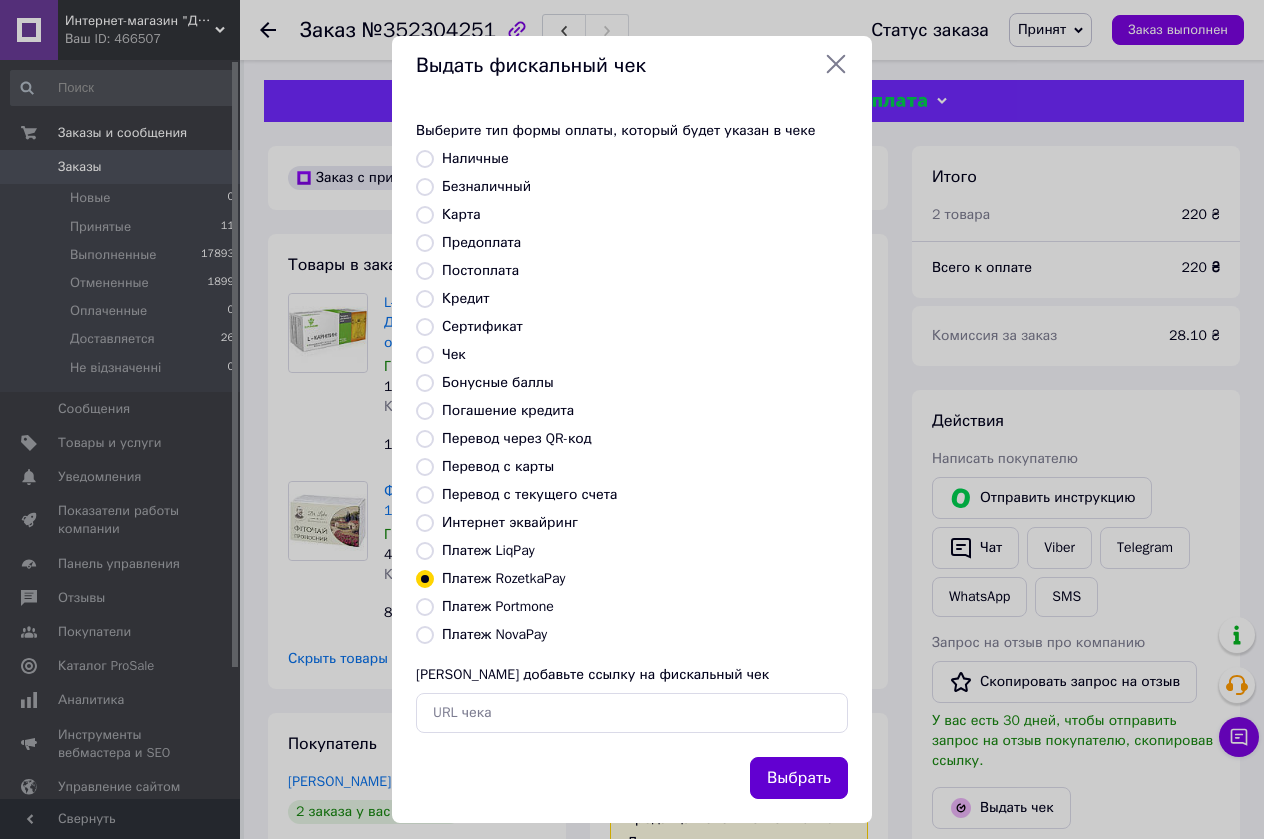 click on "Выбрать" at bounding box center [799, 778] 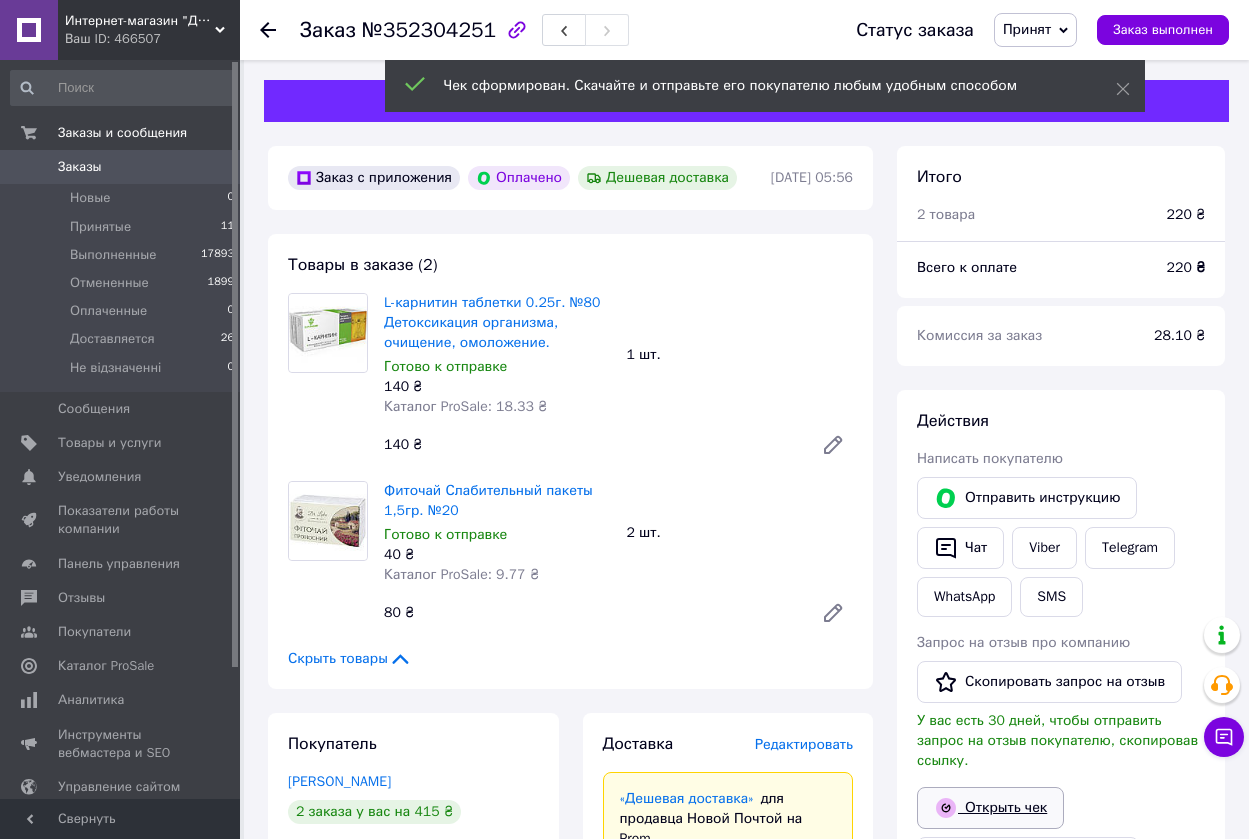 click on "Открыть чек" at bounding box center (990, 808) 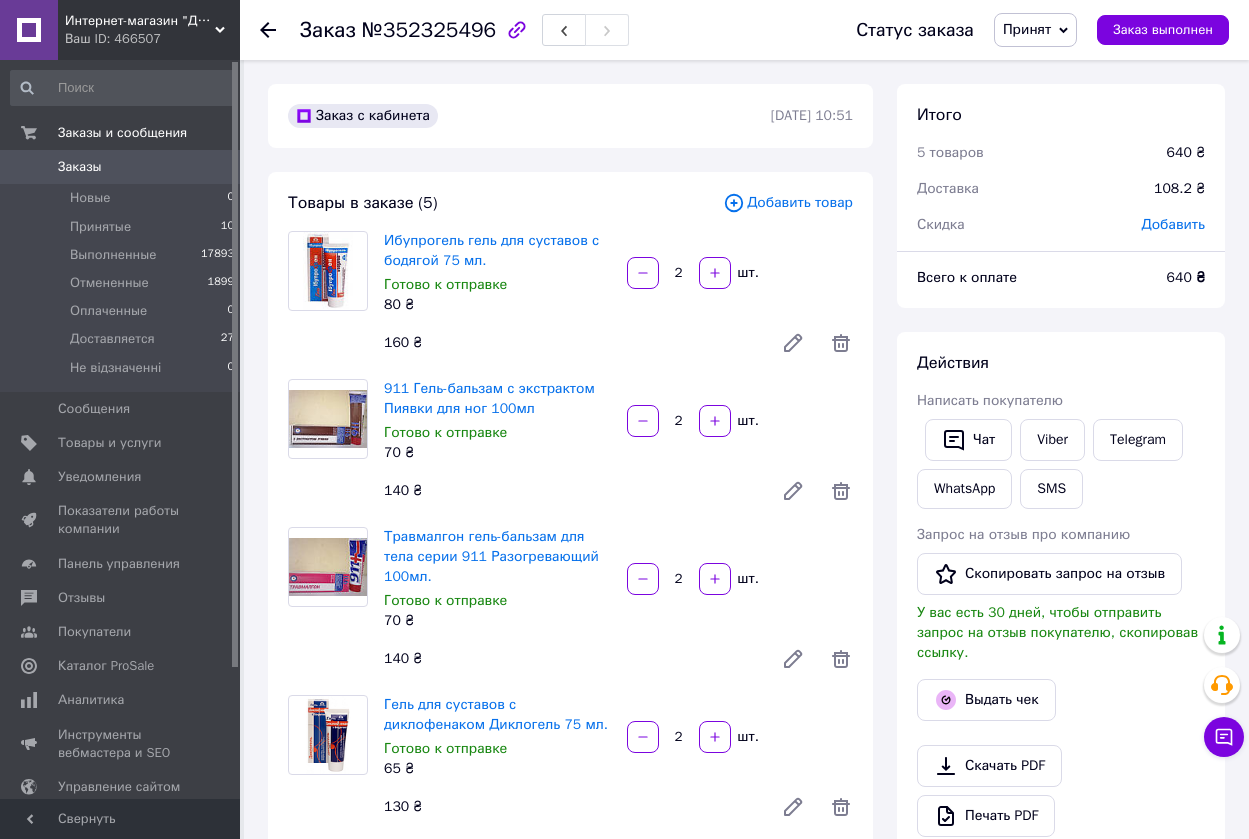 scroll, scrollTop: 0, scrollLeft: 0, axis: both 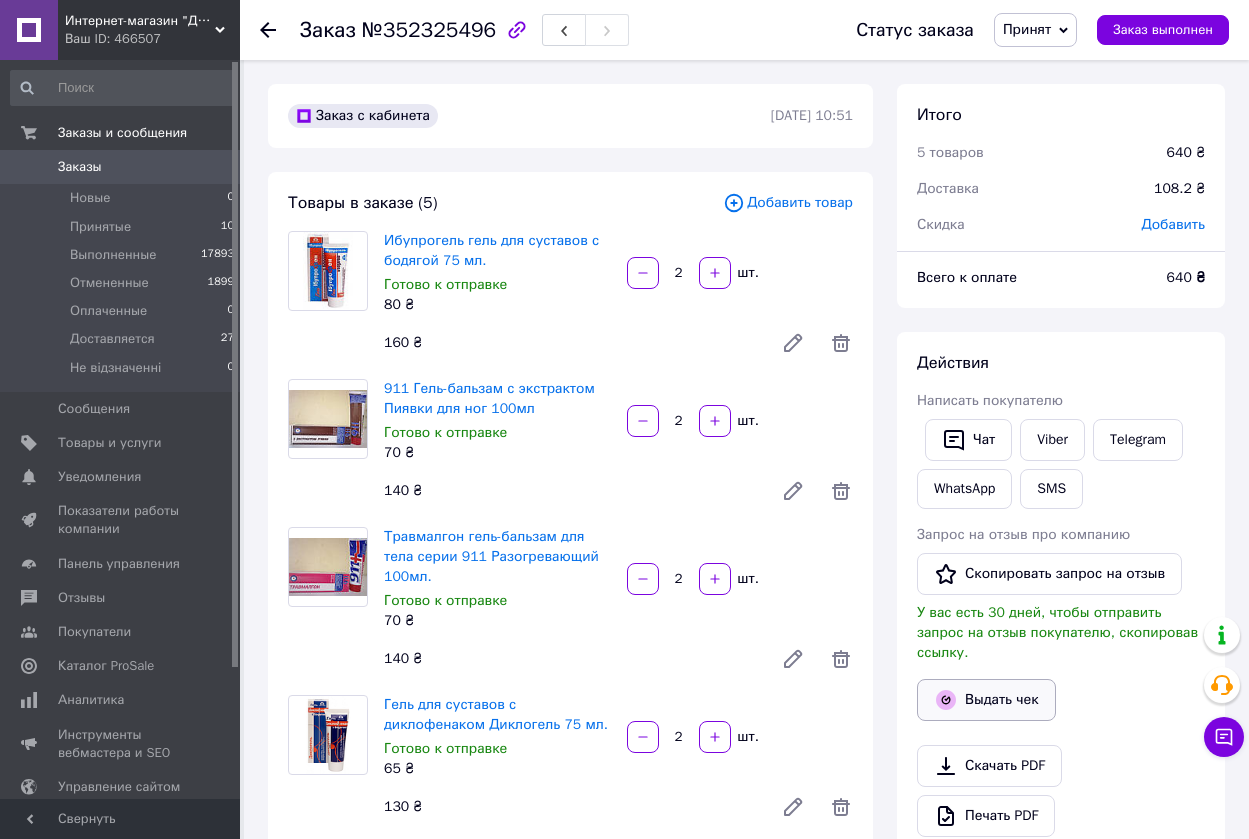 click on "Выдать чек" at bounding box center (986, 700) 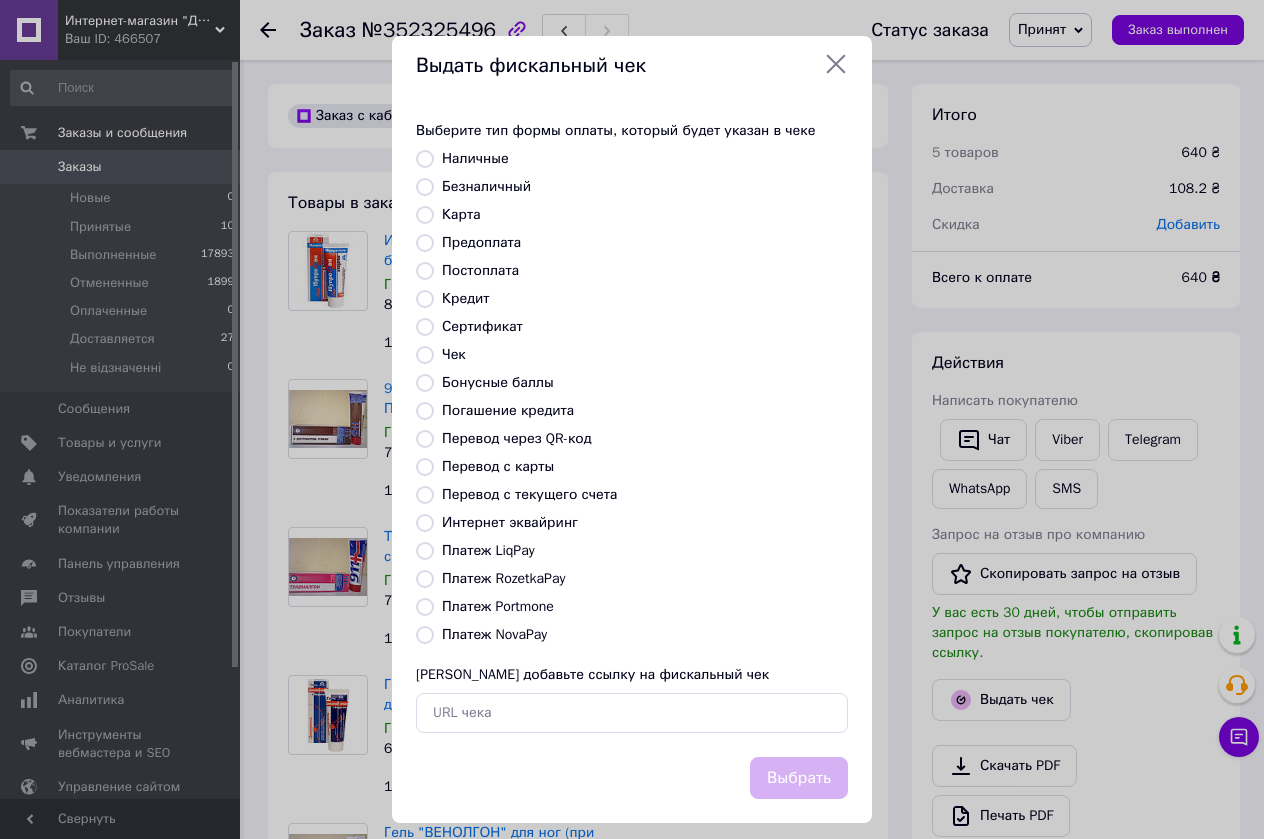 click on "Платеж NovaPay" at bounding box center [425, 635] 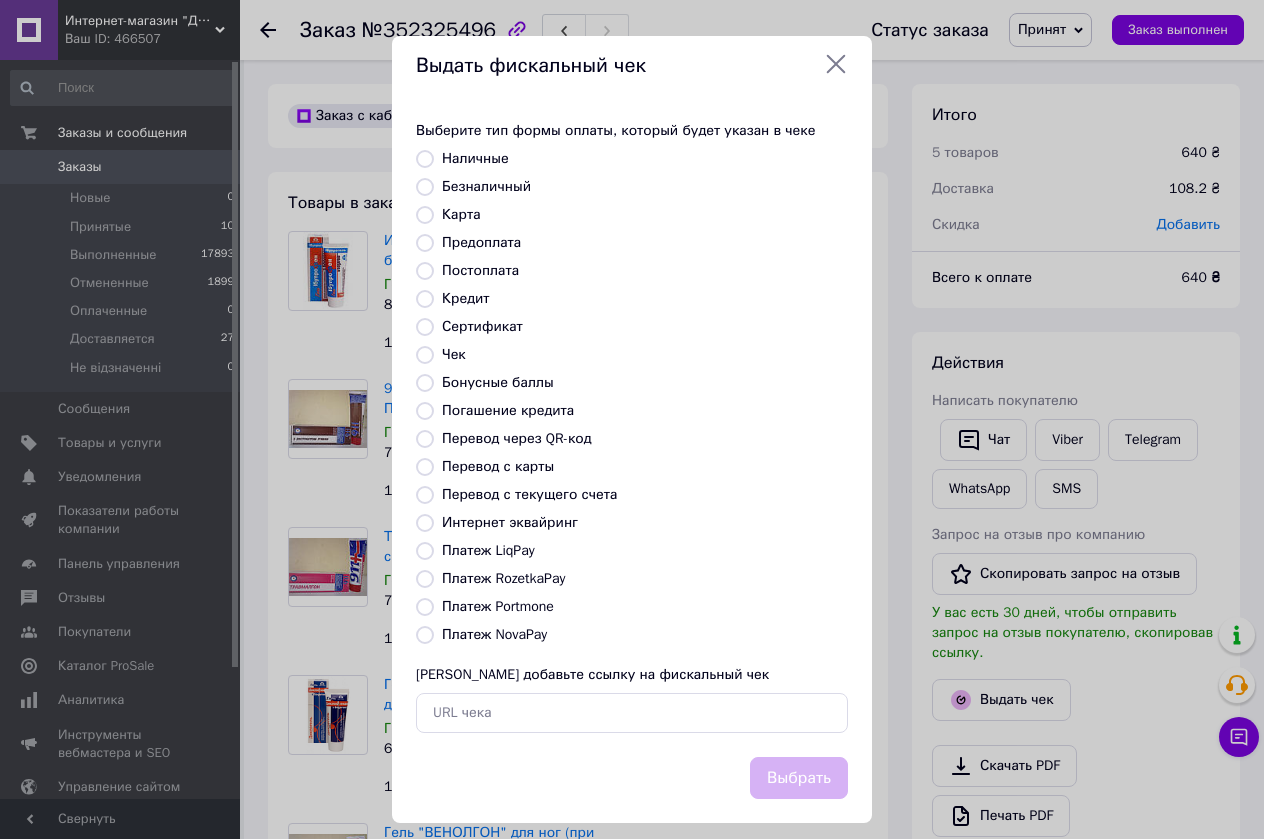 radio on "true" 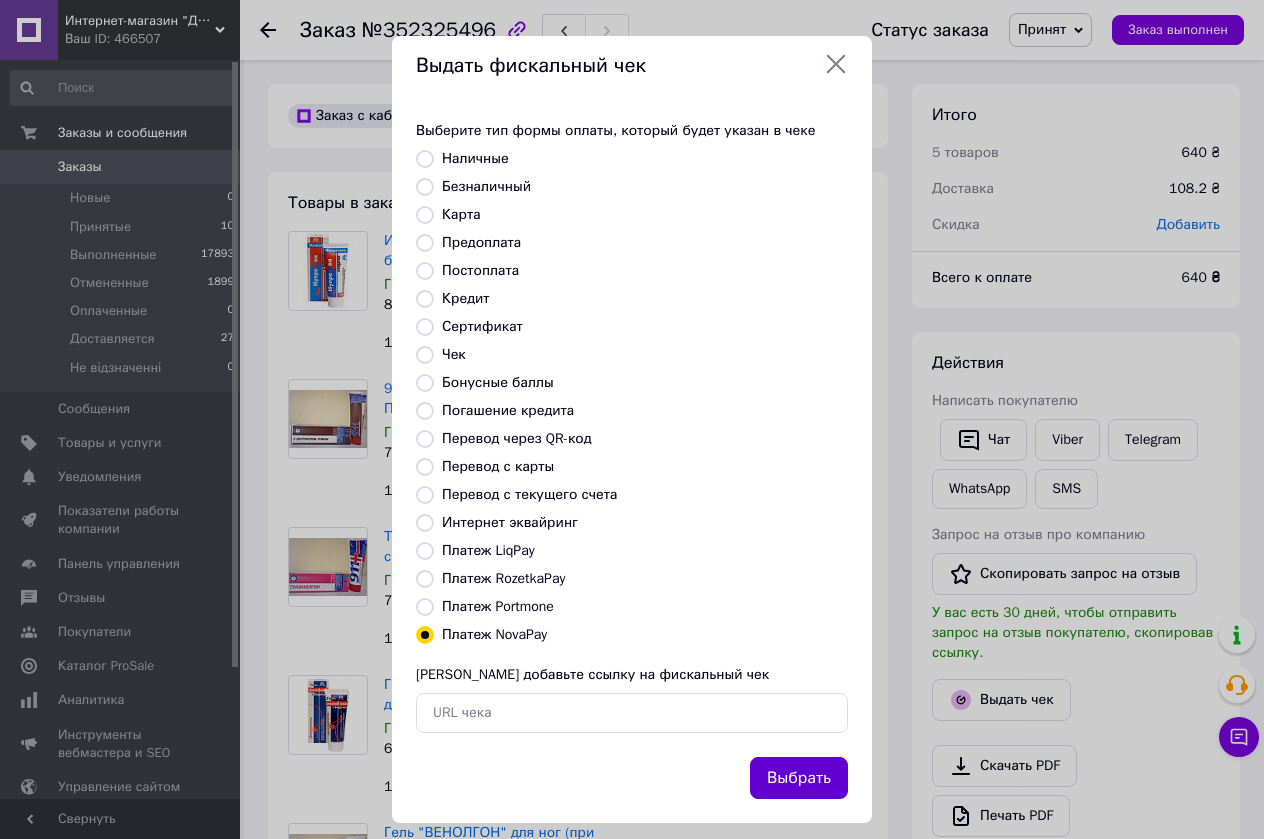 click on "Выбрать" at bounding box center [799, 778] 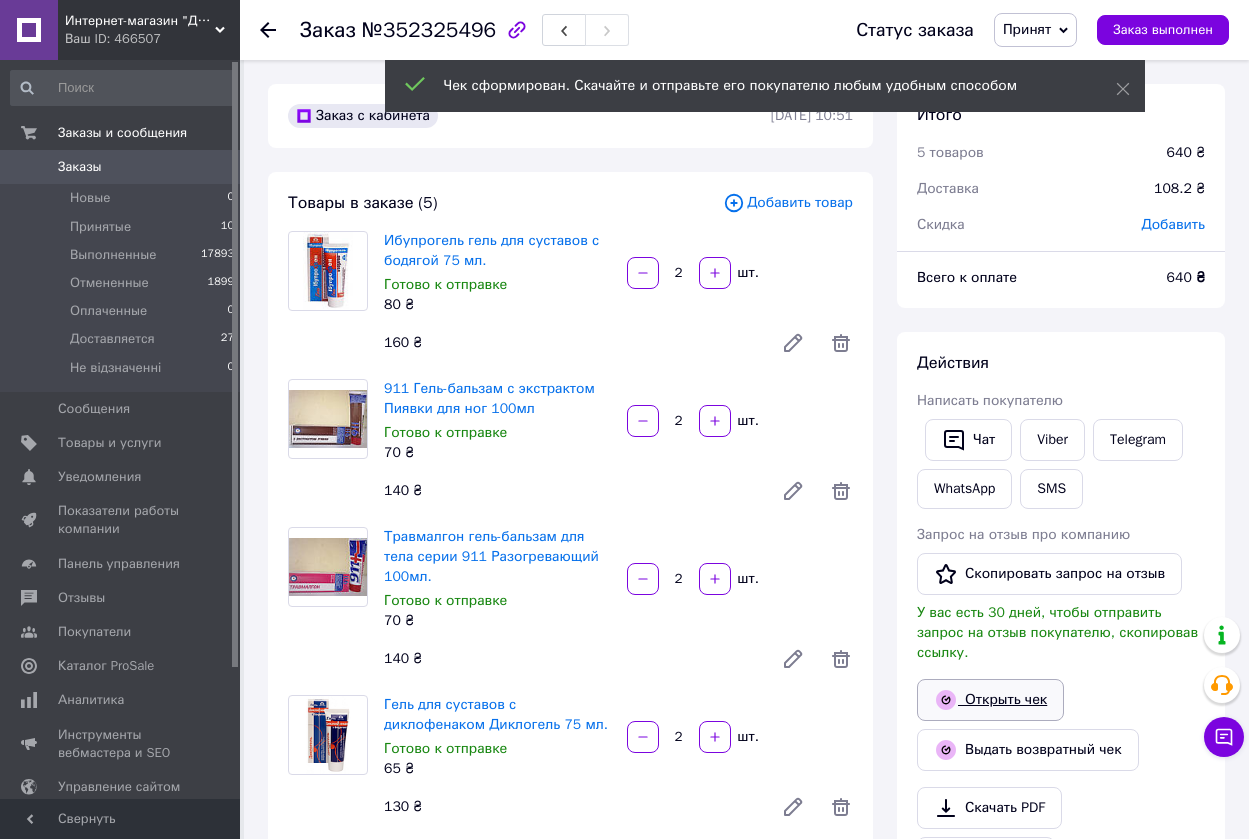 click on "Открыть чек" at bounding box center [990, 700] 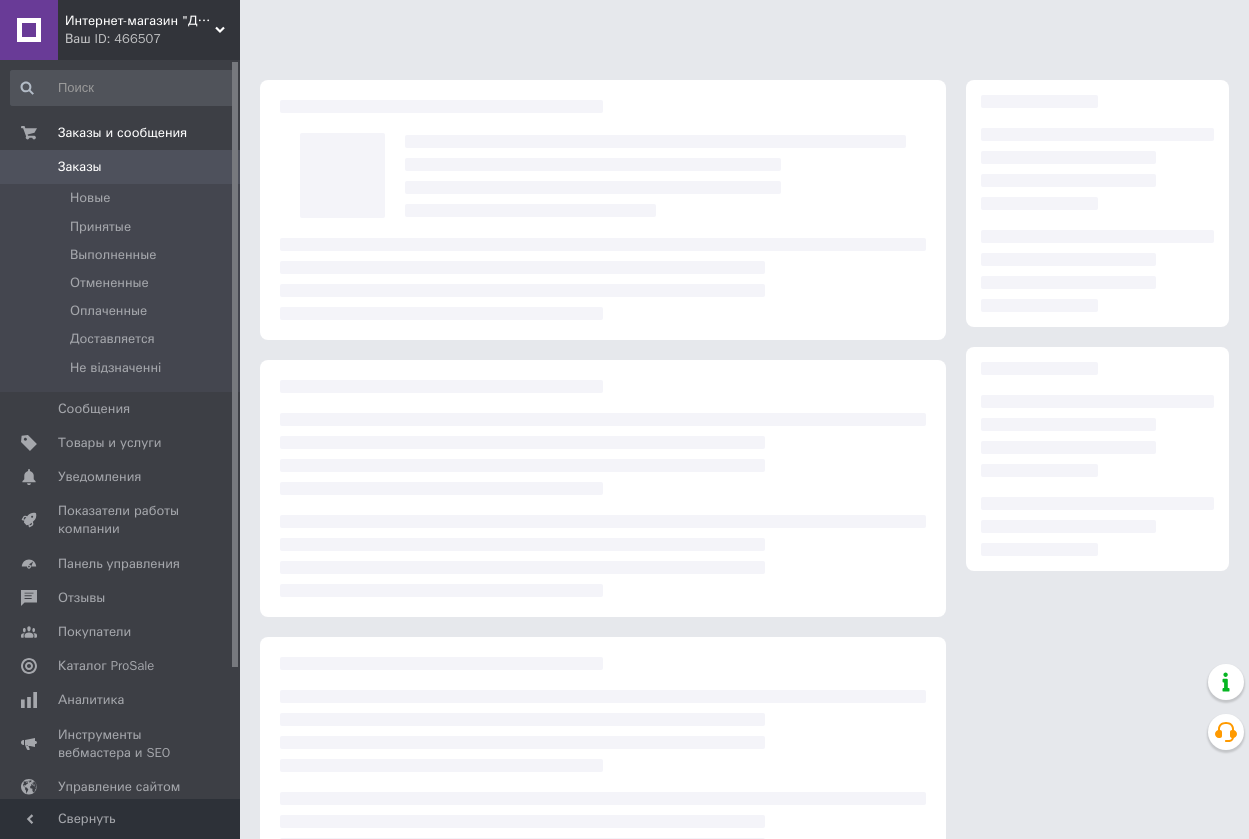 scroll, scrollTop: 0, scrollLeft: 0, axis: both 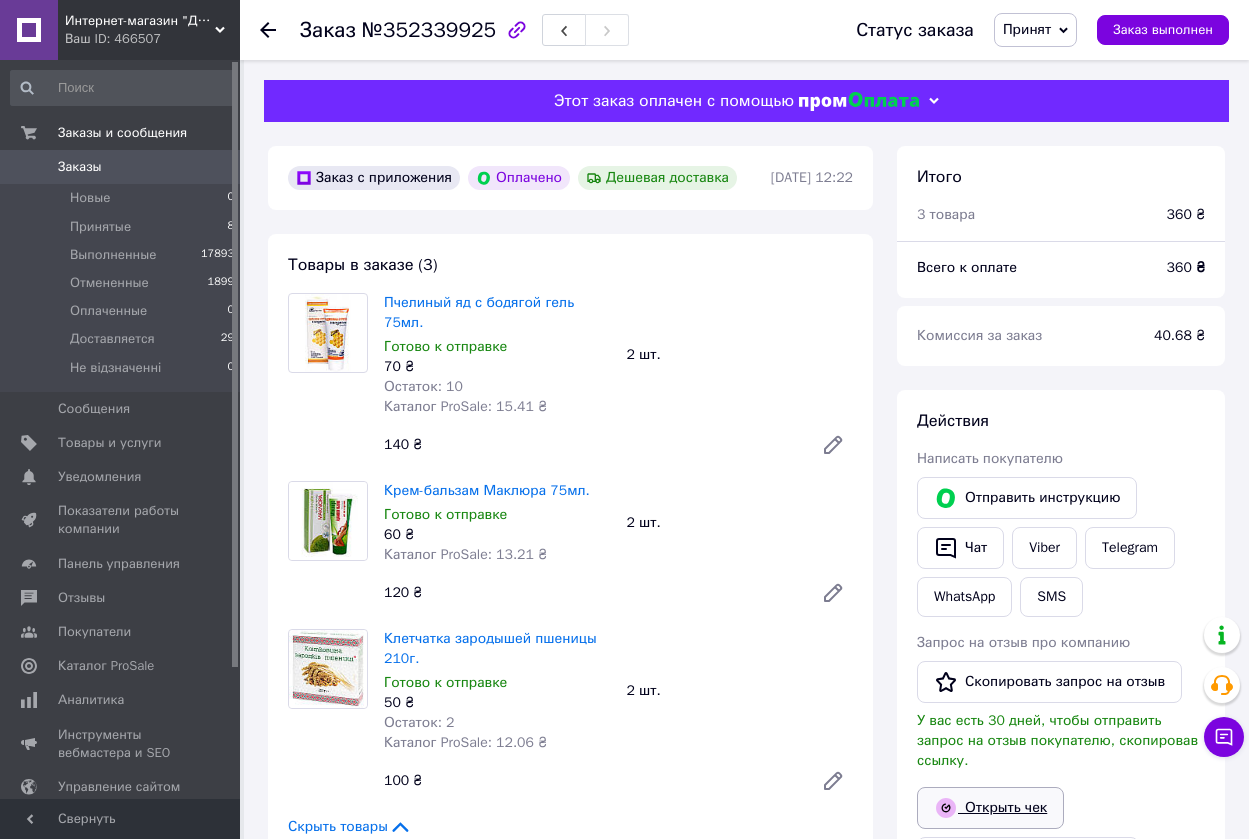 click on "Открыть чек" at bounding box center [990, 808] 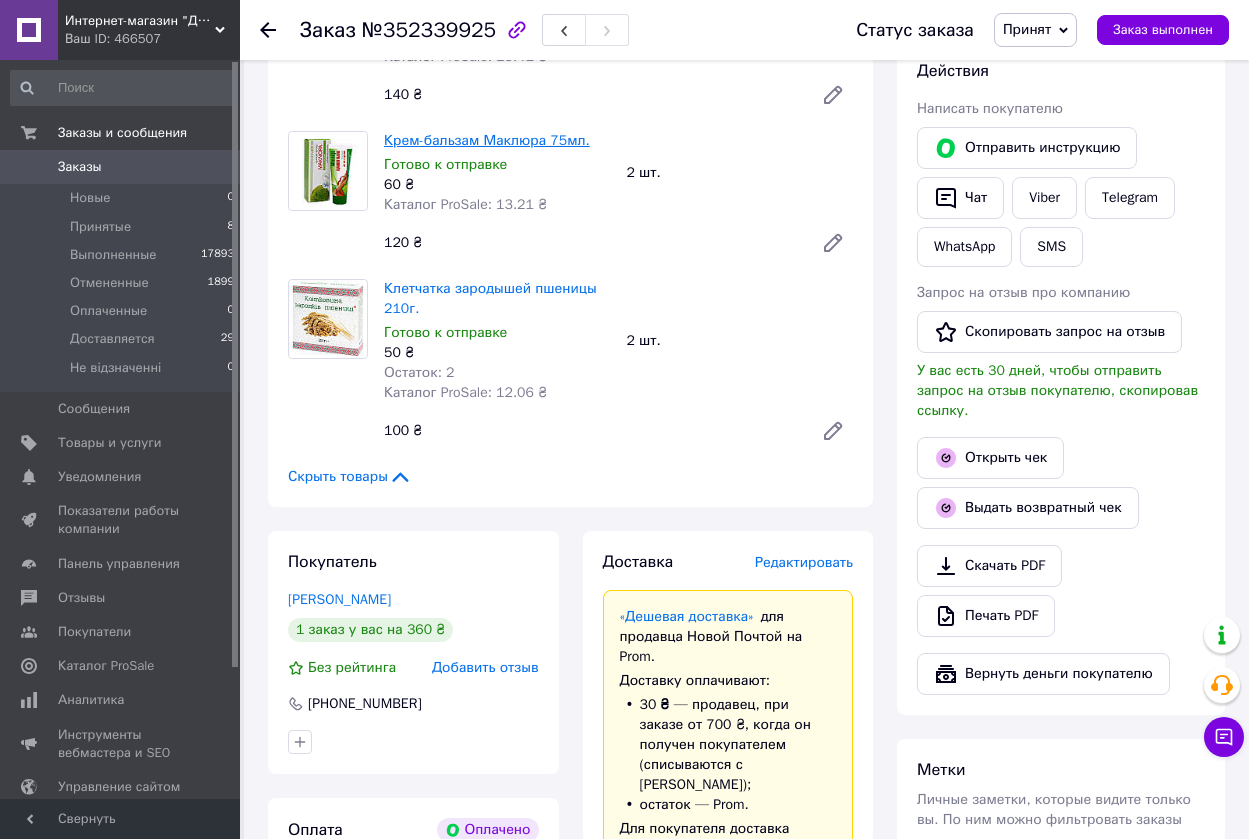 scroll, scrollTop: 400, scrollLeft: 0, axis: vertical 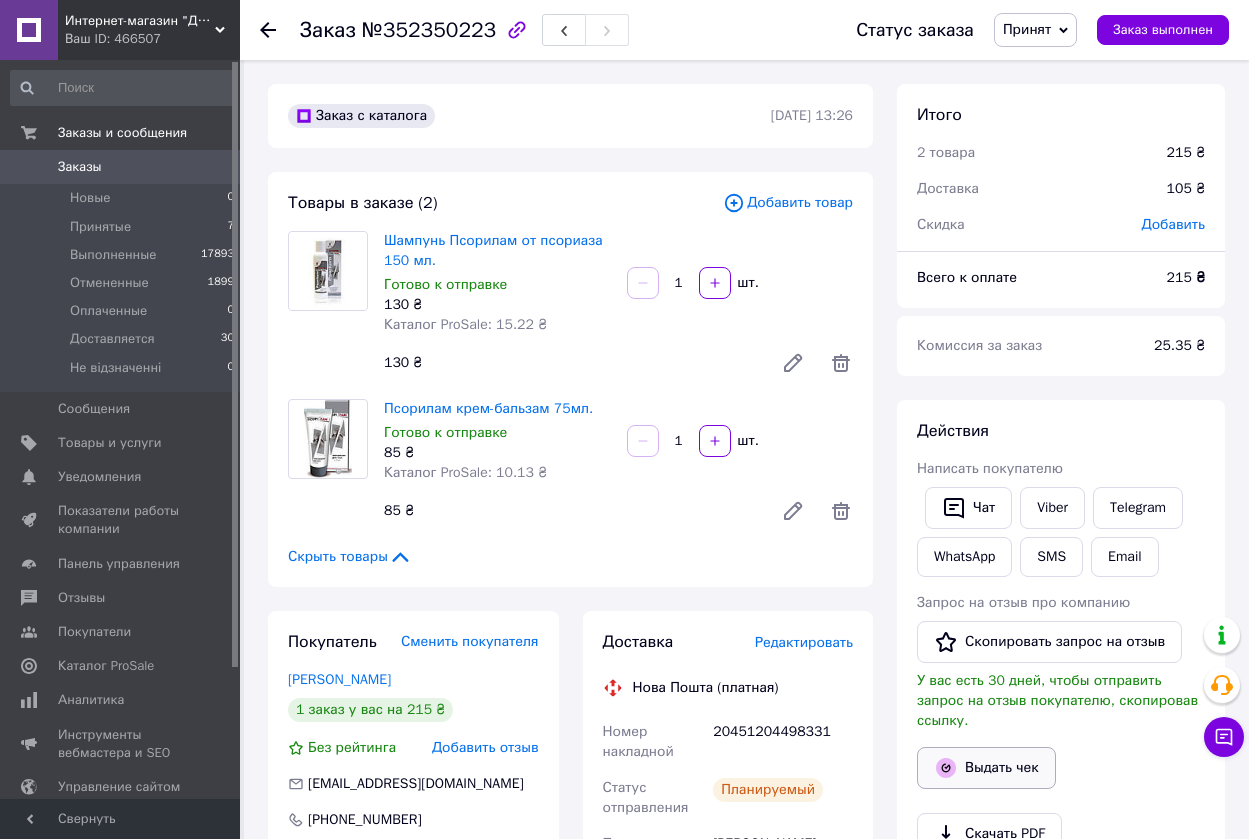 click on "Выдать чек" at bounding box center (986, 768) 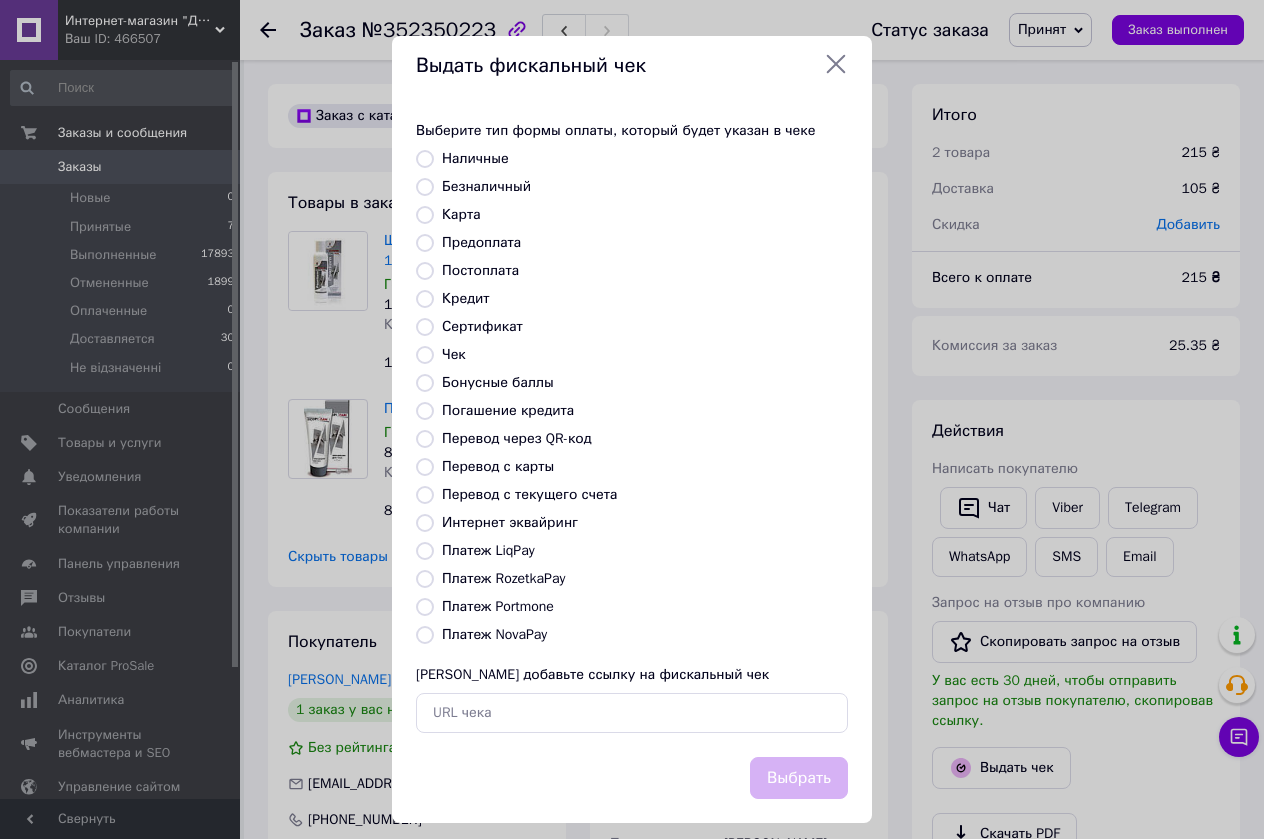 click on "Платеж NovaPay" at bounding box center (425, 635) 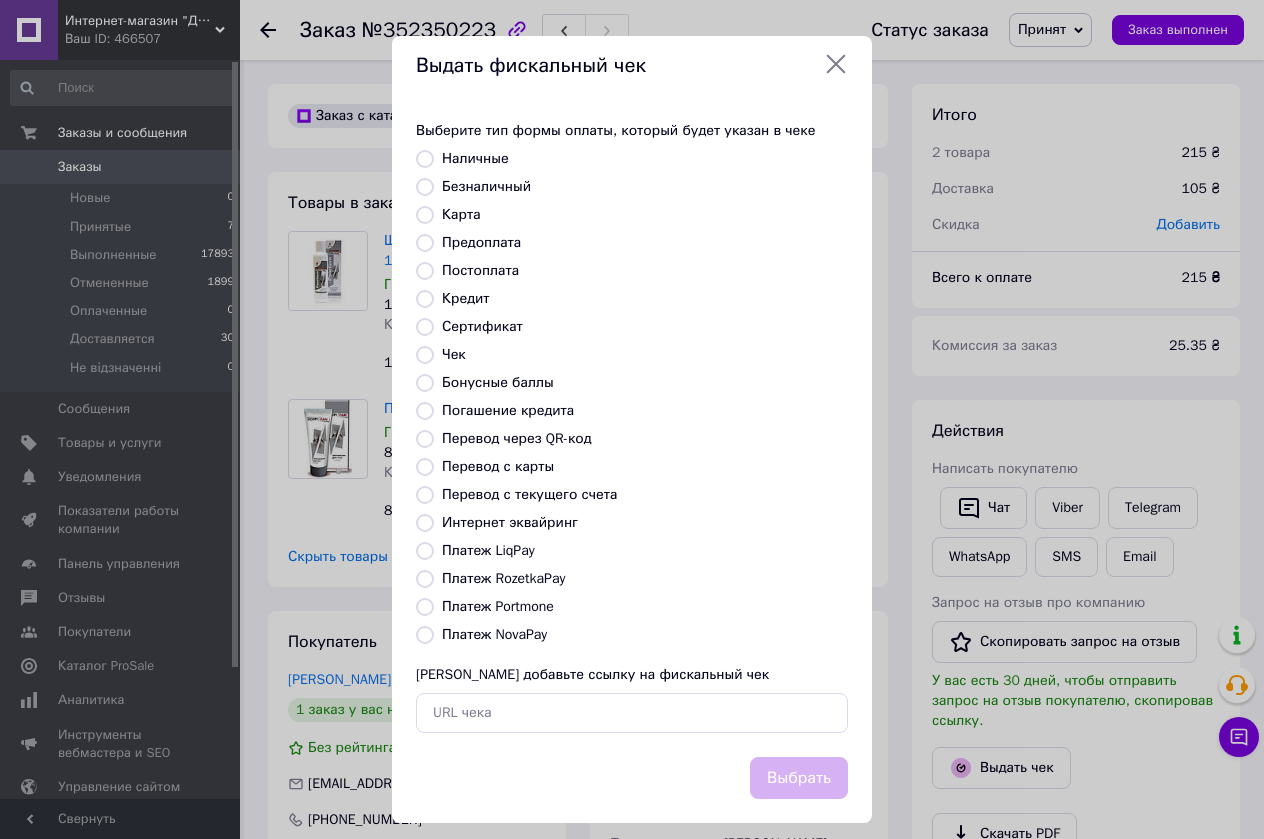 radio on "true" 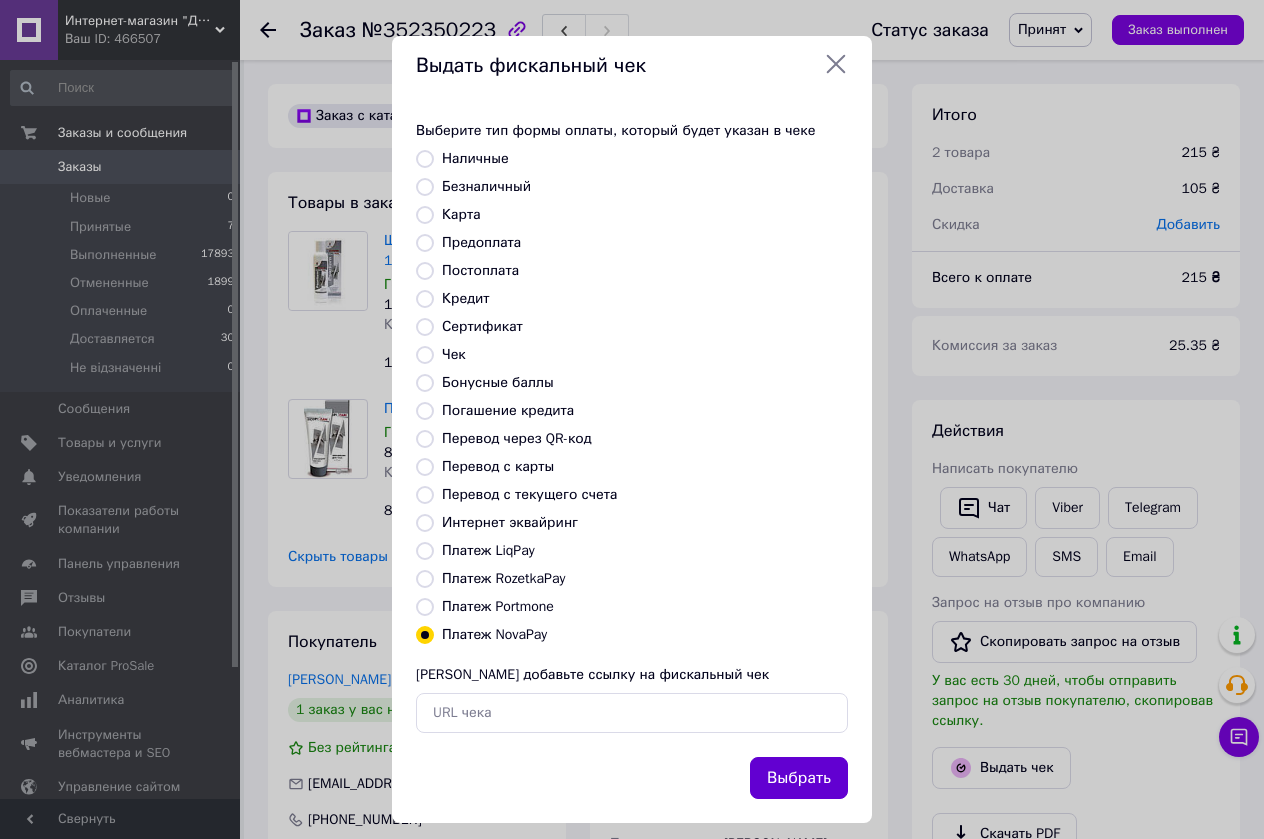 click on "Выбрать" at bounding box center [799, 778] 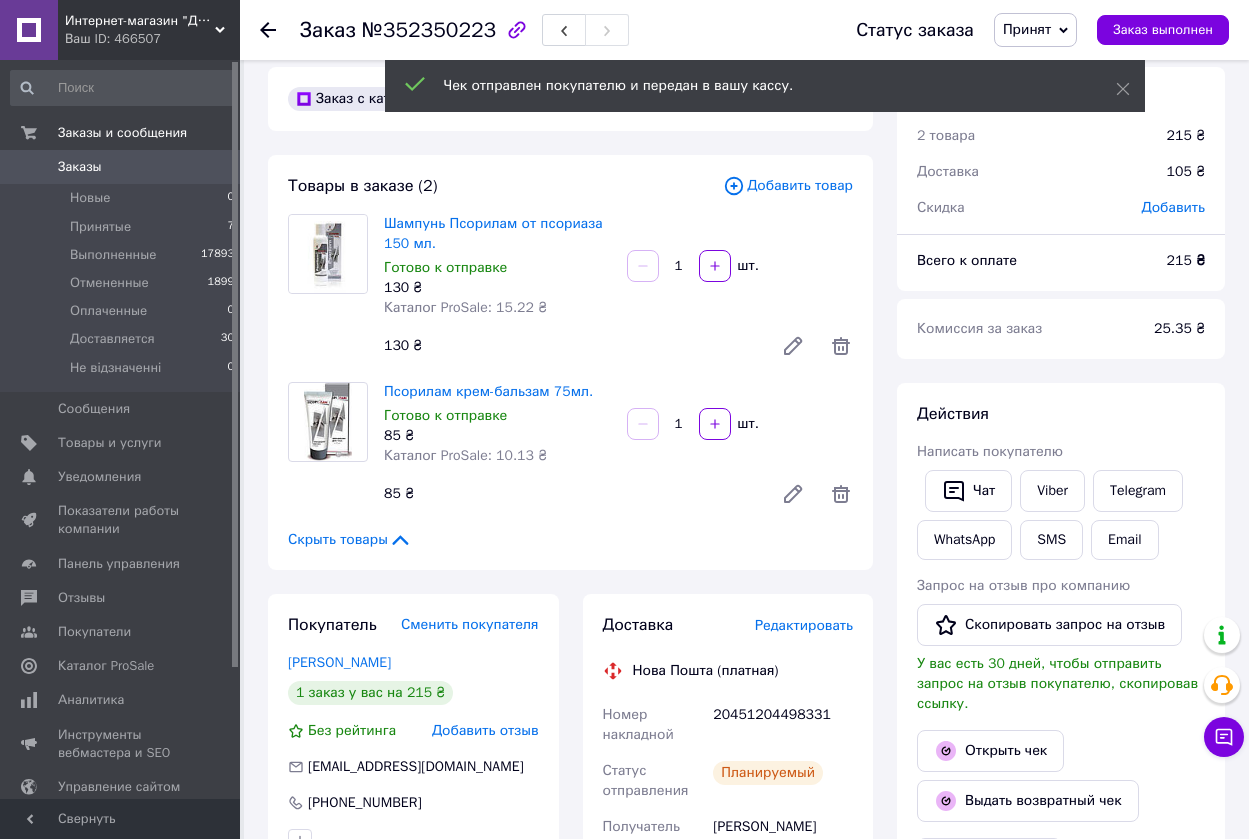 scroll, scrollTop: 0, scrollLeft: 0, axis: both 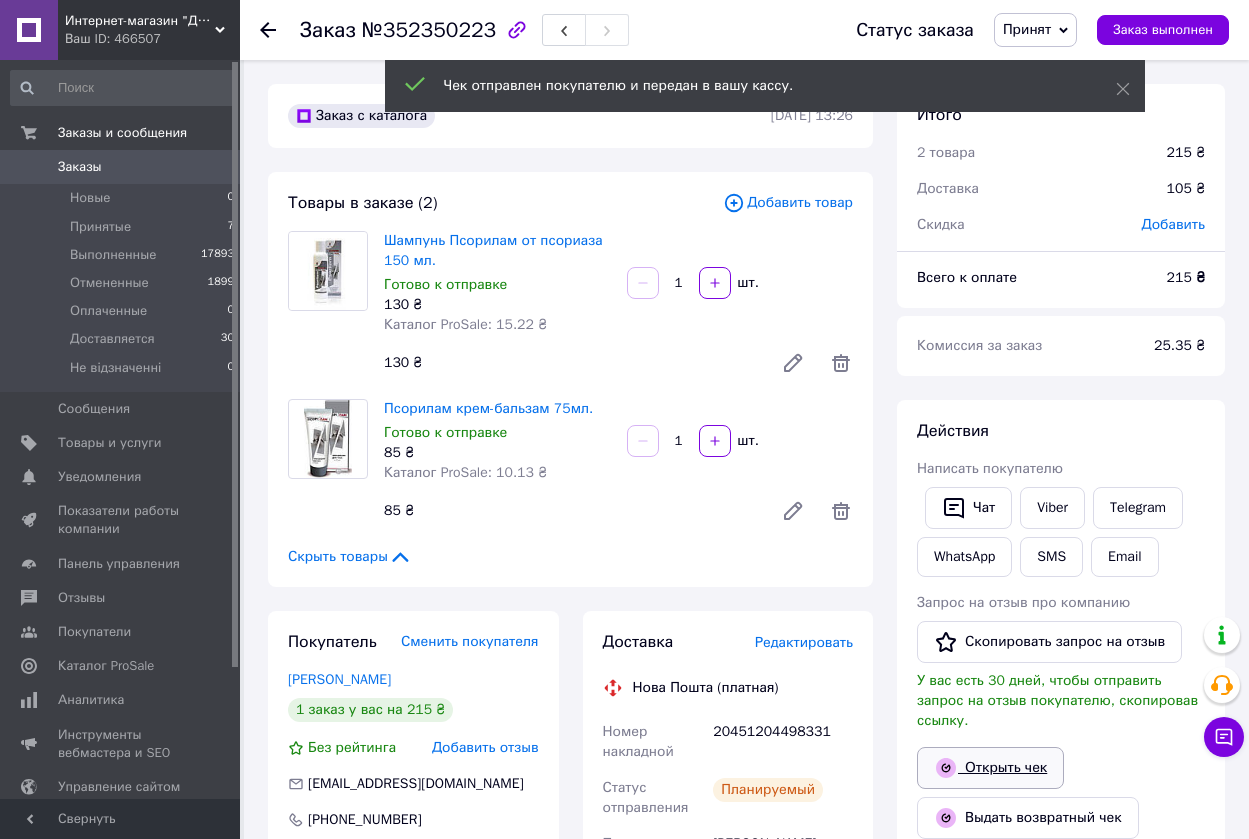 click on "Открыть чек" at bounding box center (990, 768) 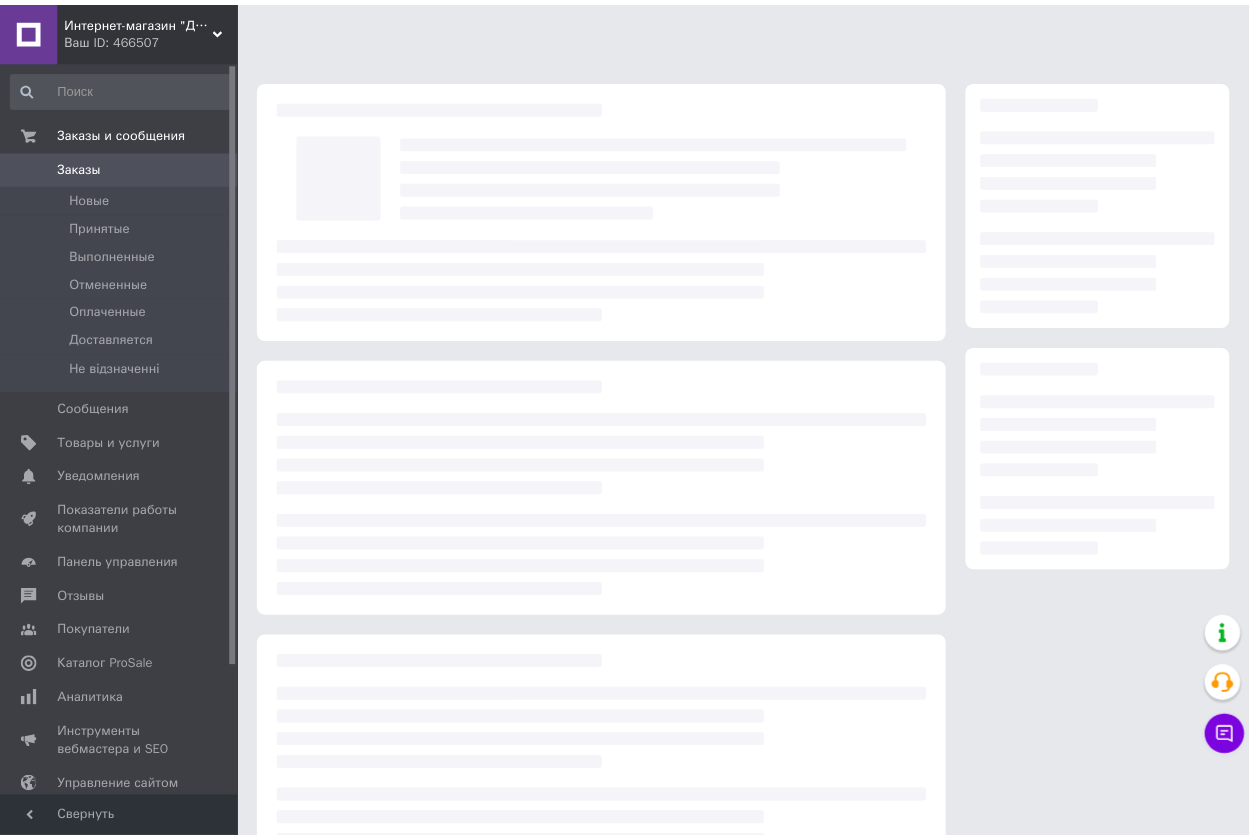 scroll, scrollTop: 0, scrollLeft: 0, axis: both 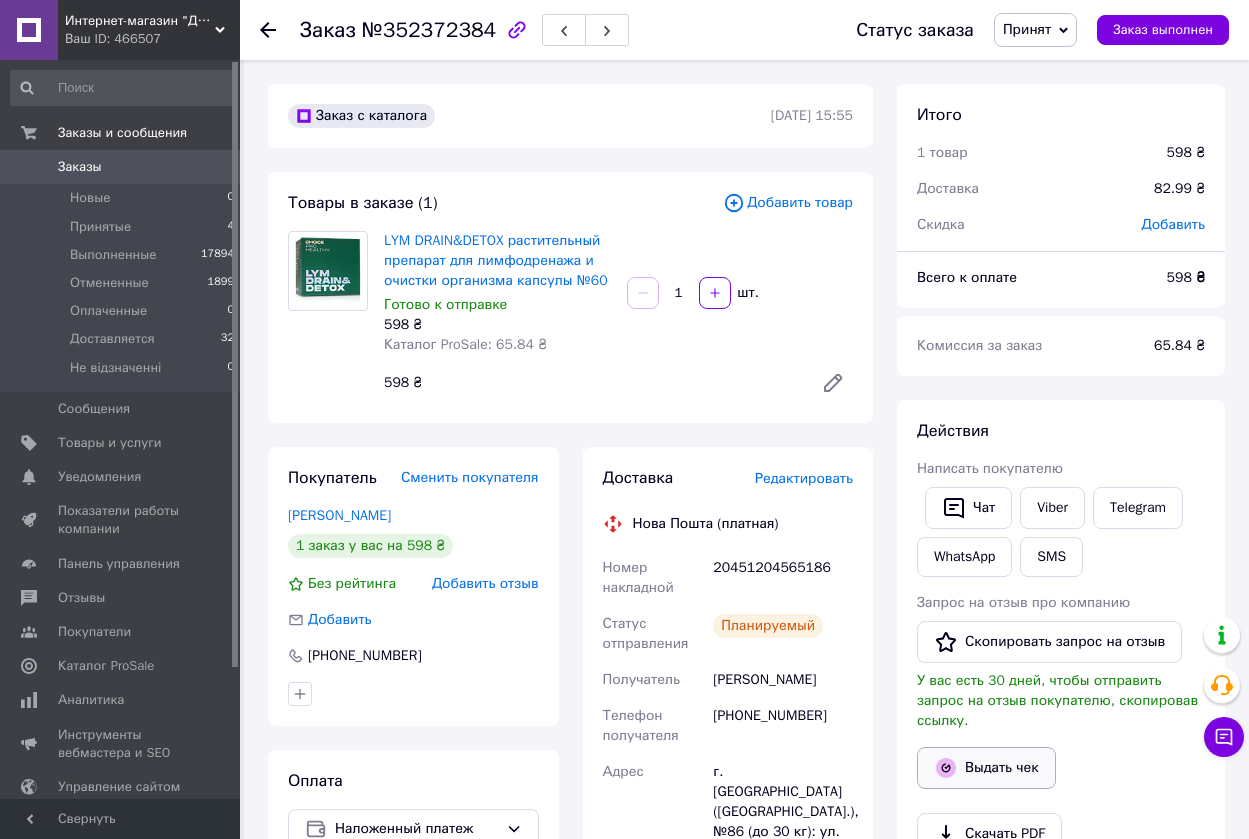 click on "Выдать чек" at bounding box center [986, 768] 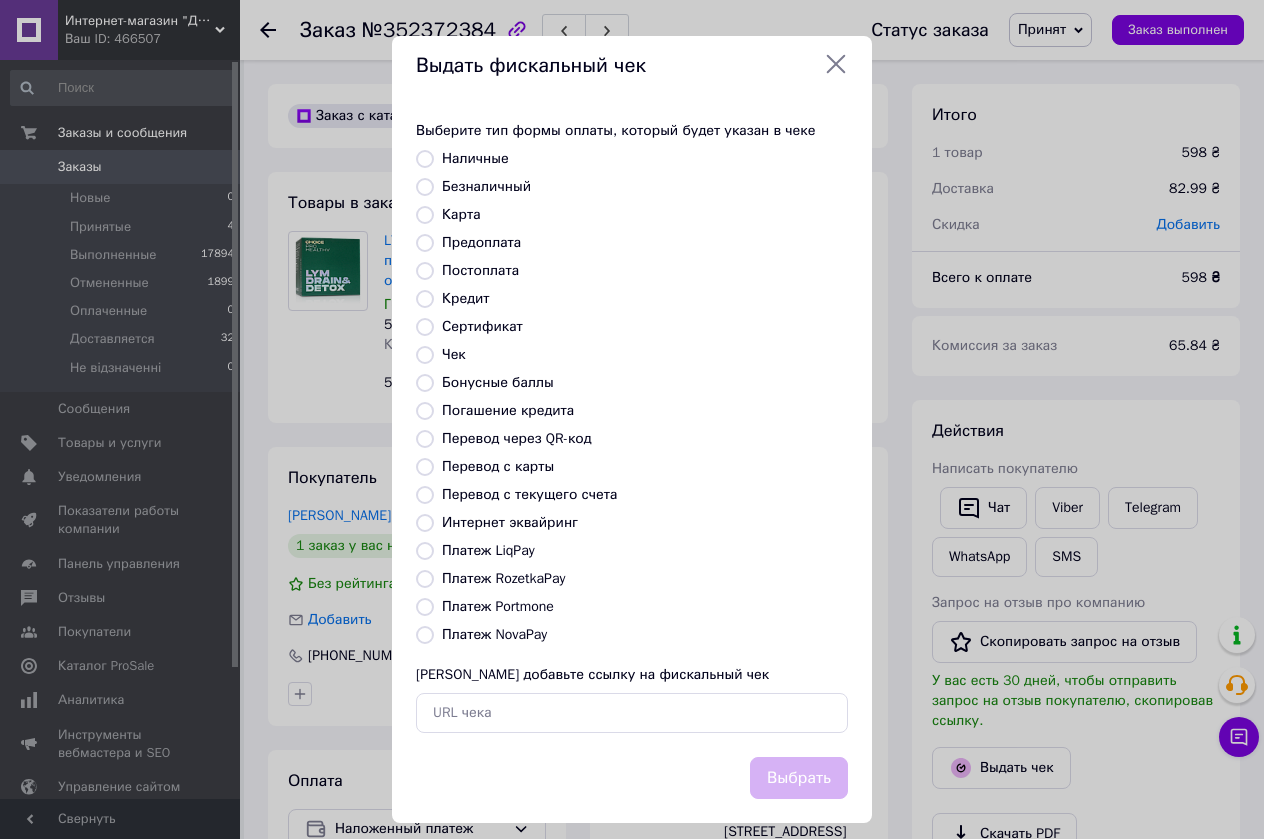 click on "Платеж NovaPay" at bounding box center (425, 635) 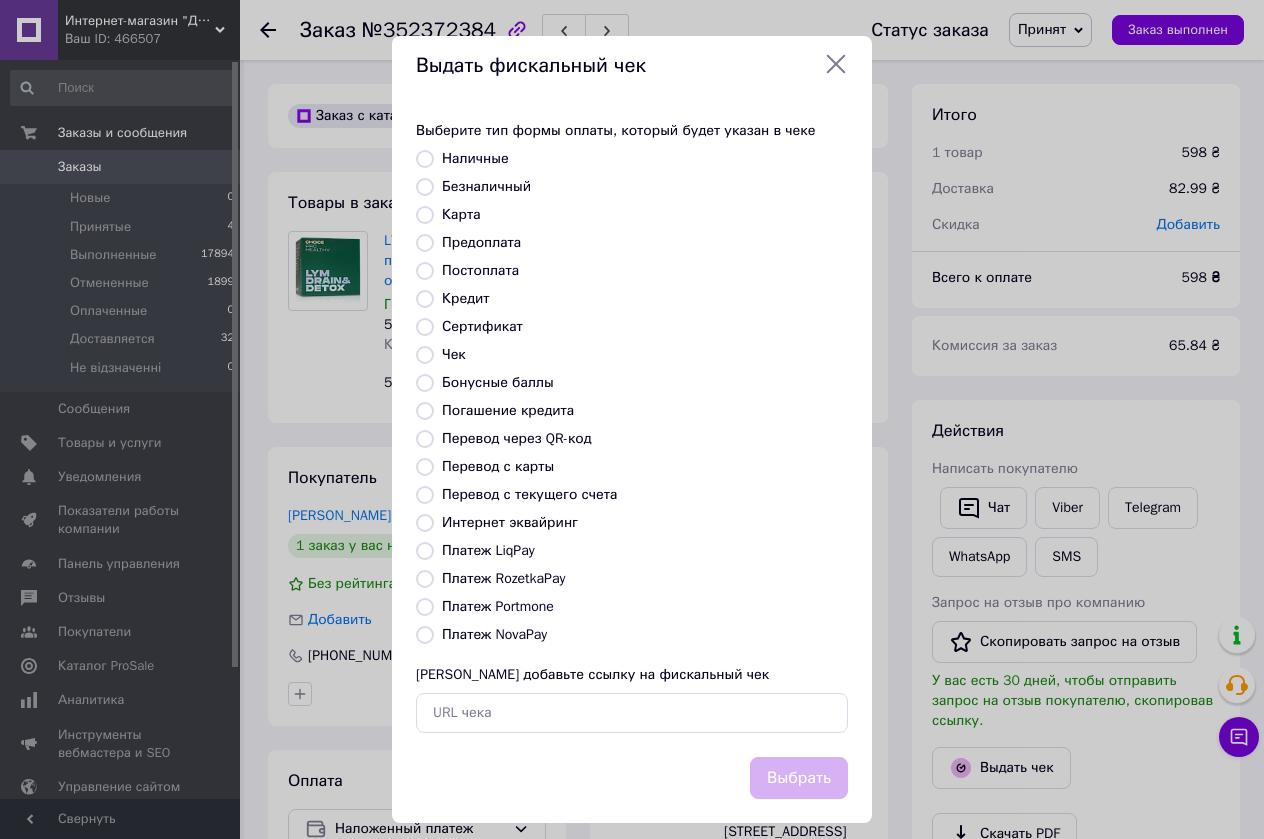 radio on "true" 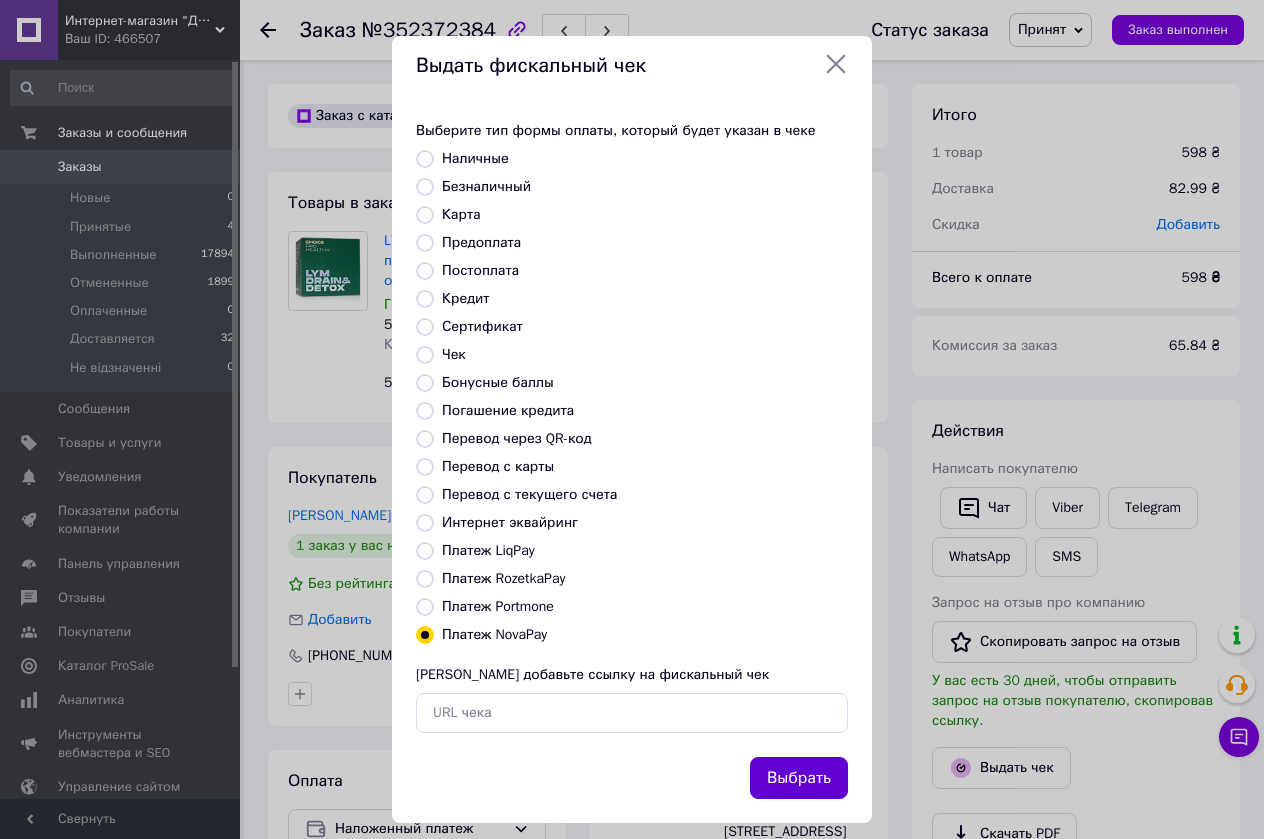 click on "Выбрать" at bounding box center (799, 778) 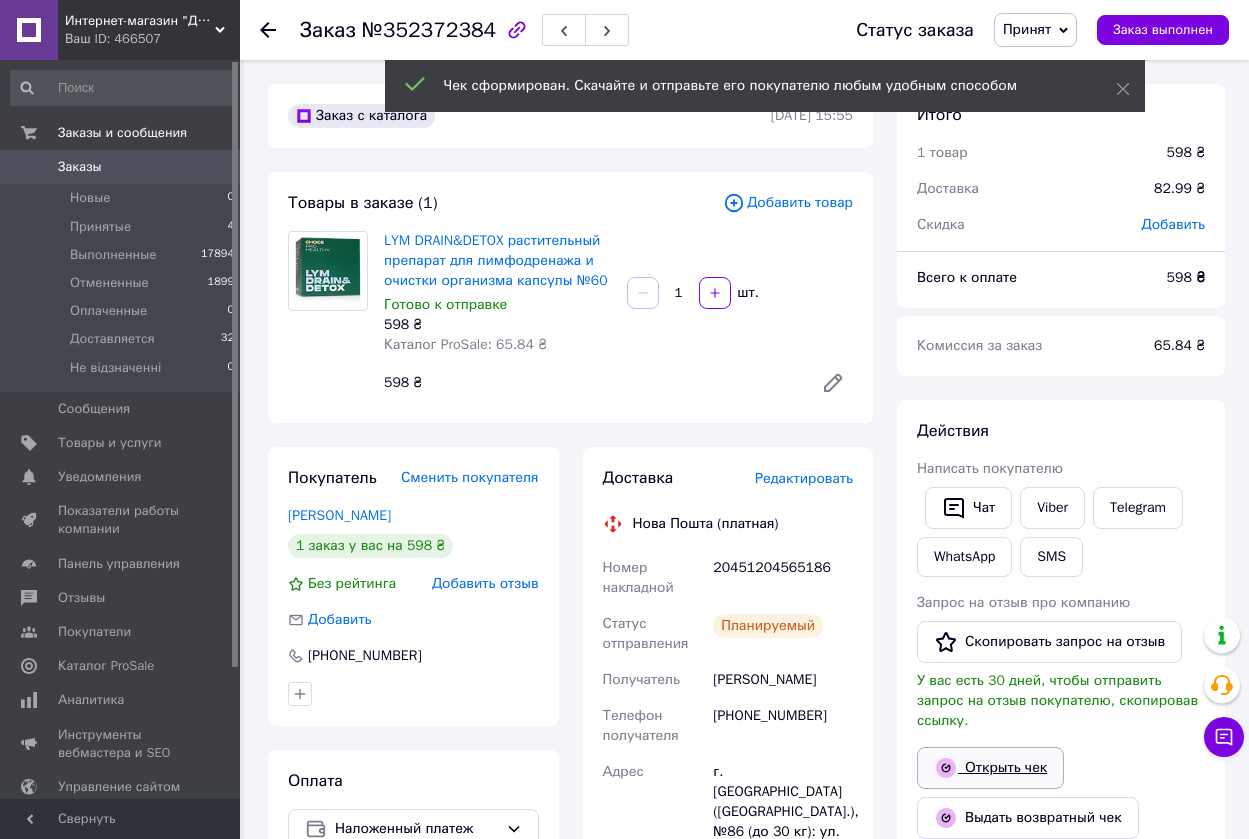 click on "Открыть чек" at bounding box center [990, 768] 